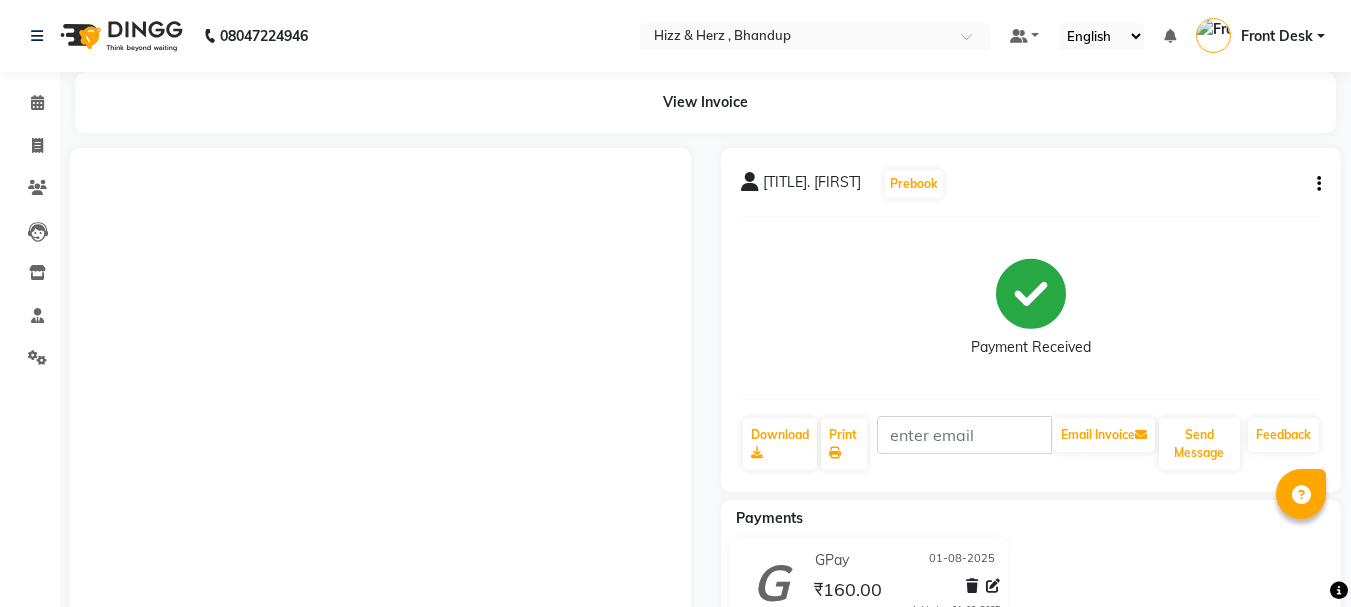 scroll, scrollTop: 303, scrollLeft: 0, axis: vertical 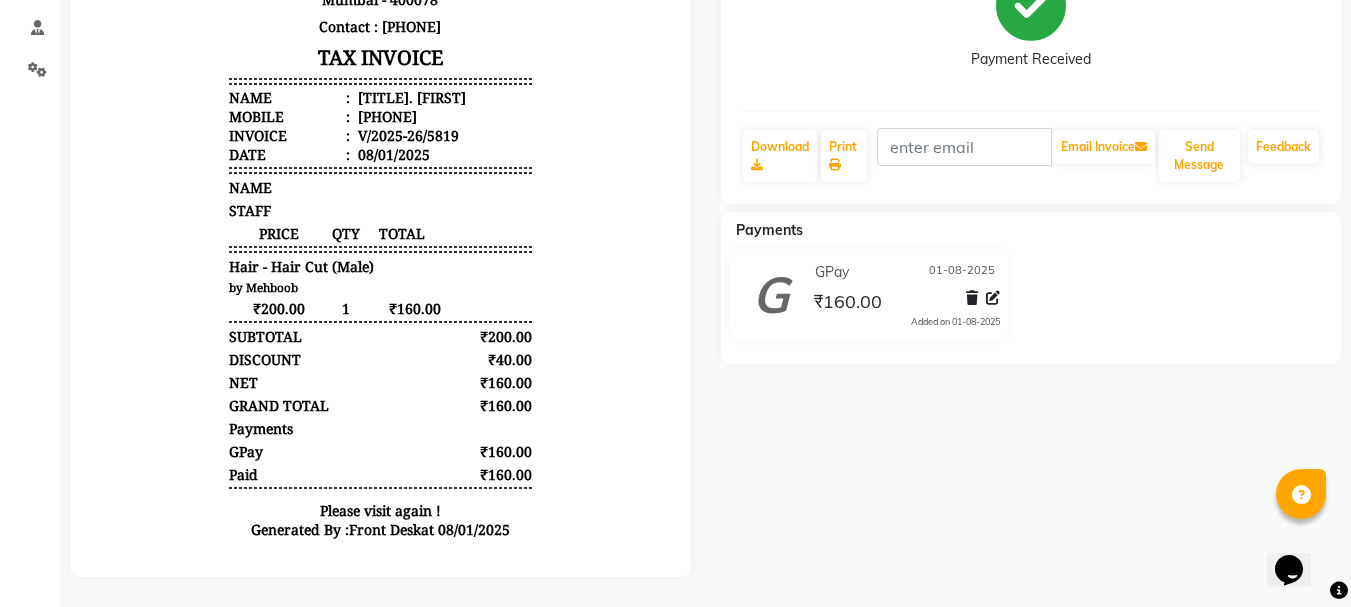 drag, startPoint x: 1267, startPoint y: 527, endPoint x: 1272, endPoint y: 547, distance: 20.615528 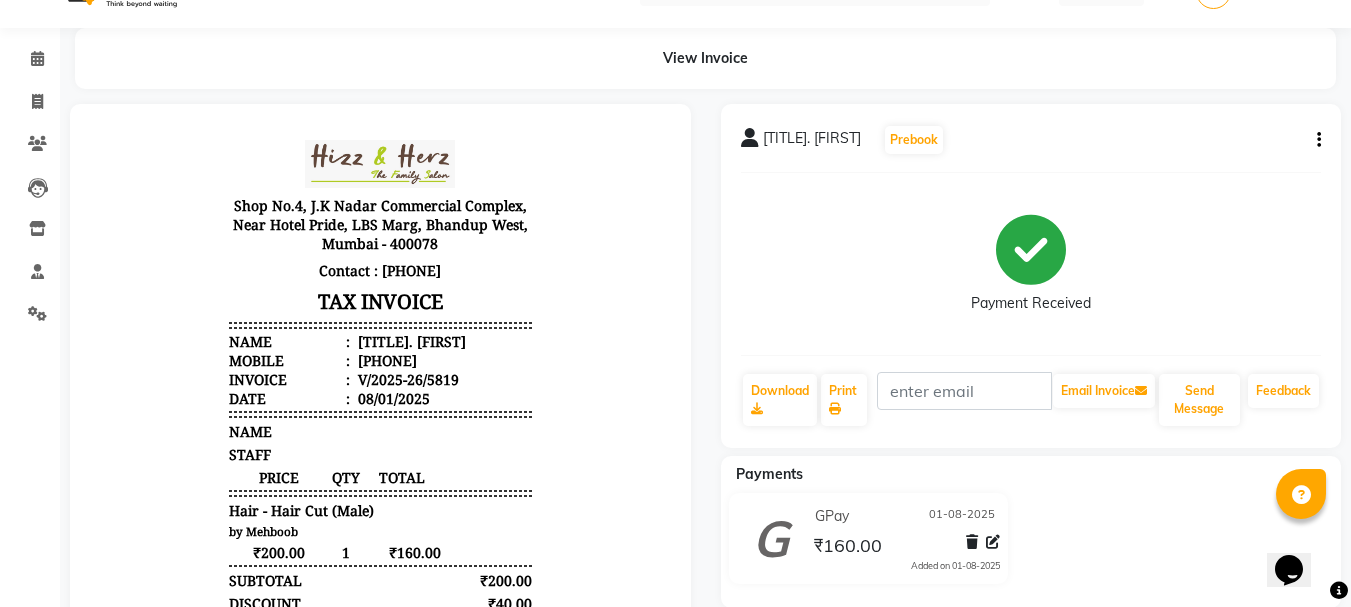scroll, scrollTop: 0, scrollLeft: 0, axis: both 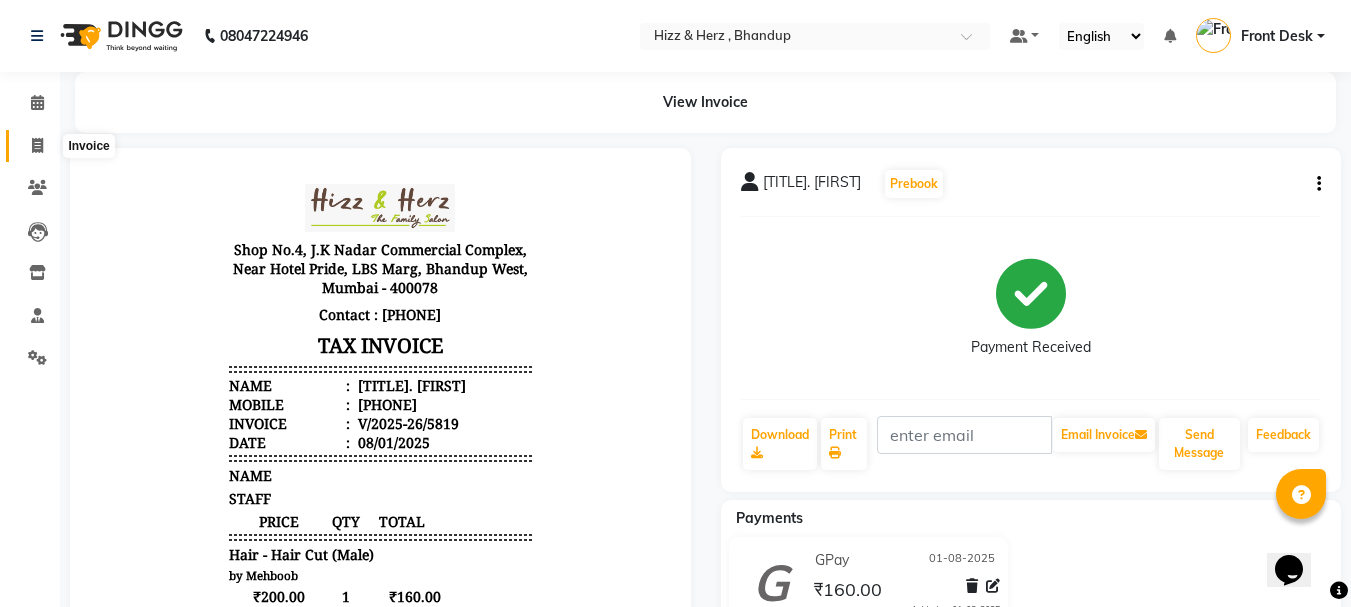 click 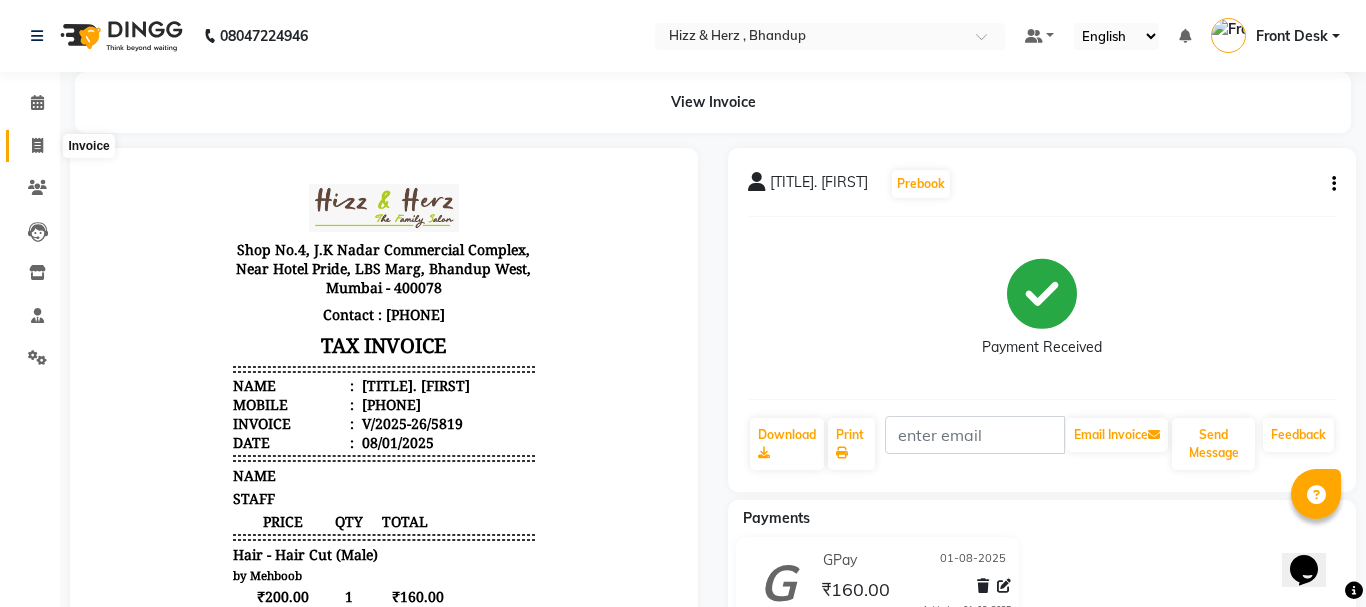 select on "629" 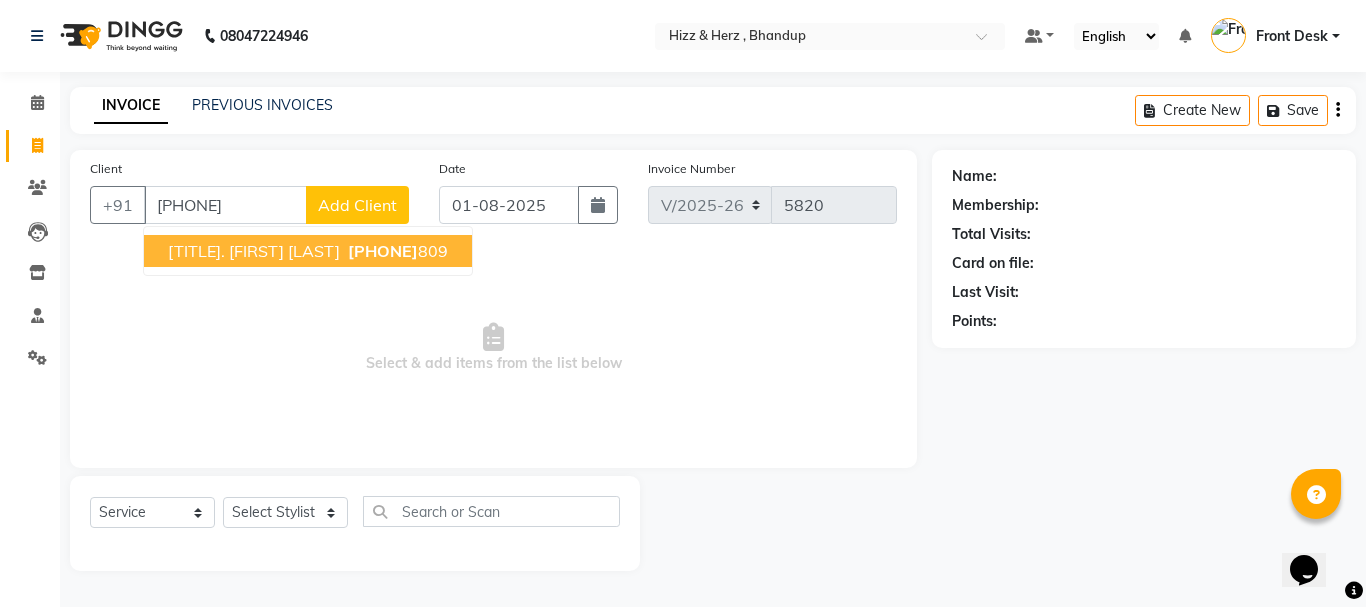click on "9167976" at bounding box center [383, 251] 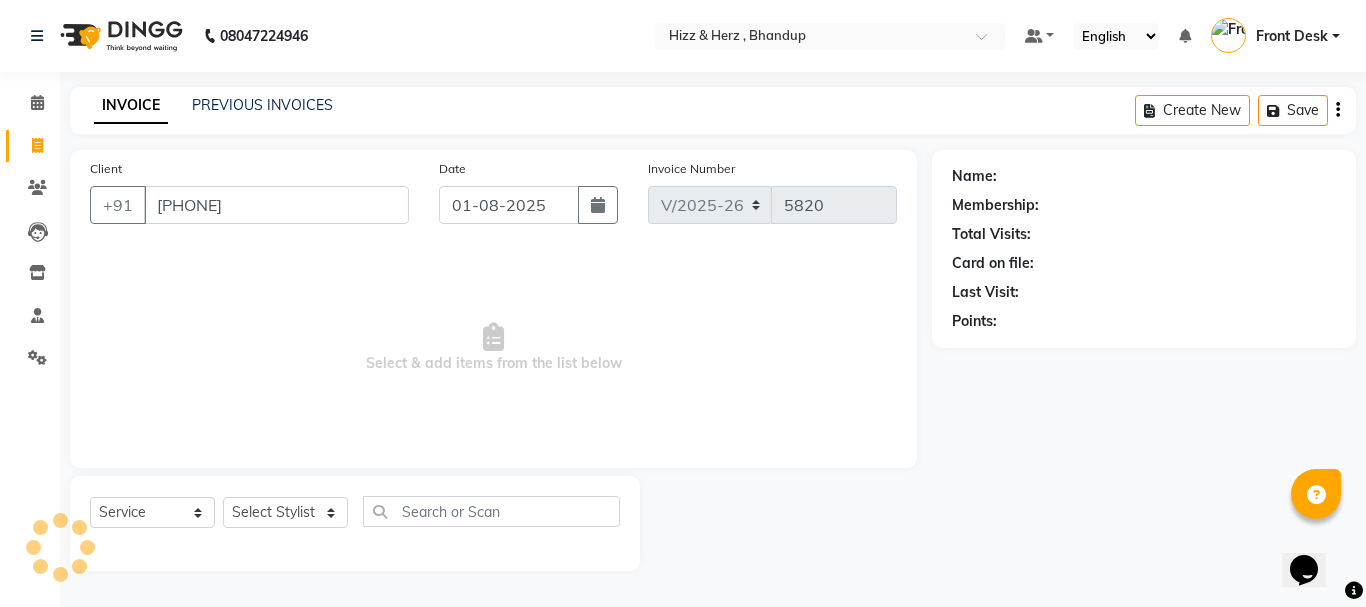 type on "9167976809" 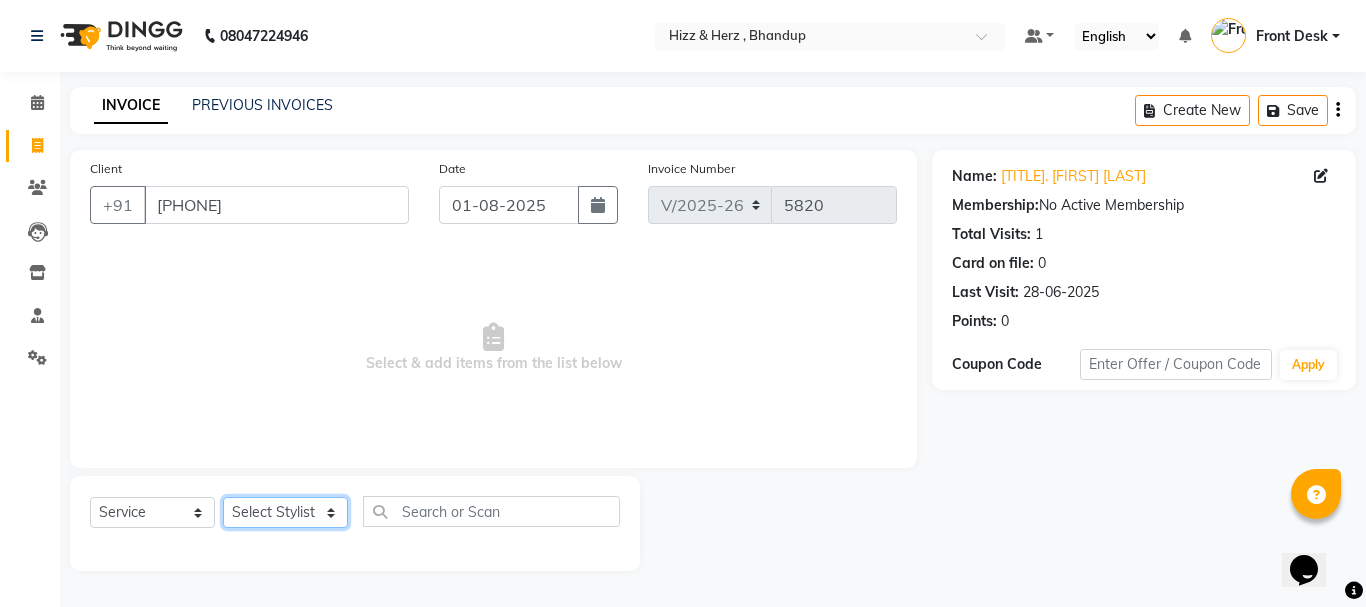 click on "Select Stylist Front Desk Gaurav Sharma HIZZ & HERZ 2 IRFAN AHMAD Jigna Goswami KHALID AHMAD Laxmi Mehboob MOHD PARVEJ NIZAM Salman Sangeeta  SUMITA  VEERENDRA SHARMA" 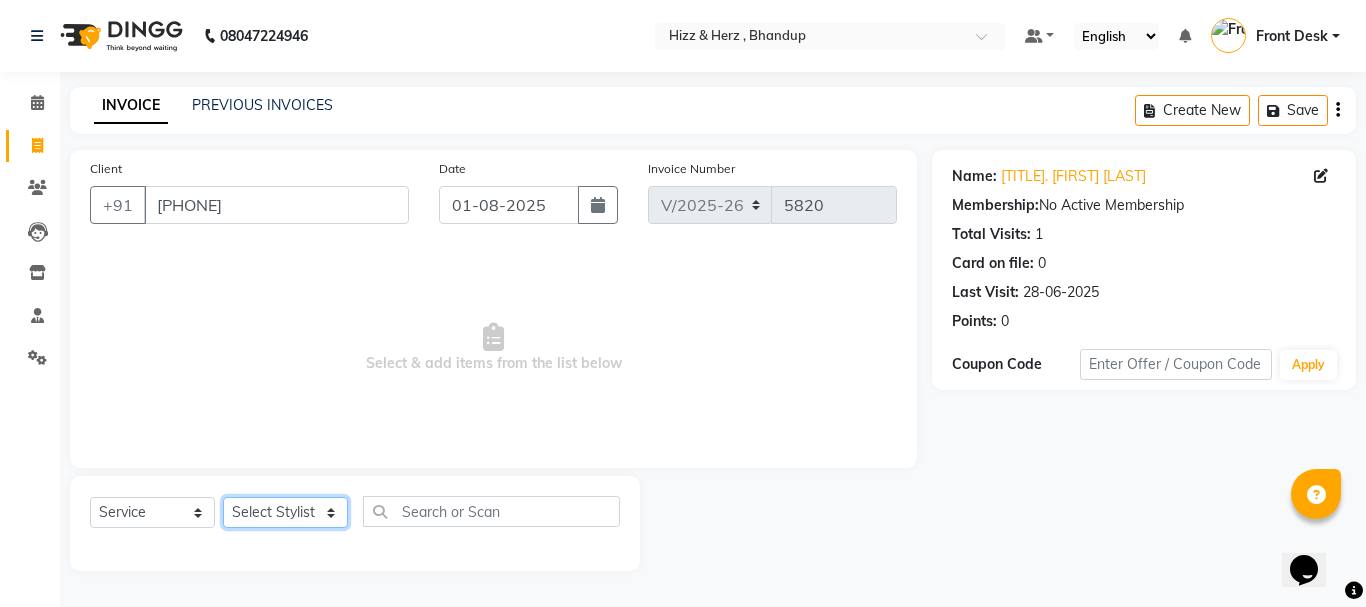 select on "24394" 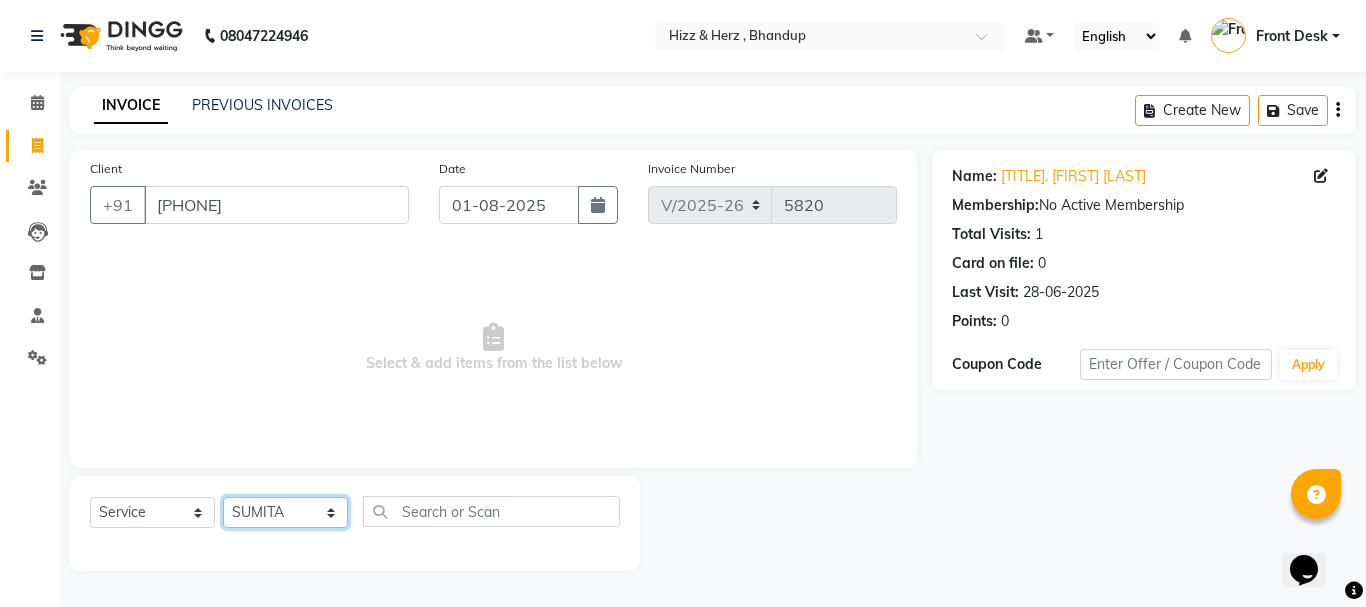 click on "Select Stylist Front Desk Gaurav Sharma HIZZ & HERZ 2 IRFAN AHMAD Jigna Goswami KHALID AHMAD Laxmi Mehboob MOHD PARVEJ NIZAM Salman Sangeeta  SUMITA  VEERENDRA SHARMA" 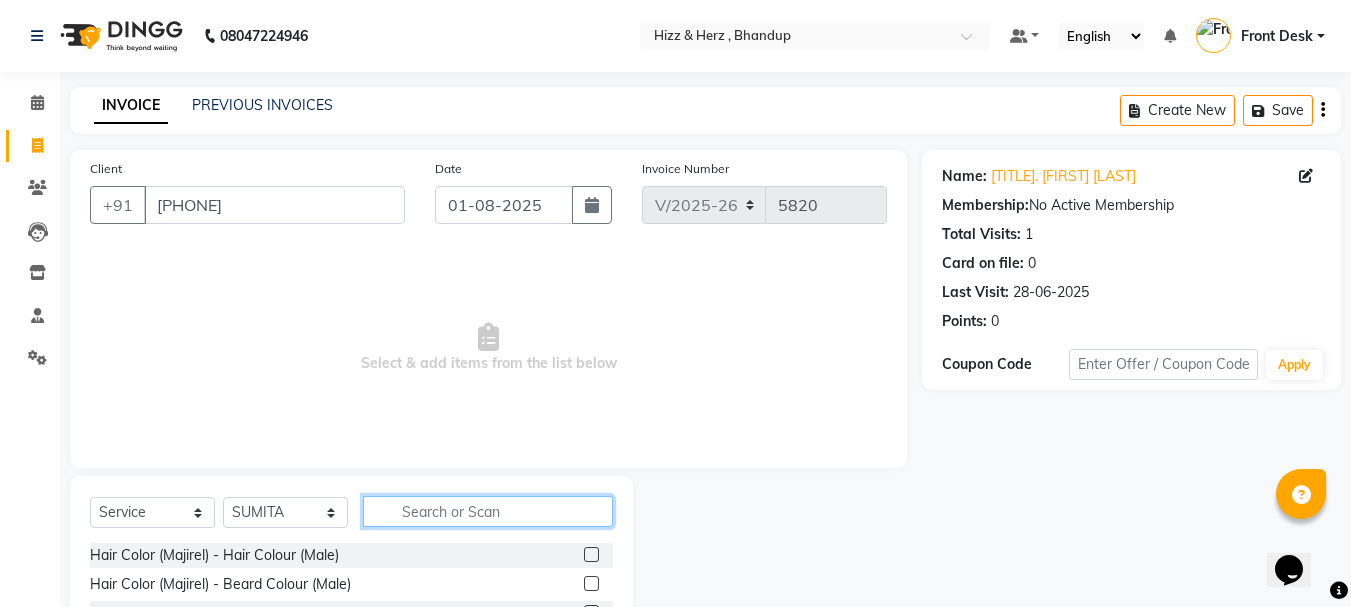 click 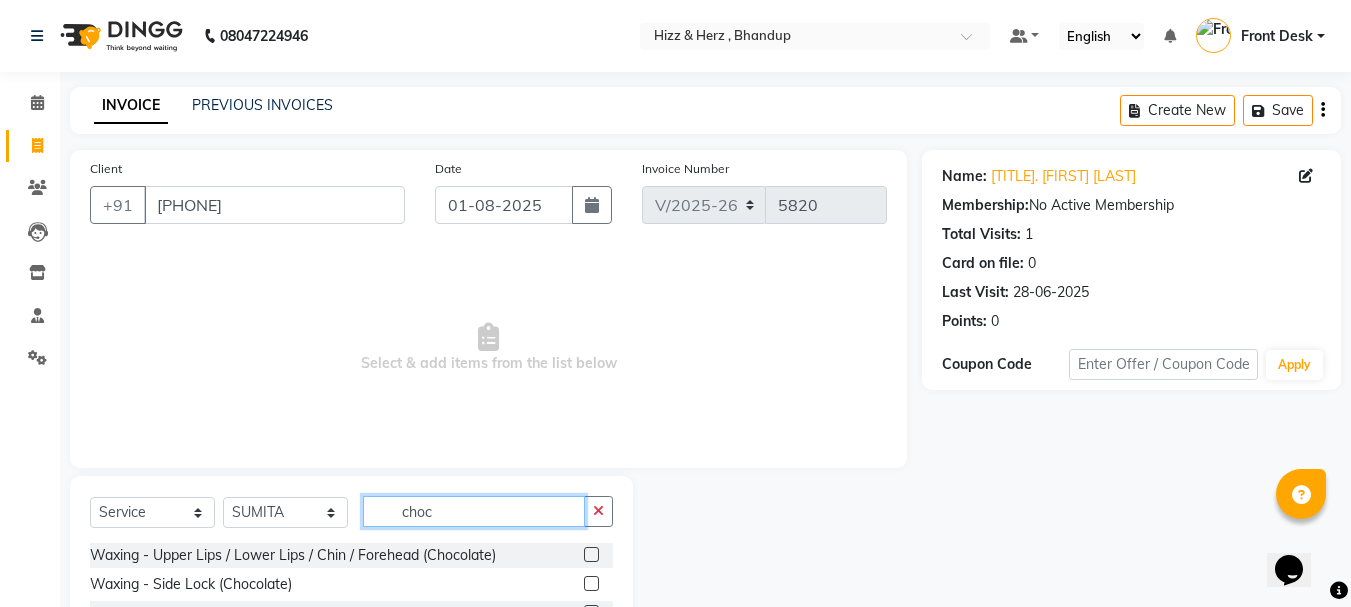 scroll, scrollTop: 194, scrollLeft: 0, axis: vertical 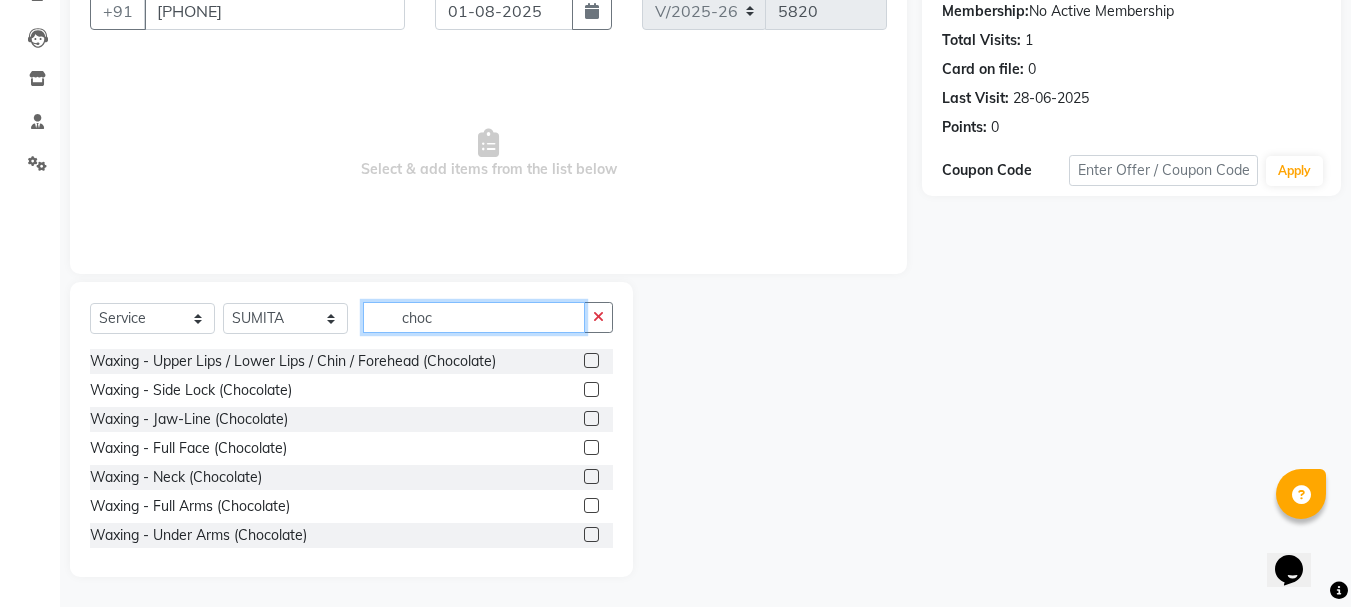 type on "choc" 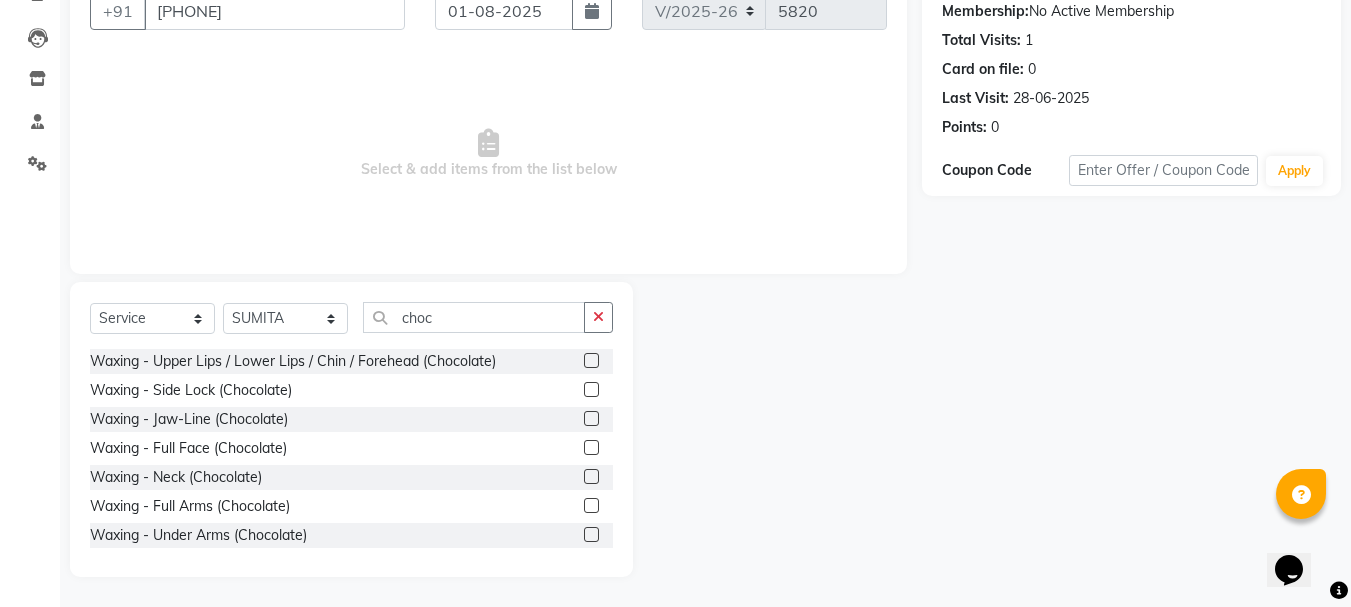 click 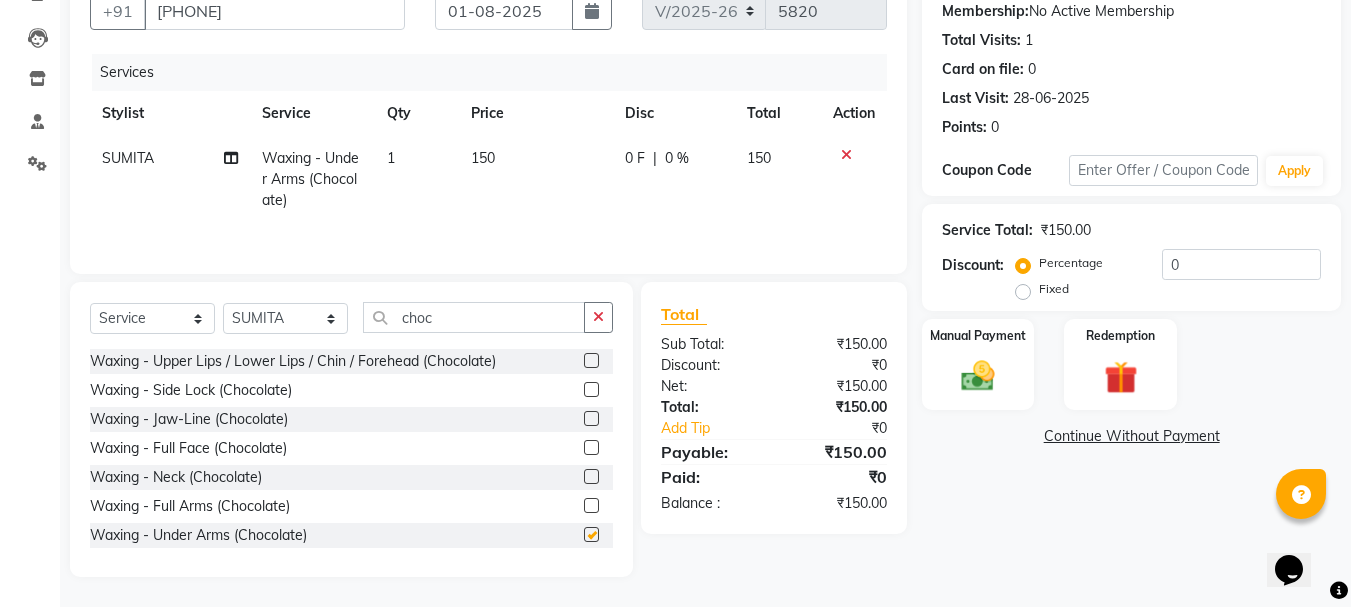 checkbox on "false" 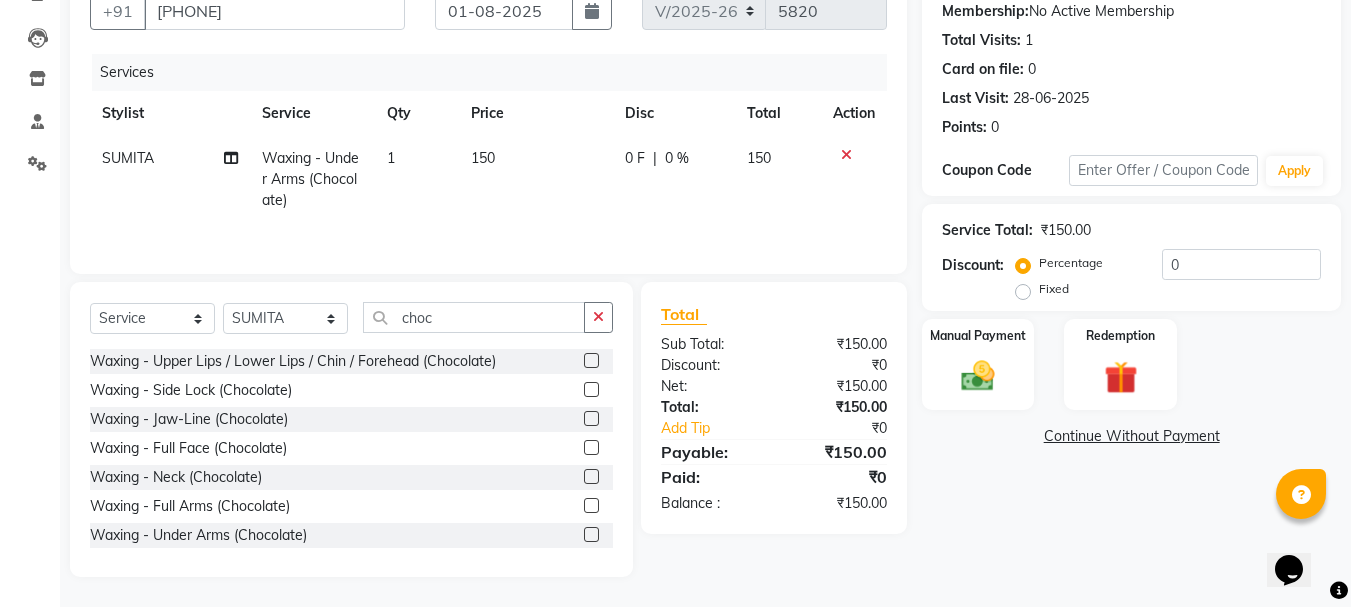 click 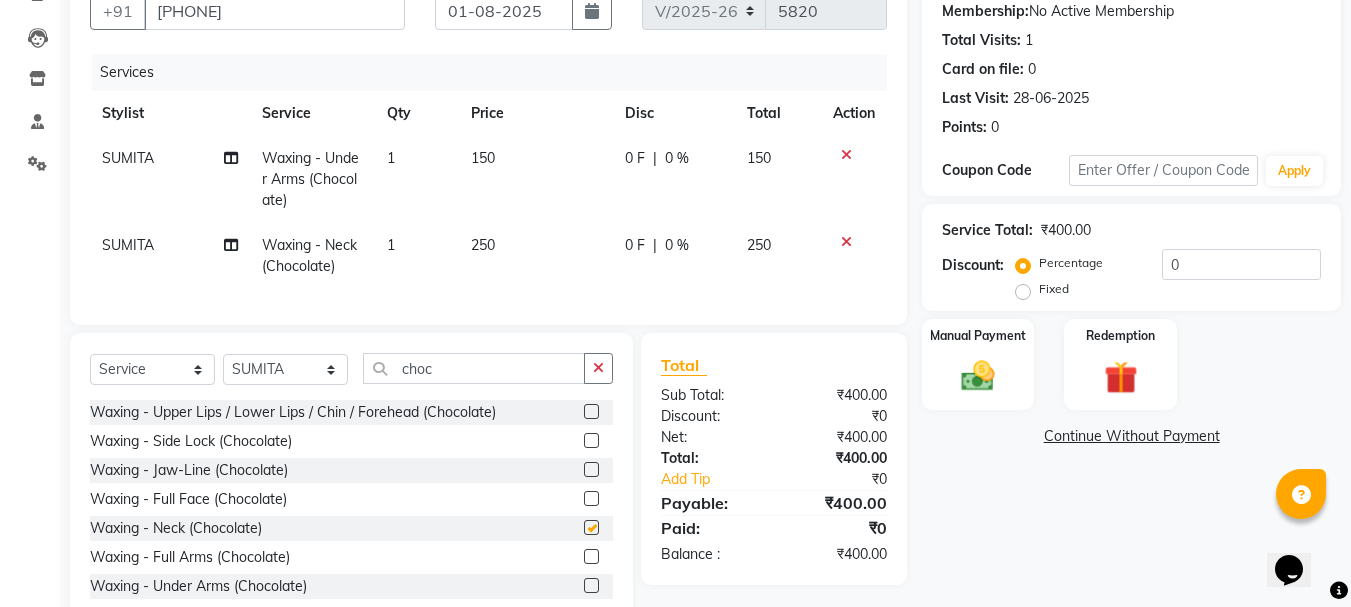 checkbox on "false" 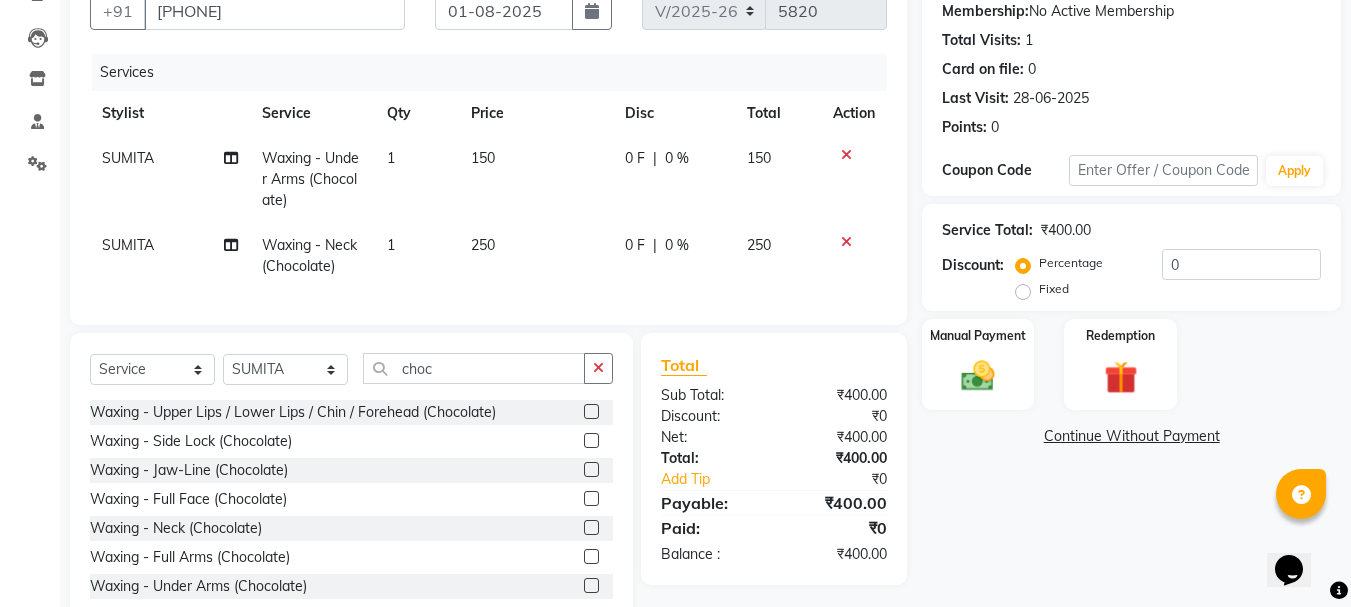 click 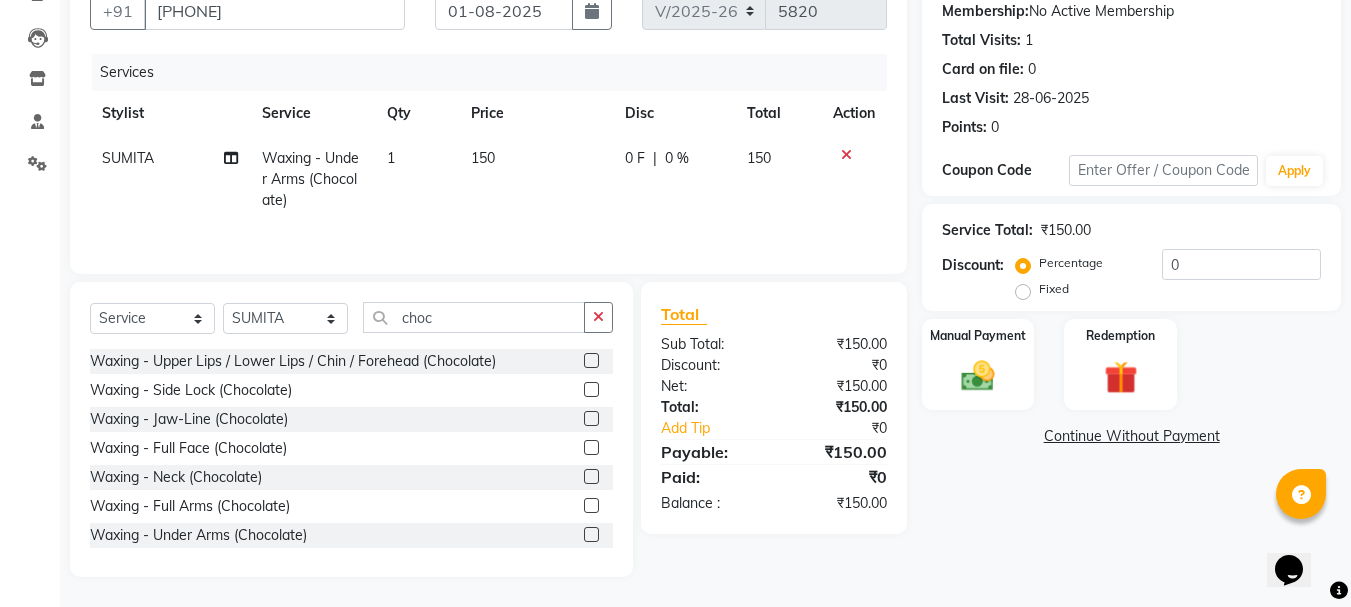 click 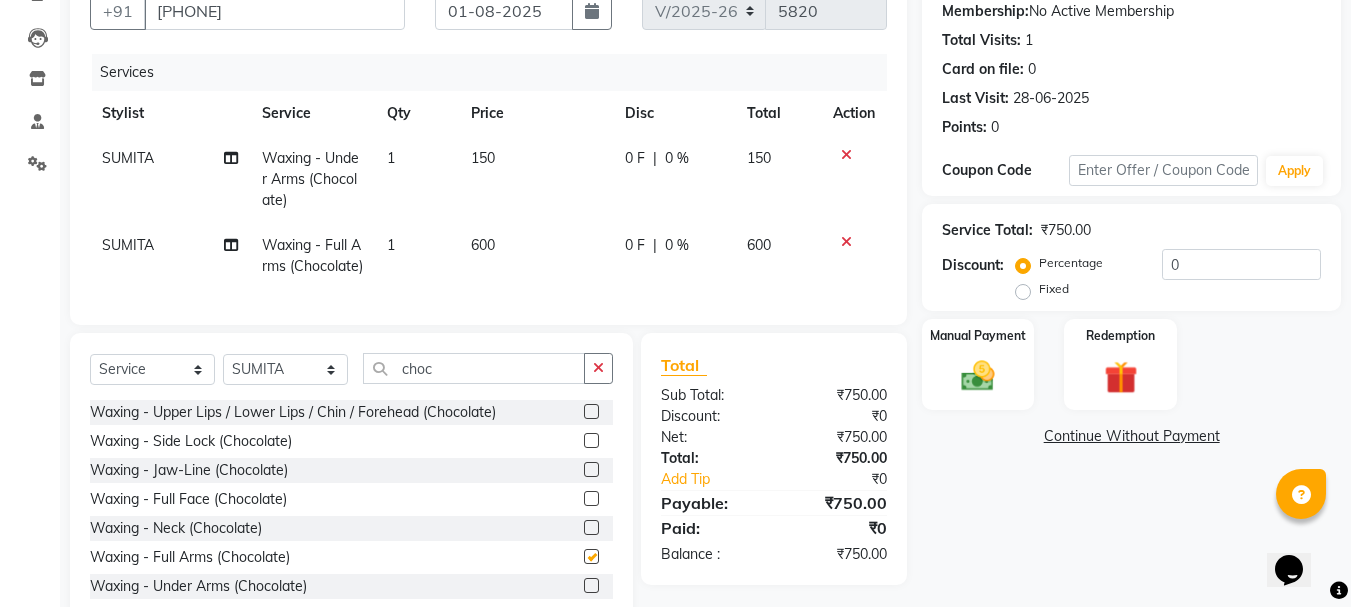 checkbox on "false" 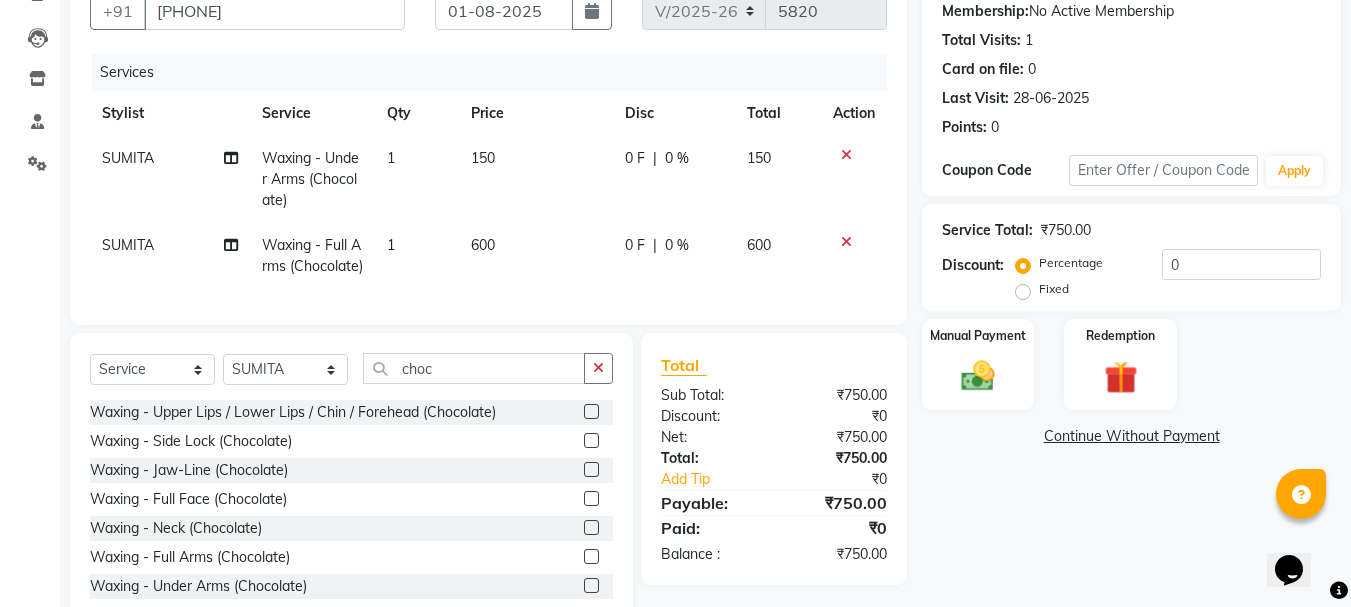scroll, scrollTop: 175, scrollLeft: 0, axis: vertical 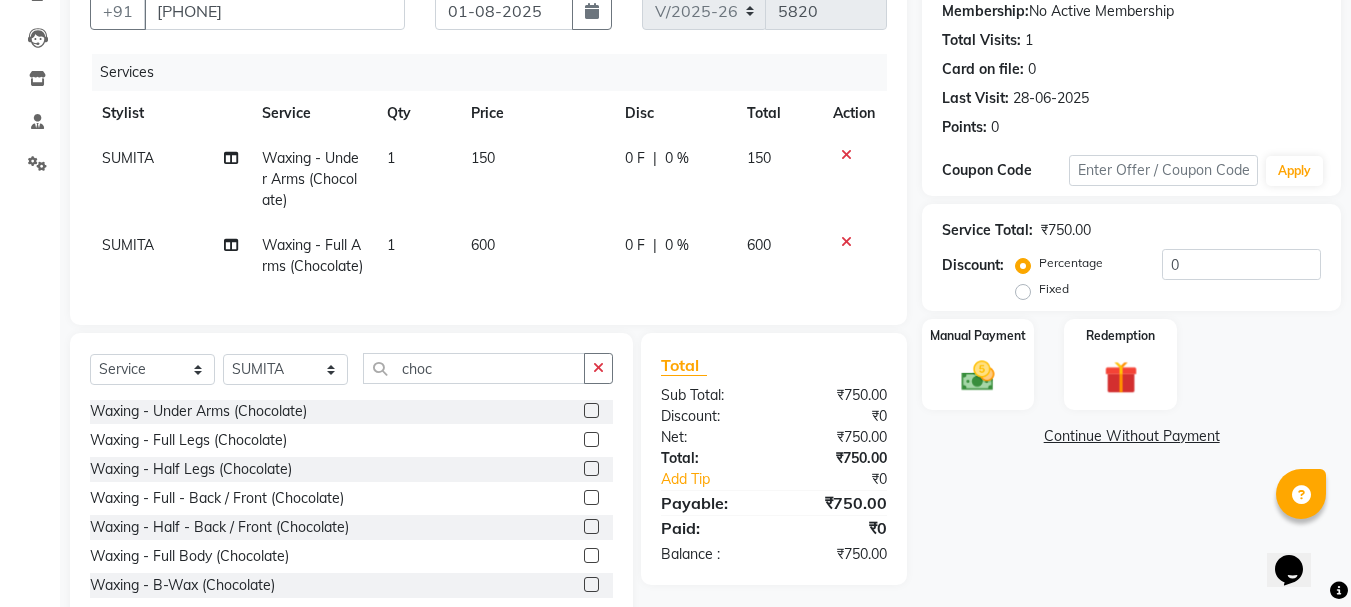 click 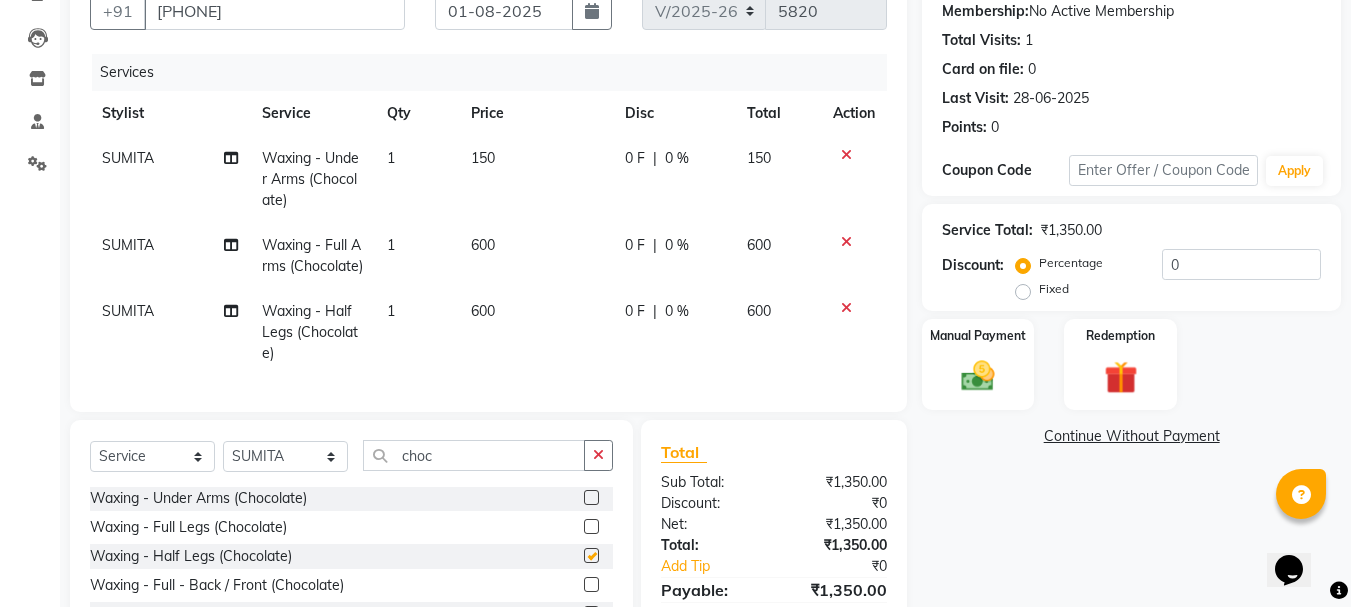 checkbox on "false" 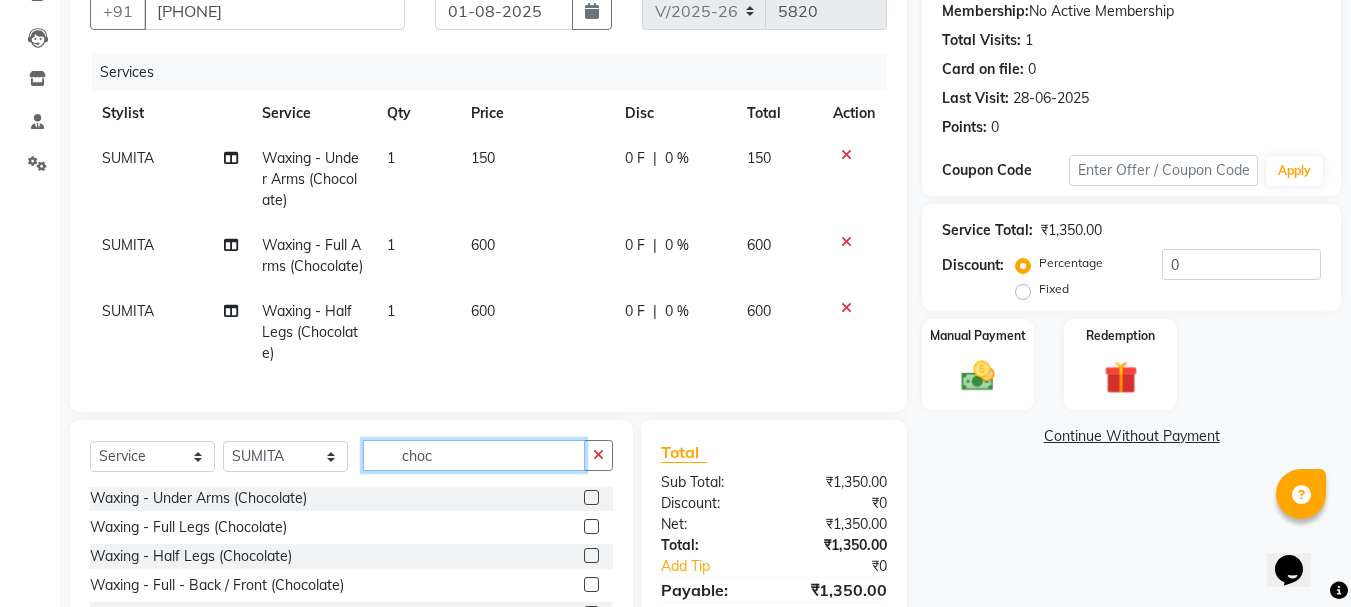 click on "choc" 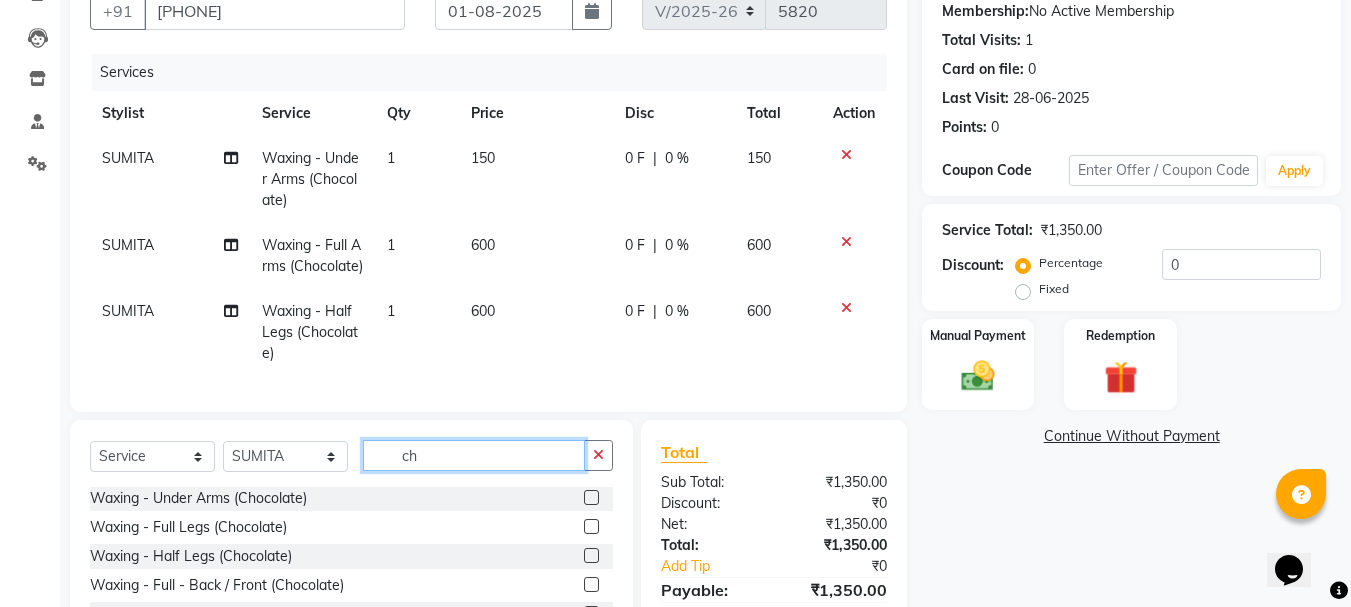 type on "c" 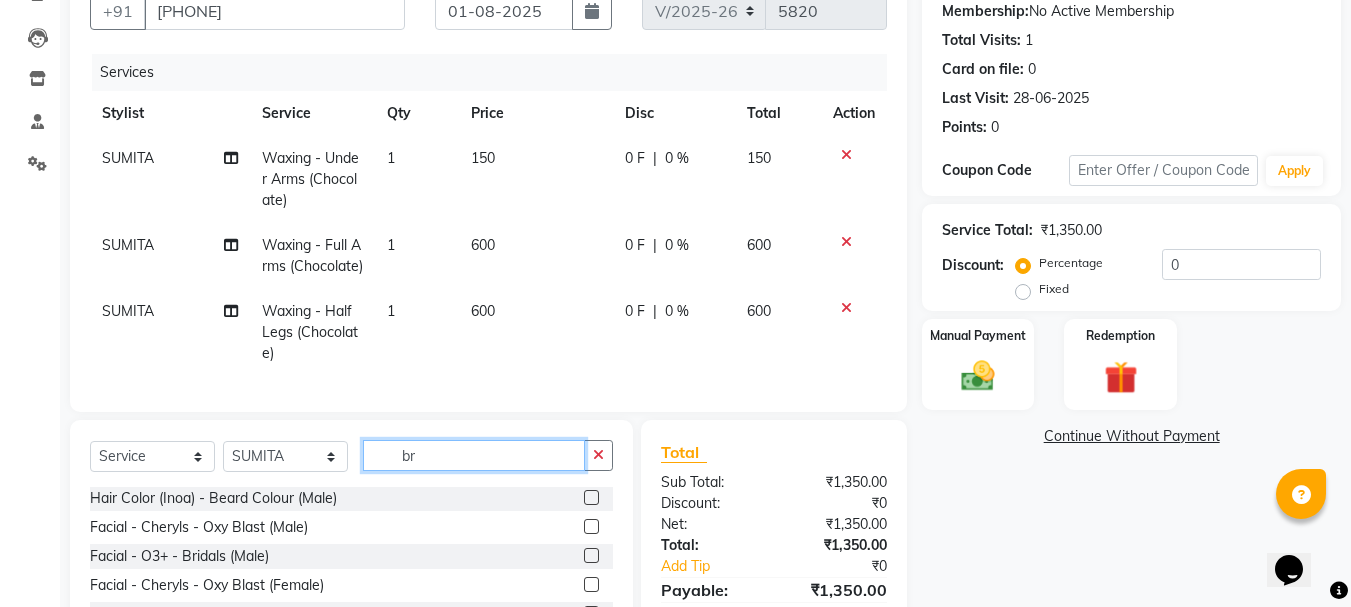 scroll, scrollTop: 0, scrollLeft: 0, axis: both 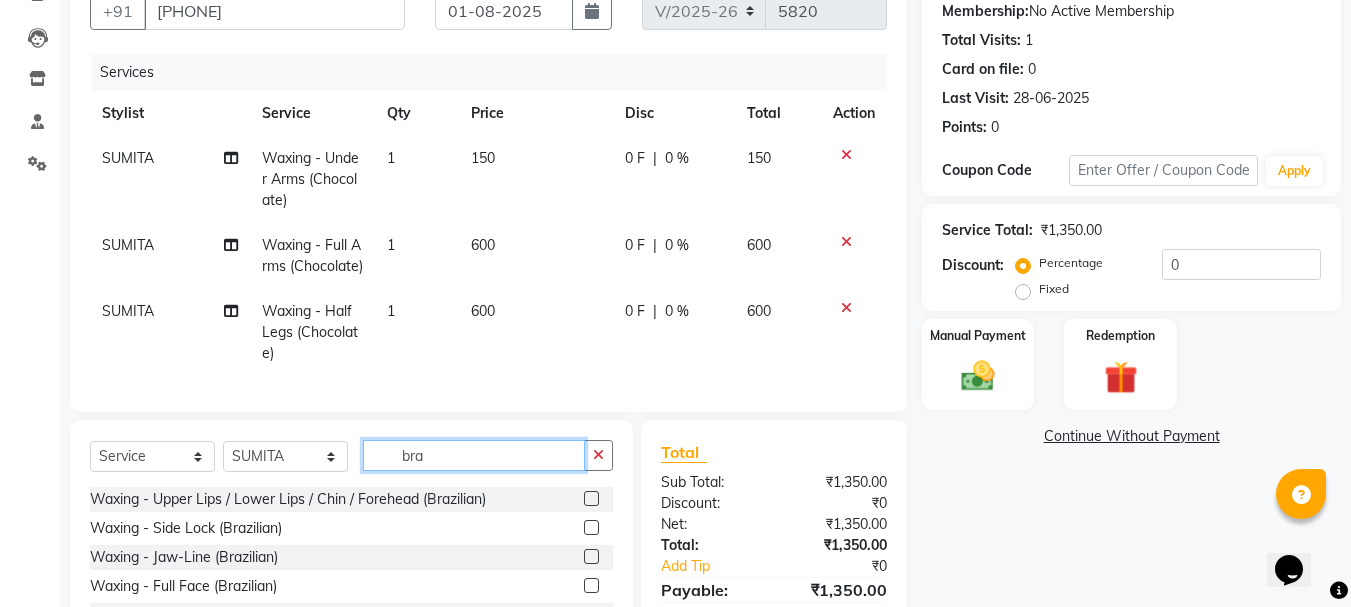 type on "bra" 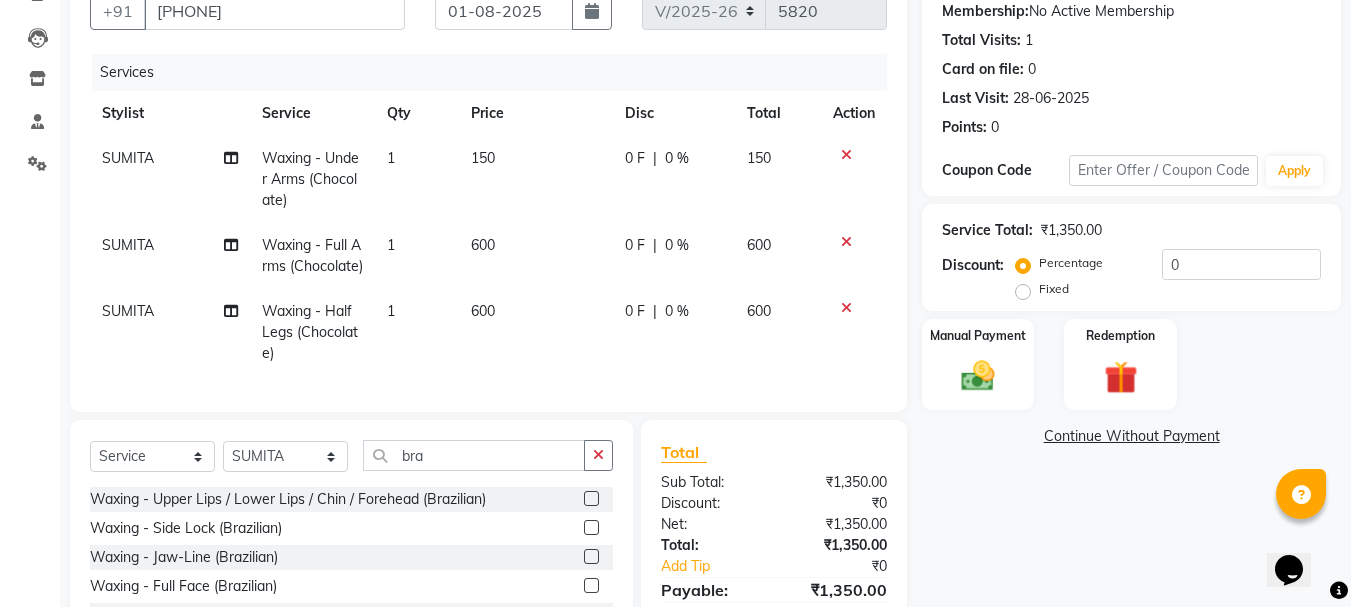 click 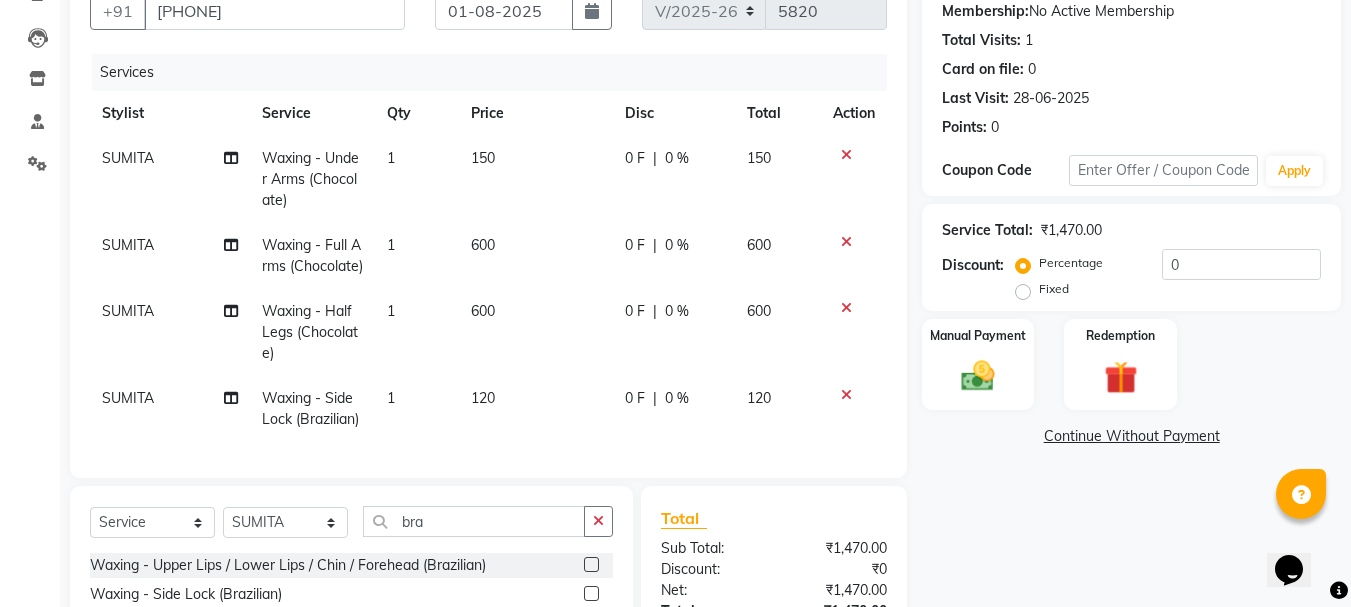 scroll, scrollTop: 434, scrollLeft: 0, axis: vertical 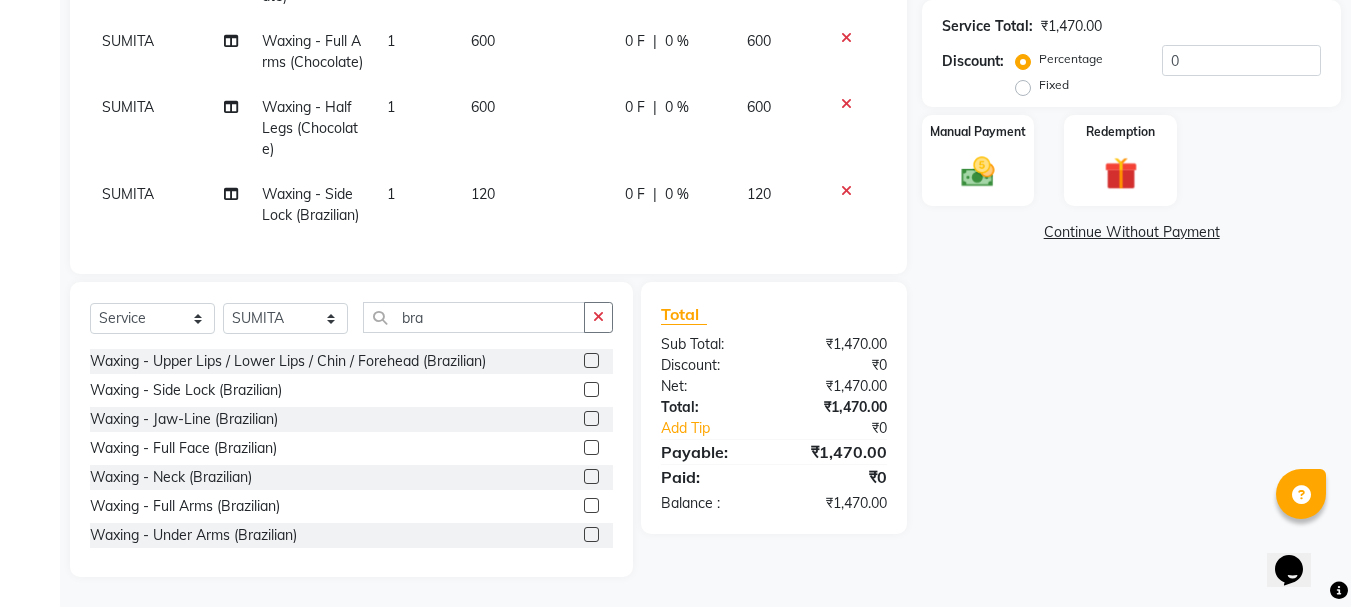 click 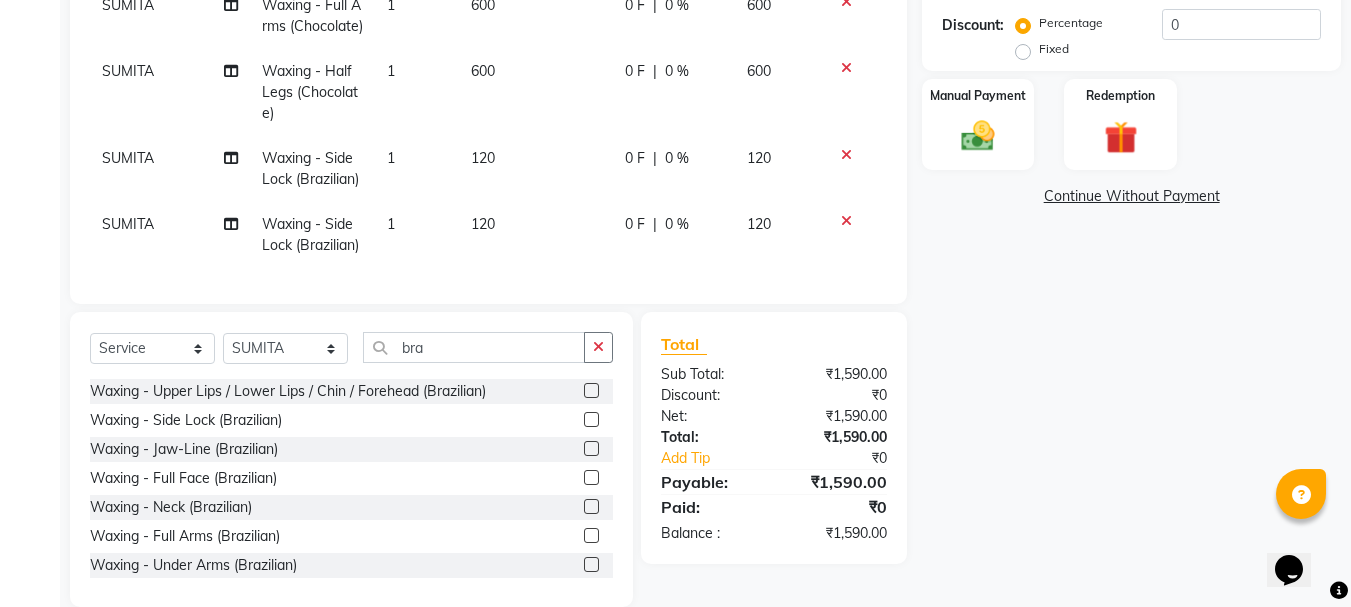 click 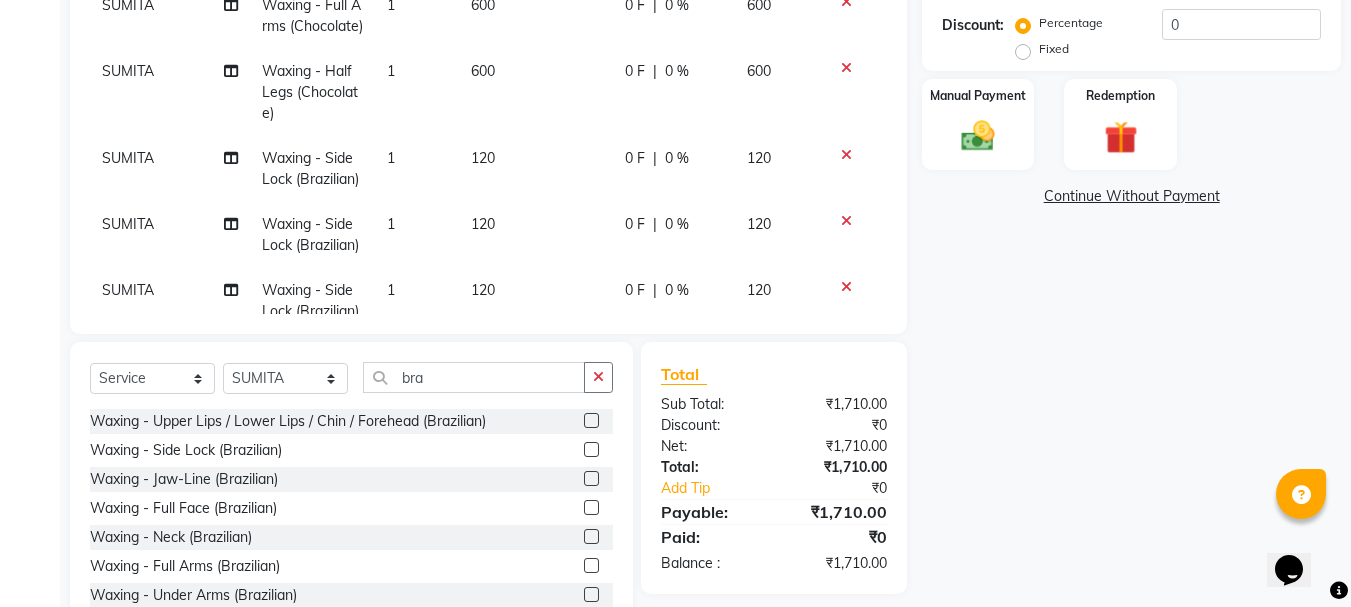 click 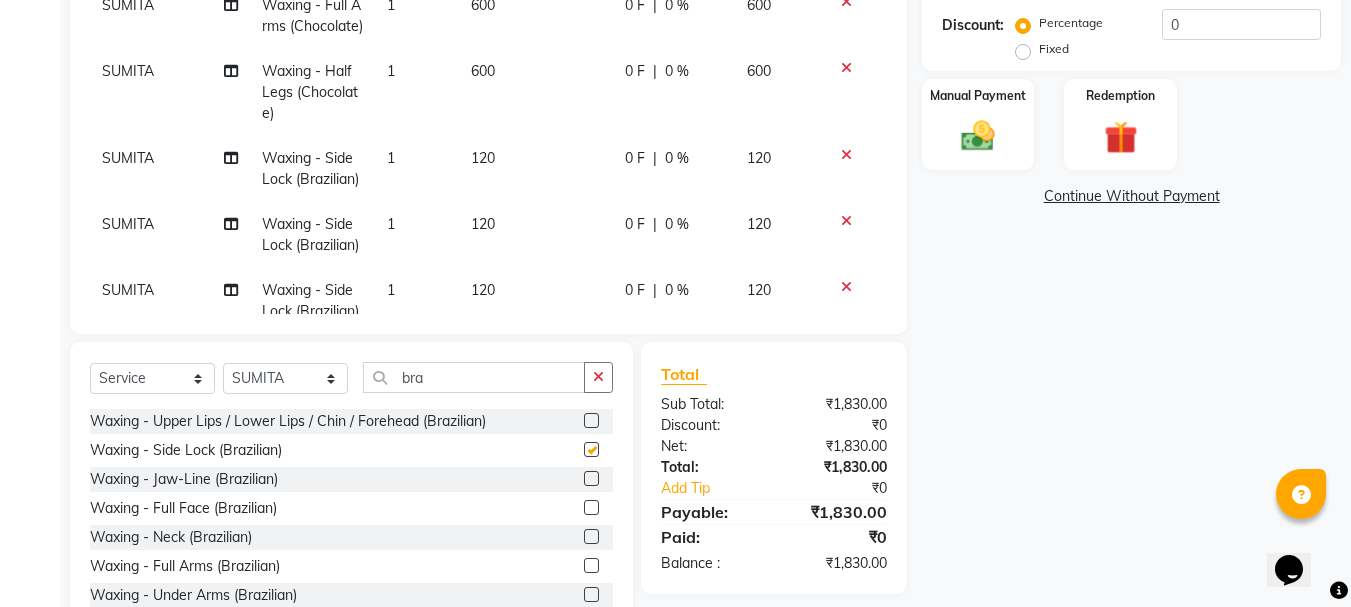 checkbox on "false" 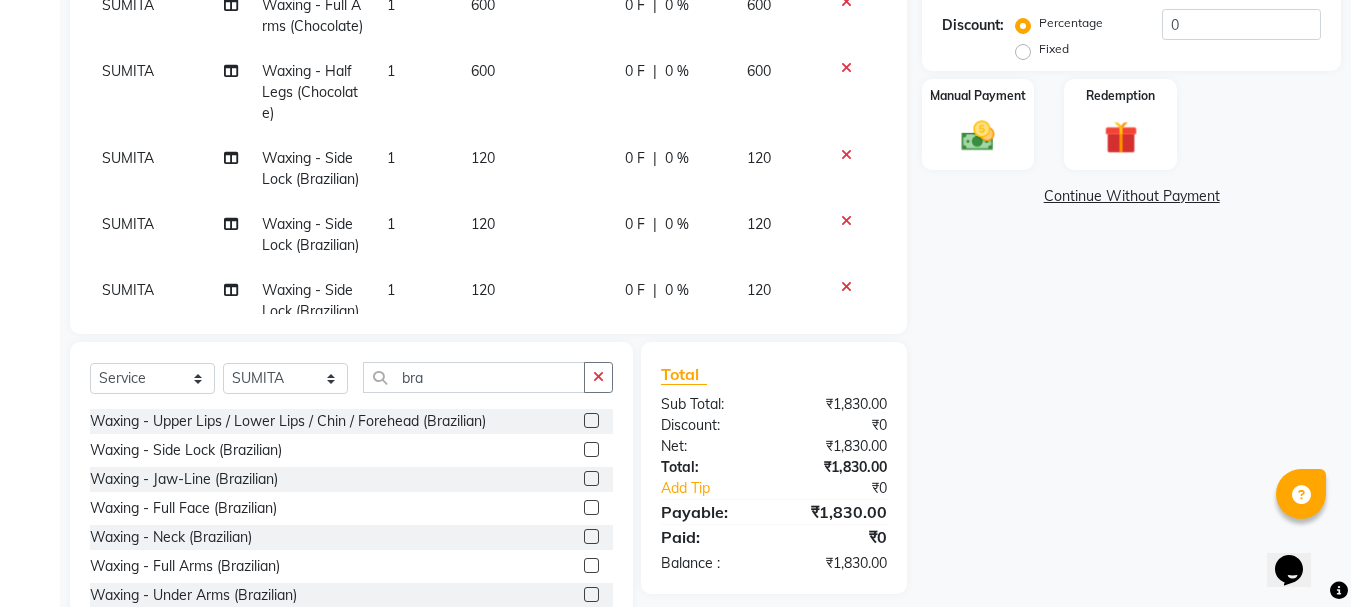click 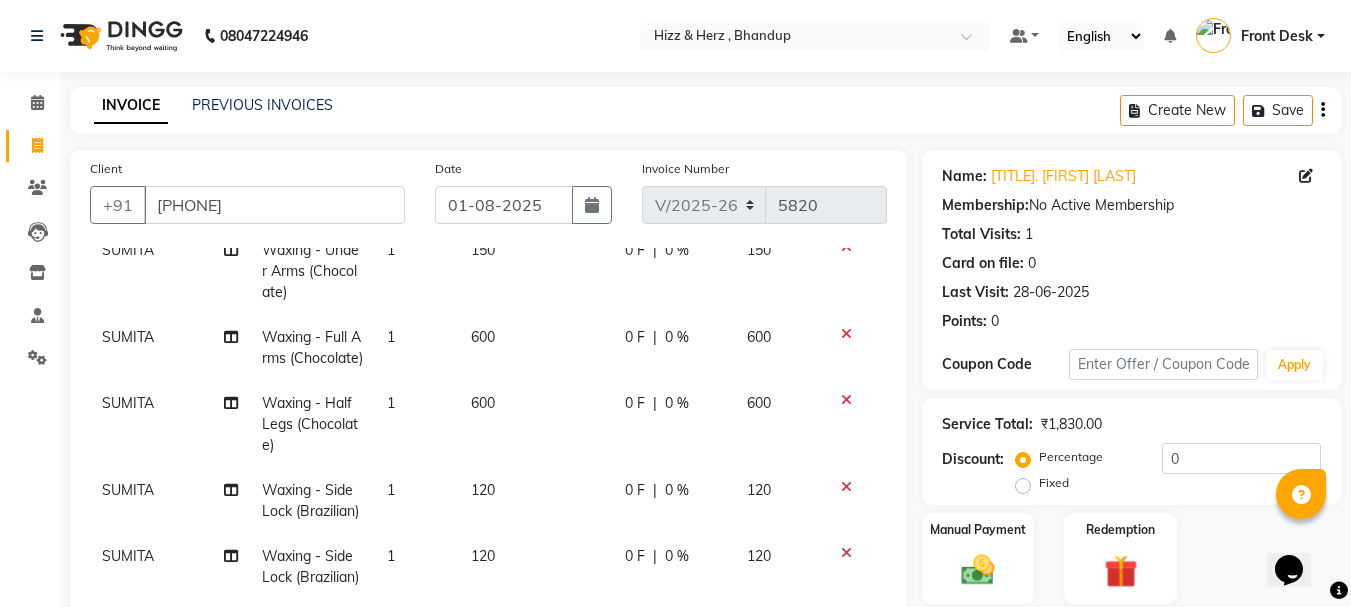 scroll, scrollTop: 494, scrollLeft: 0, axis: vertical 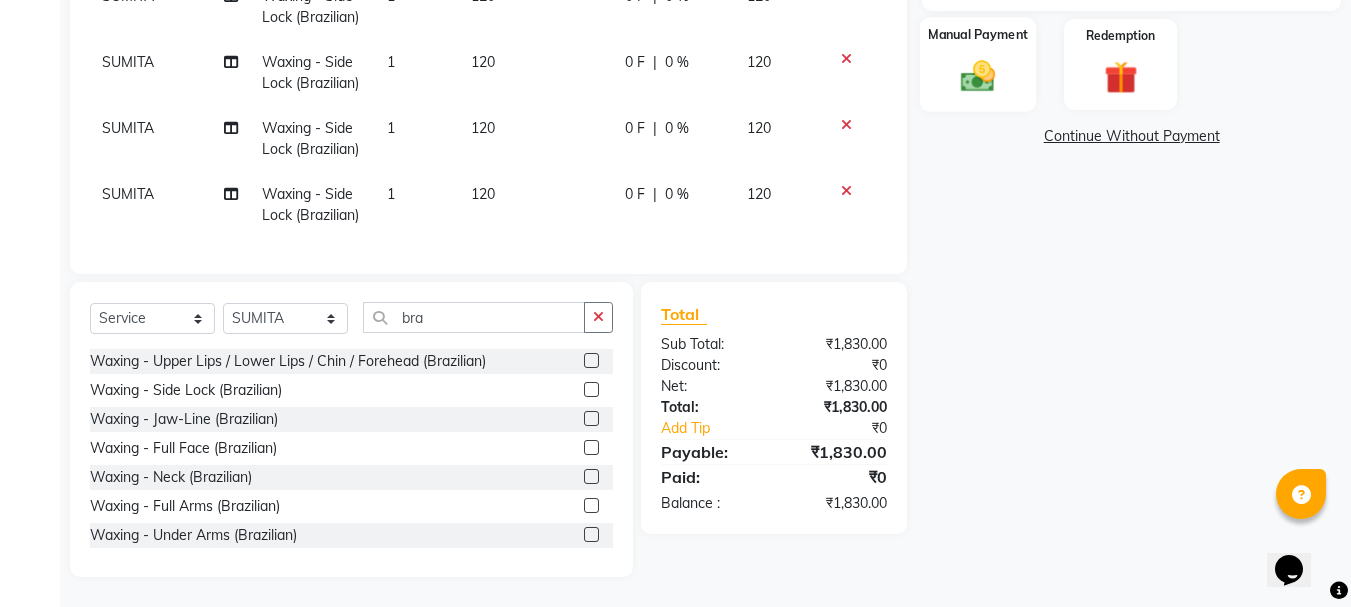 click 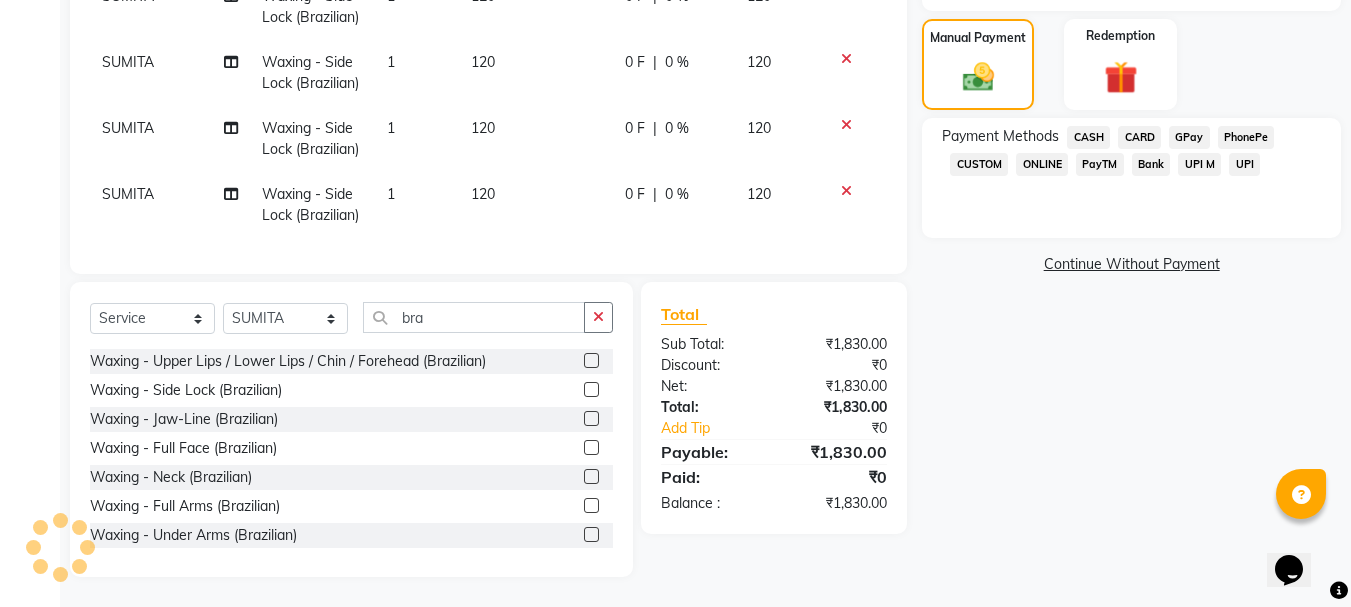 click on "GPay" 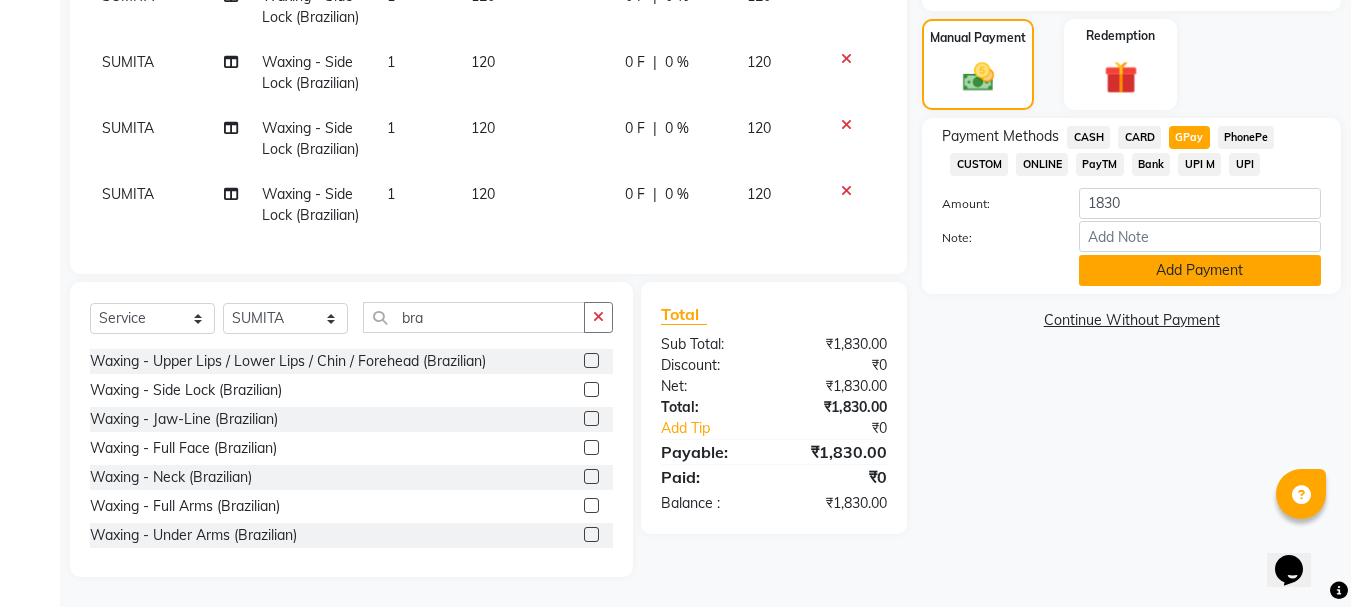 click on "Add Payment" 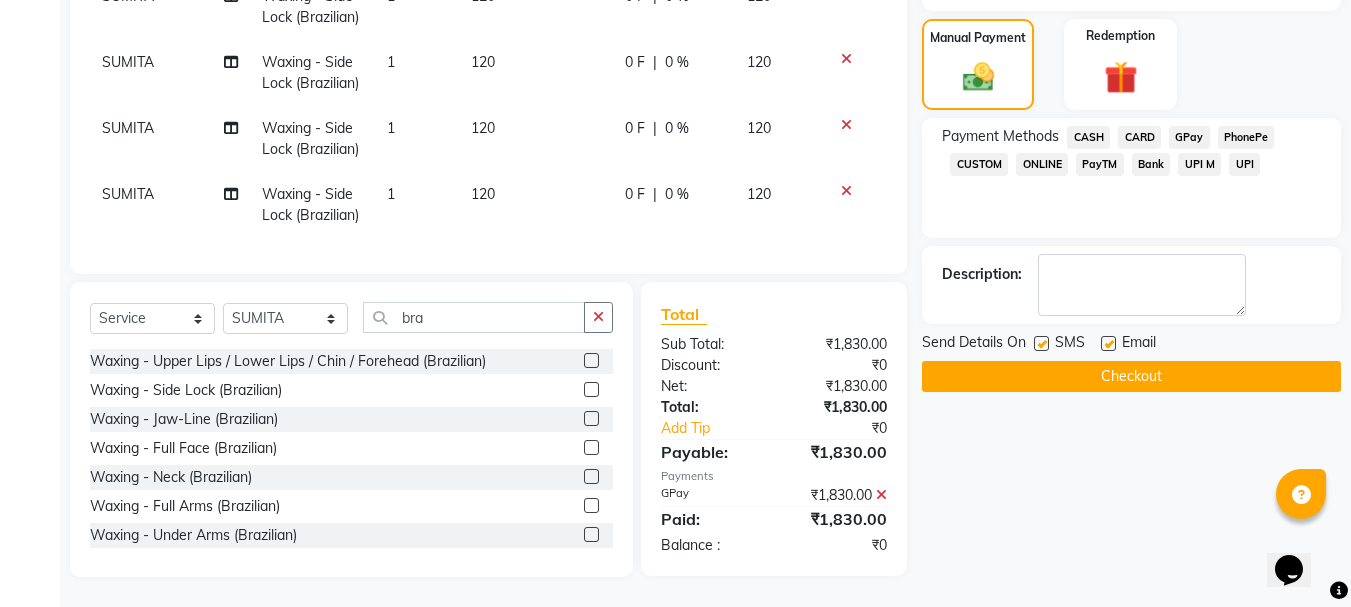 click on "Checkout" 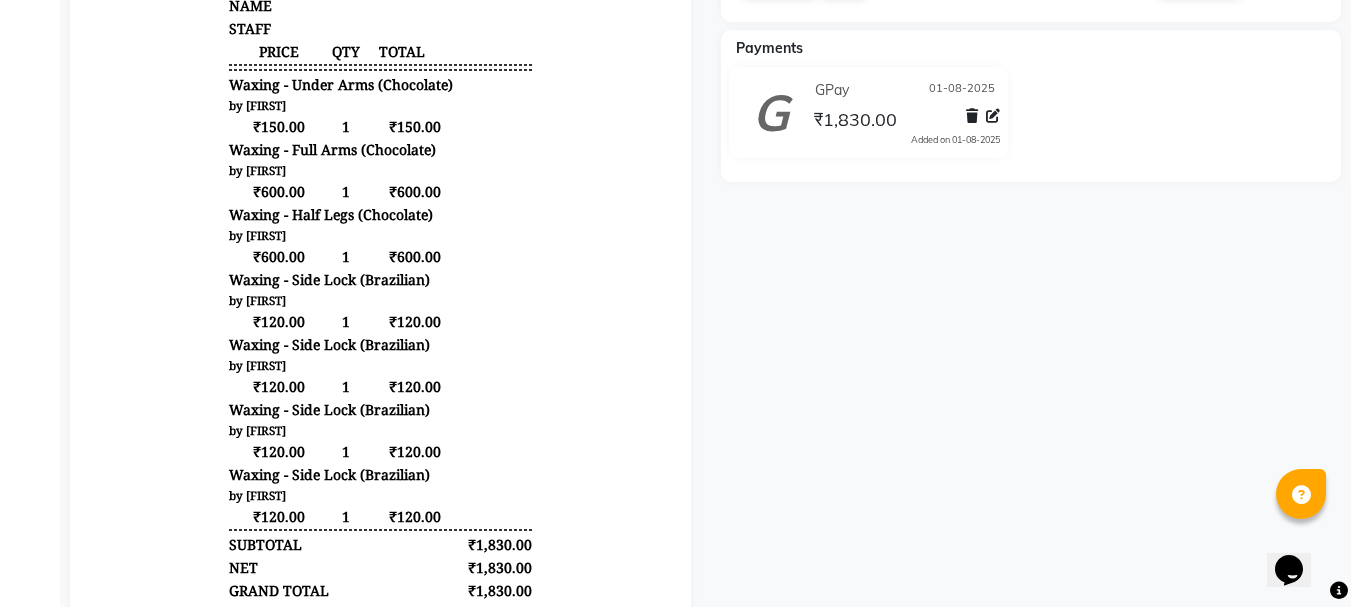 scroll, scrollTop: 451, scrollLeft: 0, axis: vertical 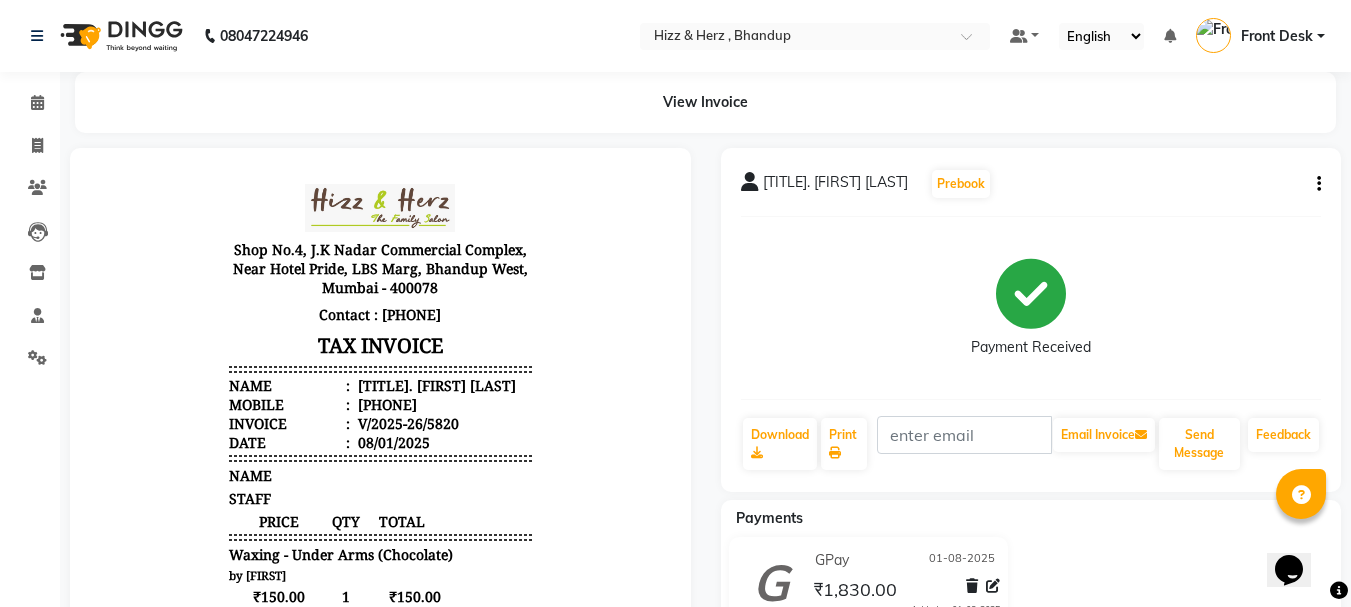click 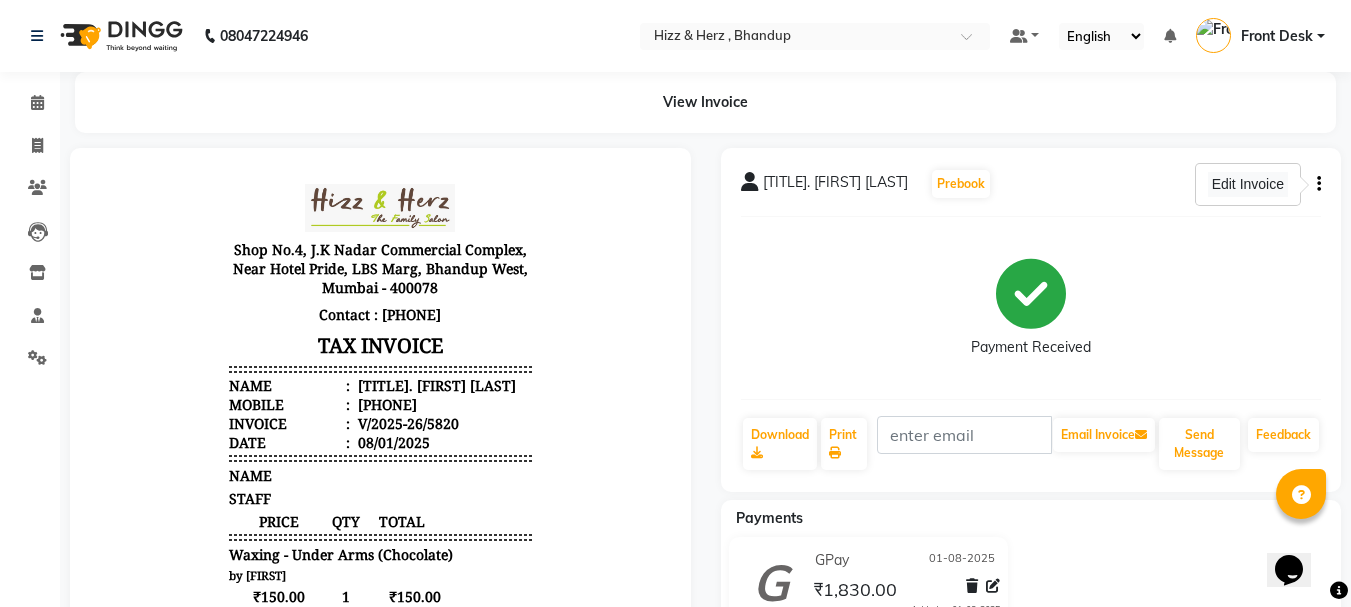 click on "Edit Invoice" at bounding box center (1248, 184) 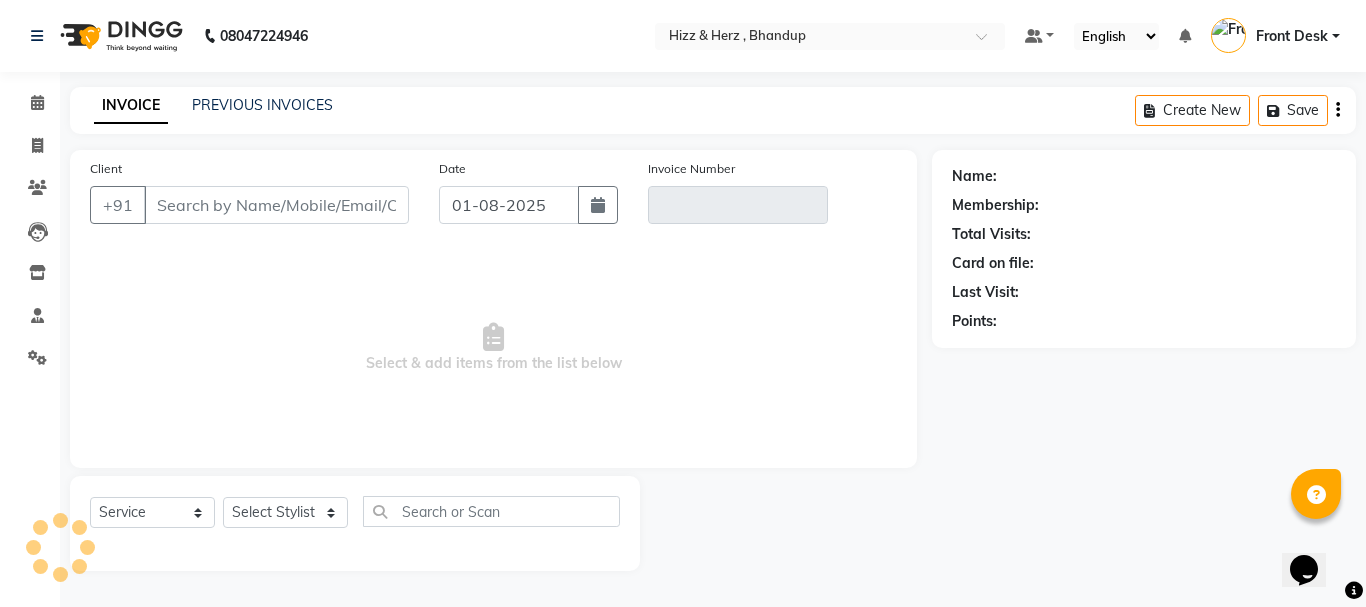 type on "9167976809" 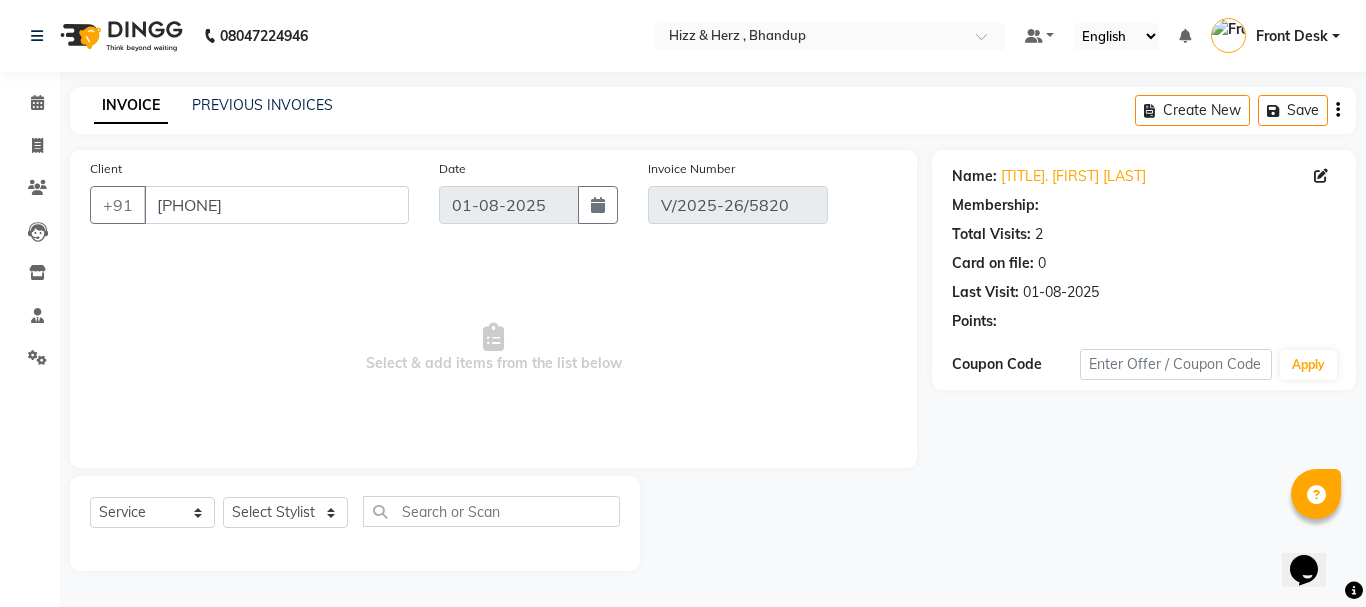 select on "select" 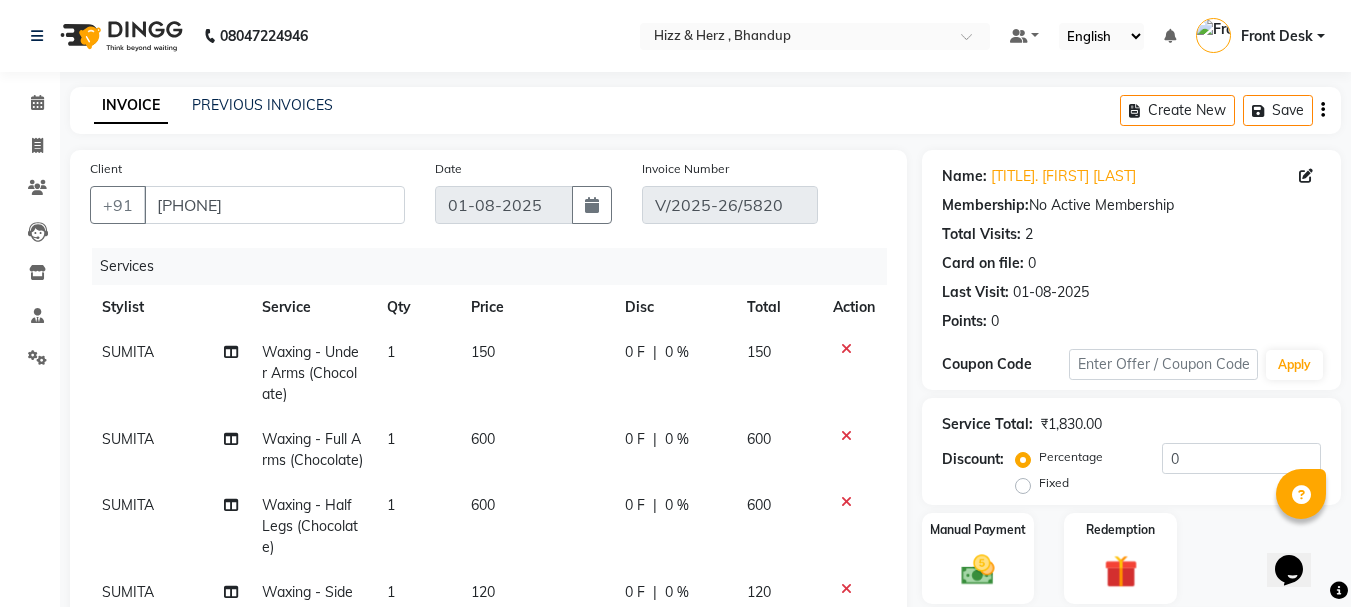 scroll, scrollTop: 493, scrollLeft: 0, axis: vertical 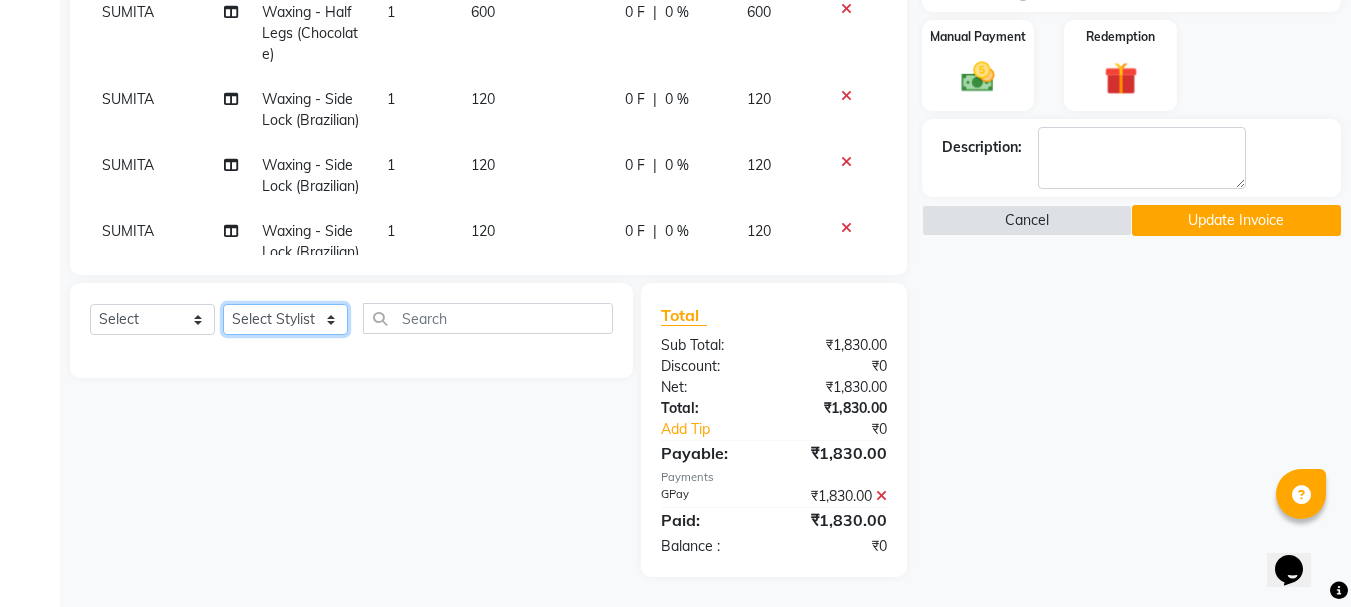 click on "Select Stylist Front Desk Gaurav Sharma HIZZ & HERZ 2 IRFAN AHMAD Jigna Goswami KHALID AHMAD Laxmi Mehboob MOHD PARVEJ NIZAM Salman Sangeeta  SUMITA  VEERENDRA SHARMA" 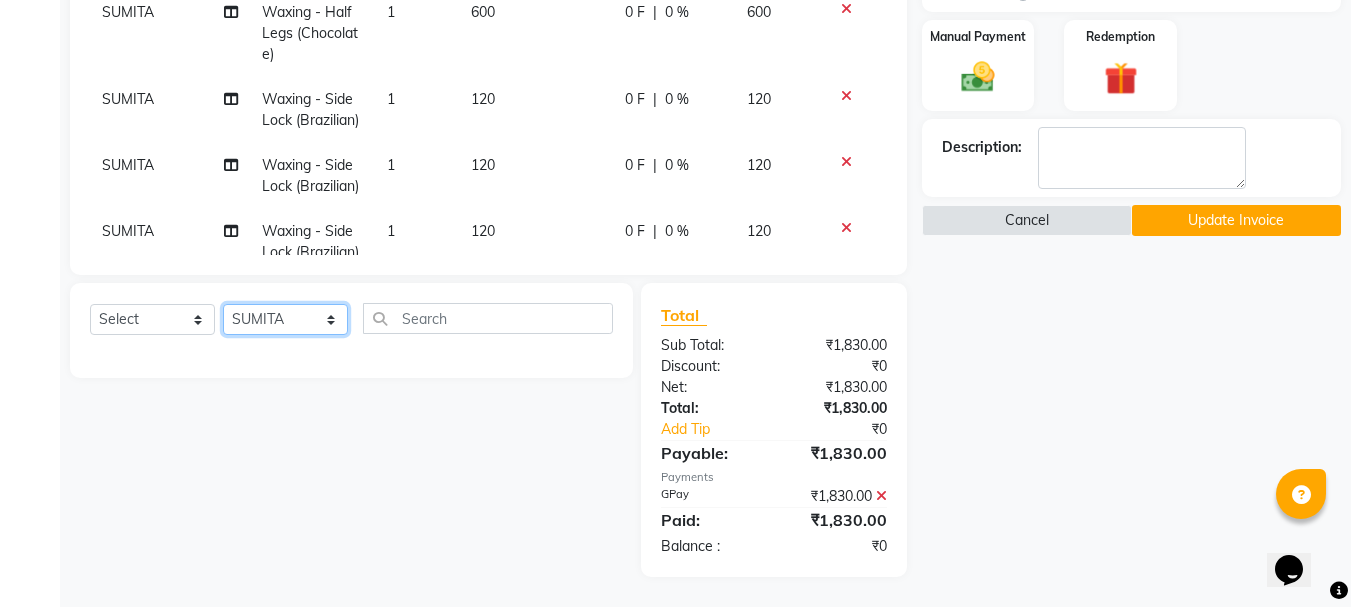 click on "Select Stylist Front Desk Gaurav Sharma HIZZ & HERZ 2 IRFAN AHMAD Jigna Goswami KHALID AHMAD Laxmi Mehboob MOHD PARVEJ NIZAM Salman Sangeeta  SUMITA  VEERENDRA SHARMA" 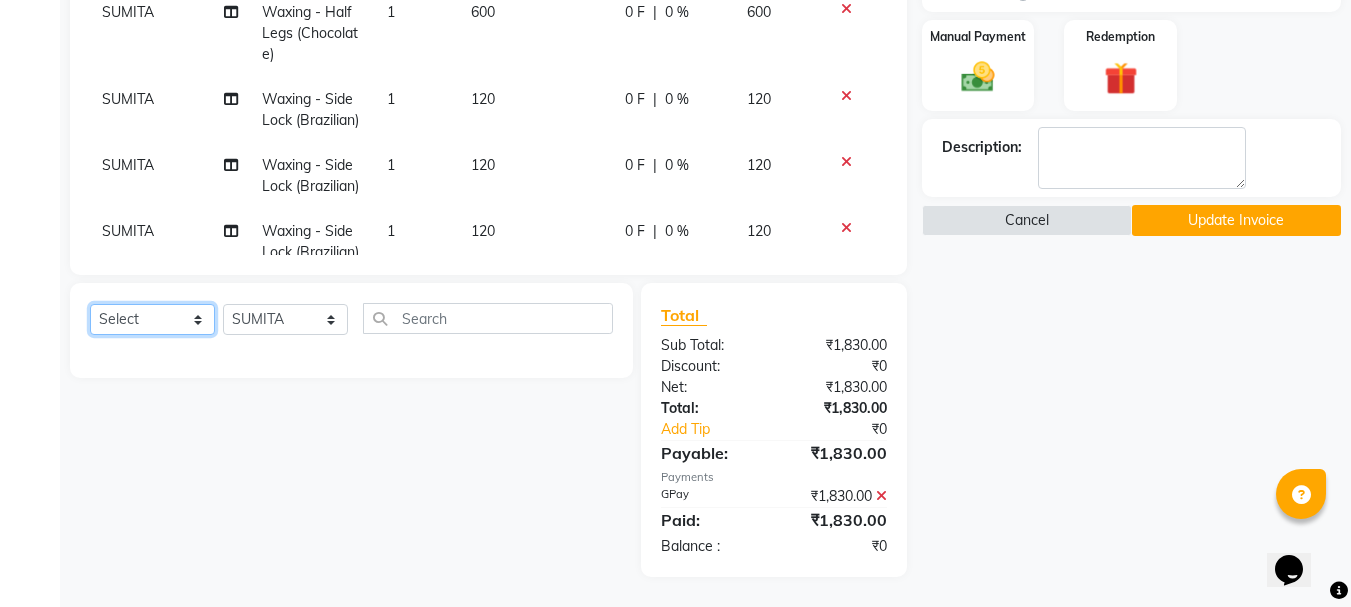 click on "Select  Service  Product  Membership  Package Voucher Prepaid Gift Card" 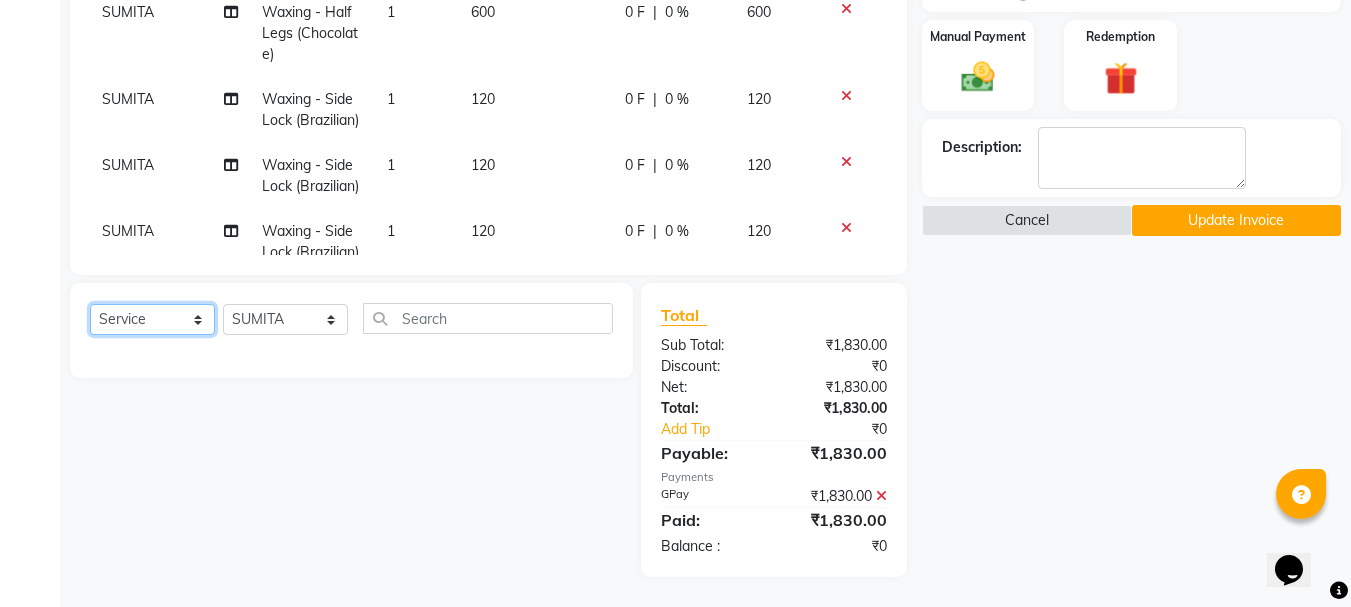 click on "Select  Service  Product  Membership  Package Voucher Prepaid Gift Card" 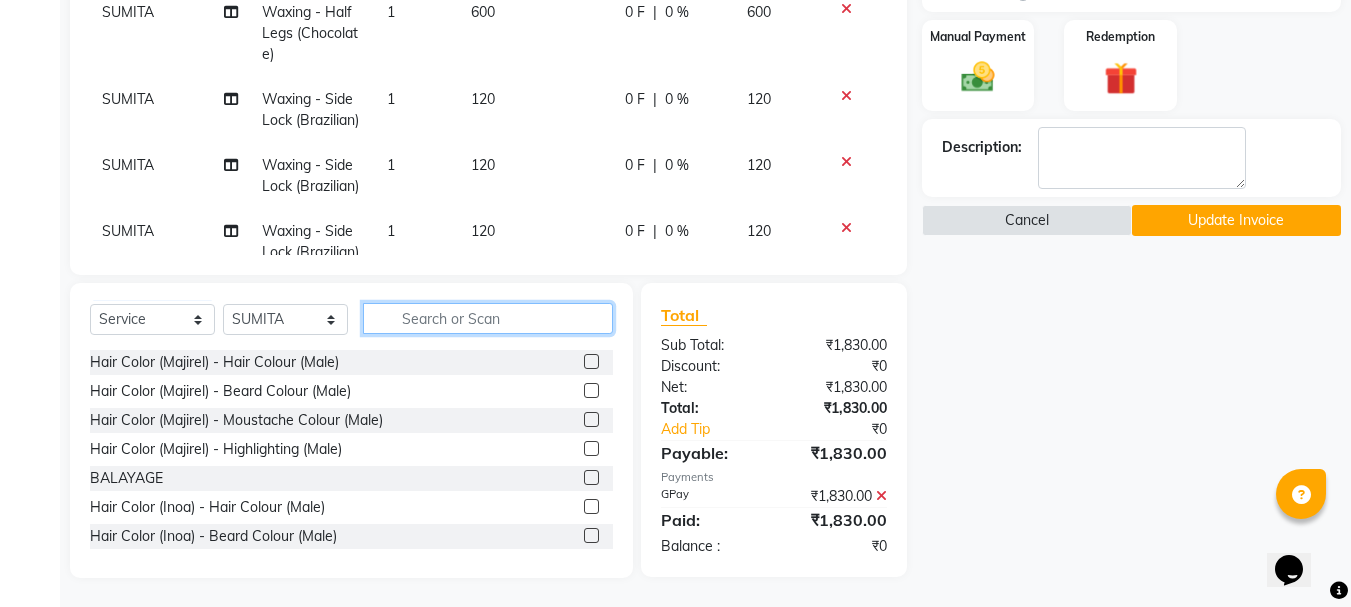 click 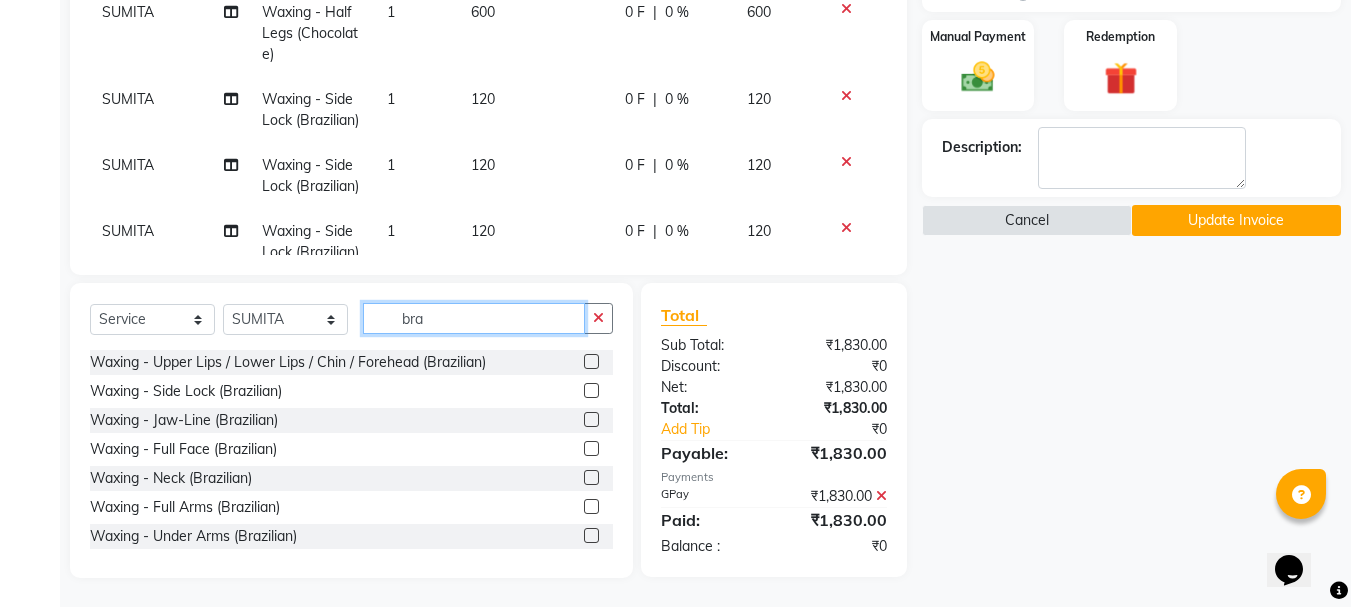 type on "bra" 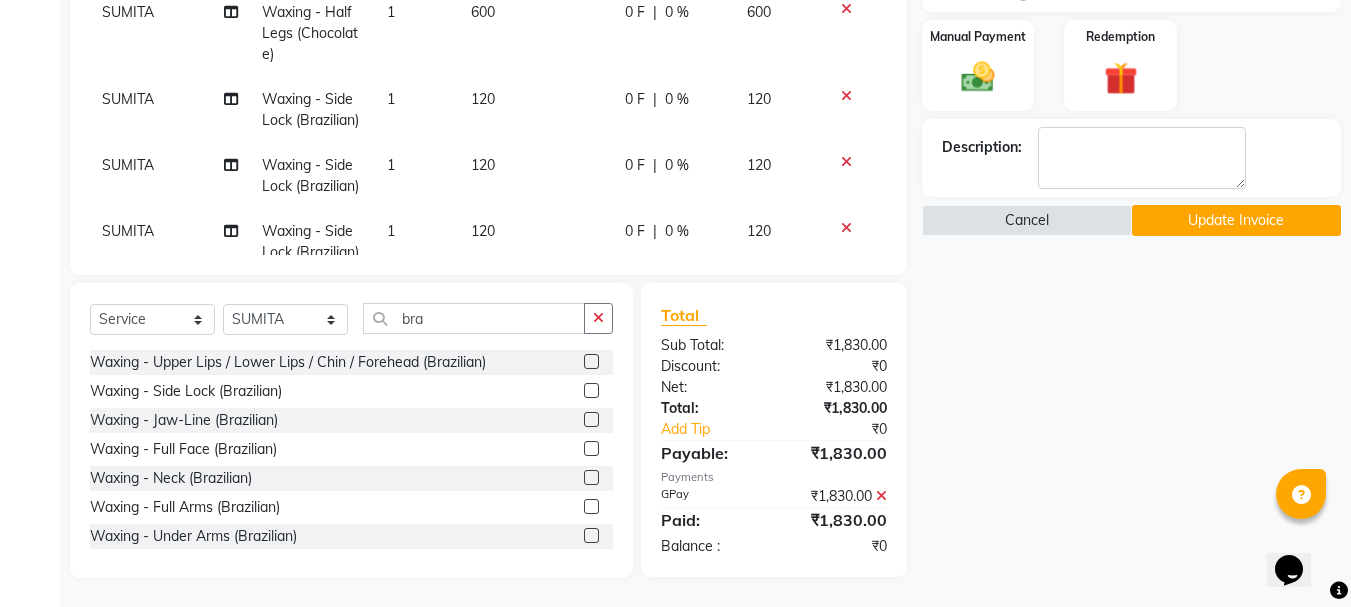 click 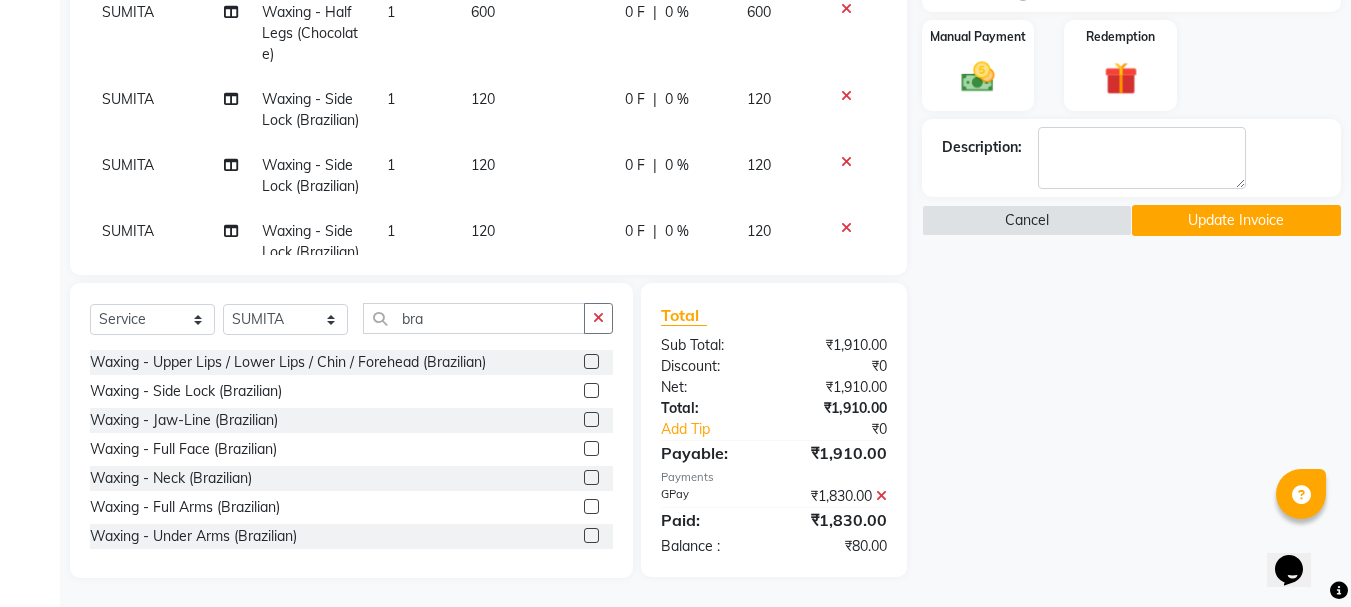 scroll, scrollTop: 0, scrollLeft: 0, axis: both 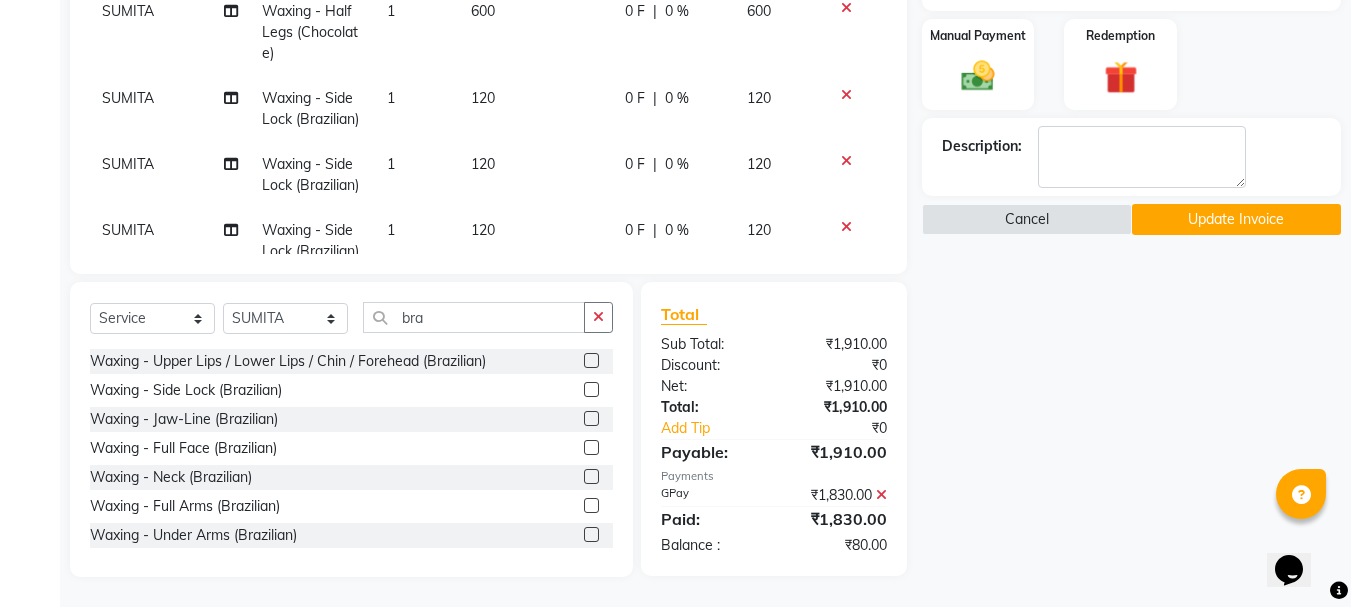 click 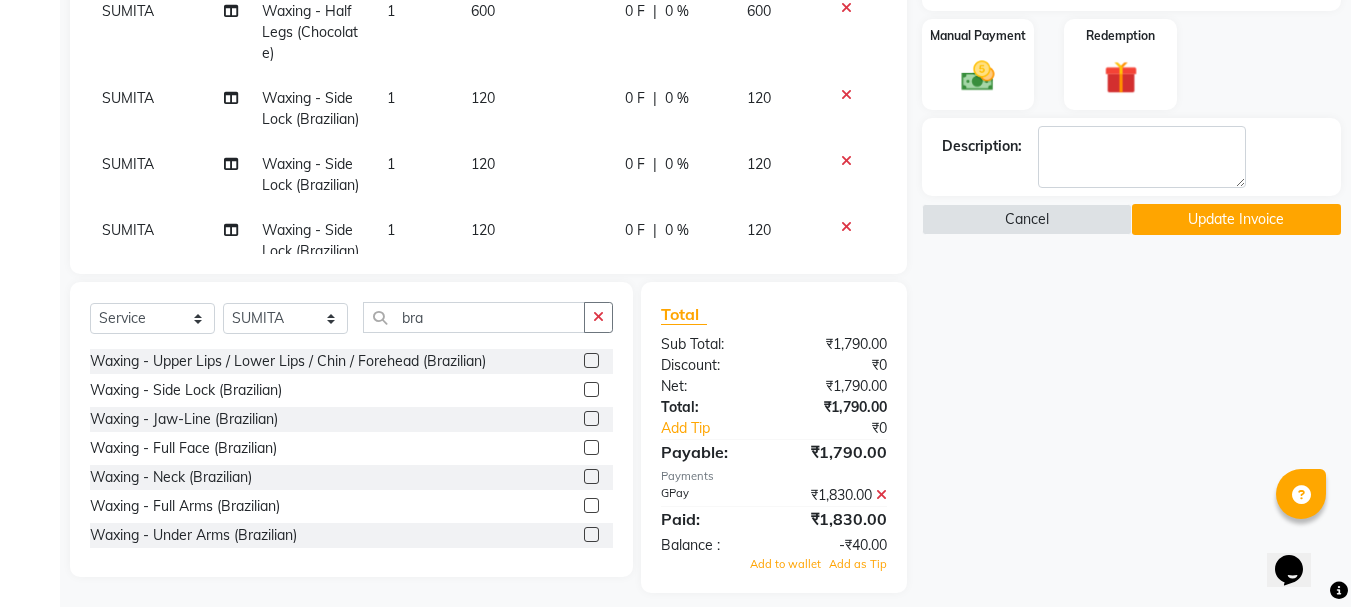 click 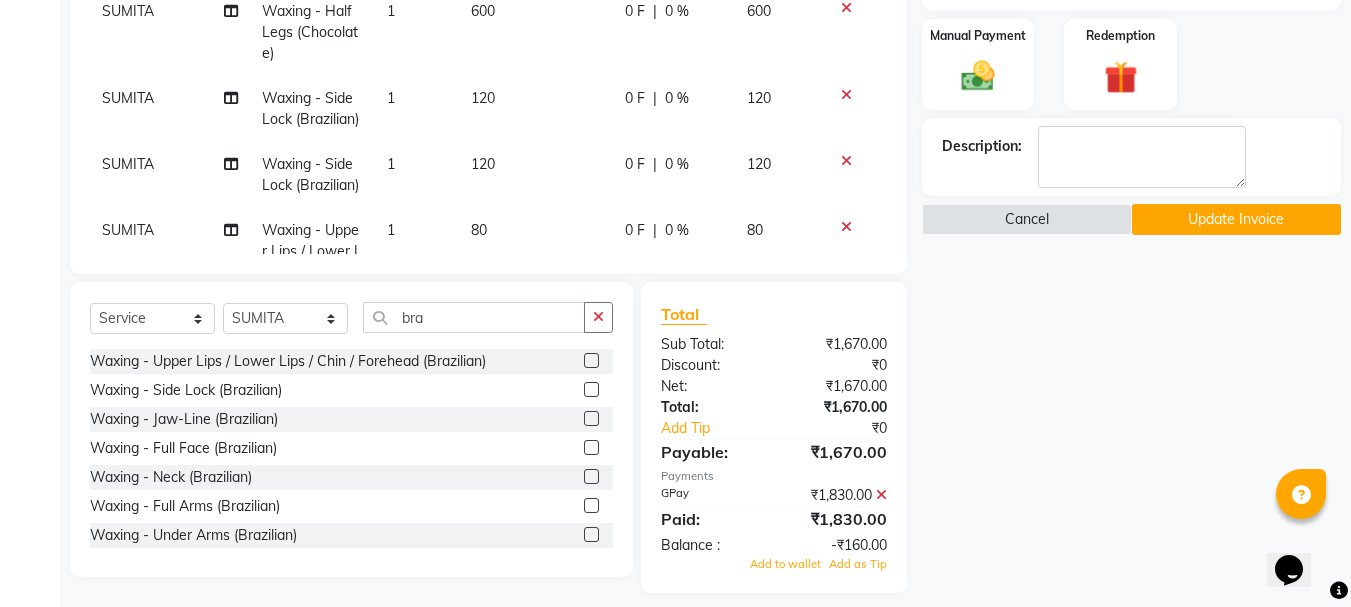 click 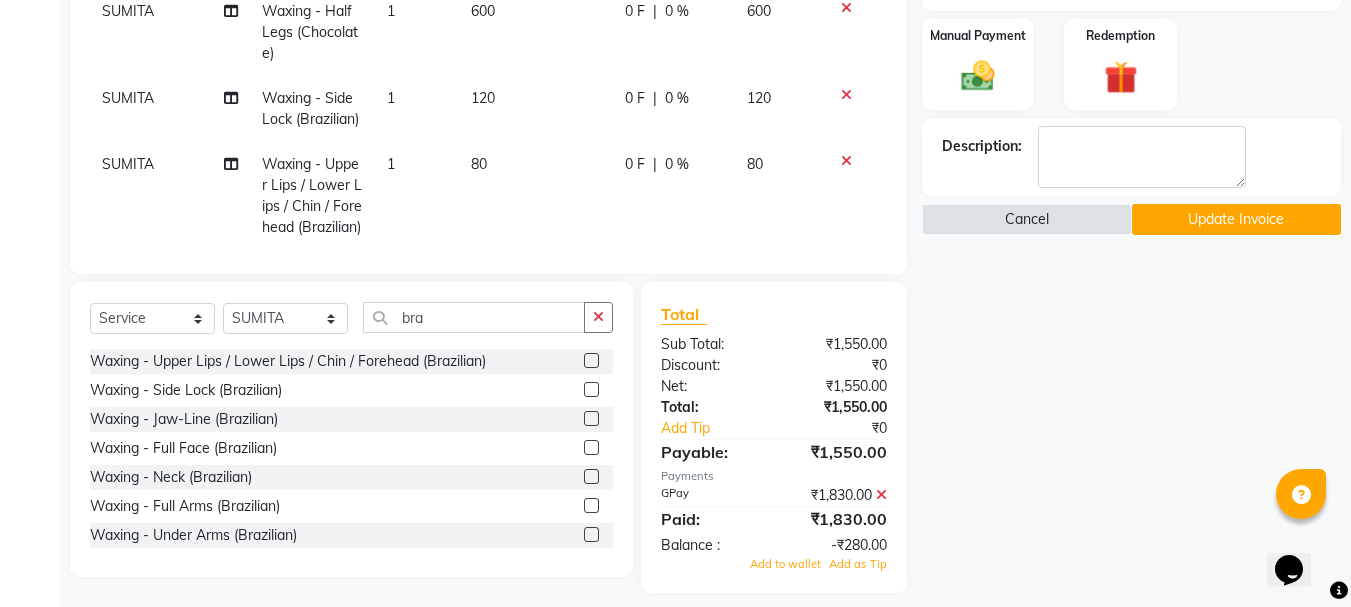click 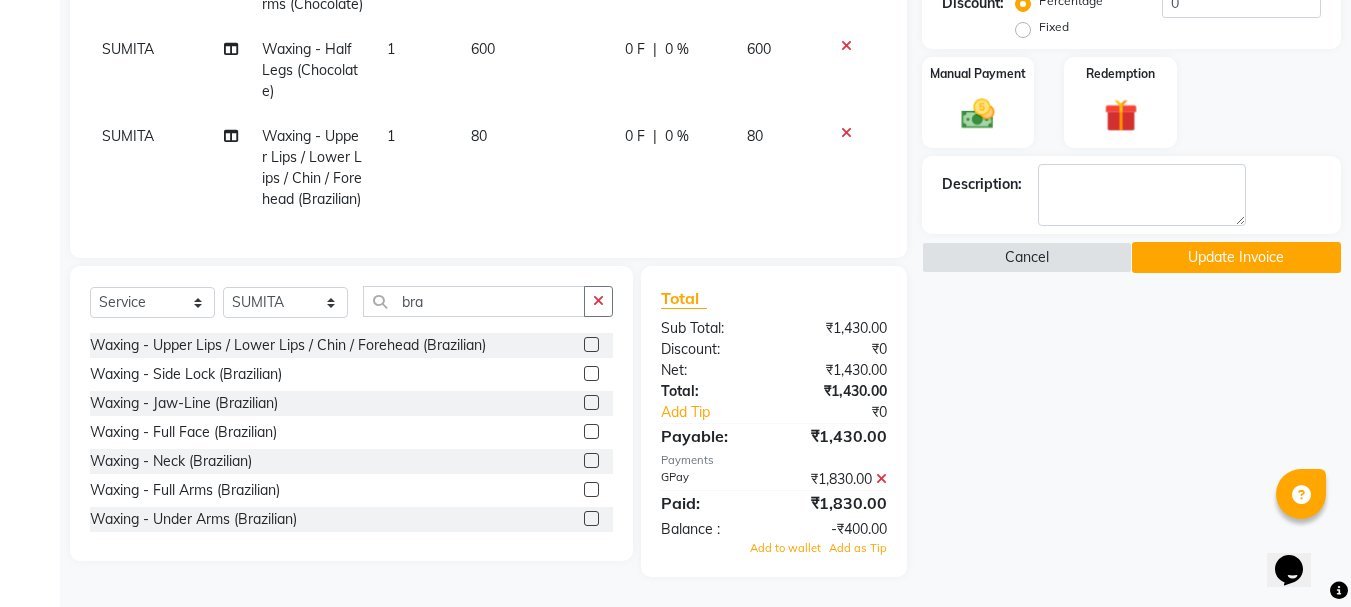 click 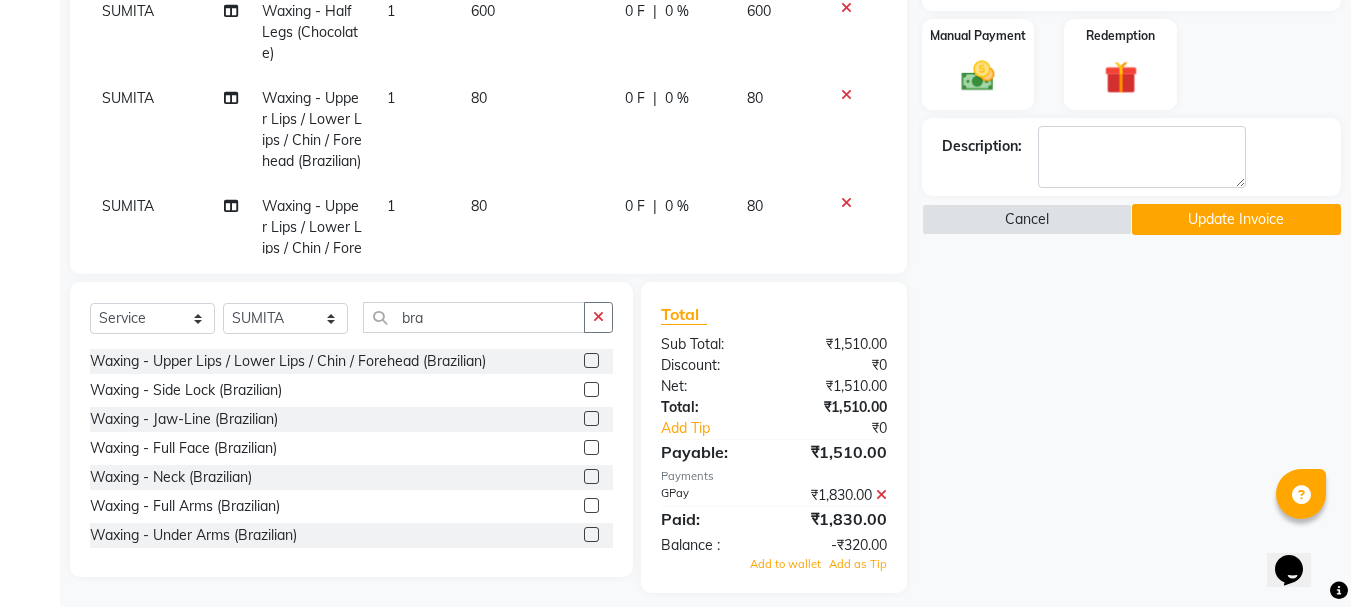 scroll, scrollTop: 132, scrollLeft: 0, axis: vertical 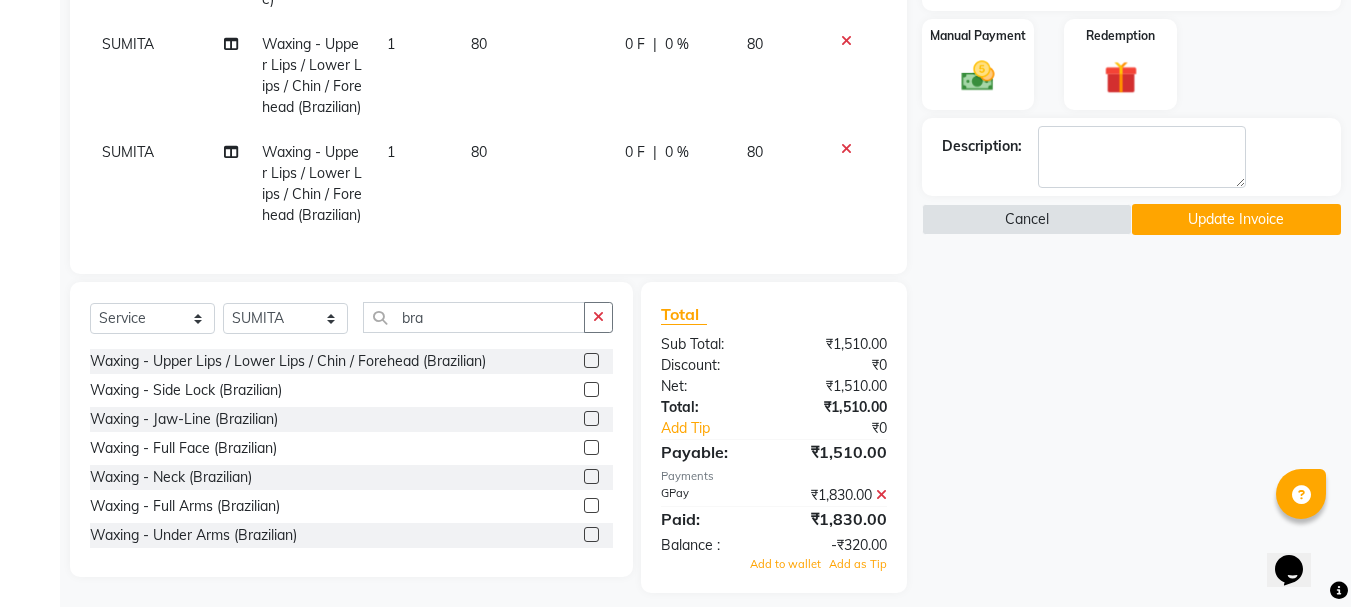 click 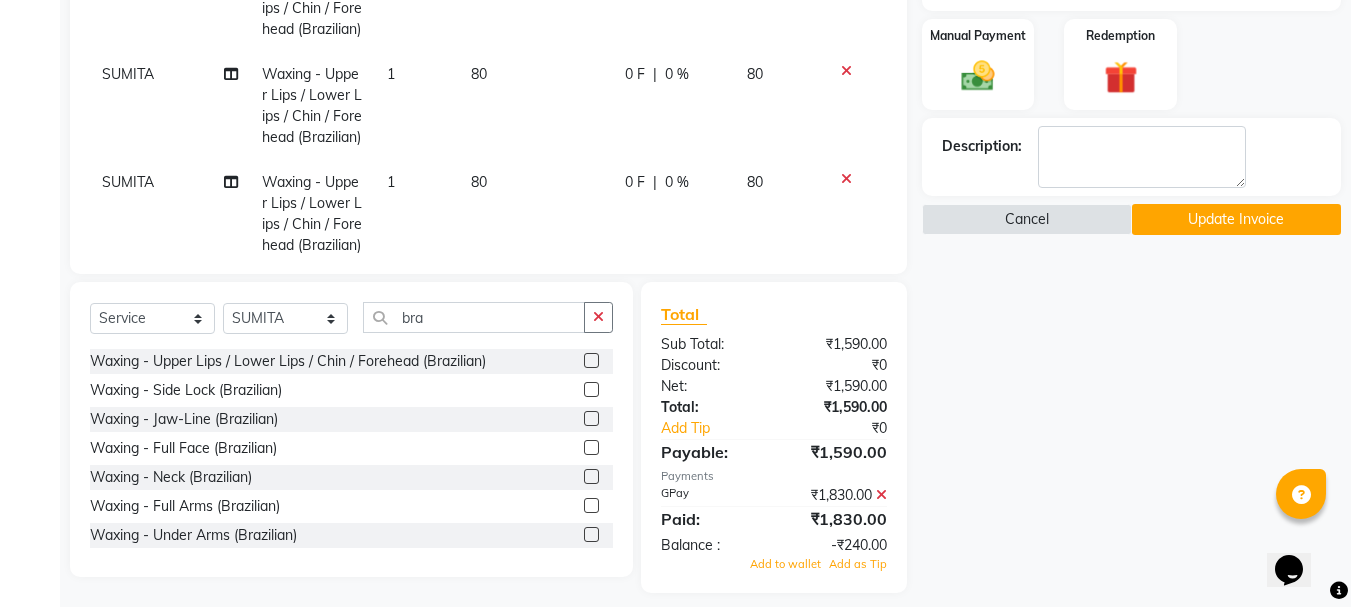 click 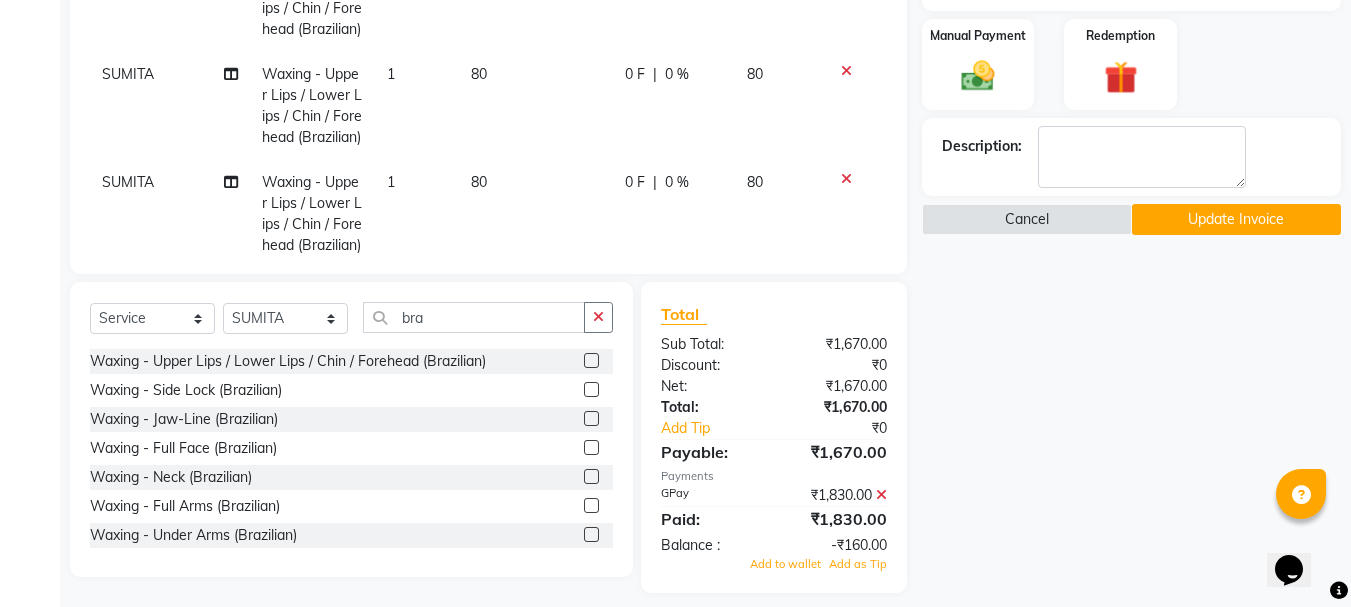 click on "Client +91 9167976809 Date 01-08-2025 Invoice Number V/2025-26/5820 Services Stylist Service Qty Price Disc Total Action SUMITA  Waxing - Under Arms (Chocolate) 1 150 0 F | 0 % 150 SUMITA  Waxing - Full Arms (Chocolate) 1 600 0 F | 0 % 600 SUMITA  Waxing - Half Legs (Chocolate) 1 600 0 F | 0 % 600 SUMITA  Waxing - Upper Lips / Lower Lips / Chin / Forehead (Brazilian) 1 80 0 F | 0 % 80 SUMITA  Waxing - Upper Lips / Lower Lips / Chin / Forehead (Brazilian) 1 80 0 F | 0 % 80 SUMITA  Waxing - Upper Lips / Lower Lips / Chin / Forehead (Brazilian) 1 80 0 F | 0 % 80 SUMITA  Waxing - Upper Lips / Lower Lips / Chin / Forehead (Brazilian) 1 80 0 F | 0 % 80" 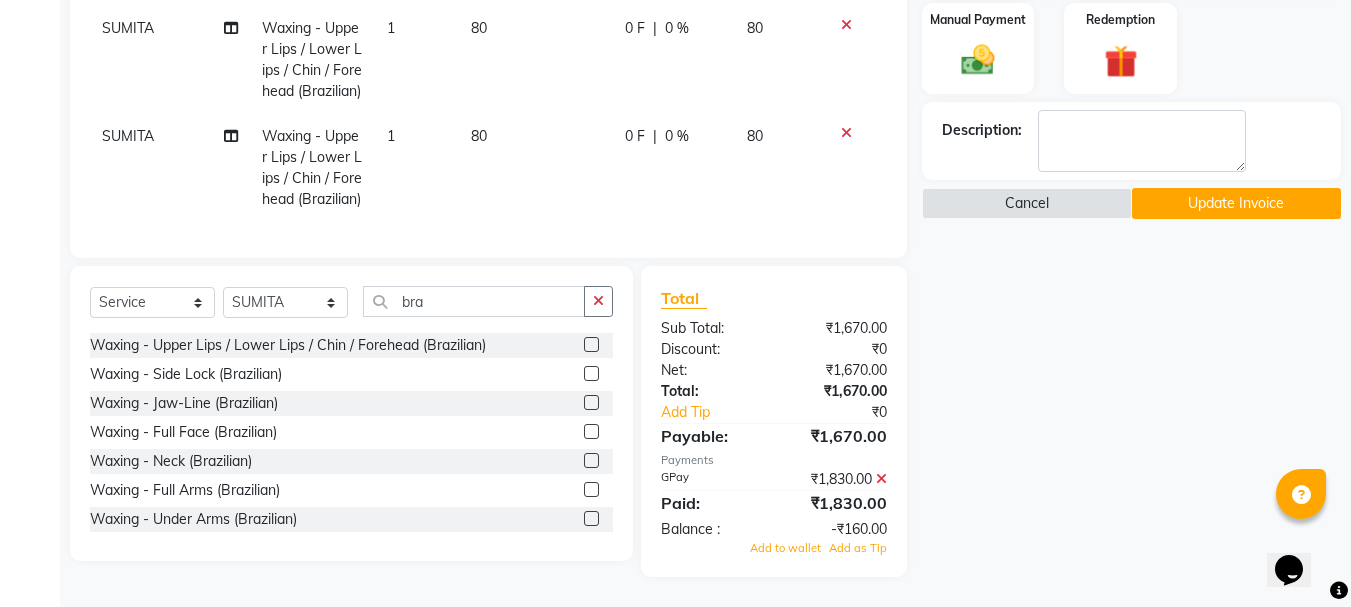 scroll, scrollTop: 0, scrollLeft: 0, axis: both 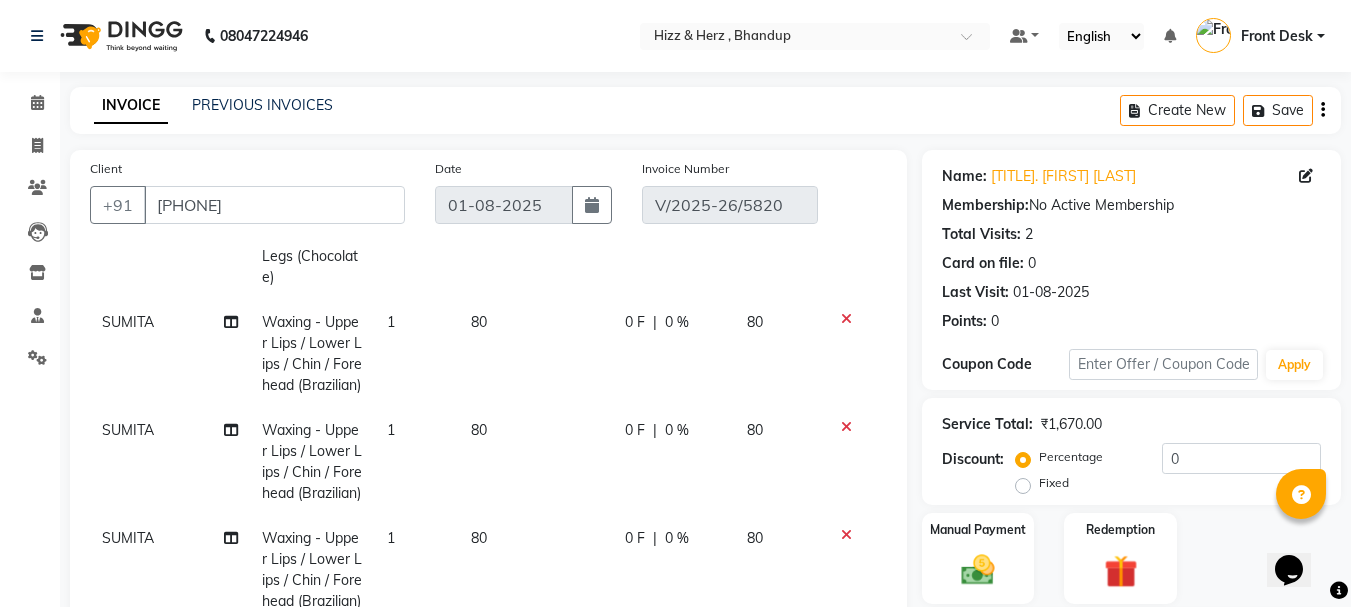 click 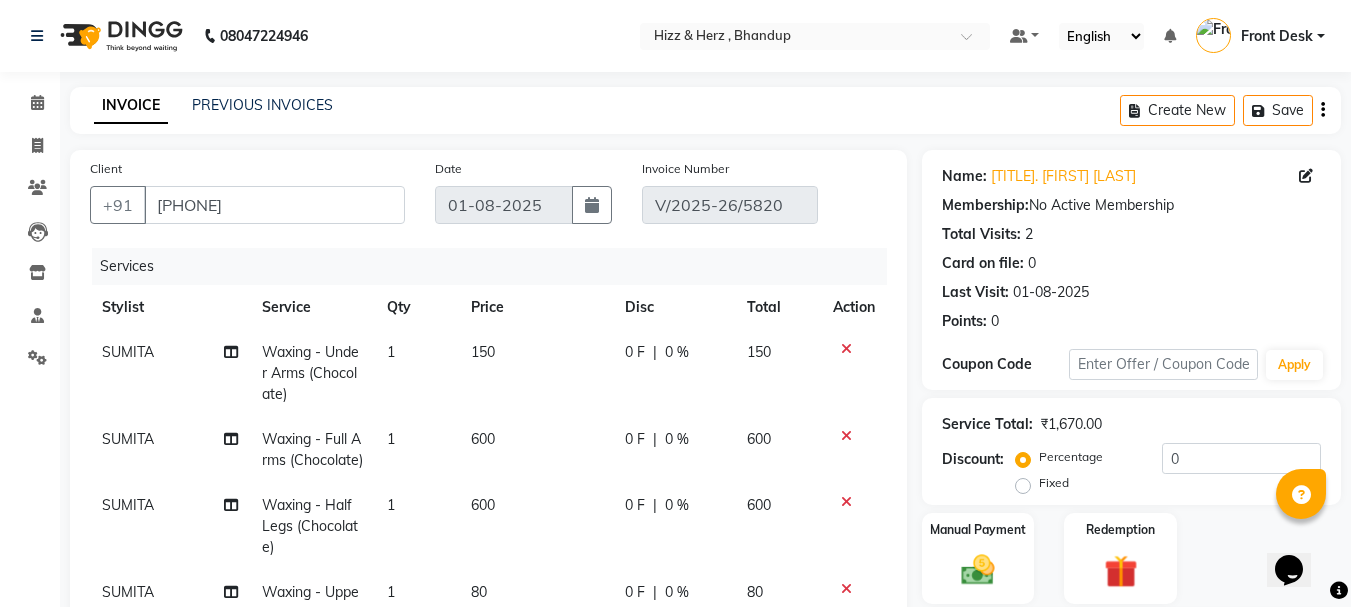 scroll, scrollTop: 390, scrollLeft: 0, axis: vertical 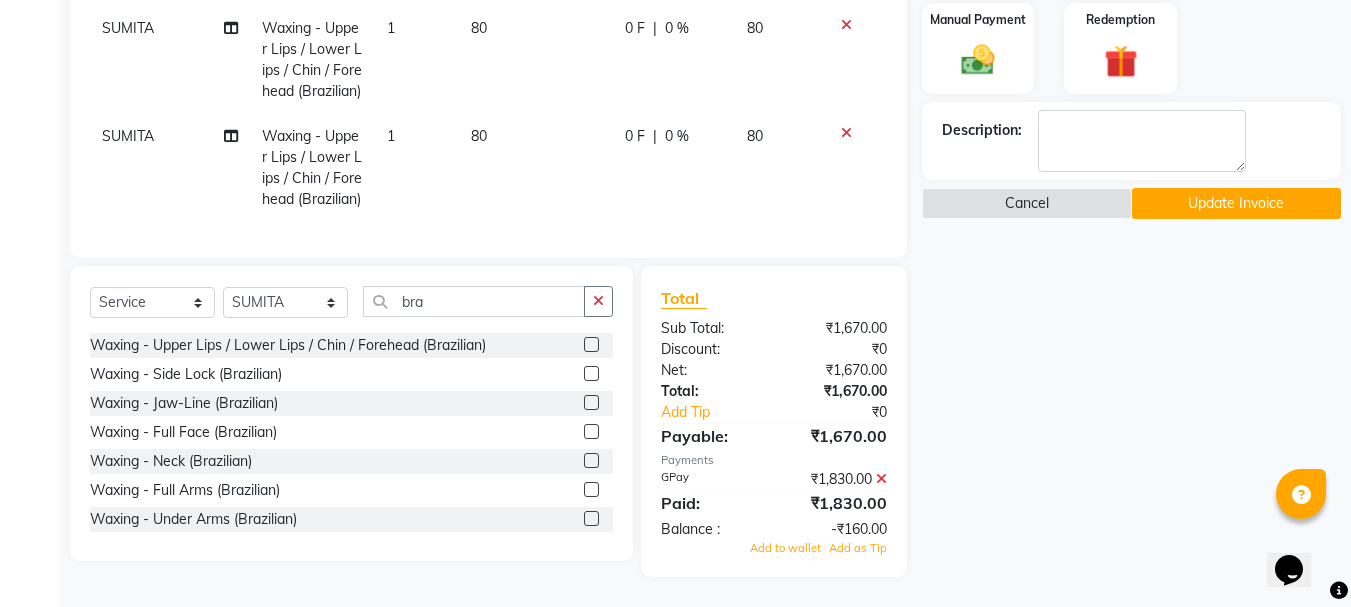 click 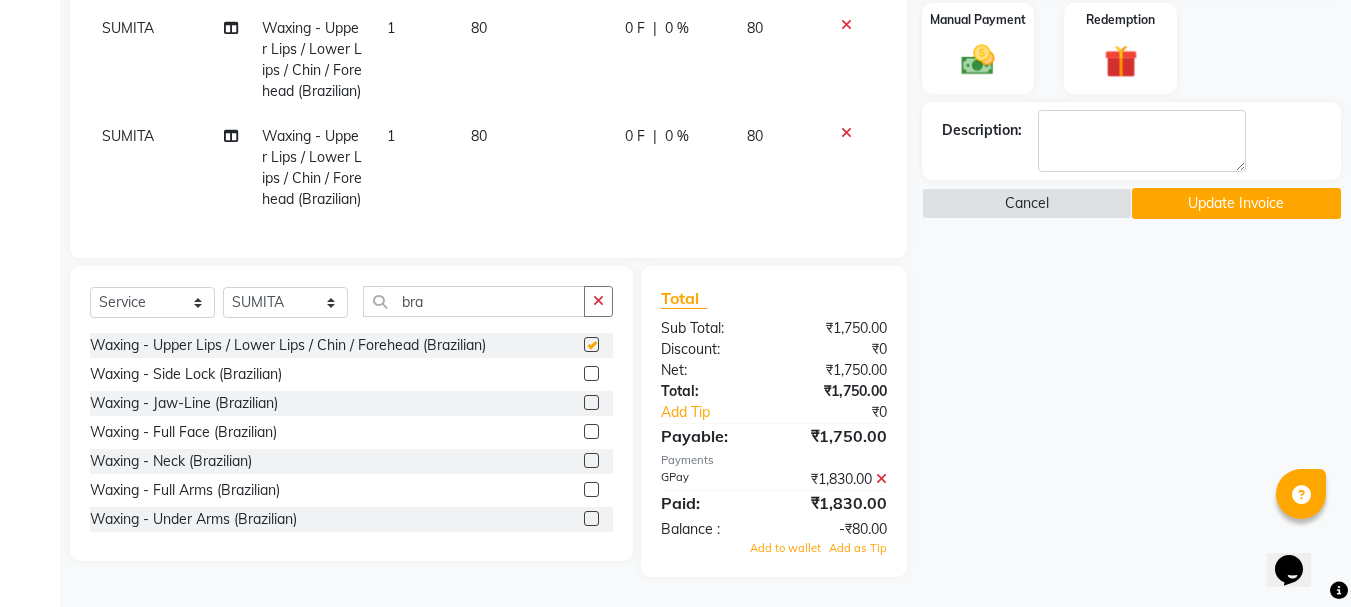 checkbox on "false" 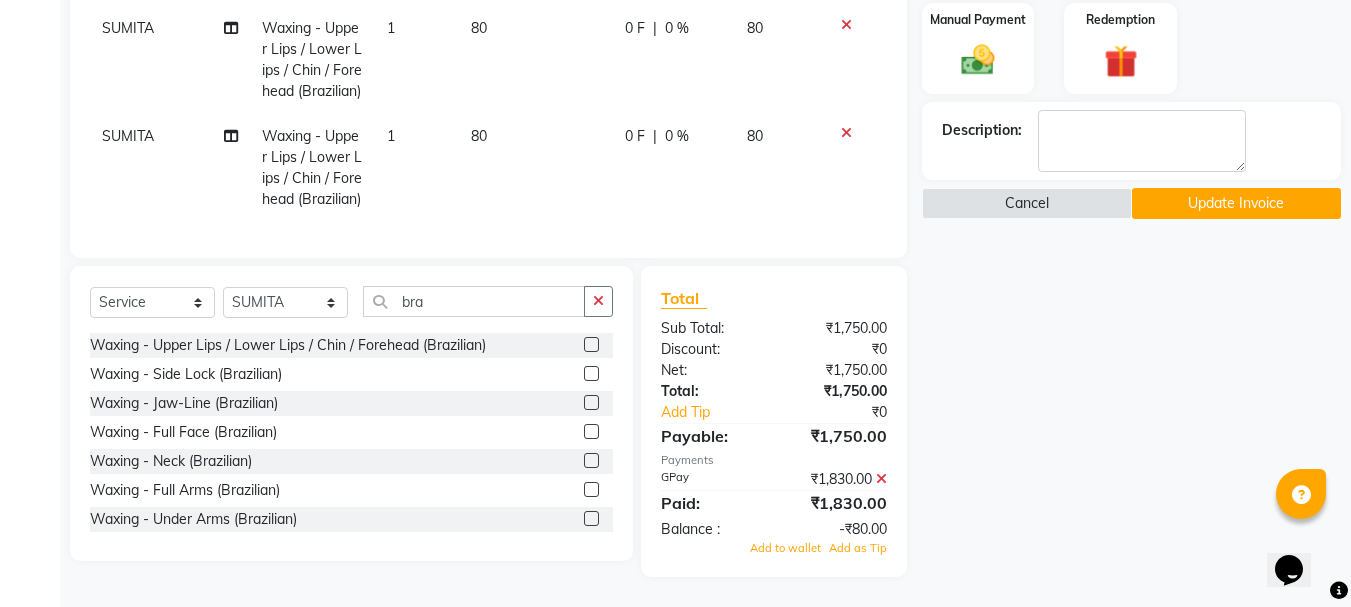 click 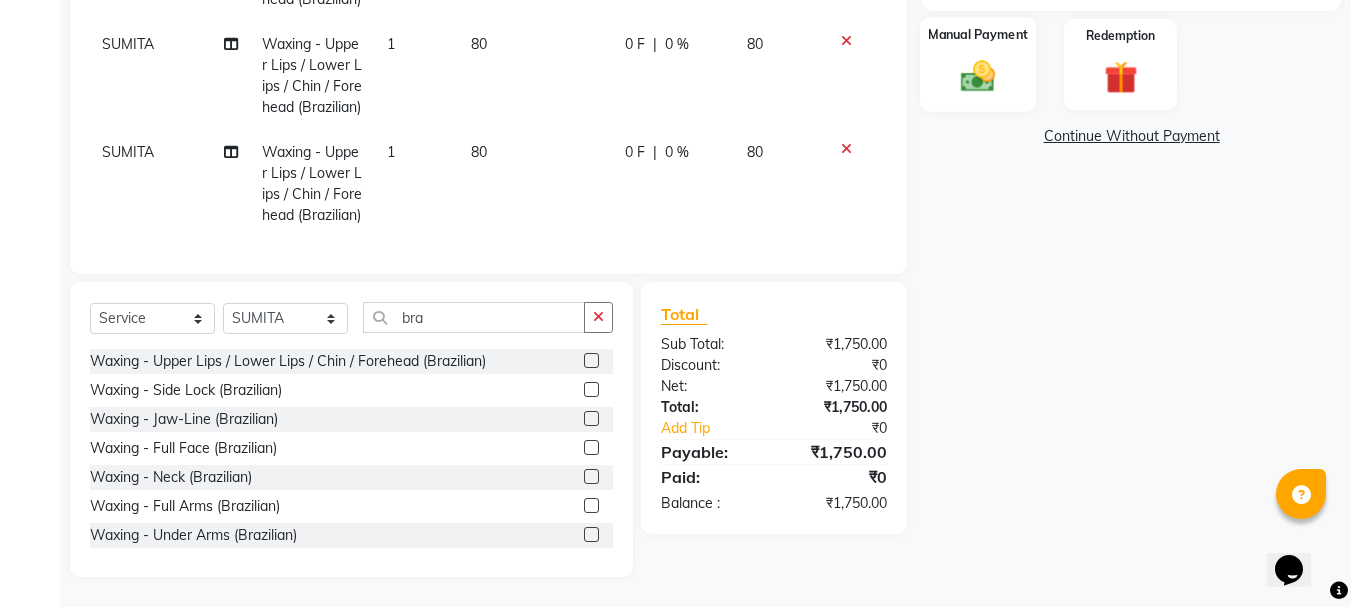click 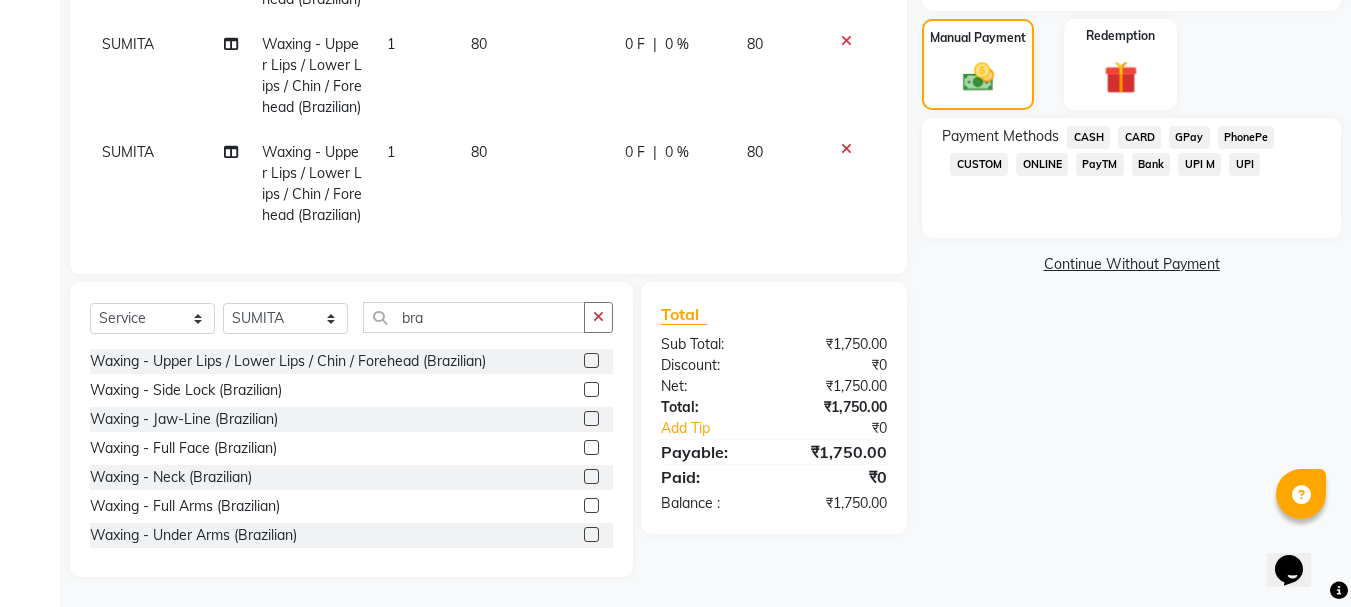 click on "GPay" 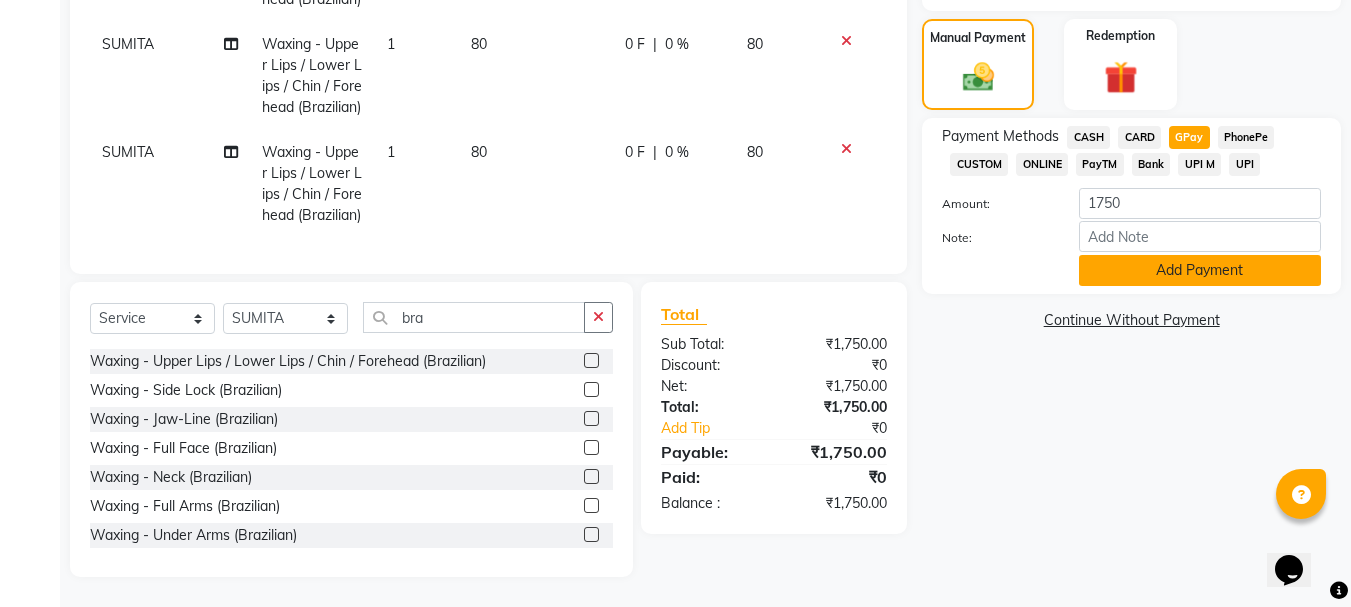 click on "Add Payment" 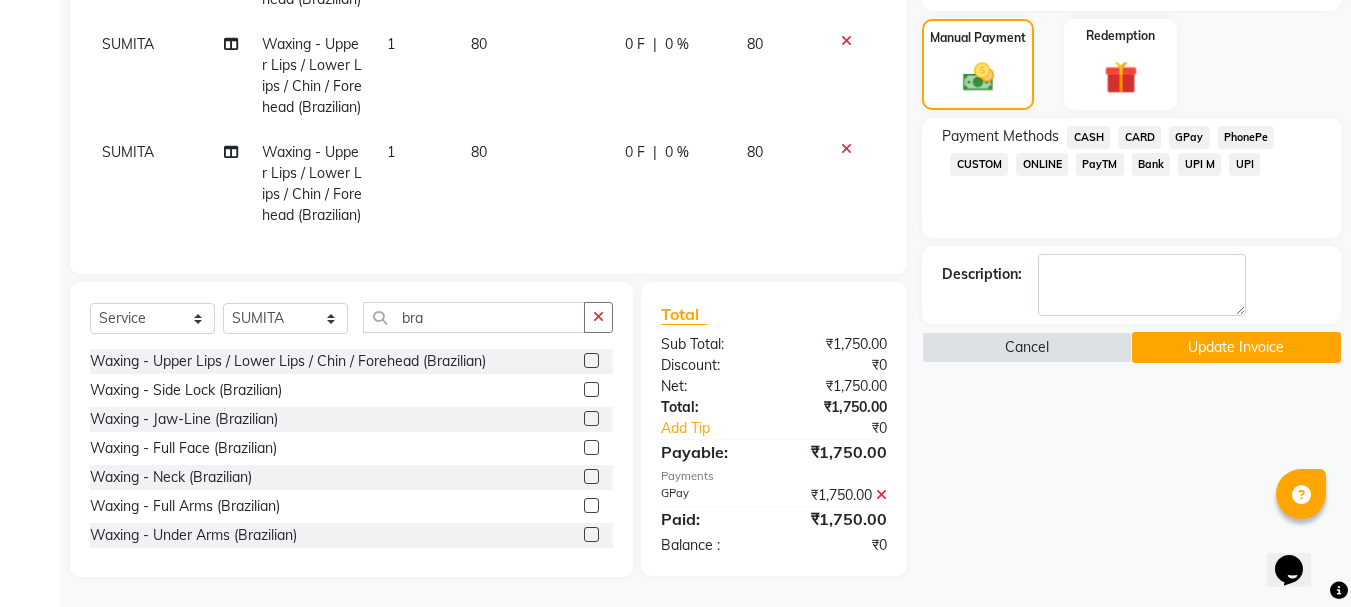 click on "Update Invoice" 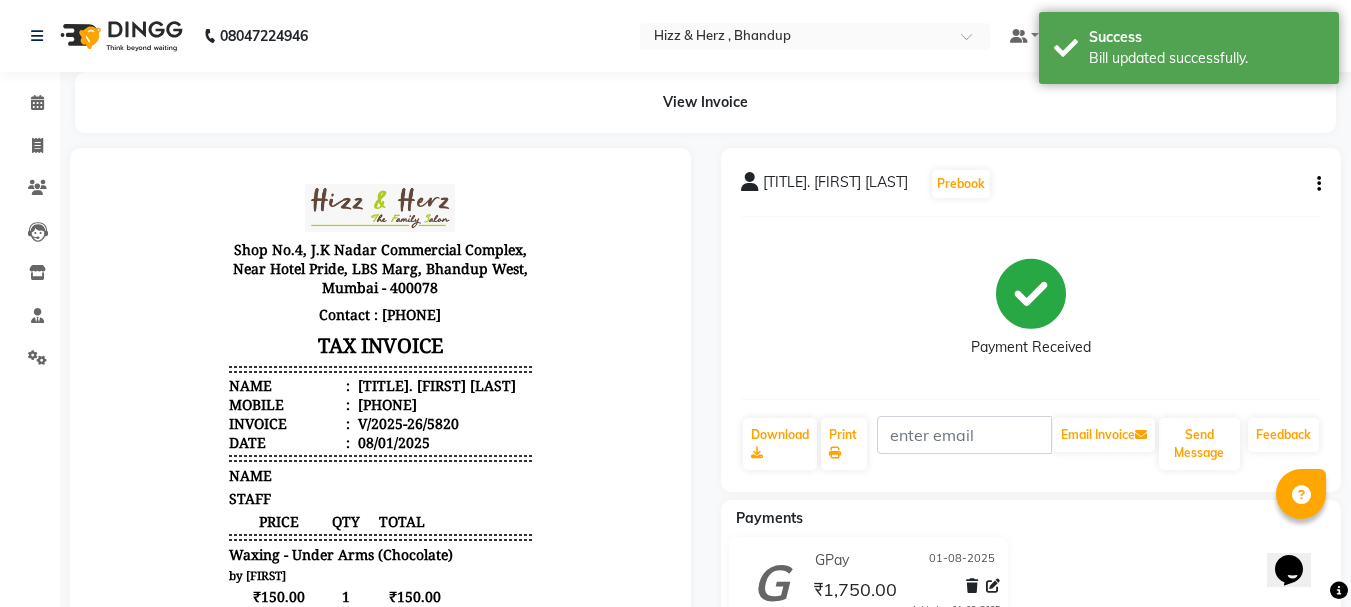 scroll, scrollTop: 0, scrollLeft: 0, axis: both 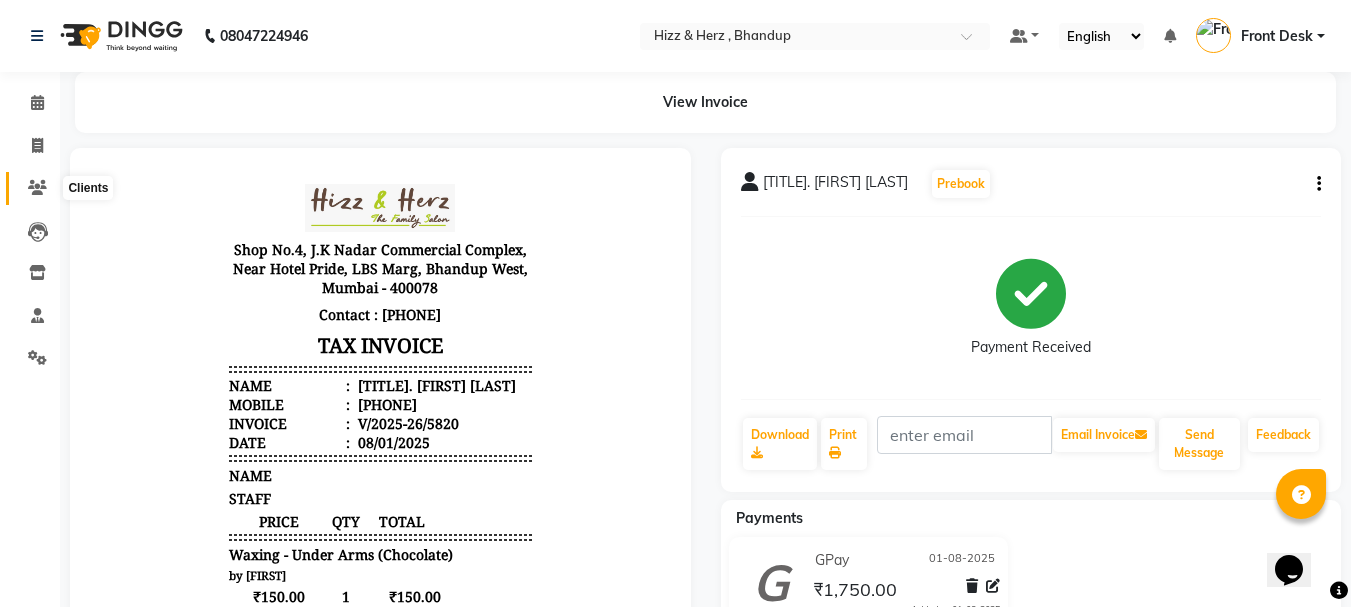 click 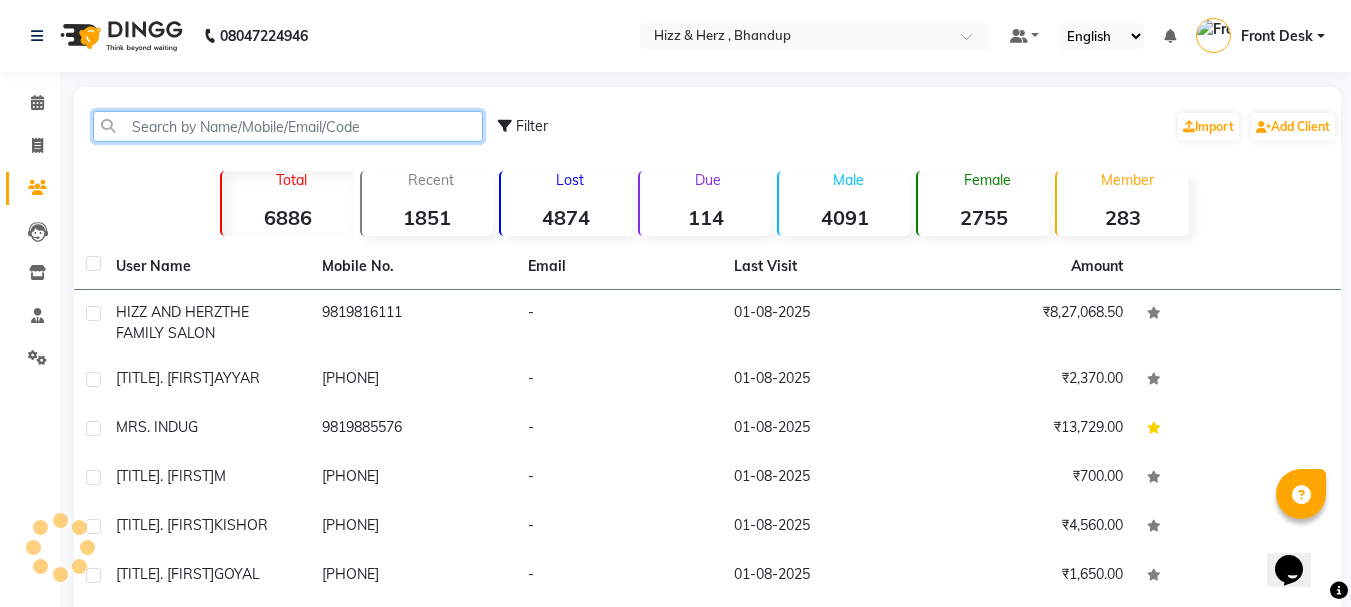 click 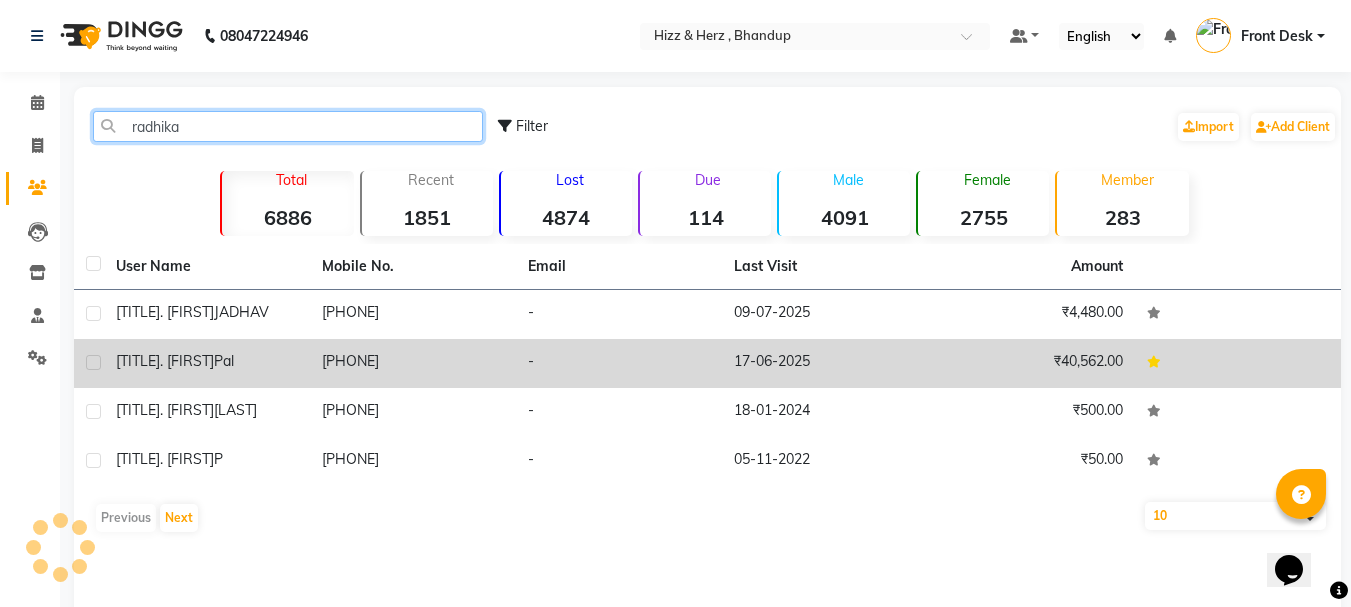type on "radhika" 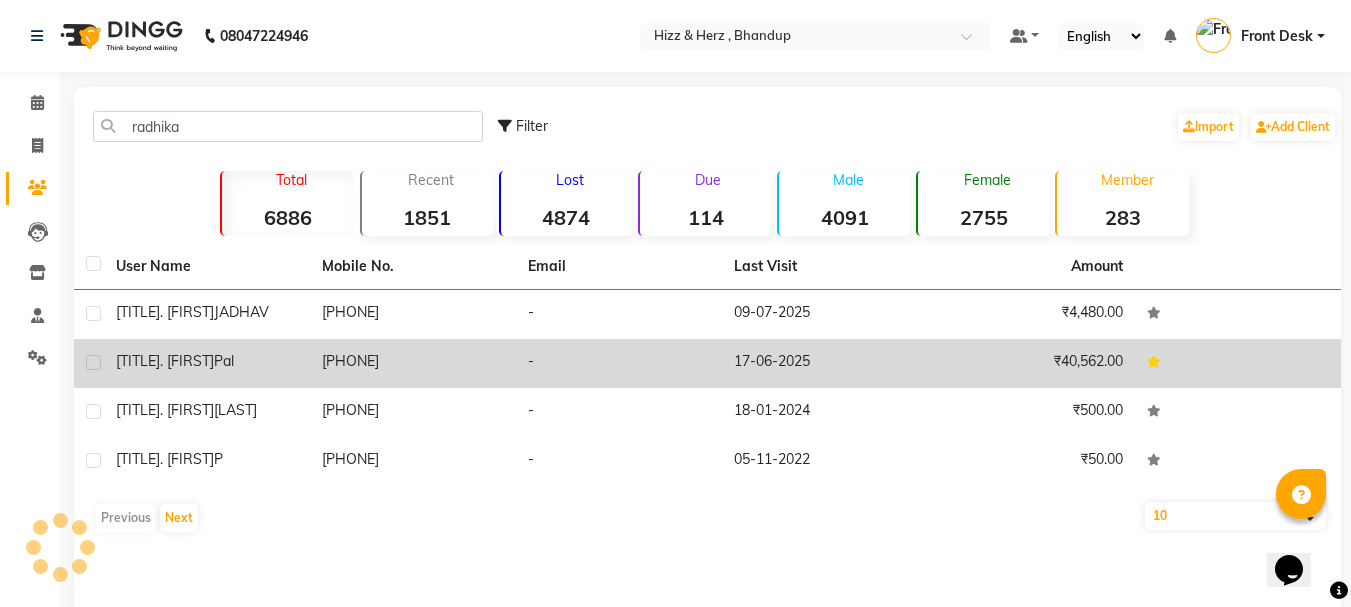 click on "9920810686" 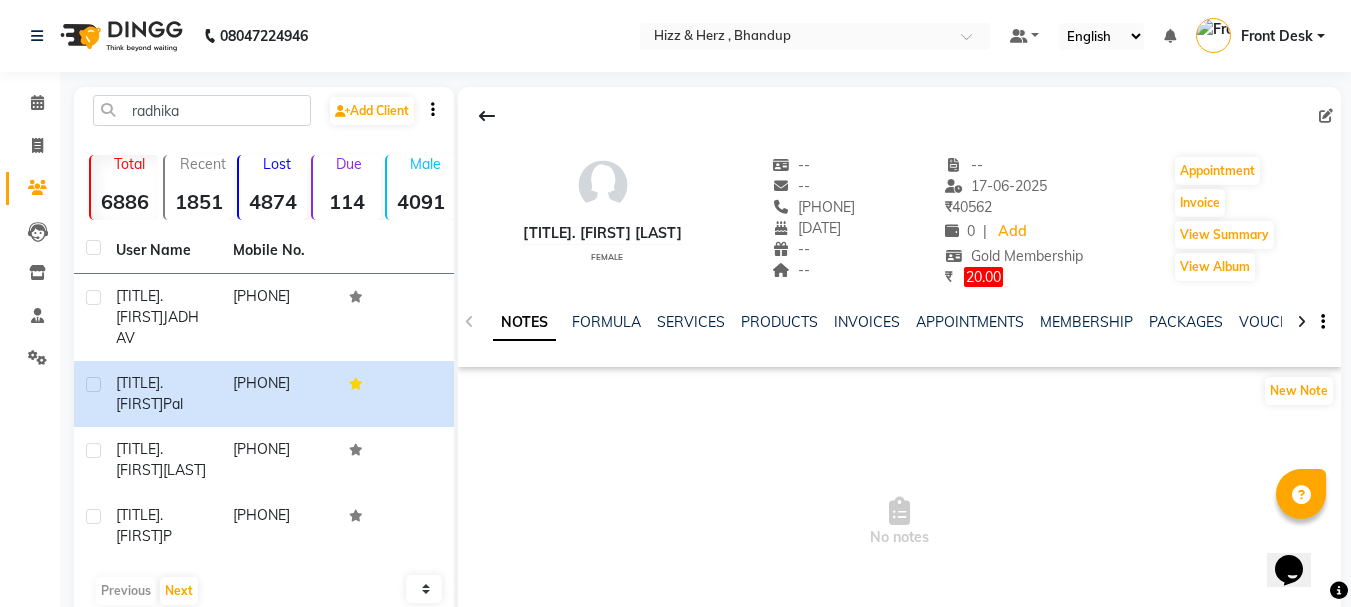 scroll, scrollTop: 100, scrollLeft: 0, axis: vertical 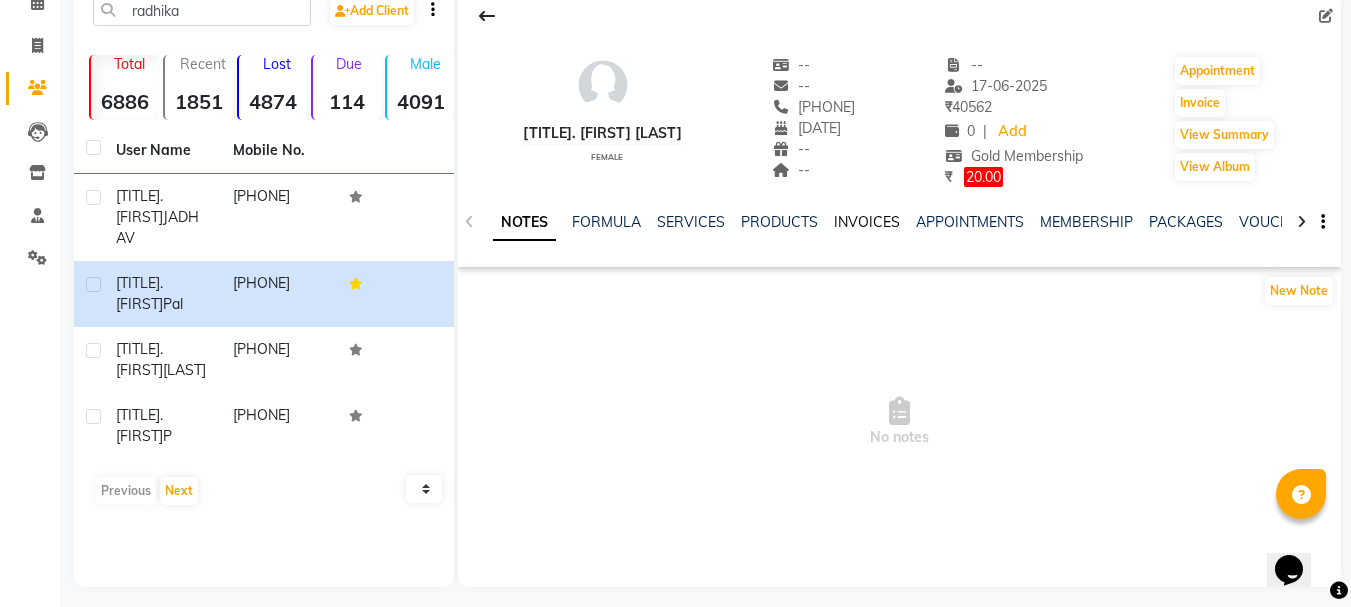 click on "INVOICES" 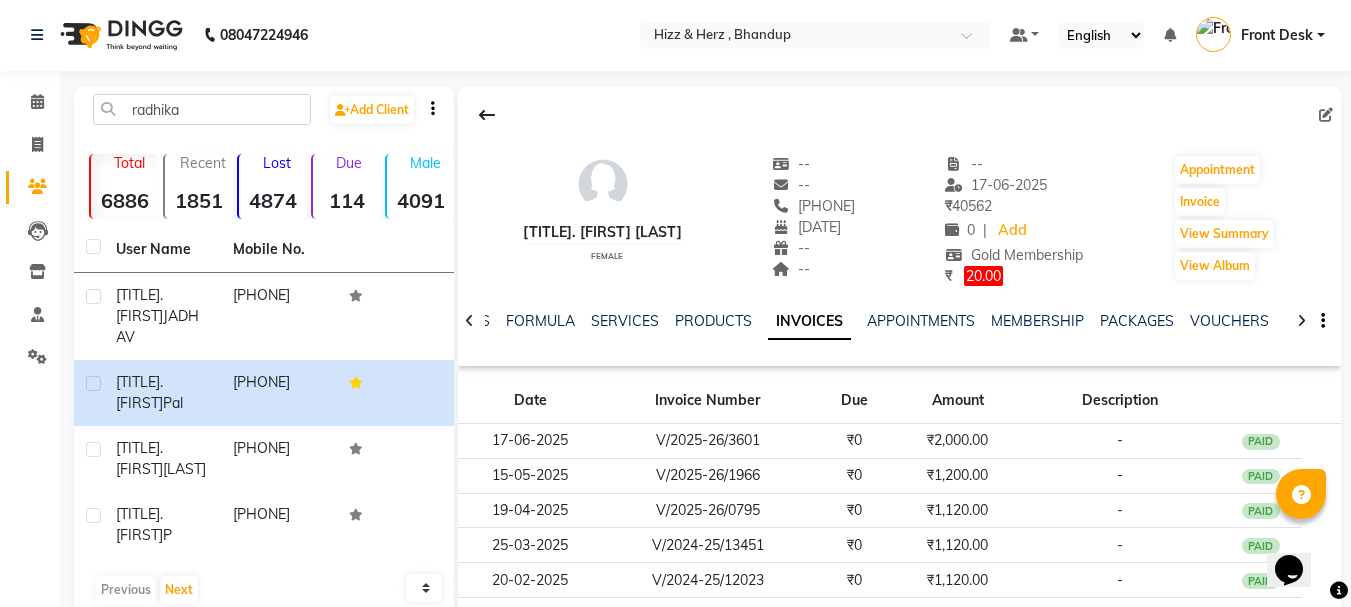 scroll, scrollTop: 0, scrollLeft: 0, axis: both 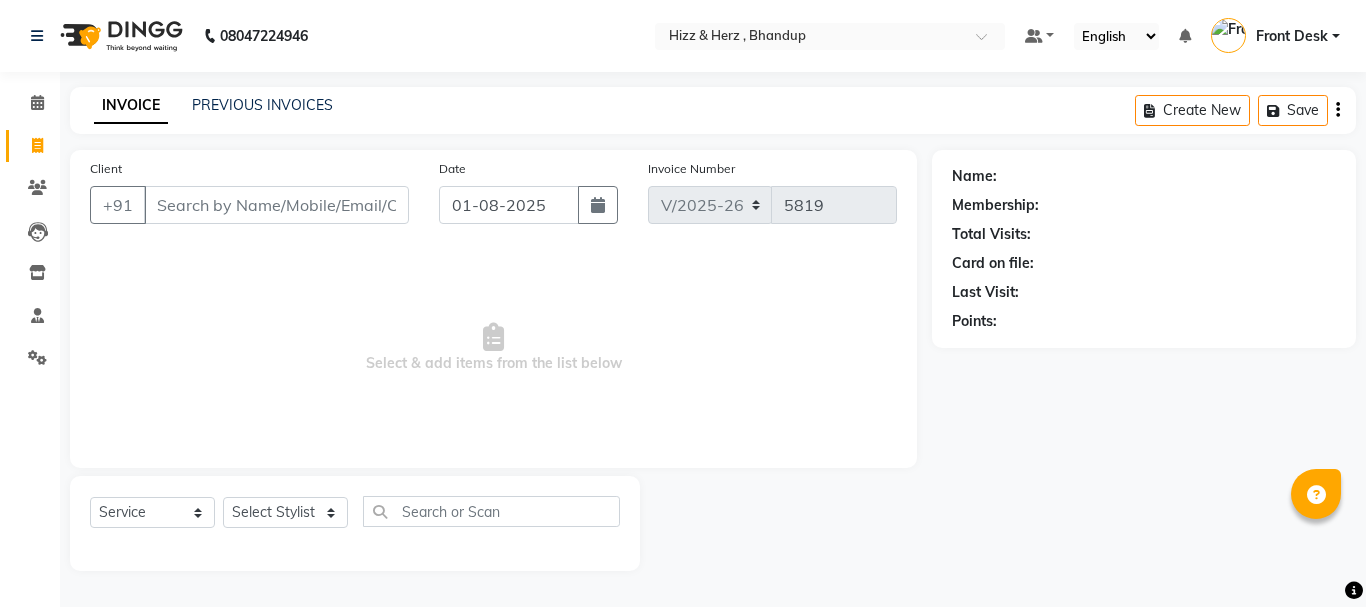 select on "629" 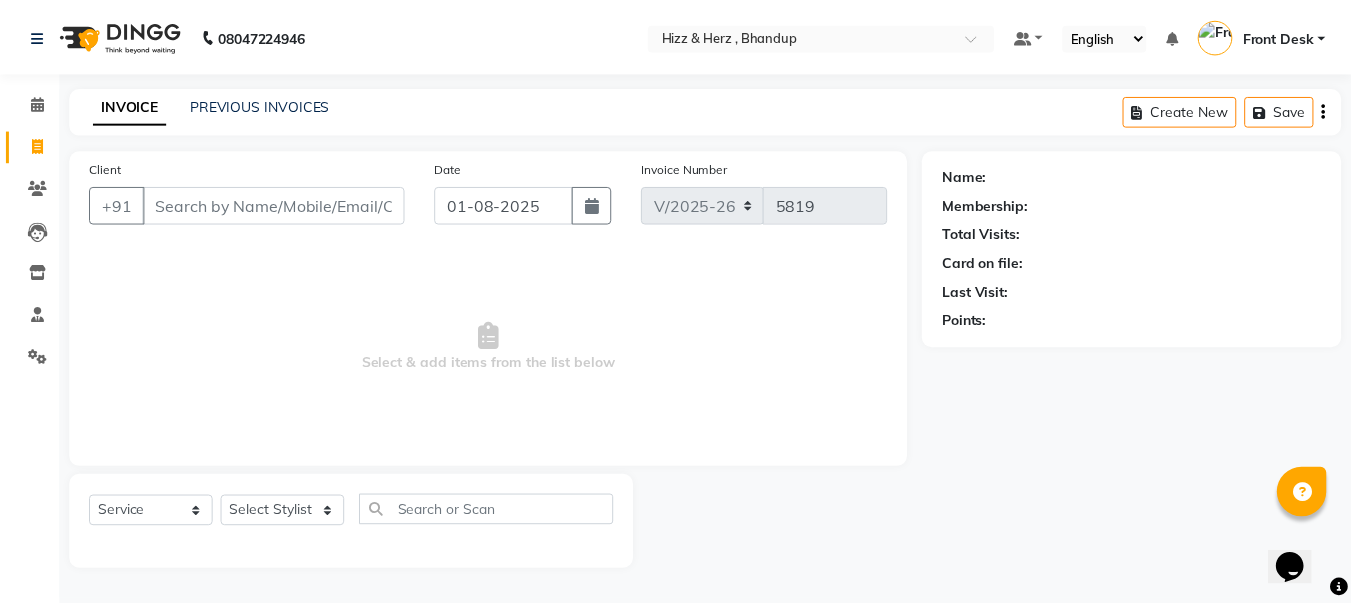 scroll, scrollTop: 0, scrollLeft: 0, axis: both 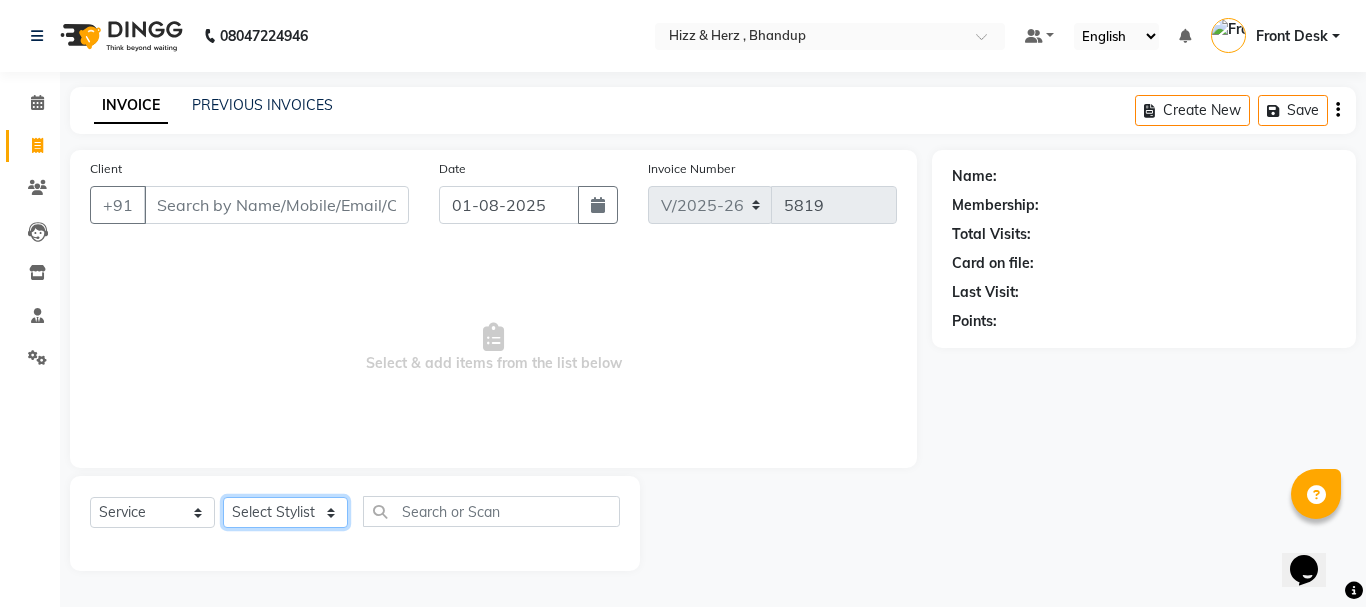 click on "Select Stylist Front Desk Gaurav Sharma HIZZ & HERZ 2 IRFAN AHMAD Jigna Goswami KHALID AHMAD Laxmi Mehboob MOHD PARVEJ NIZAM Salman Sangeeta  SUMITA  VEERENDRA SHARMA" 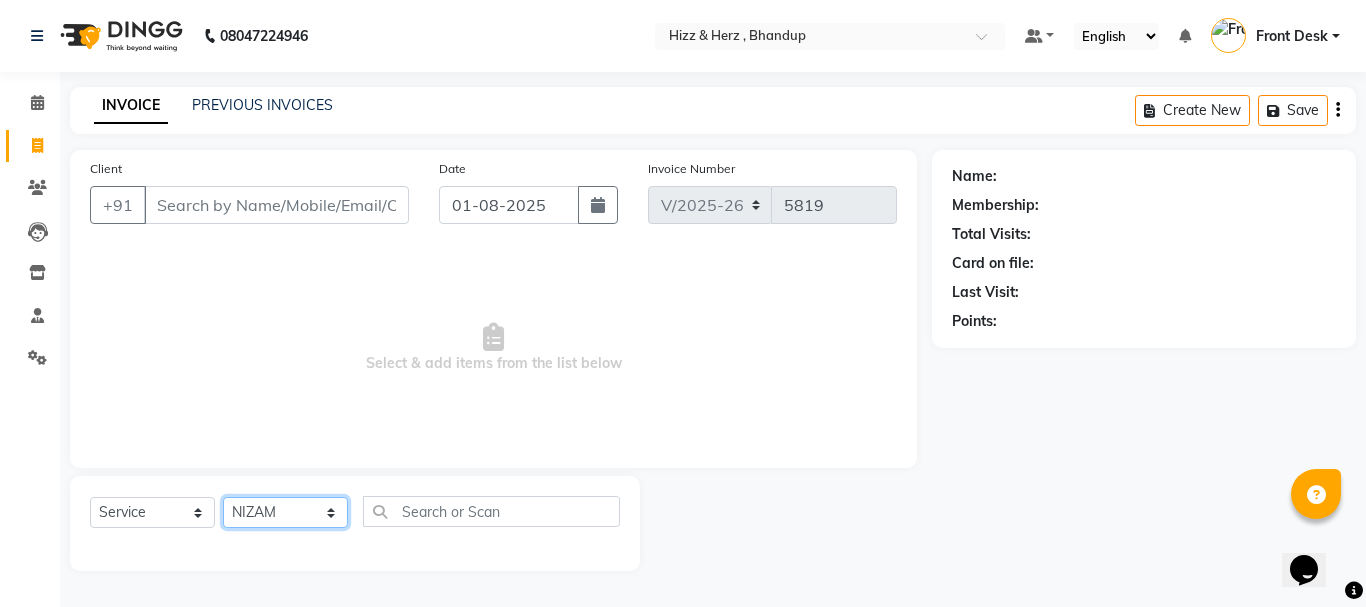 click on "Select Stylist Front Desk Gaurav Sharma HIZZ & HERZ 2 IRFAN AHMAD Jigna Goswami KHALID AHMAD Laxmi Mehboob MOHD PARVEJ NIZAM Salman Sangeeta  SUMITA  VEERENDRA SHARMA" 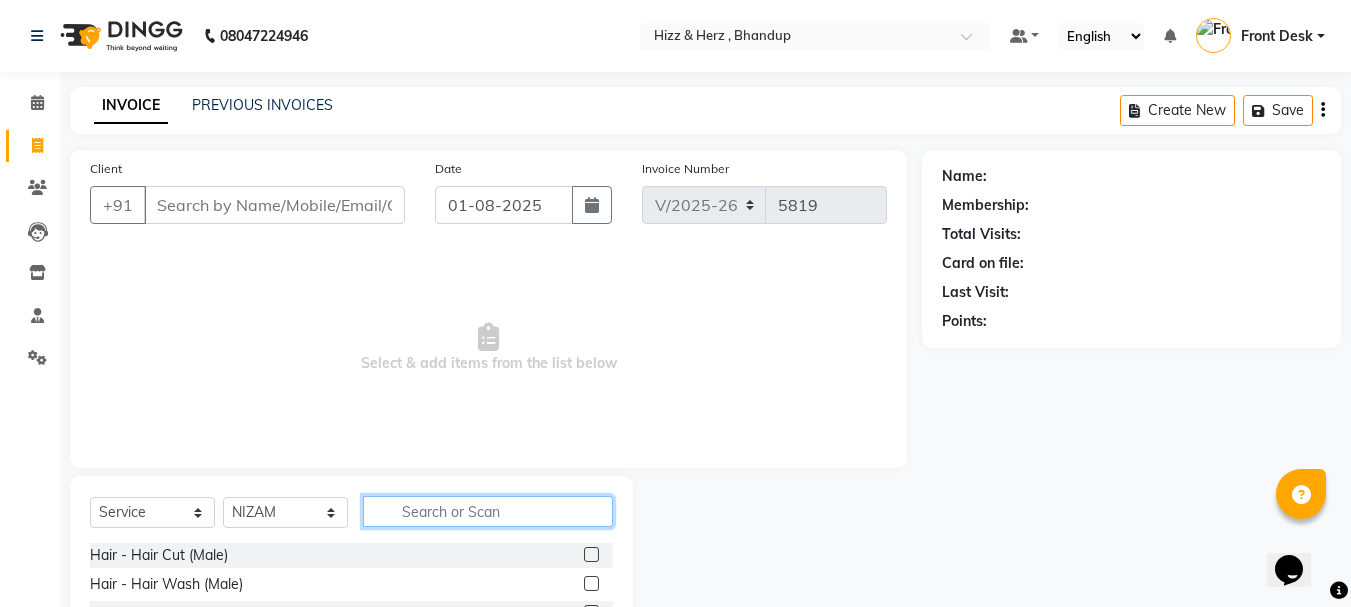 click 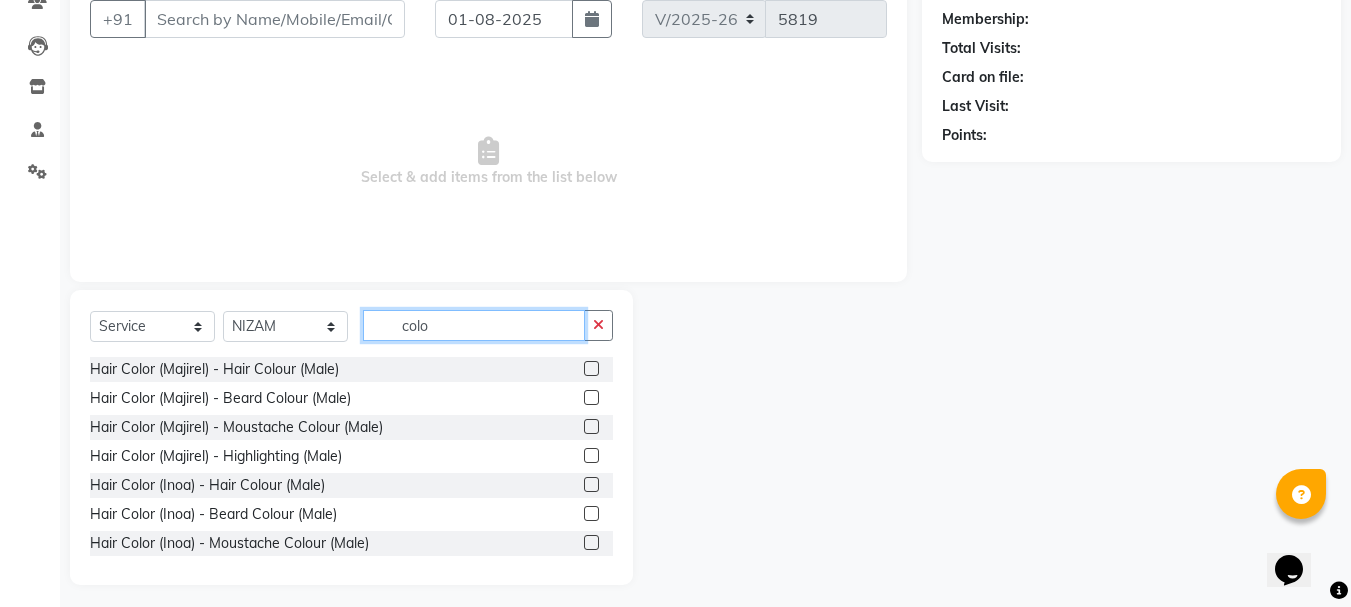 scroll, scrollTop: 194, scrollLeft: 0, axis: vertical 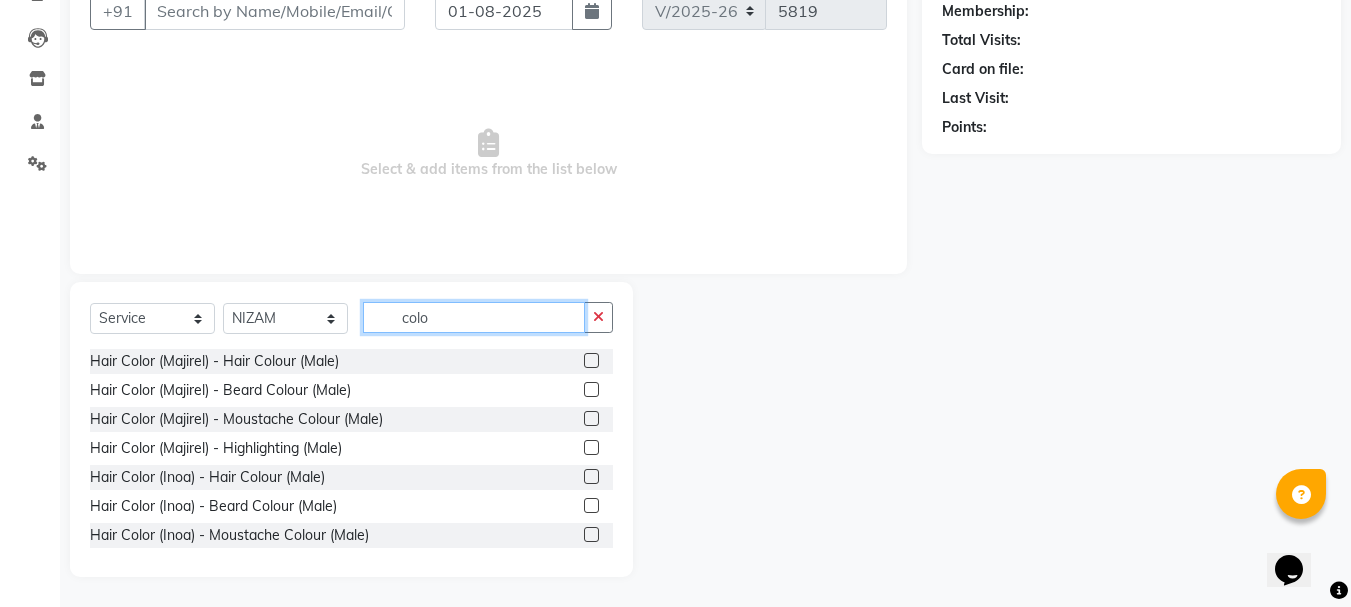 type on "colo" 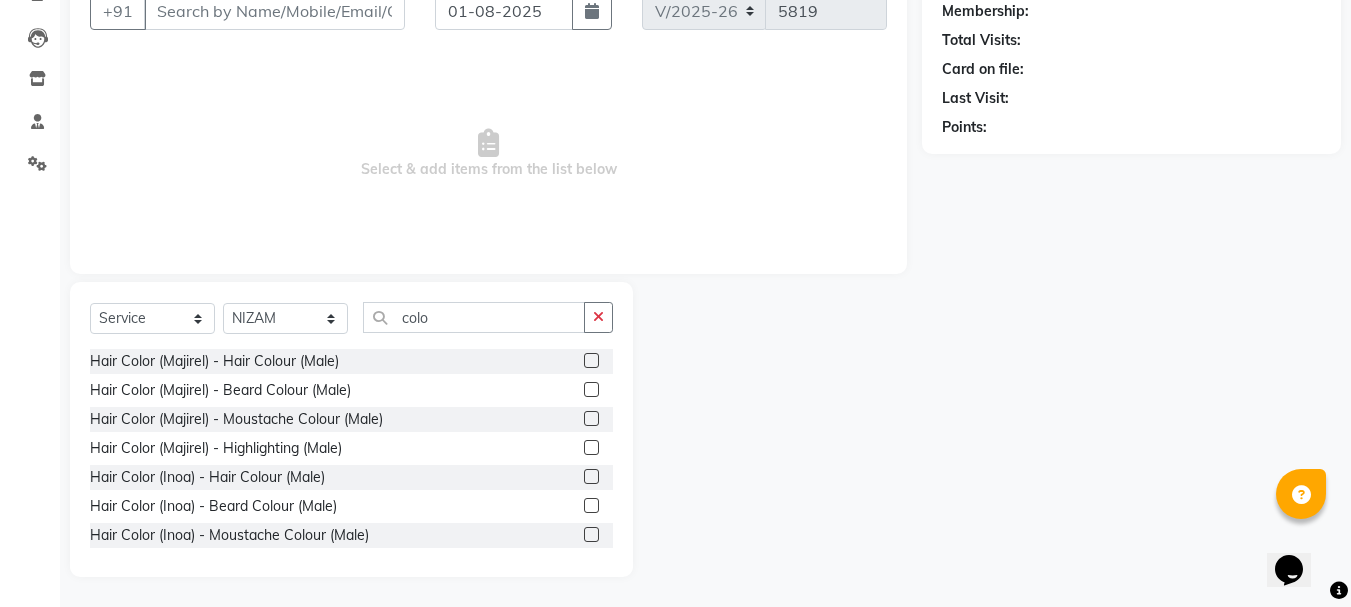 click 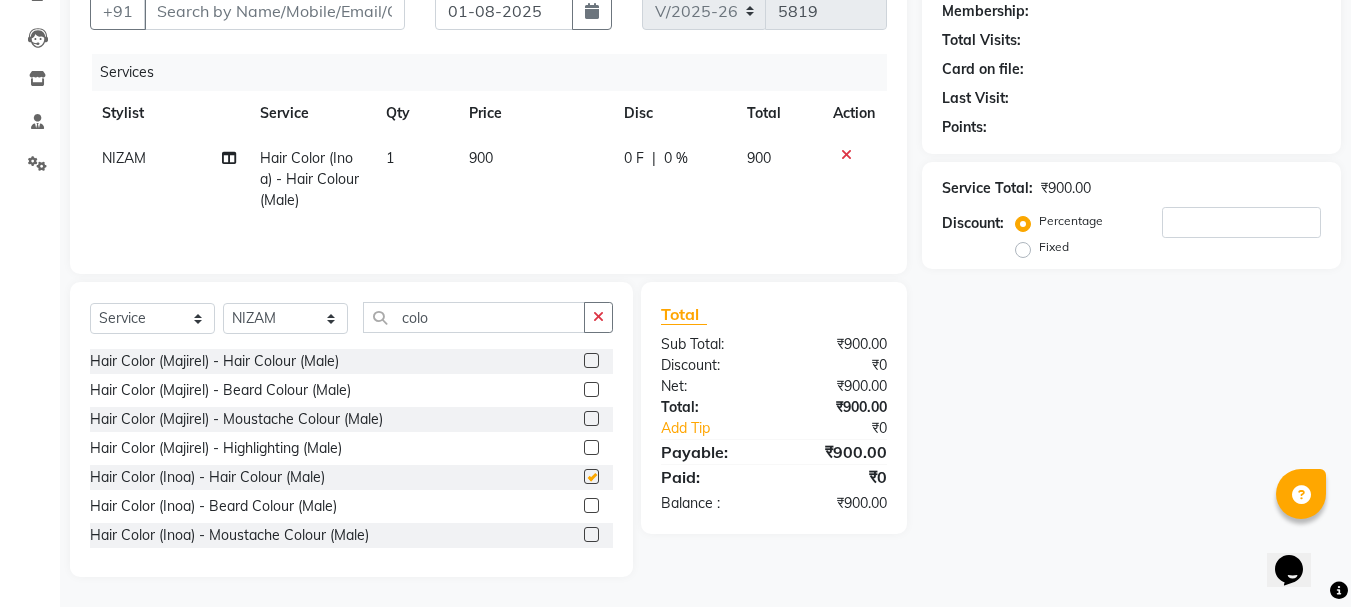 checkbox on "false" 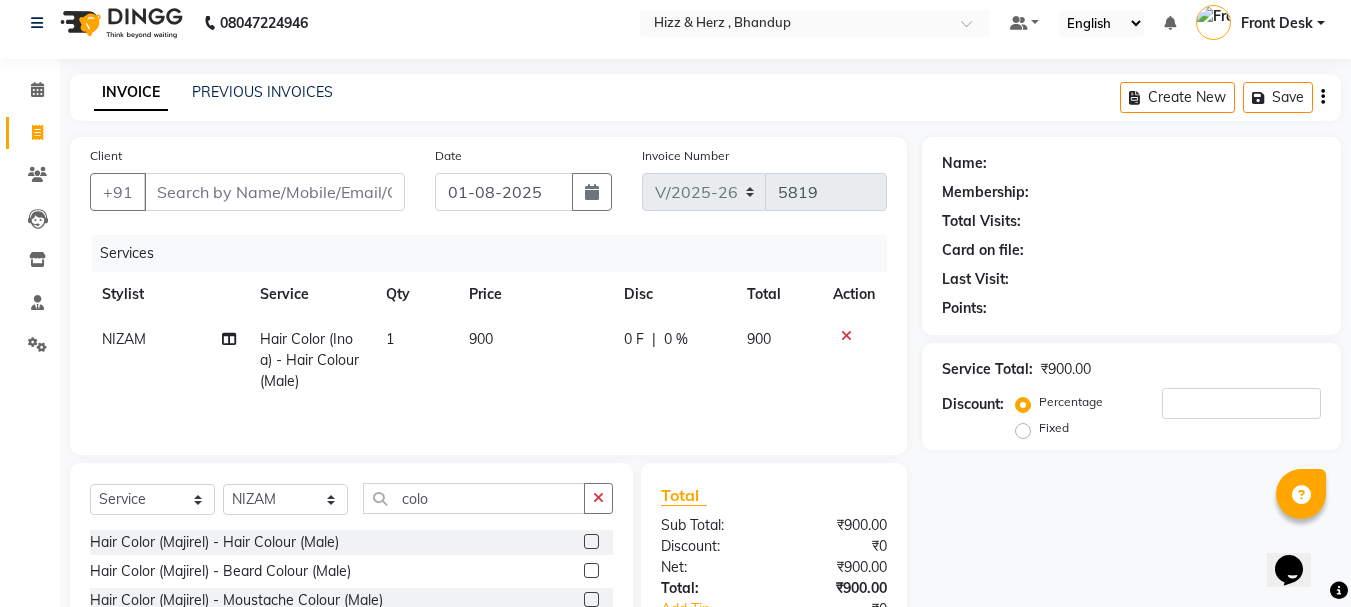 scroll, scrollTop: 0, scrollLeft: 0, axis: both 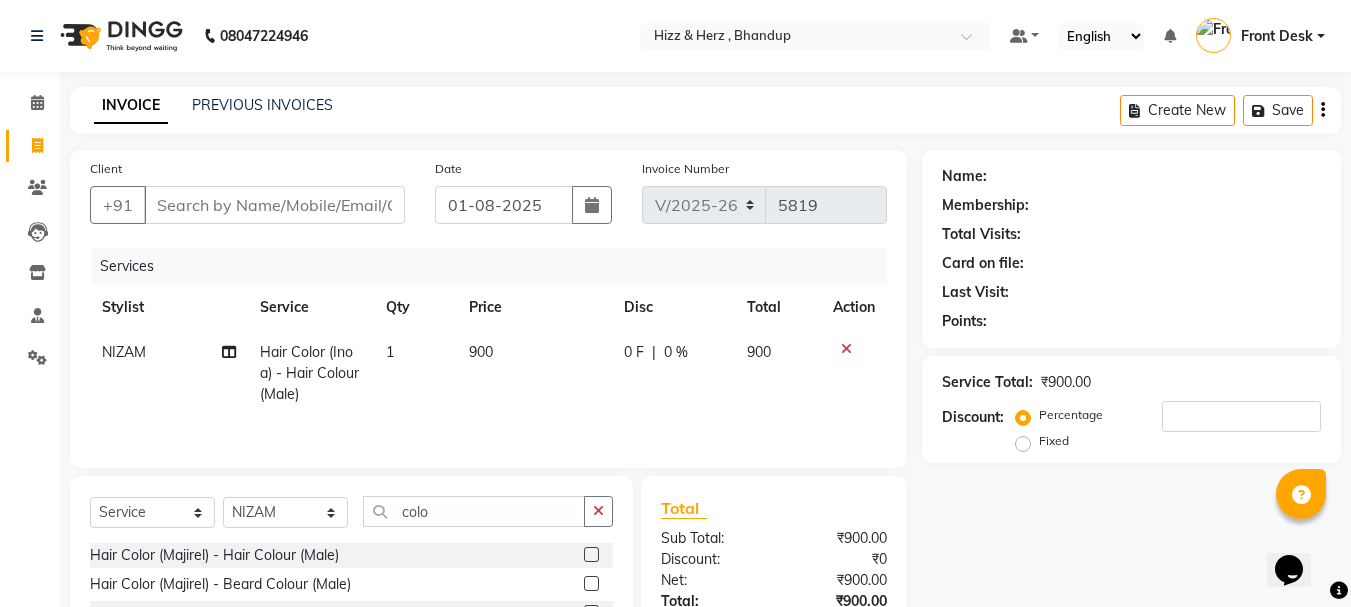 click on "900" 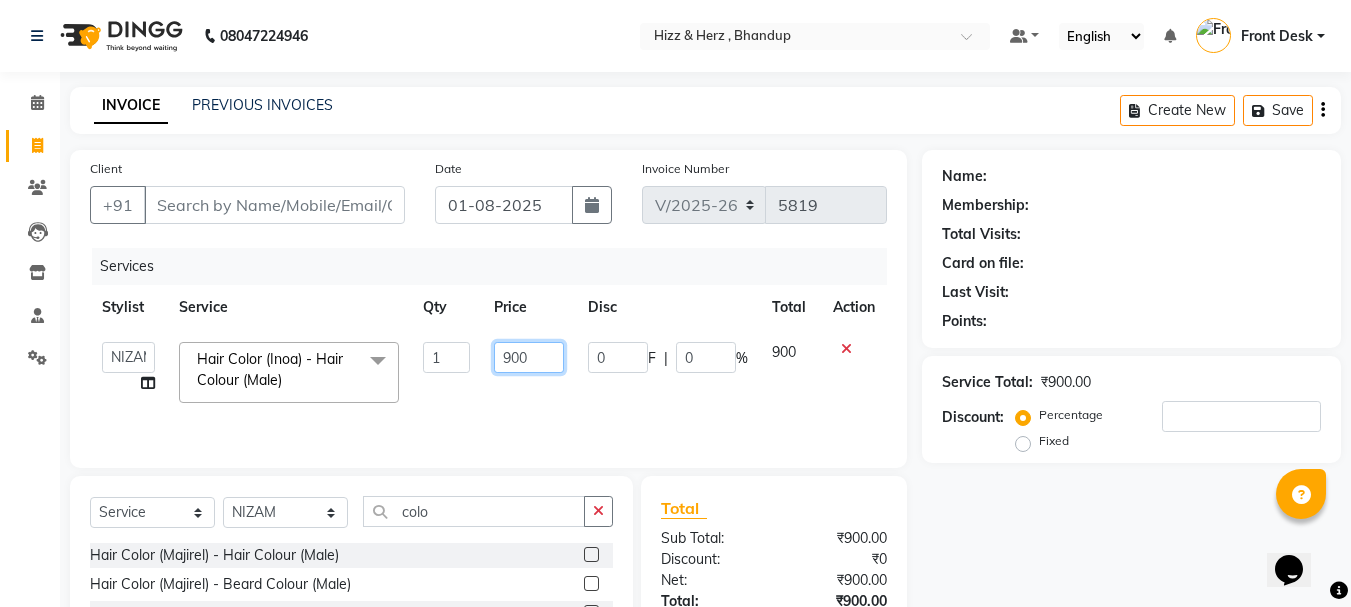 click on "900" 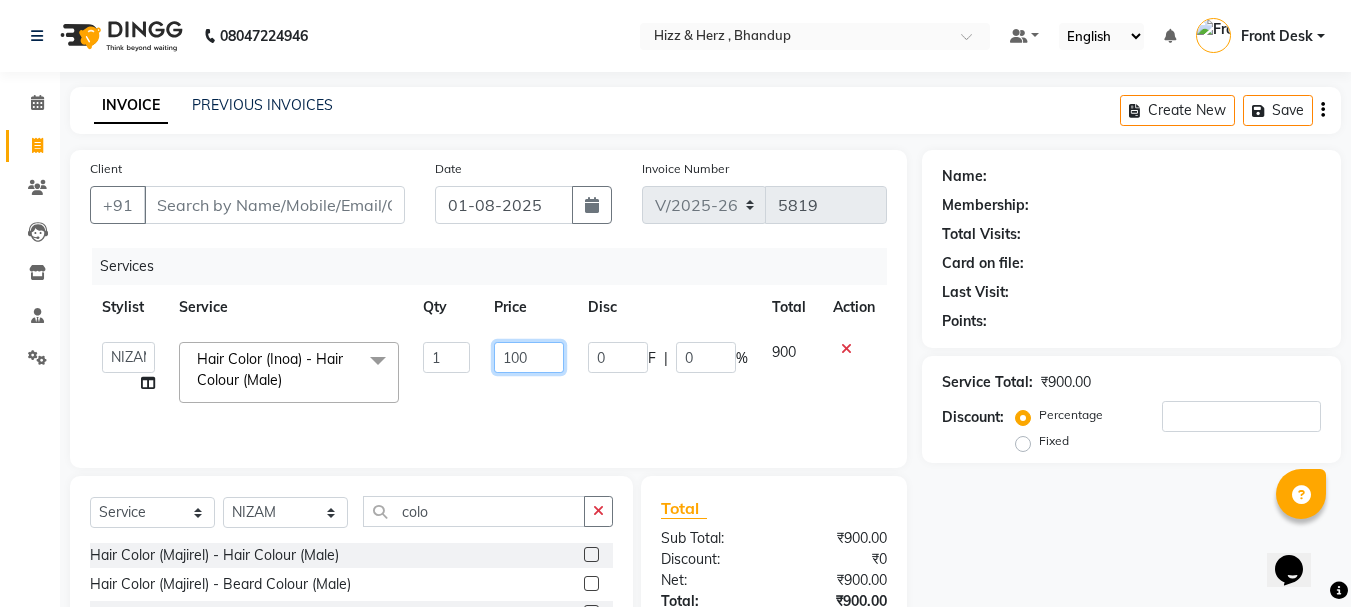 type on "1000" 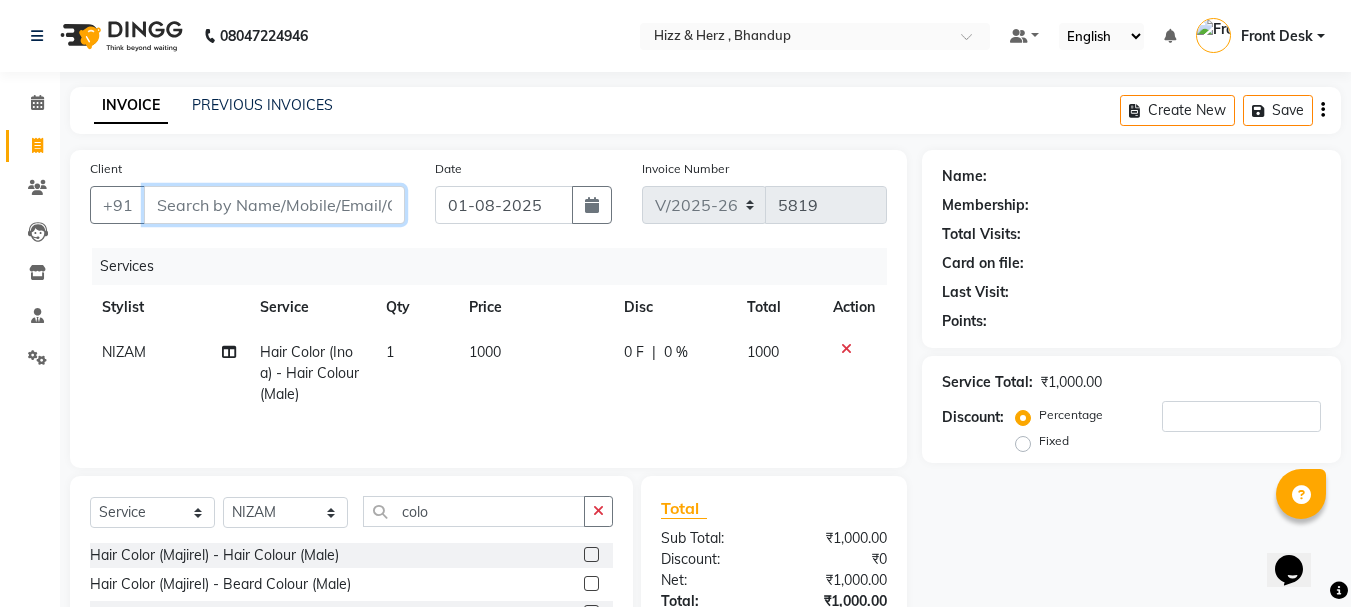 click on "Client" at bounding box center [274, 205] 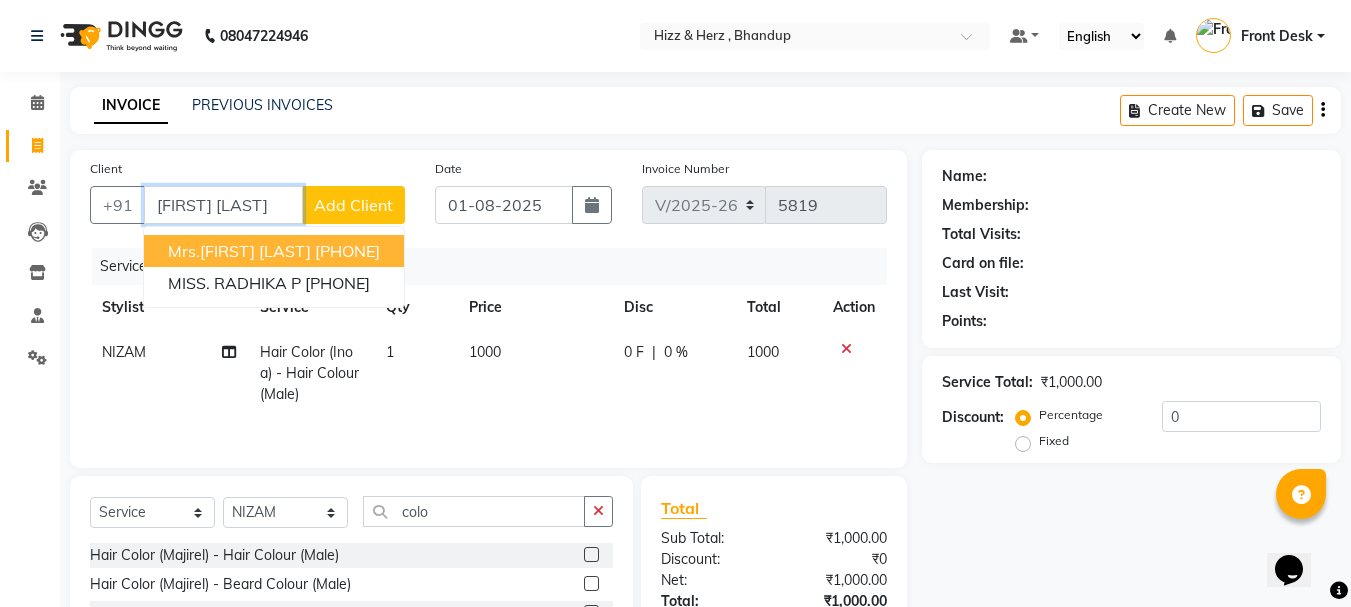 click on "mrs.radhika pal  9920810686" at bounding box center (274, 251) 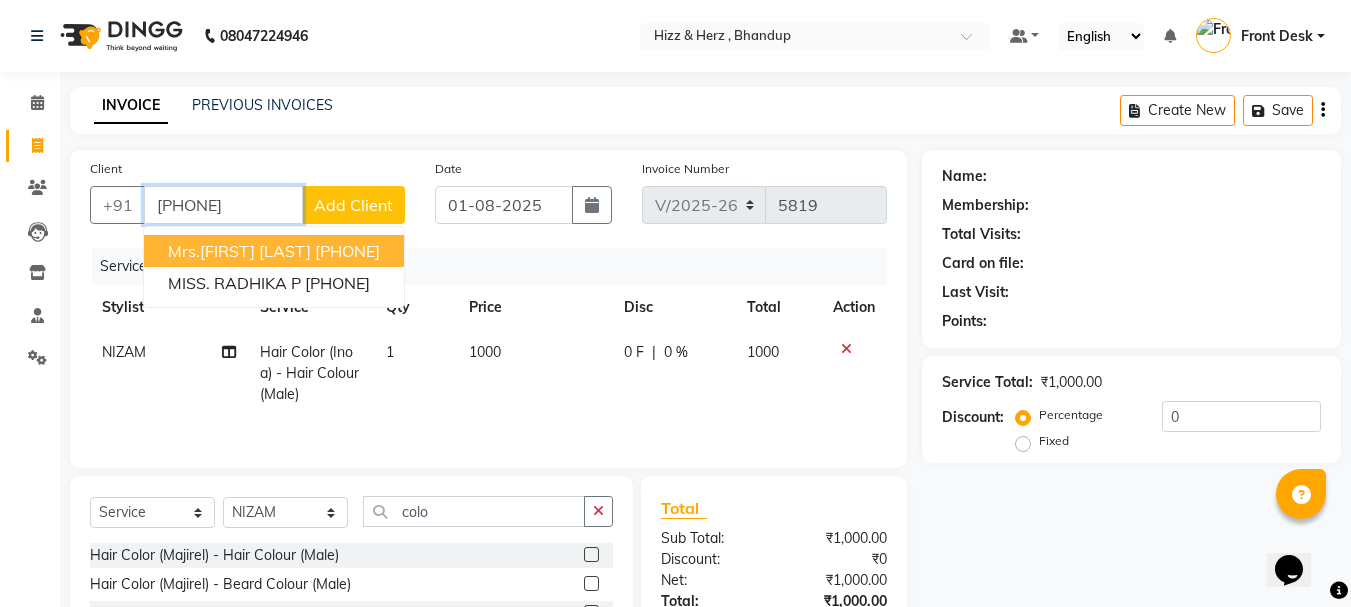 type on "9920810686" 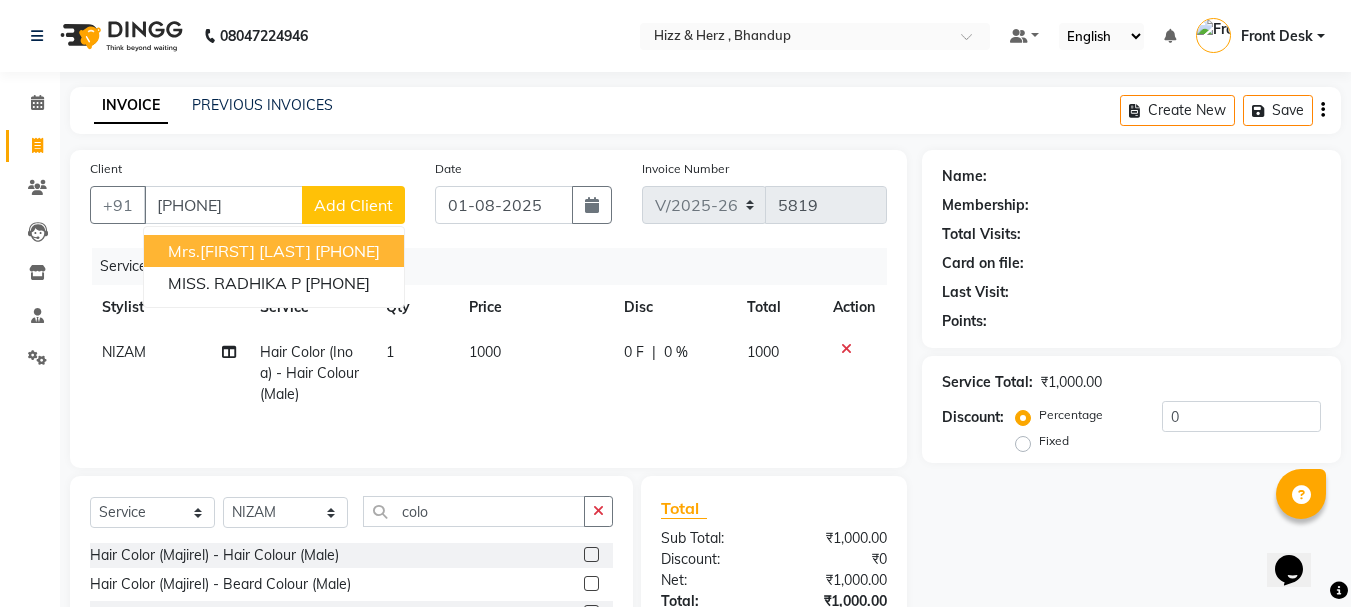 select on "1: Object" 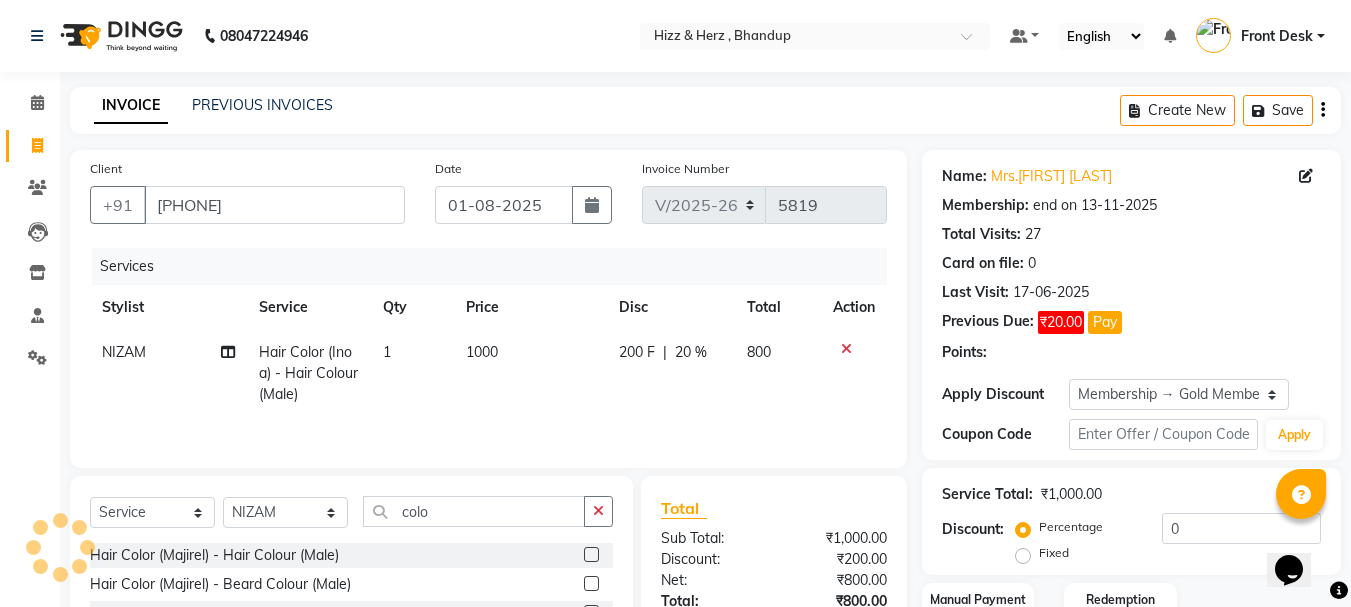 type on "20" 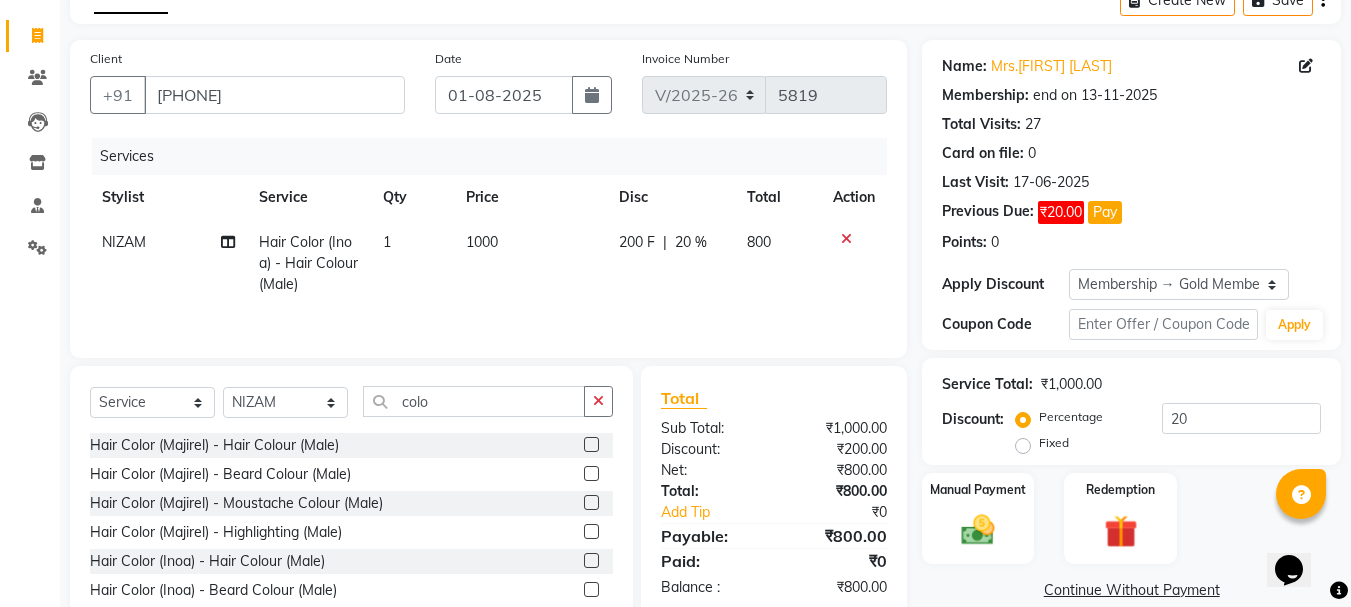 scroll, scrollTop: 194, scrollLeft: 0, axis: vertical 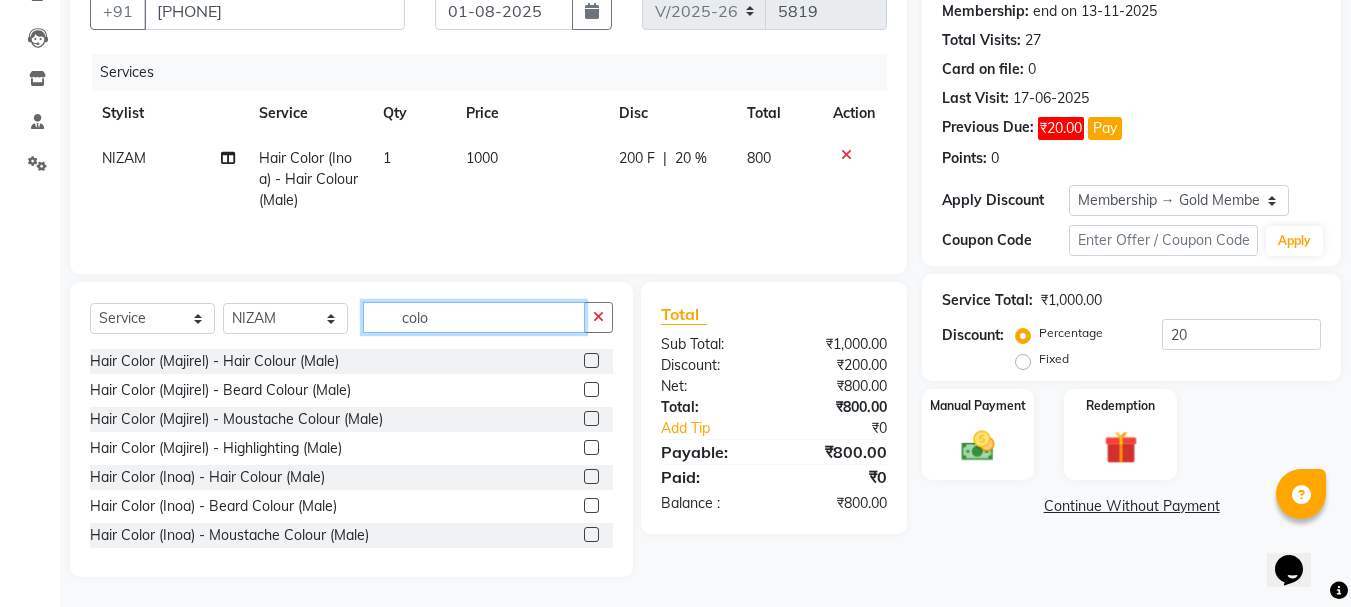 click on "colo" 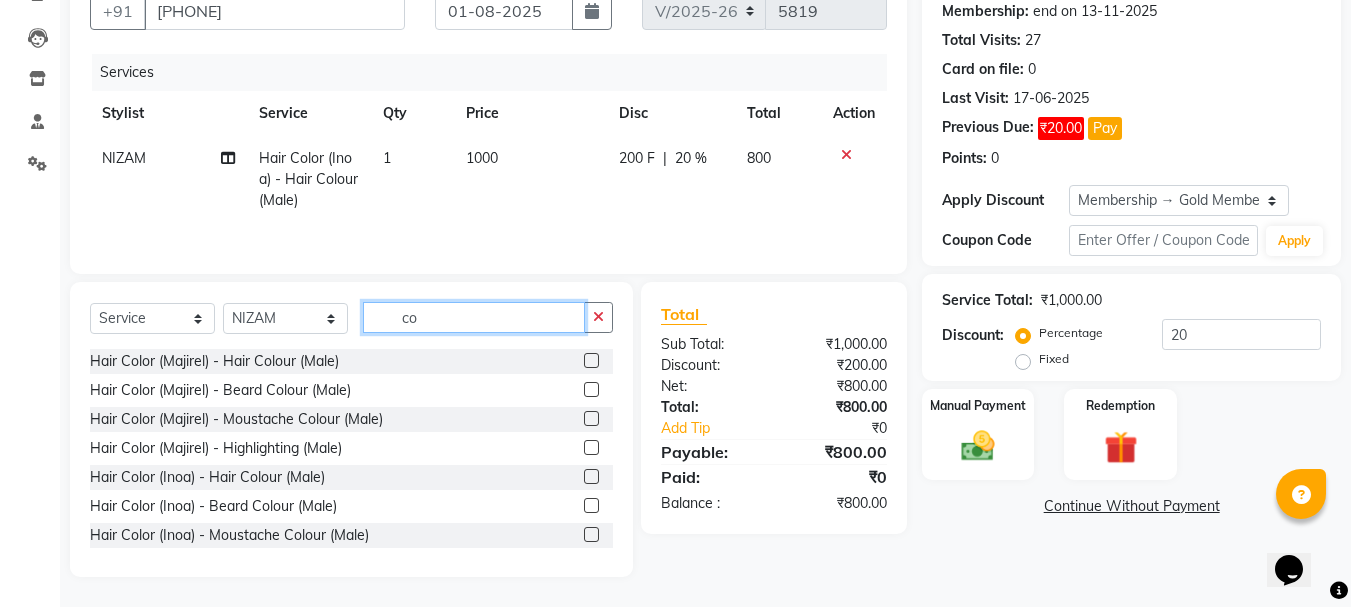 type on "c" 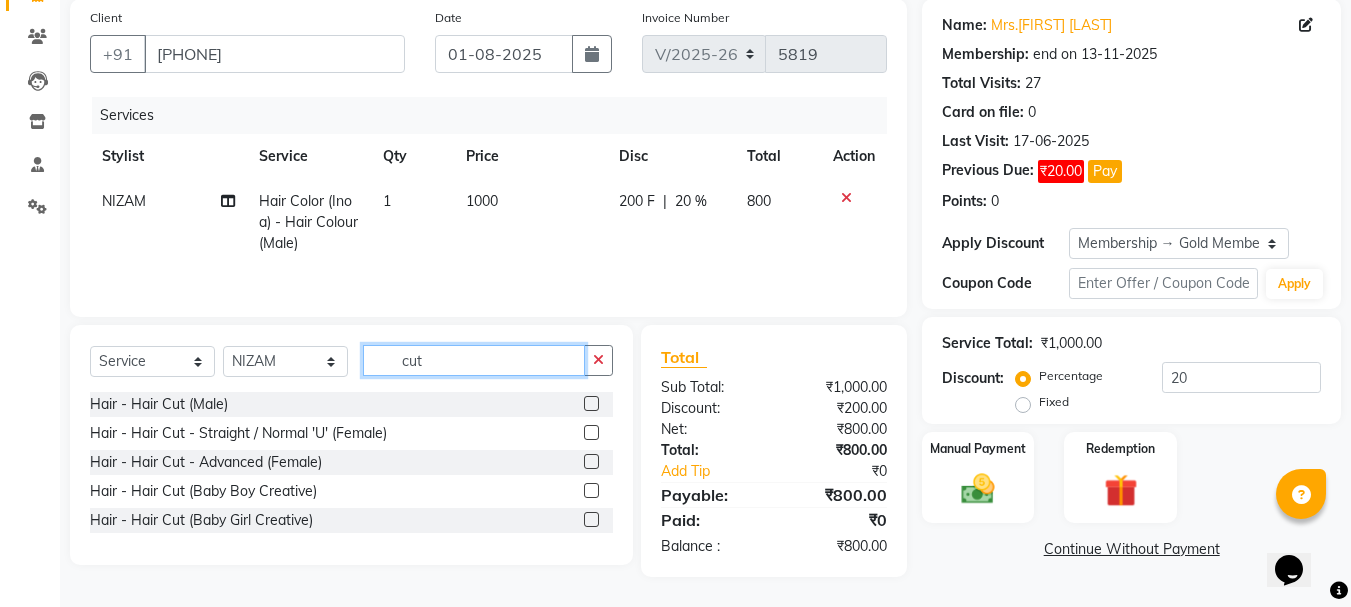 scroll, scrollTop: 151, scrollLeft: 0, axis: vertical 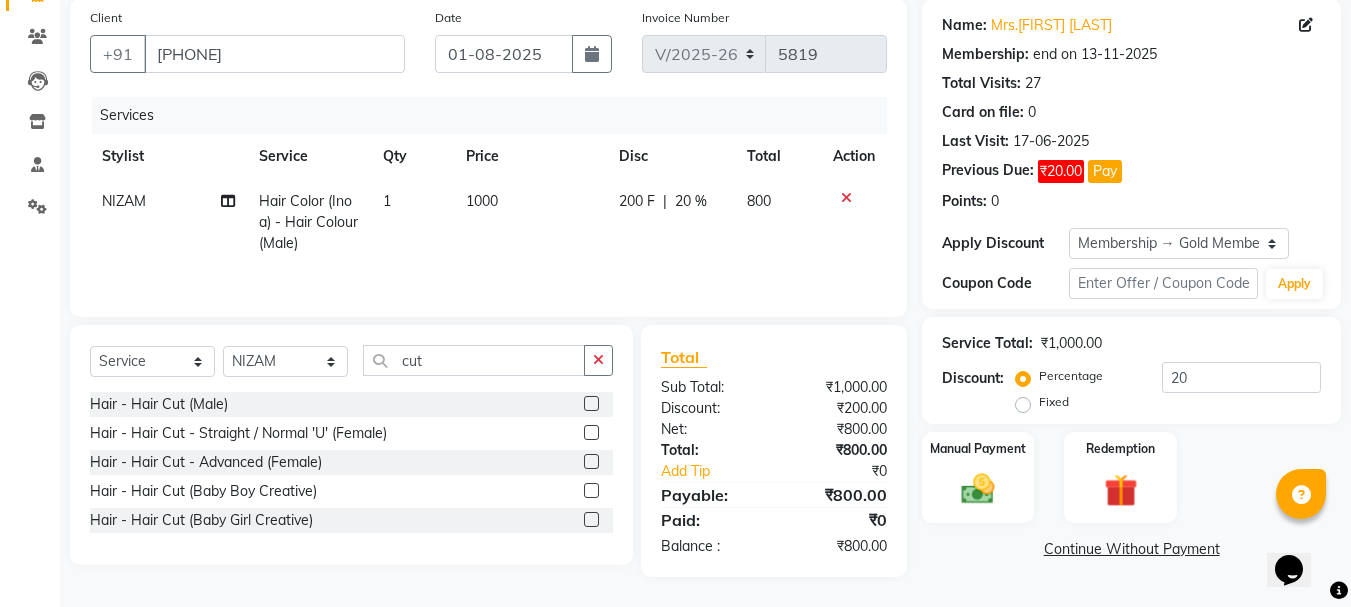 click 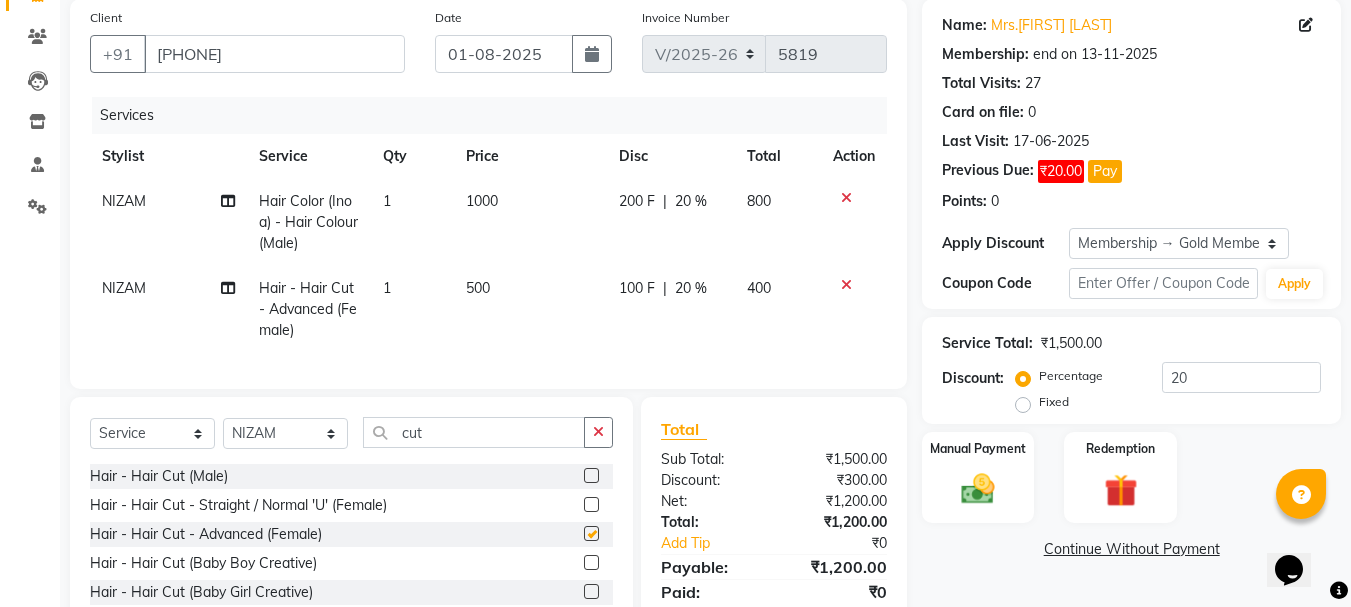 checkbox on "false" 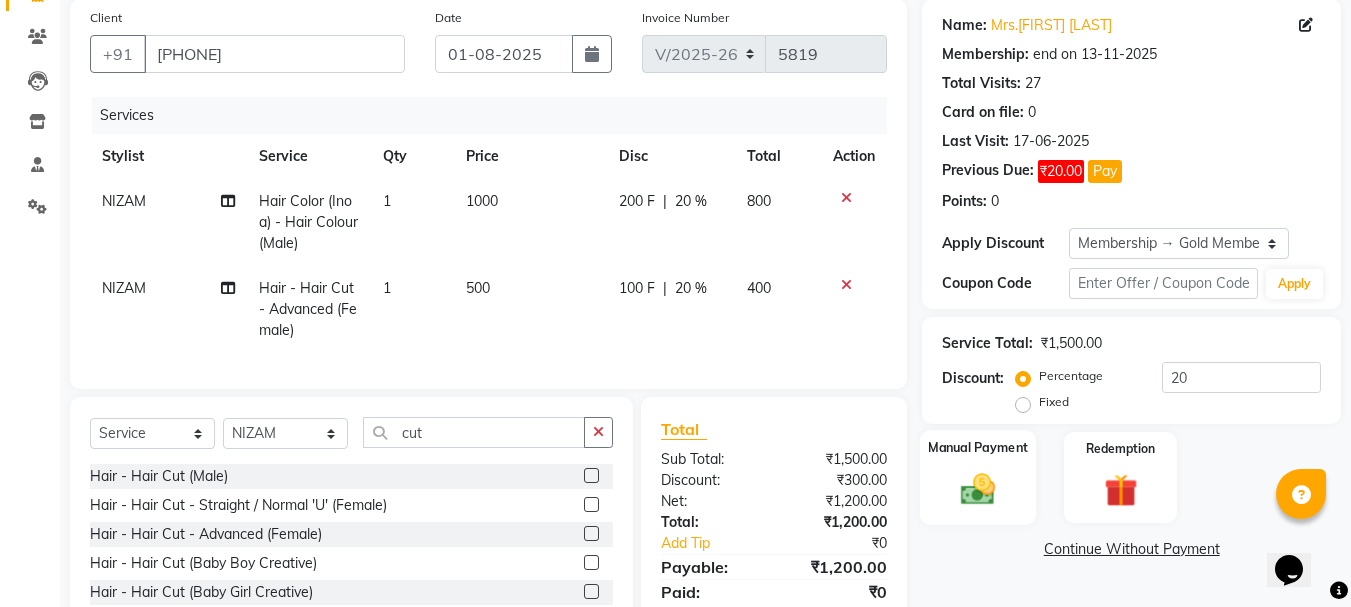 click 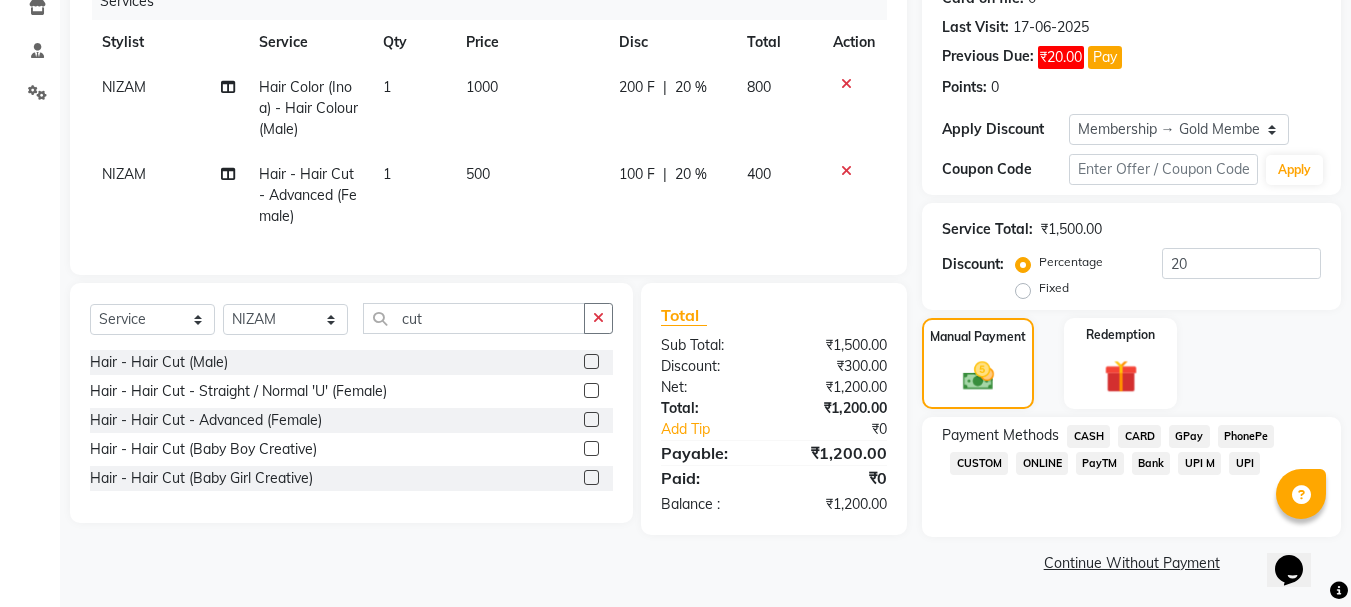 scroll, scrollTop: 266, scrollLeft: 0, axis: vertical 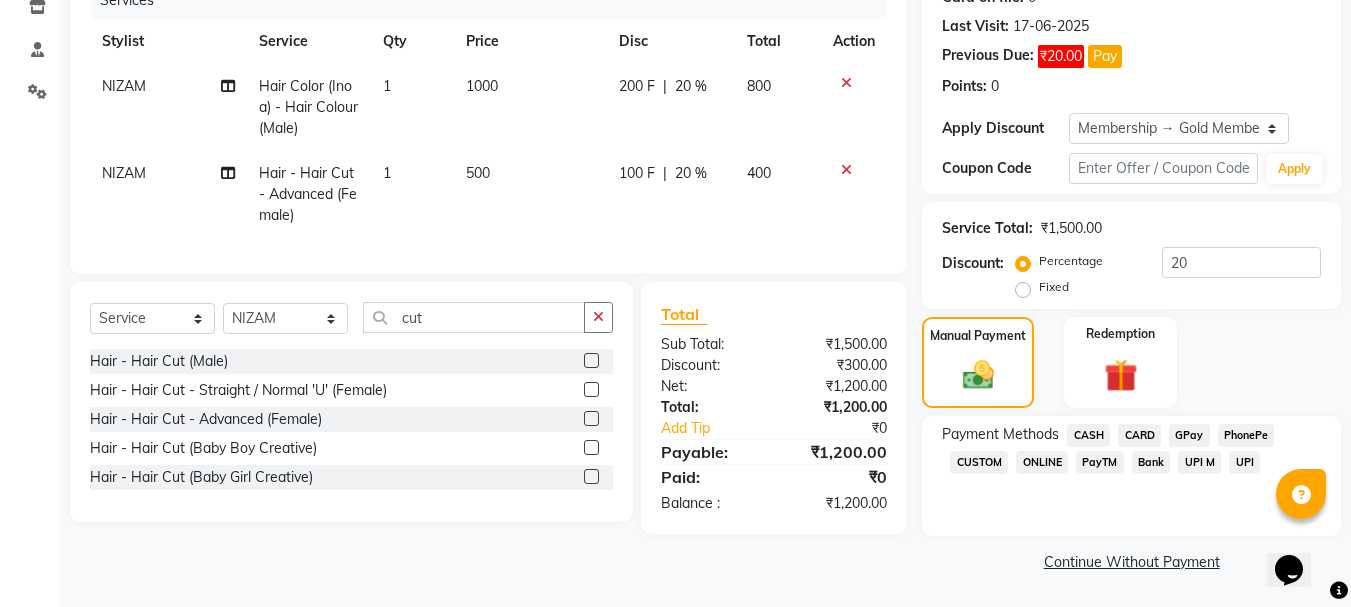 click on "GPay" 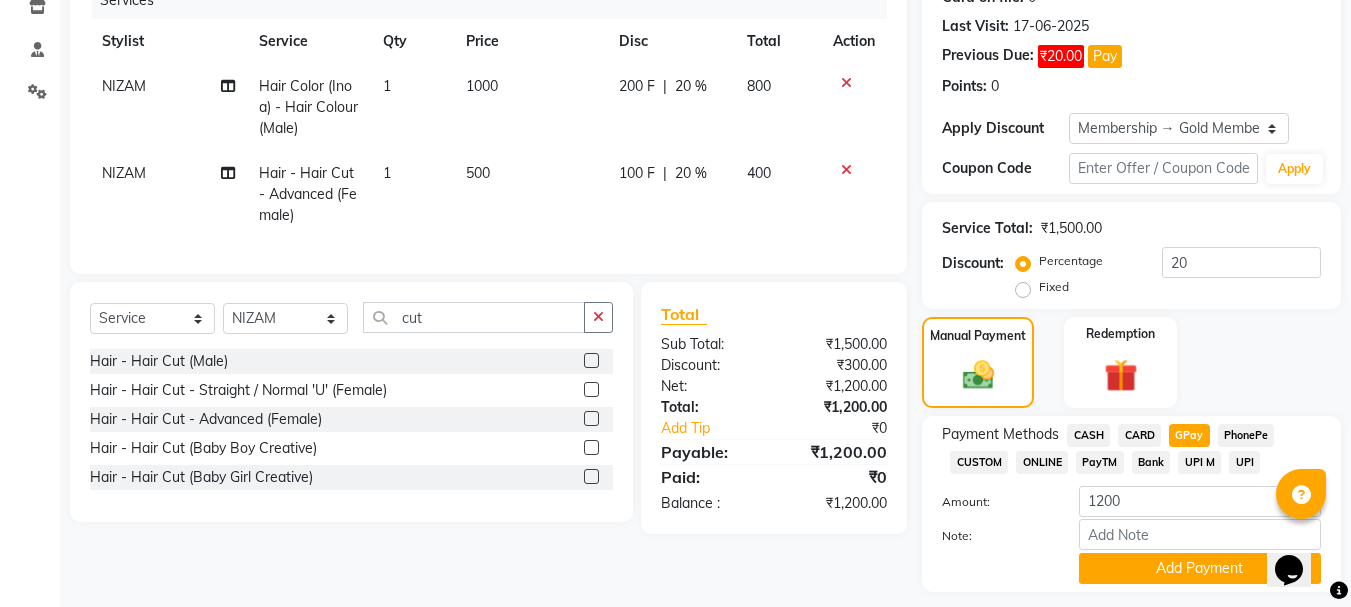 scroll, scrollTop: 322, scrollLeft: 0, axis: vertical 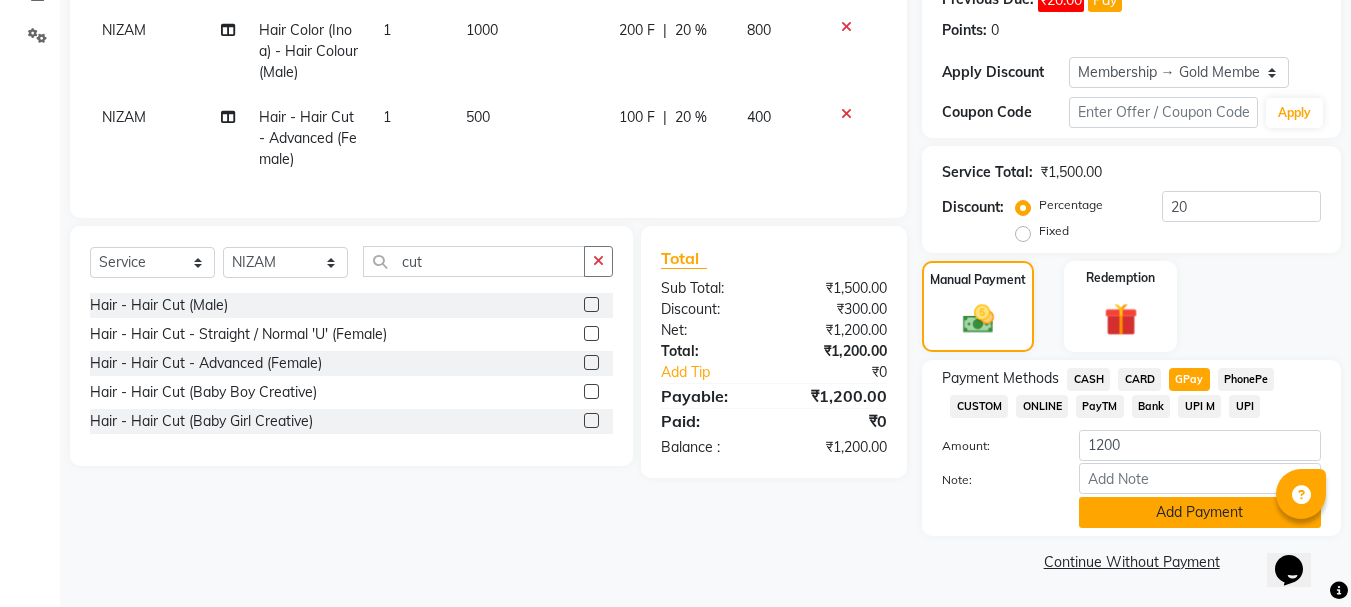 click on "Add Payment" 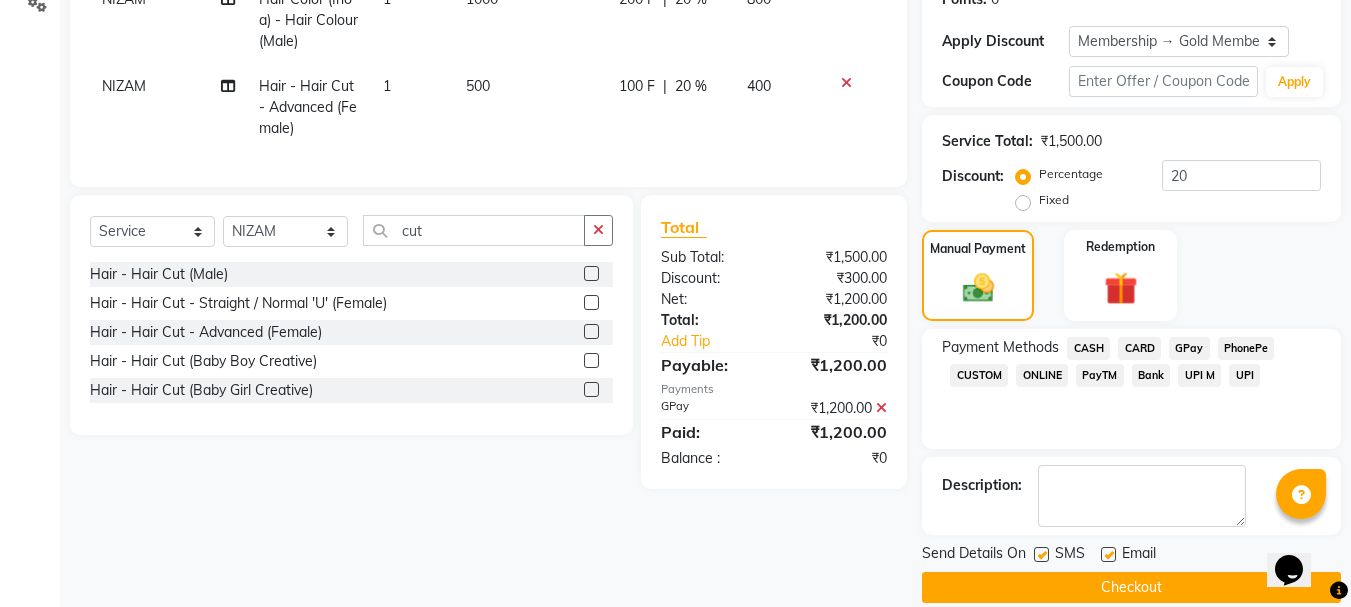scroll, scrollTop: 379, scrollLeft: 0, axis: vertical 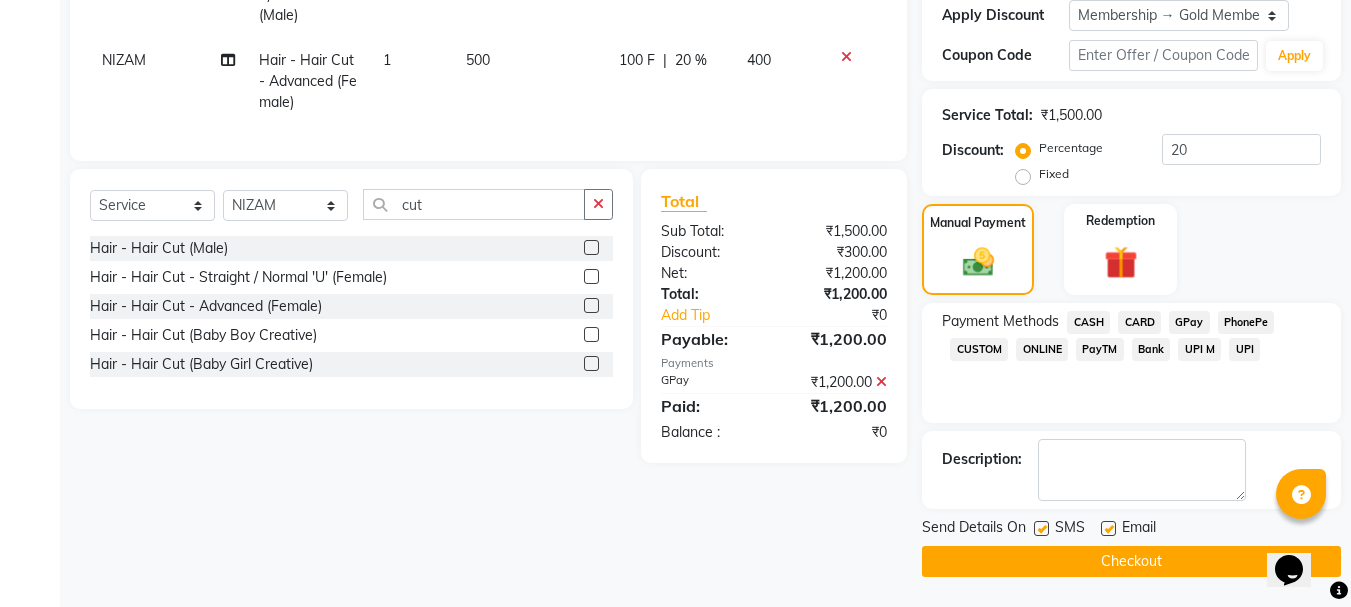 click on "Checkout" 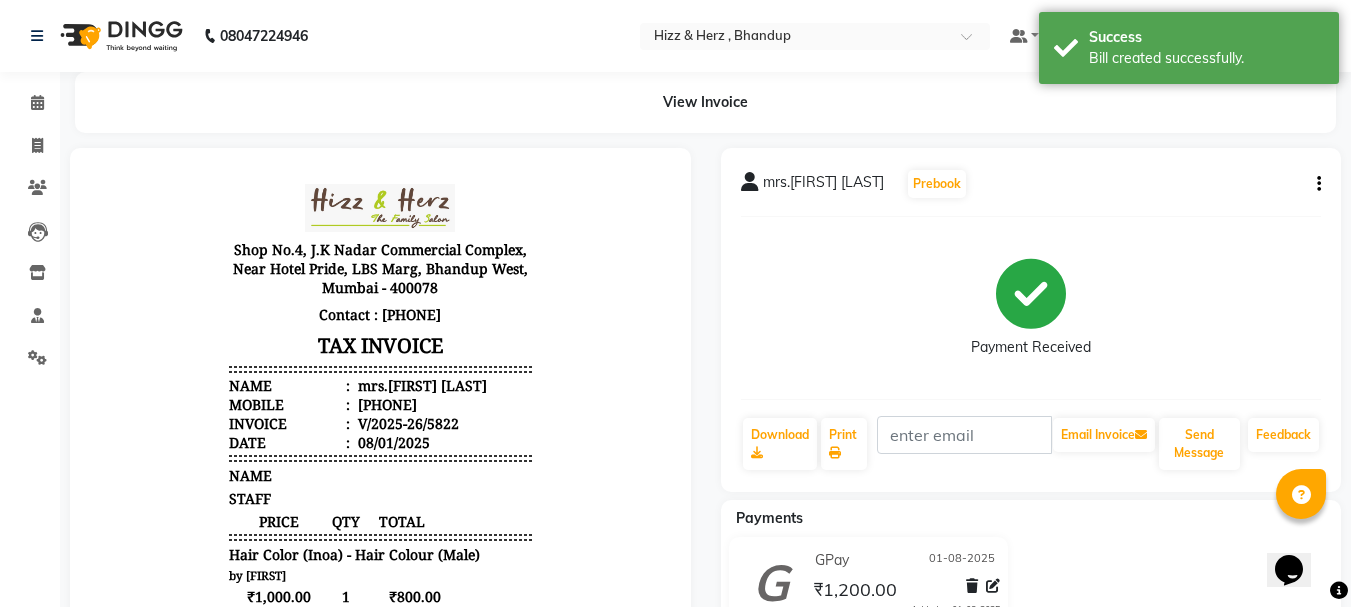 scroll, scrollTop: 0, scrollLeft: 0, axis: both 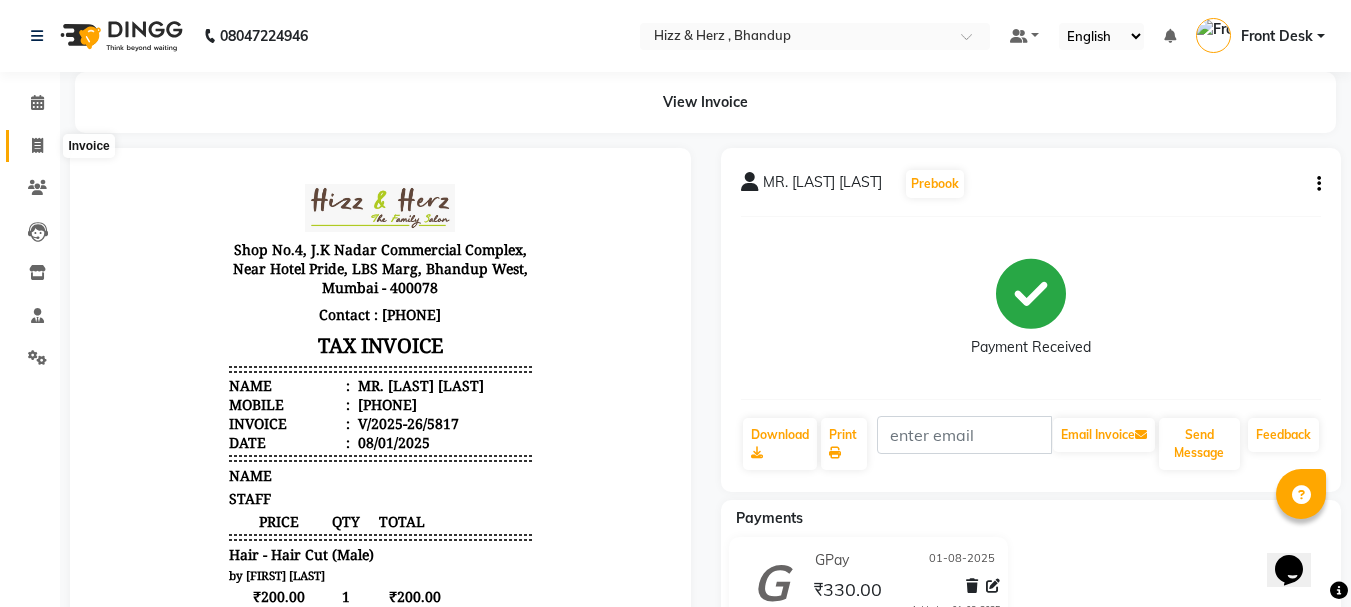 click 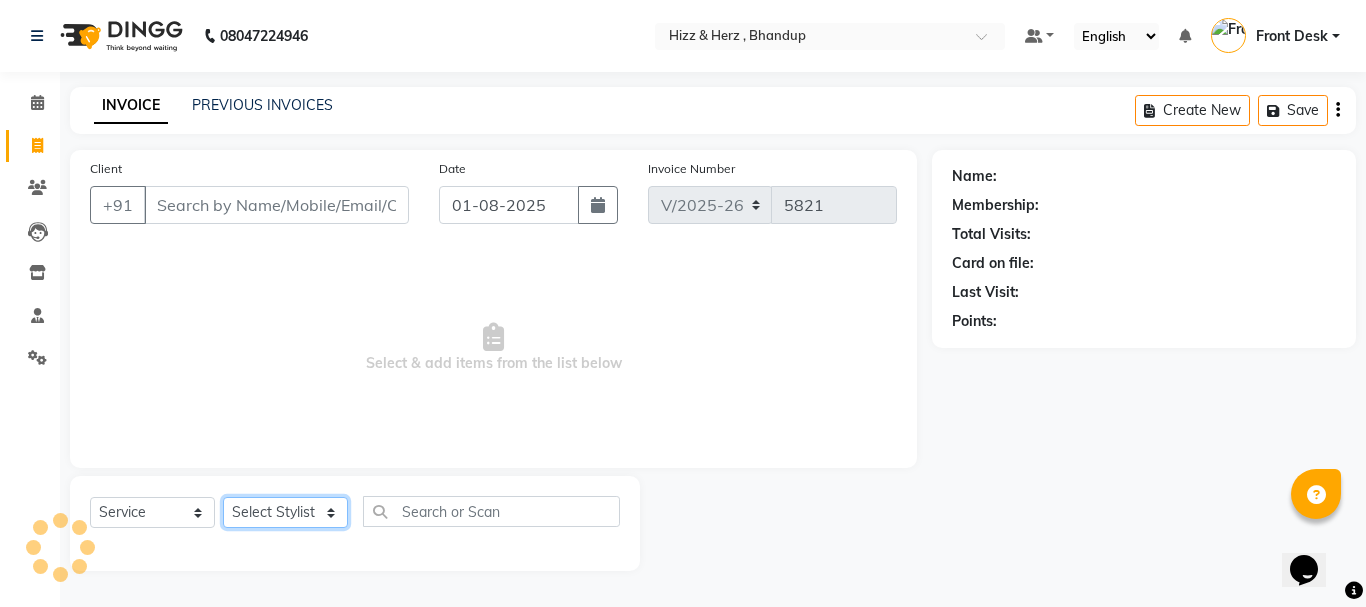 click on "Select Stylist Front Desk Gaurav Sharma HIZZ & HERZ 2 IRFAN AHMAD Jigna Goswami KHALID AHMAD Laxmi Mehboob MOHD PARVEJ NIZAM Salman Sangeeta  SUMITA  VEERENDRA SHARMA" 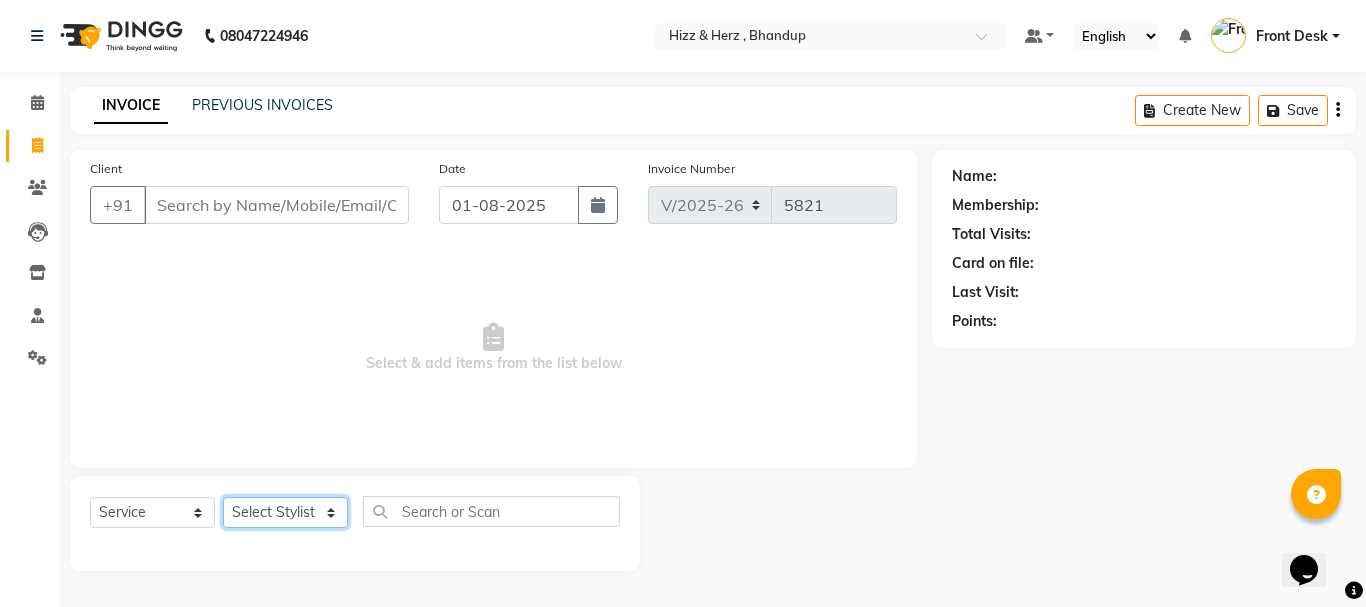 select on "82789" 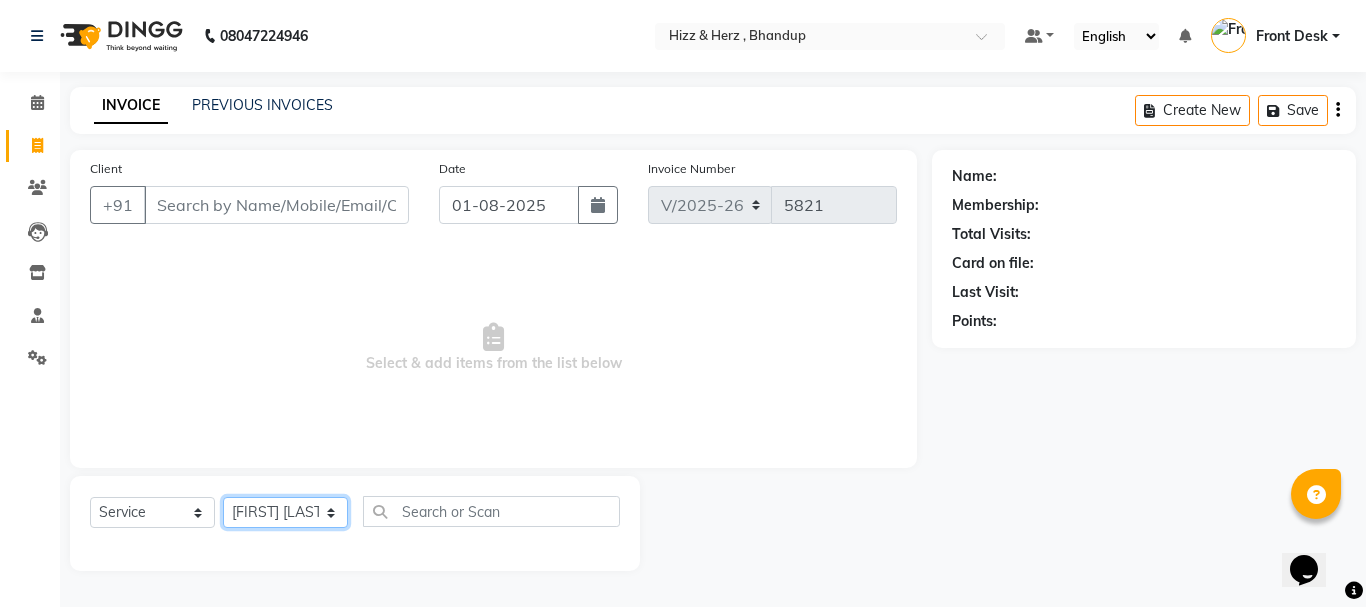 click on "Select Stylist Front Desk Gaurav Sharma HIZZ & HERZ 2 IRFAN AHMAD Jigna Goswami KHALID AHMAD Laxmi Mehboob MOHD PARVEJ NIZAM Salman Sangeeta  SUMITA  VEERENDRA SHARMA" 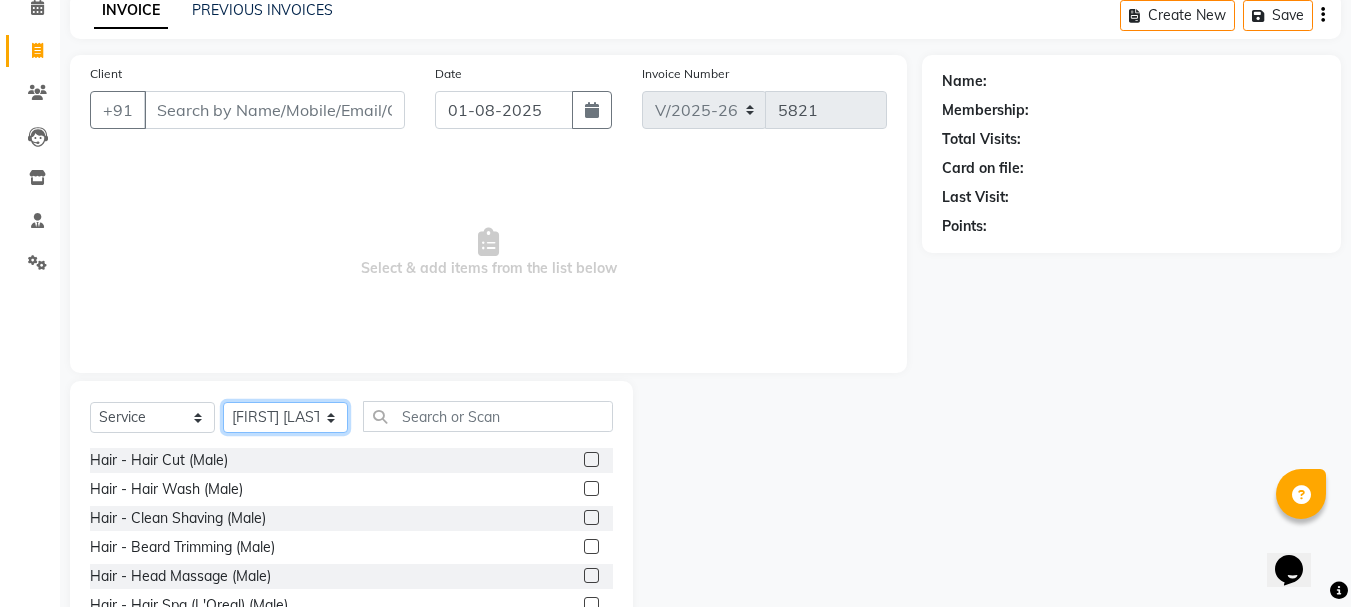scroll, scrollTop: 194, scrollLeft: 0, axis: vertical 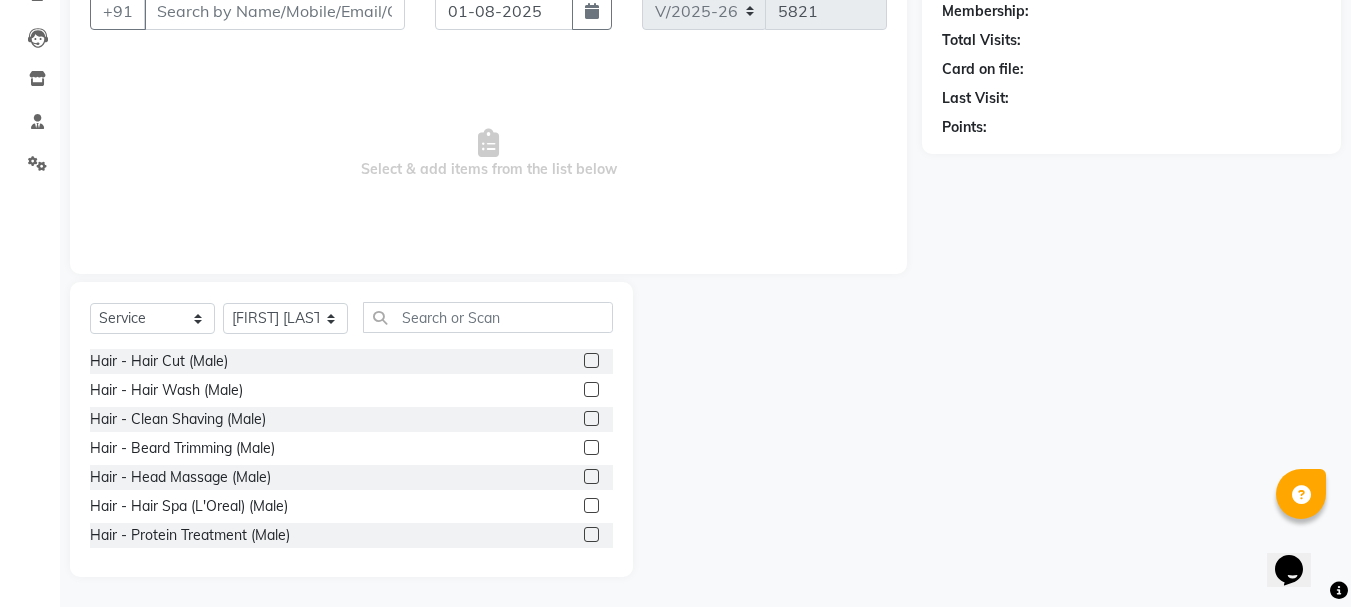 click 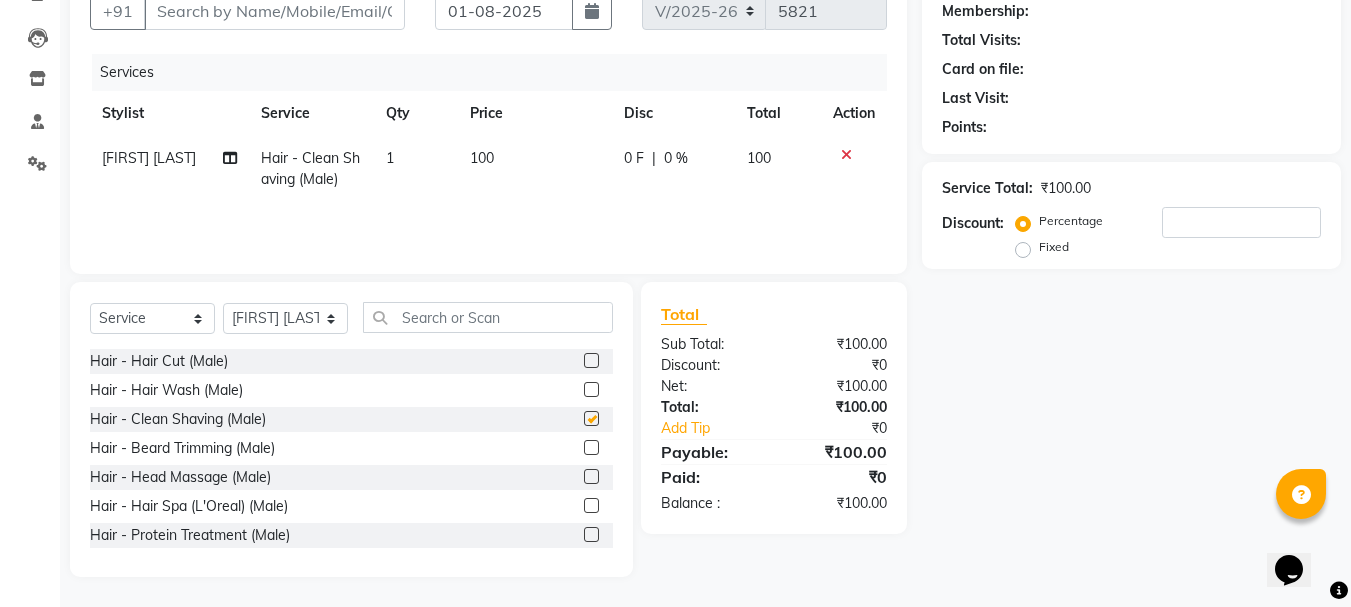 scroll, scrollTop: 120, scrollLeft: 0, axis: vertical 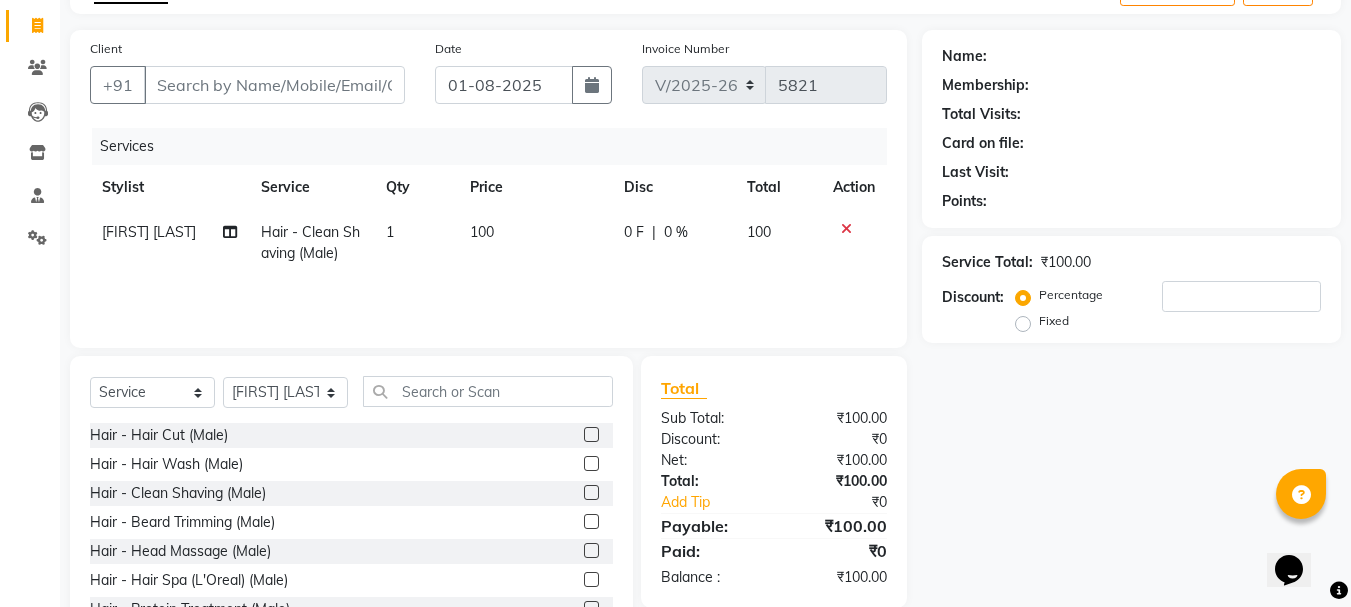 checkbox on "false" 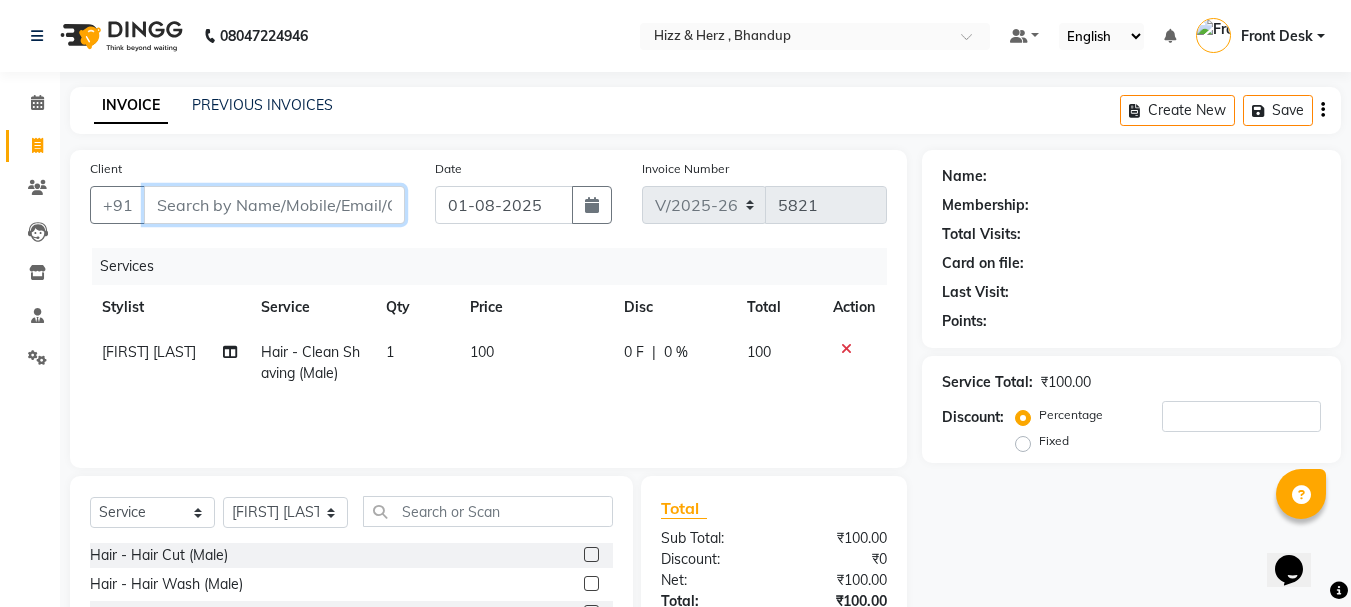 click on "Client" at bounding box center (274, 205) 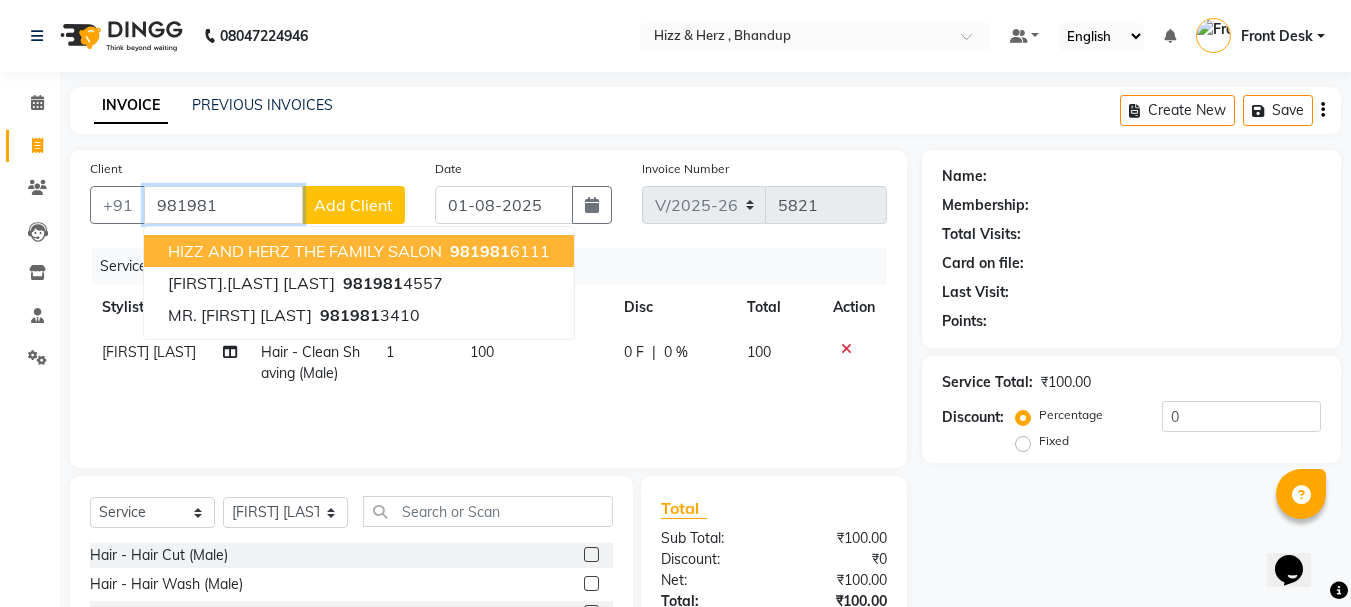 click on "HIZZ AND HERZ THE FAMILY SALON   981981 6111" at bounding box center (359, 251) 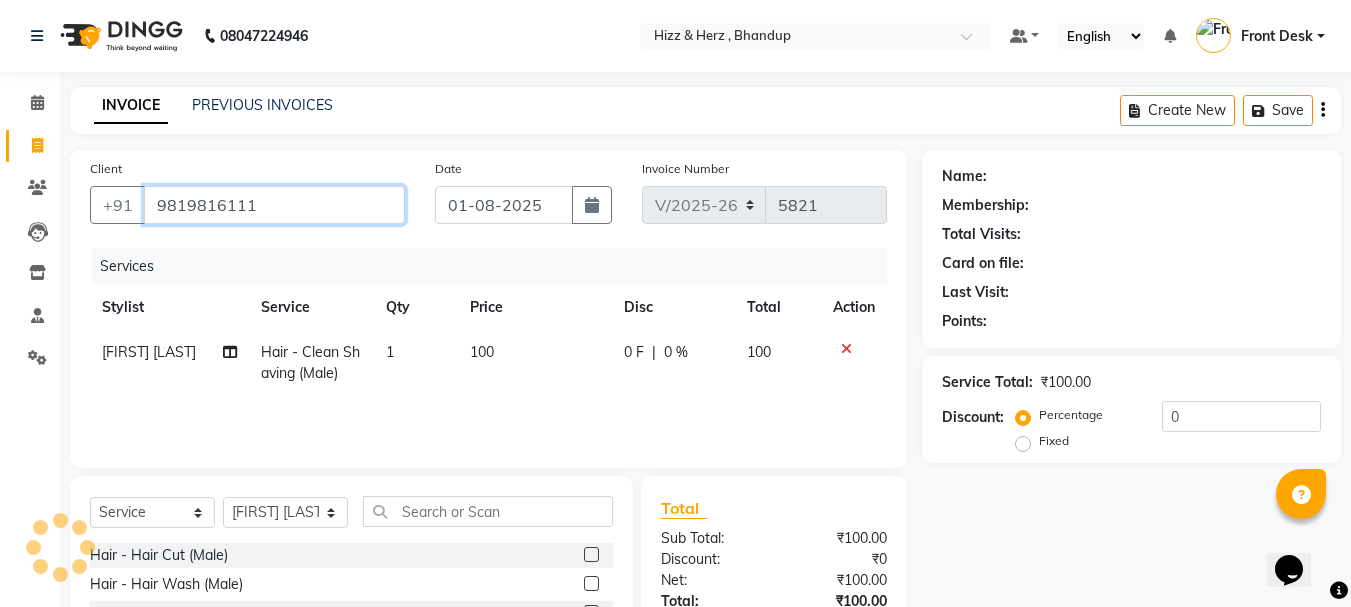 type on "9819816111" 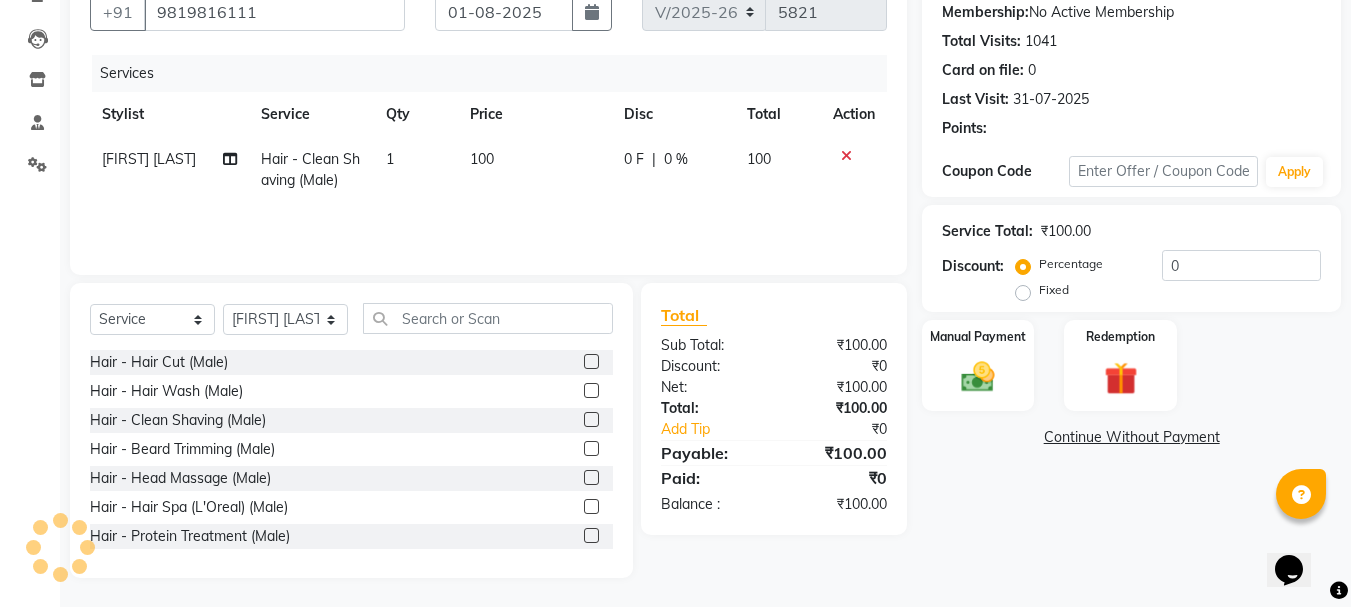 scroll, scrollTop: 194, scrollLeft: 0, axis: vertical 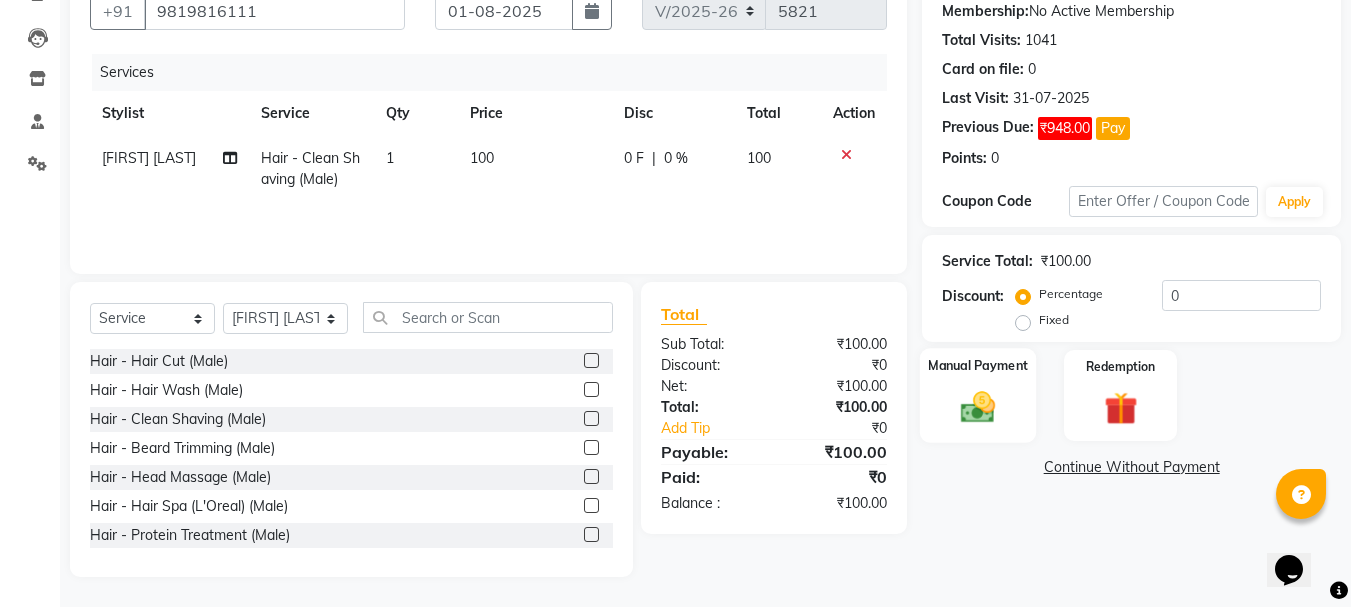 click 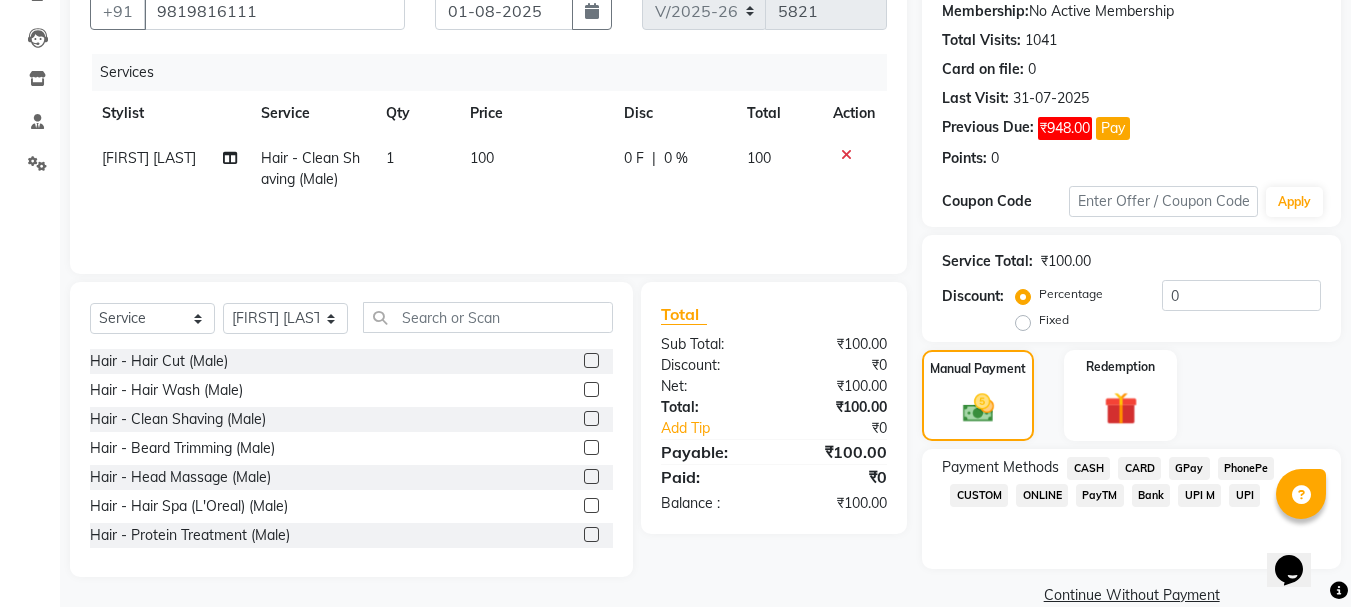 click on "CASH" 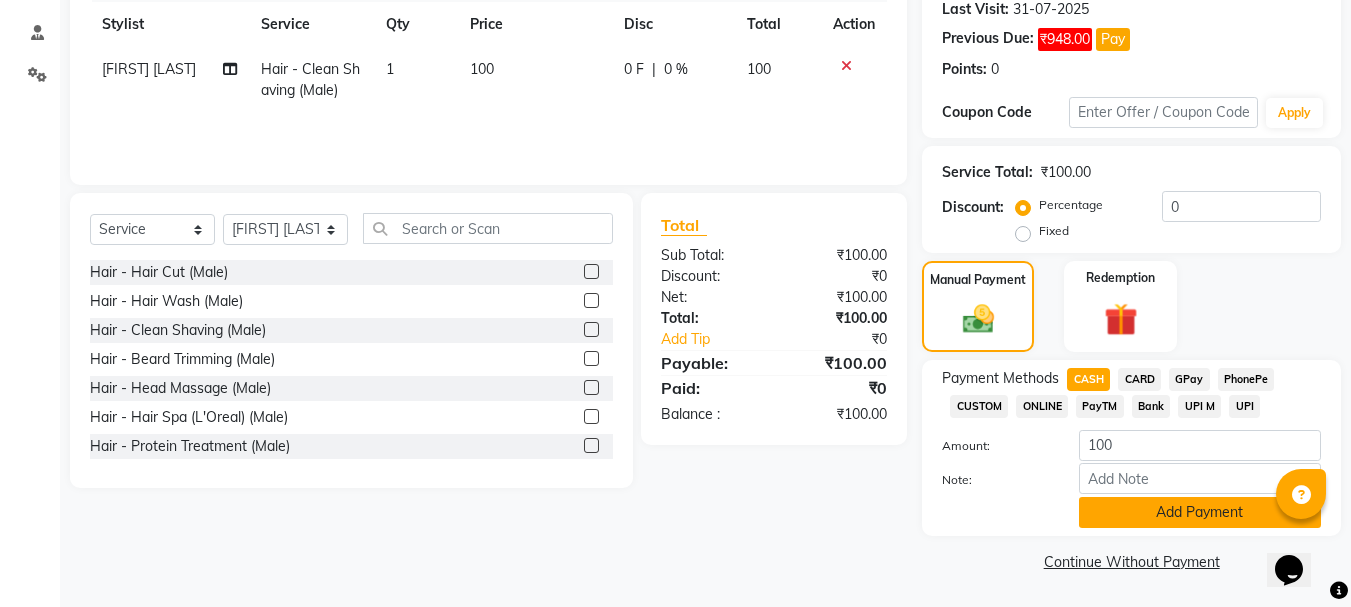 click on "Add Payment" 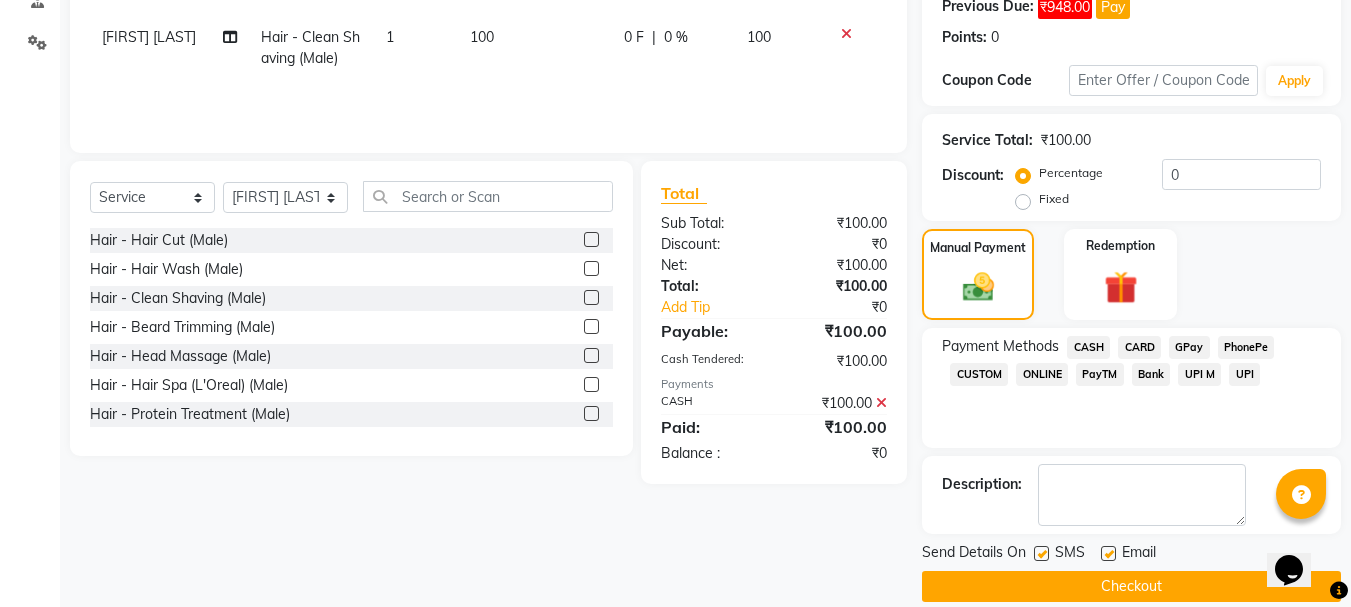 scroll, scrollTop: 340, scrollLeft: 0, axis: vertical 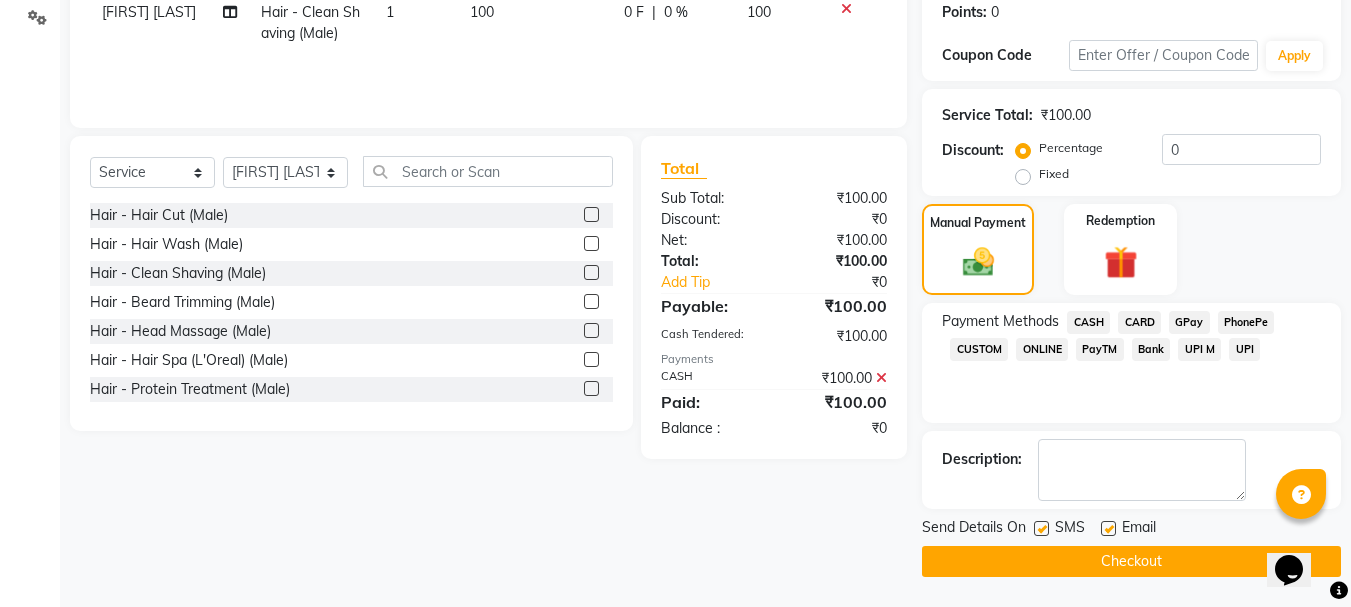 click on "Checkout" 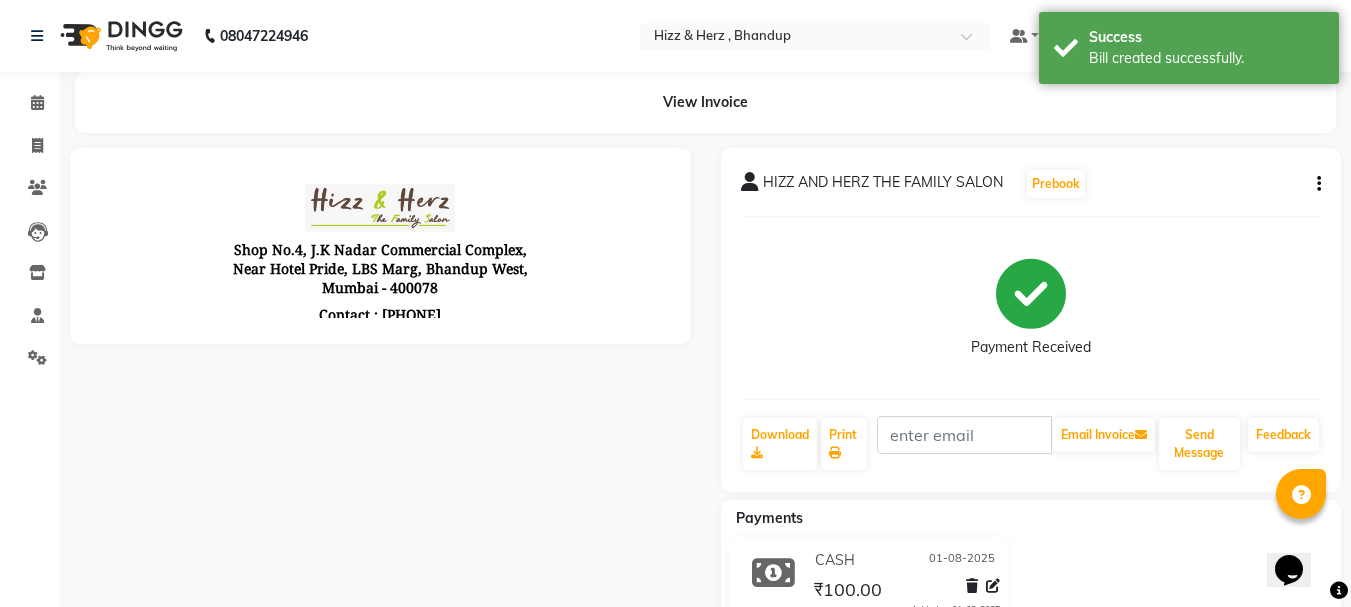 scroll, scrollTop: 0, scrollLeft: 0, axis: both 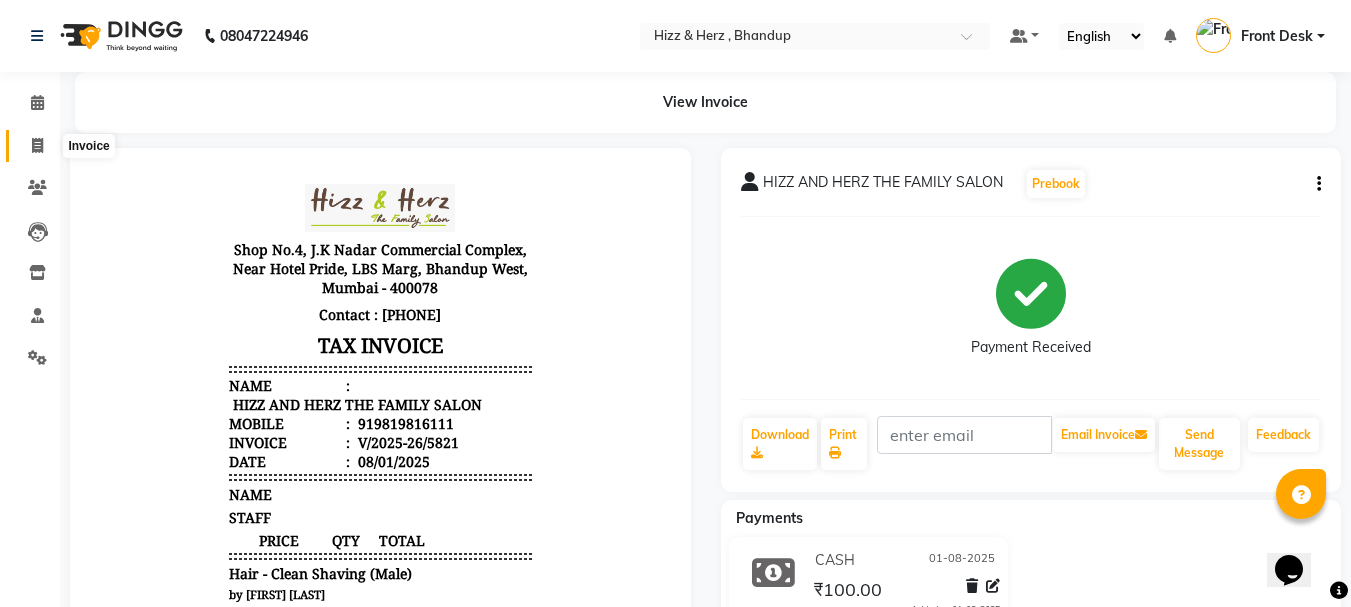 click 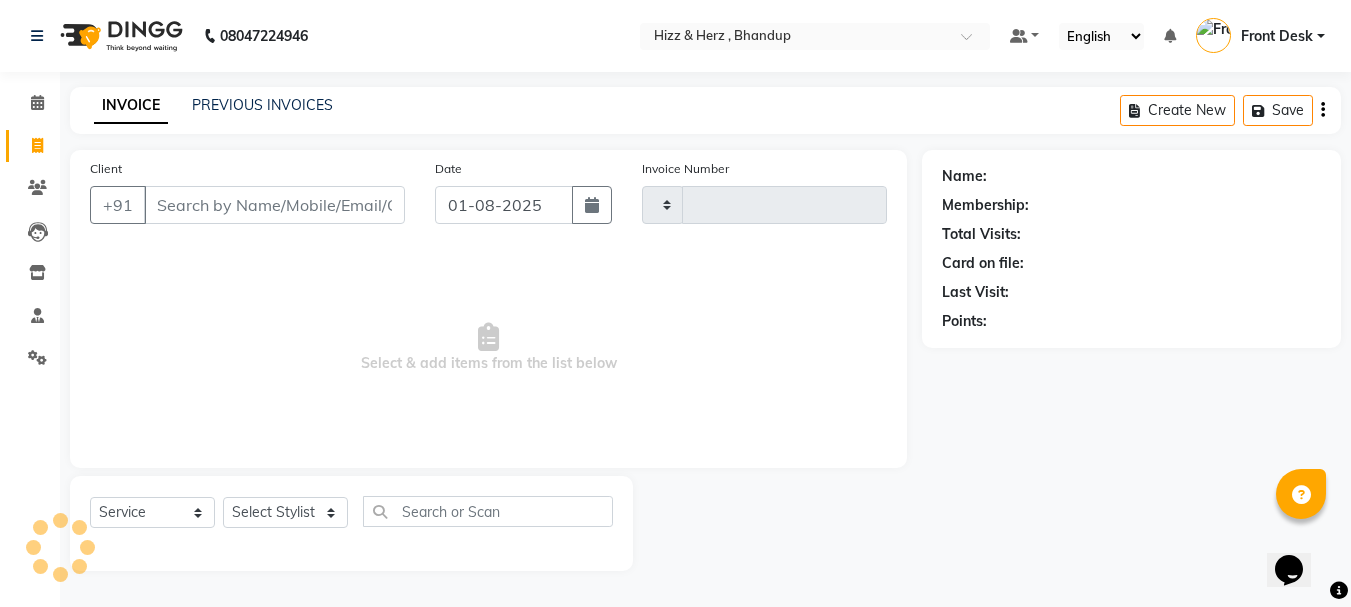type on "5824" 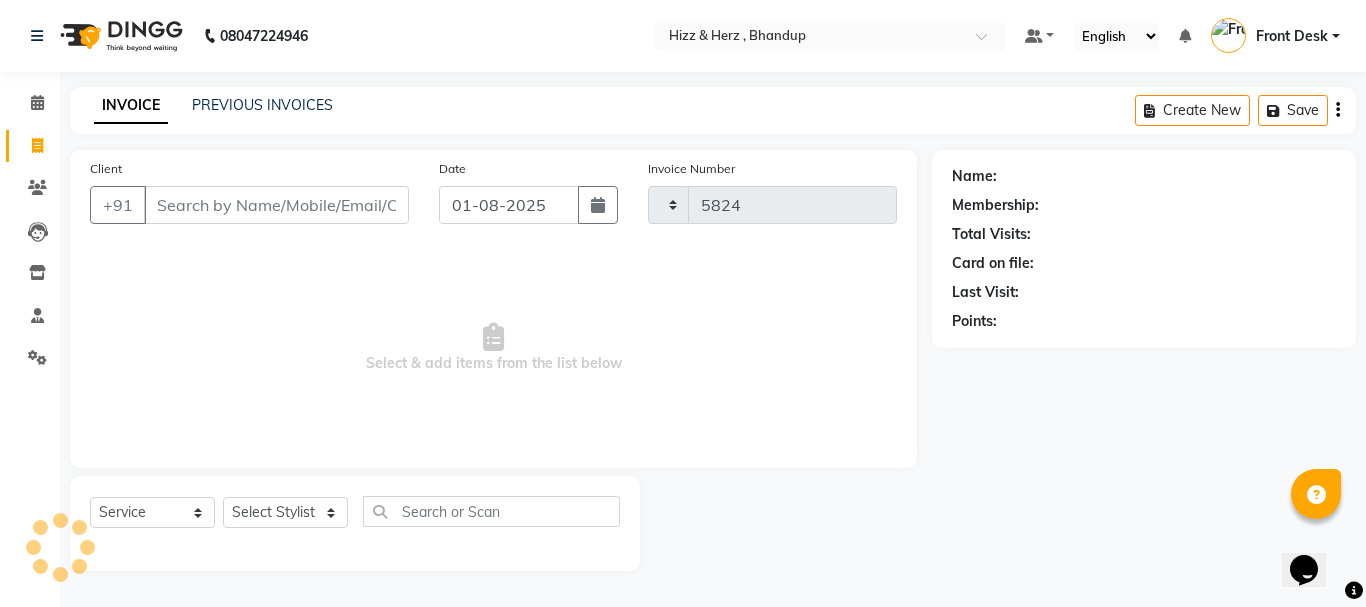 select on "629" 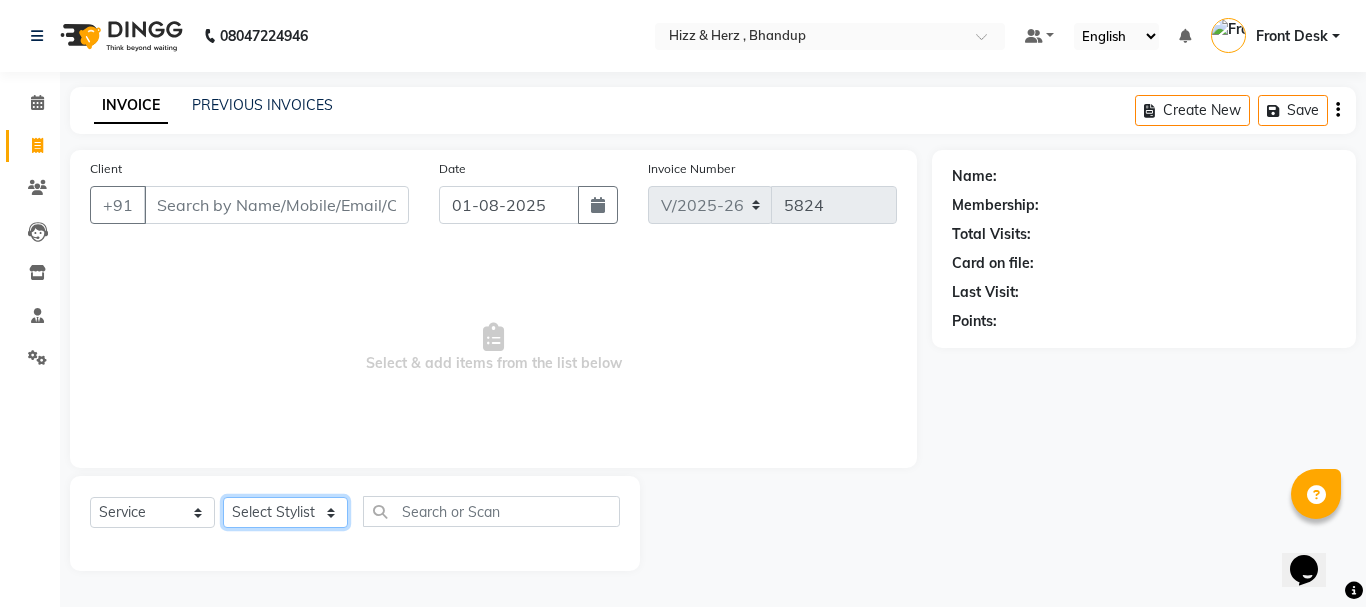 click on "Select Stylist Front Desk Gaurav Sharma HIZZ & HERZ 2 IRFAN AHMAD Jigna Goswami KHALID AHMAD Laxmi Mehboob MOHD PARVEJ NIZAM Salman Sangeeta  SUMITA  VEERENDRA SHARMA" 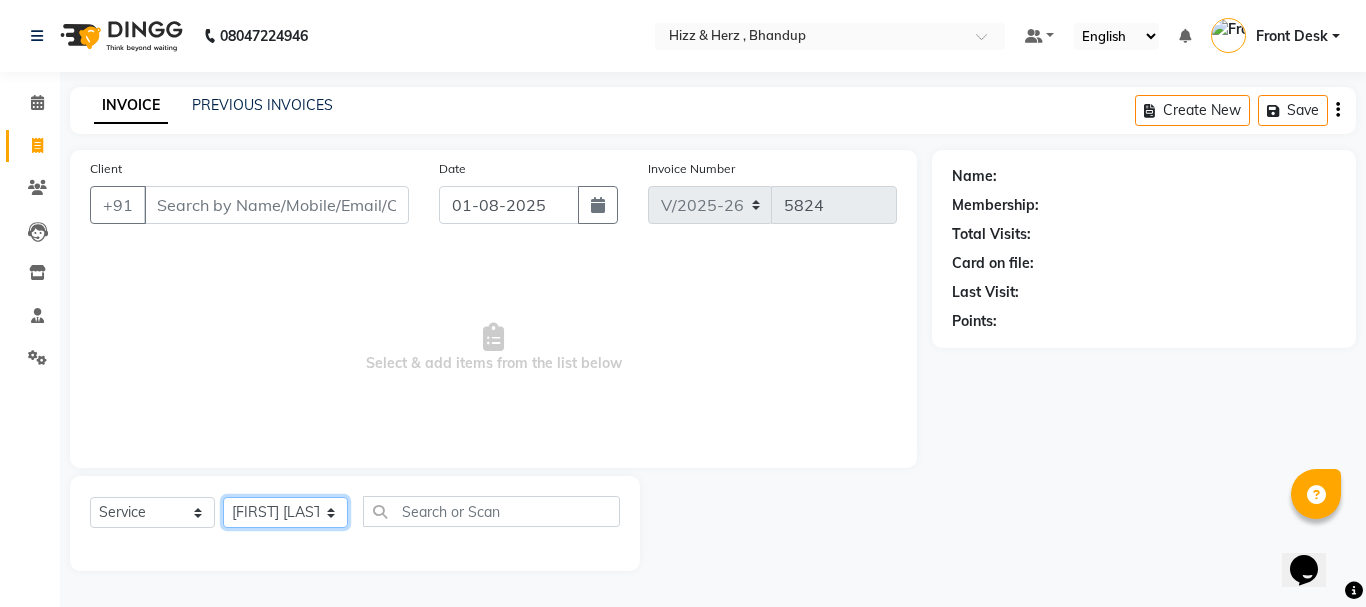 click on "Select Stylist Front Desk Gaurav Sharma HIZZ & HERZ 2 IRFAN AHMAD Jigna Goswami KHALID AHMAD Laxmi Mehboob MOHD PARVEJ NIZAM Salman Sangeeta  SUMITA  VEERENDRA SHARMA" 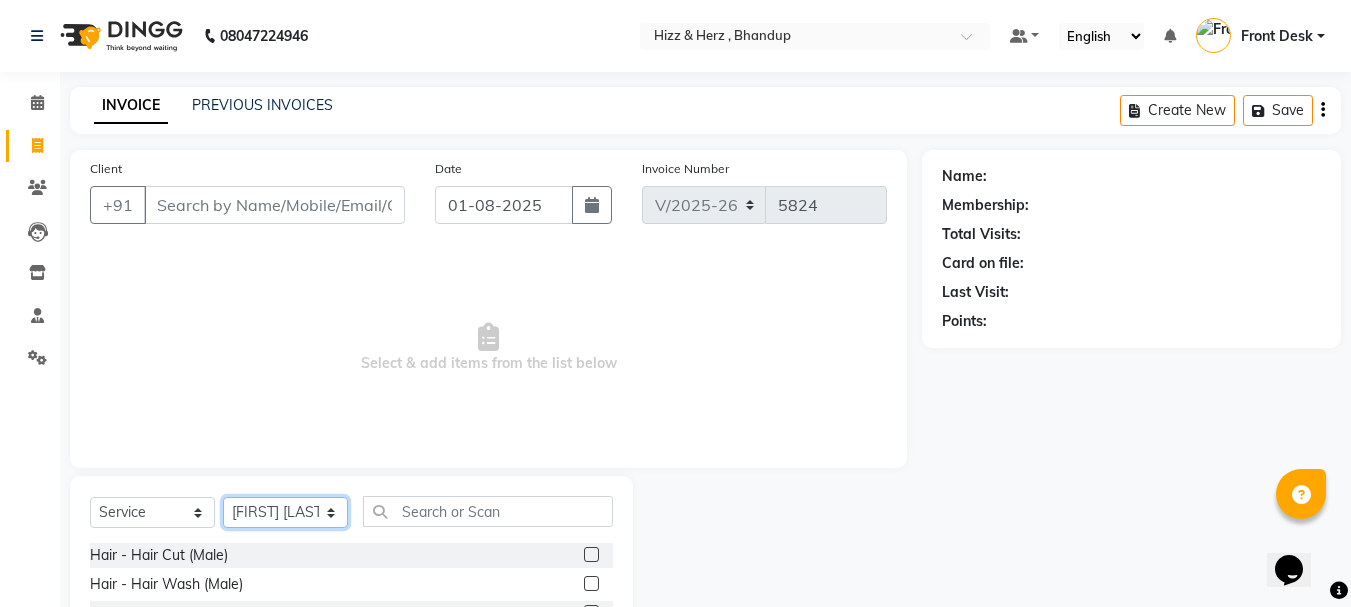 scroll, scrollTop: 194, scrollLeft: 0, axis: vertical 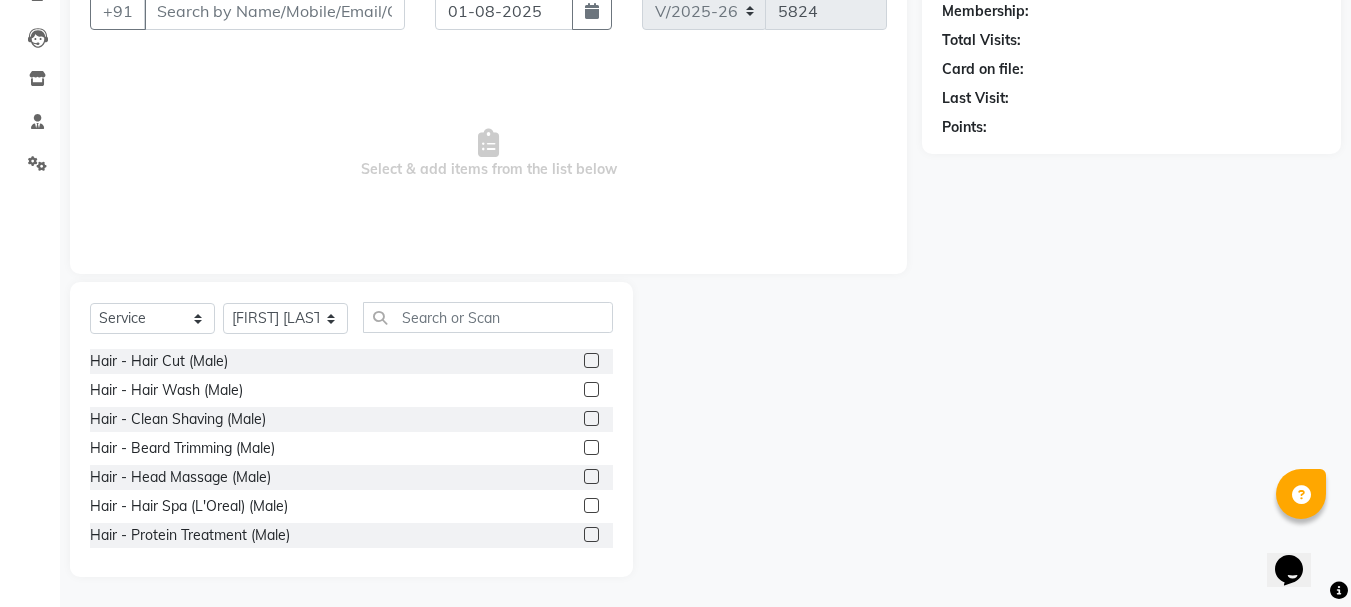 click 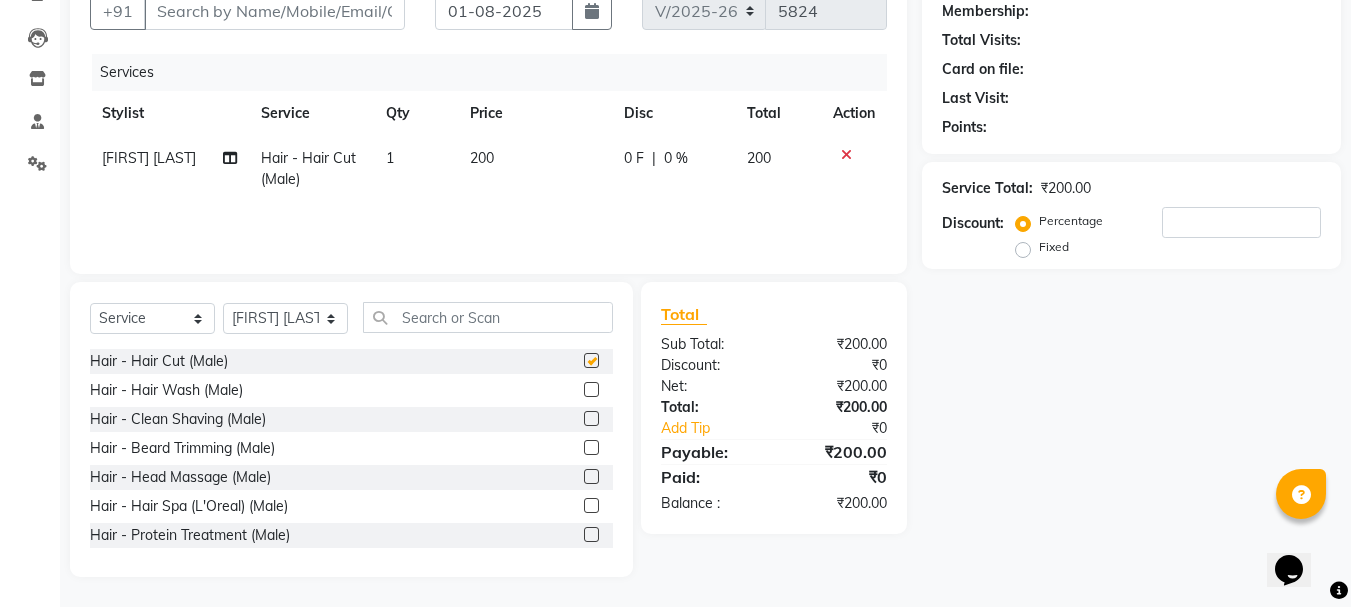 checkbox on "false" 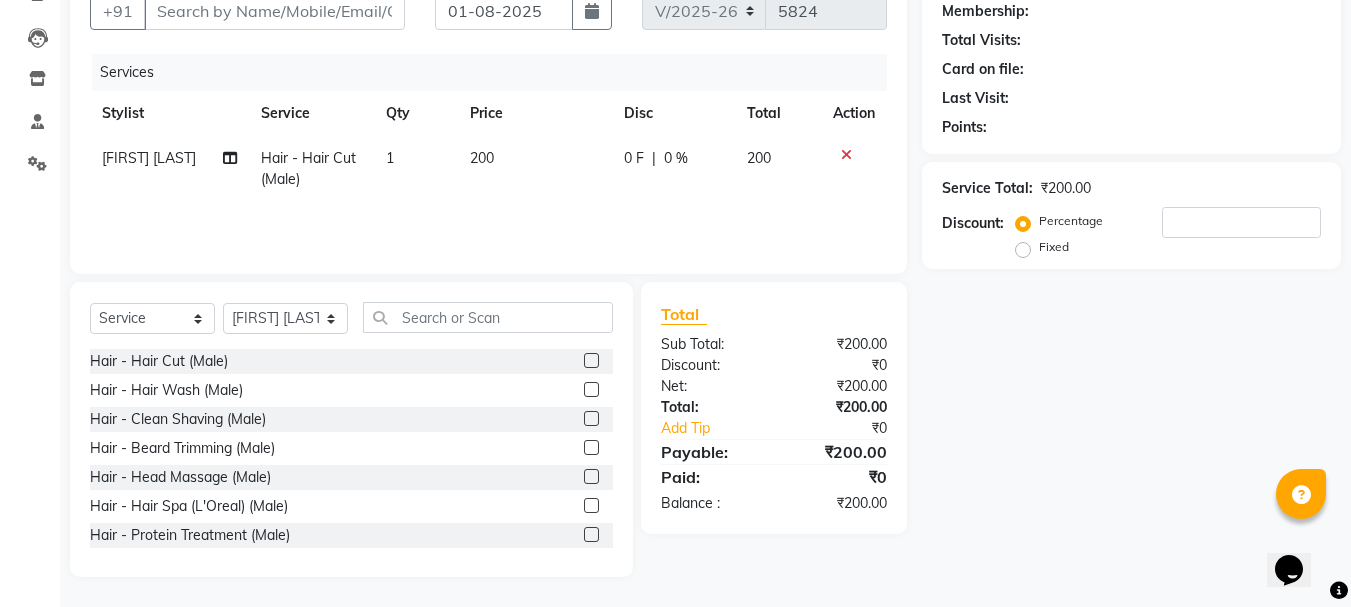 click 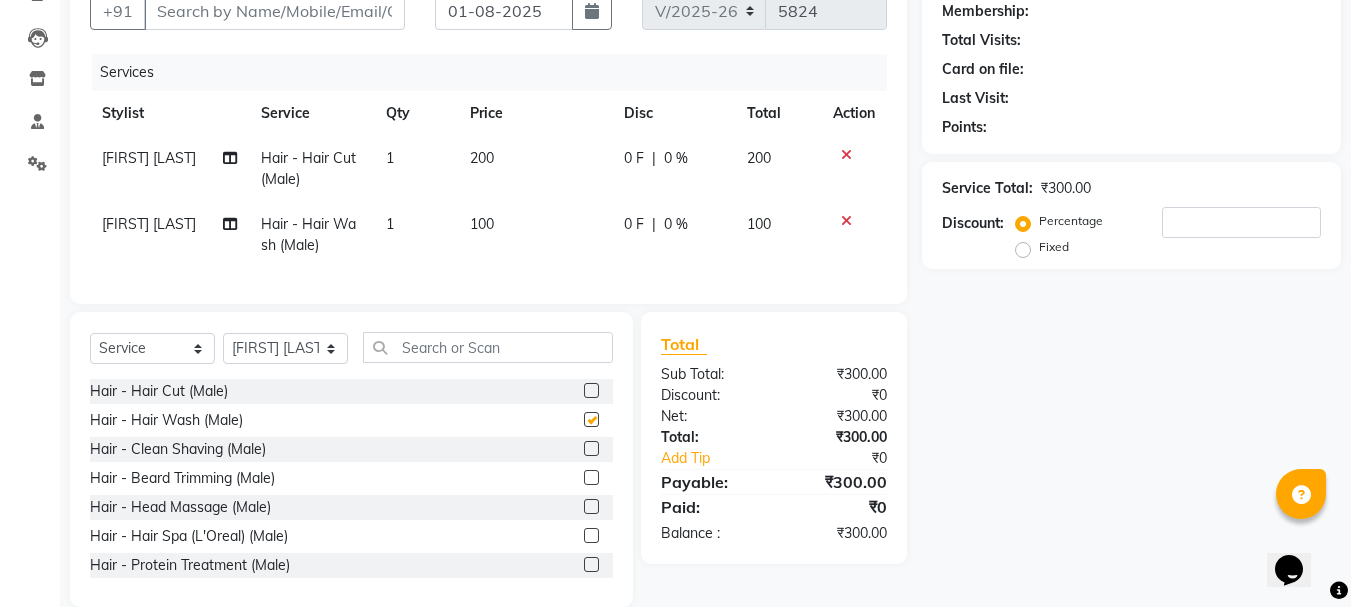 scroll, scrollTop: 69, scrollLeft: 0, axis: vertical 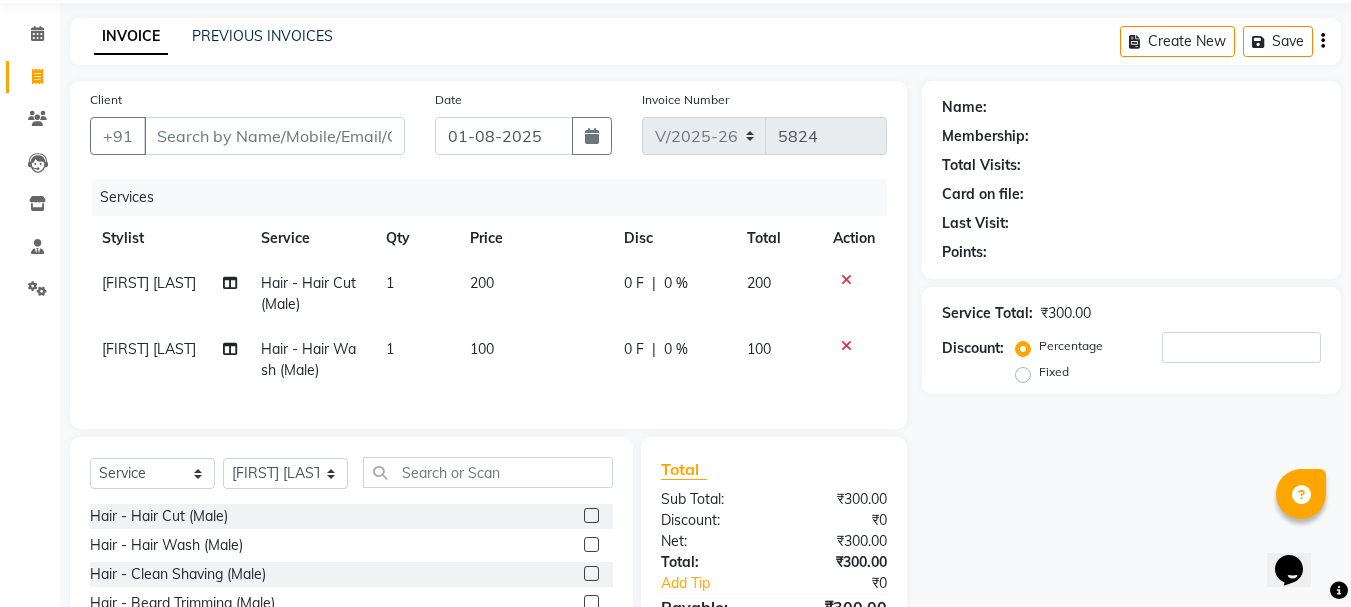 checkbox on "false" 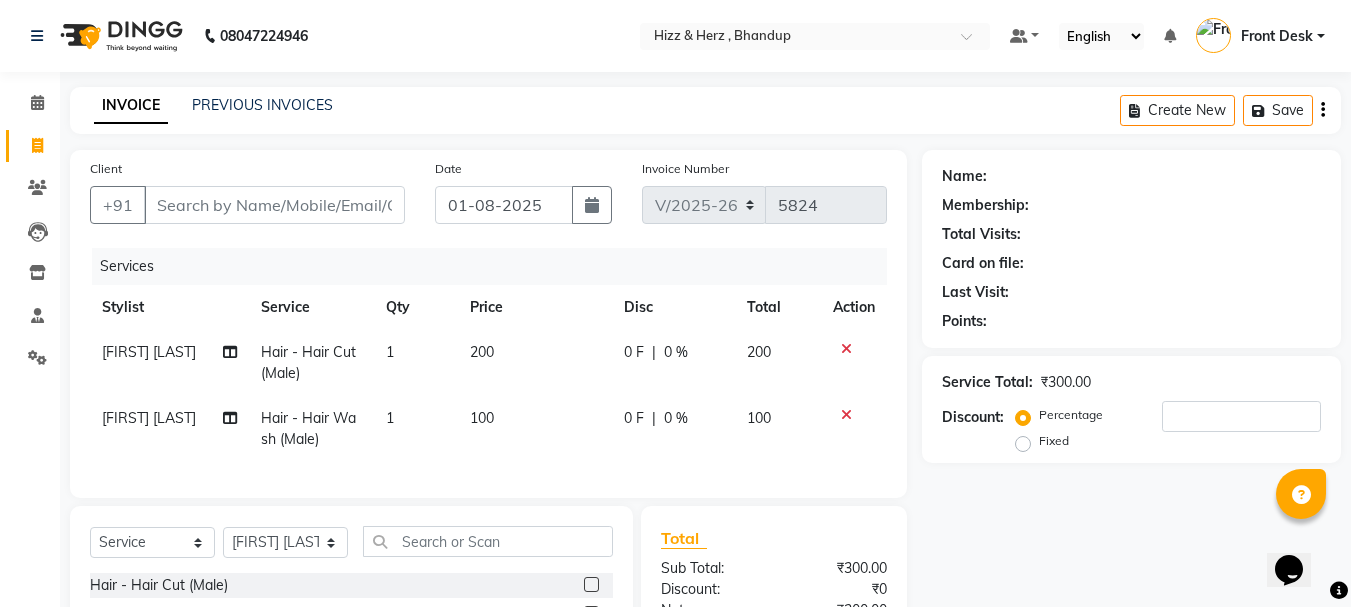 scroll, scrollTop: 239, scrollLeft: 0, axis: vertical 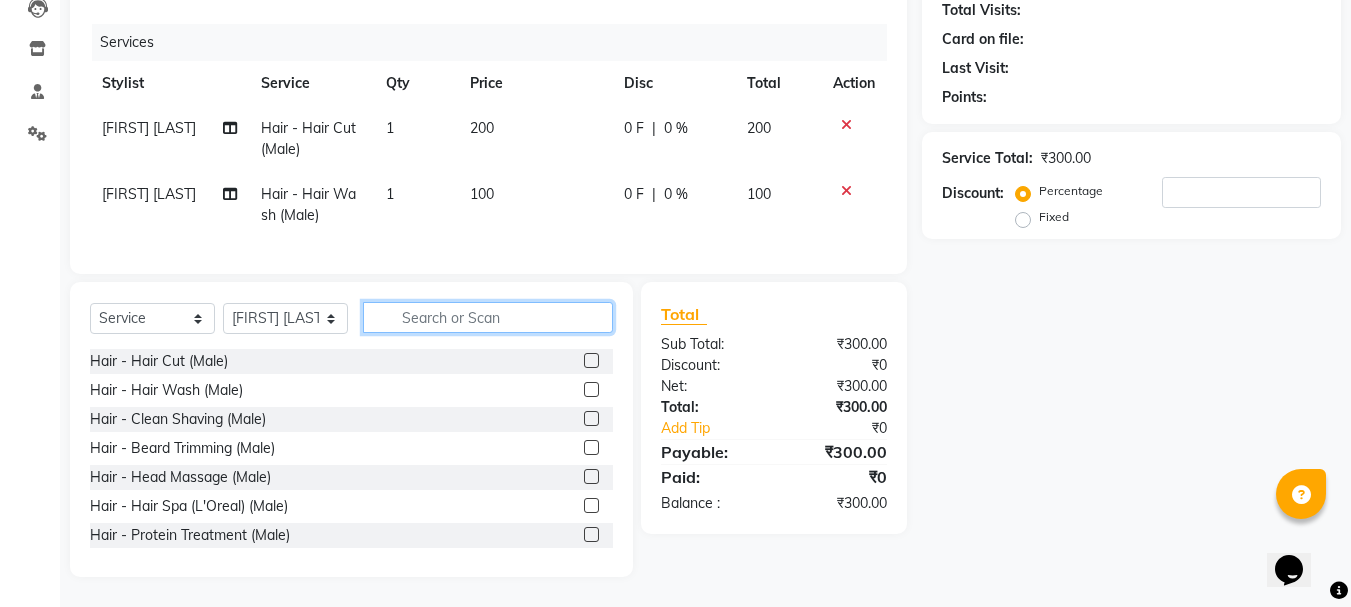 click 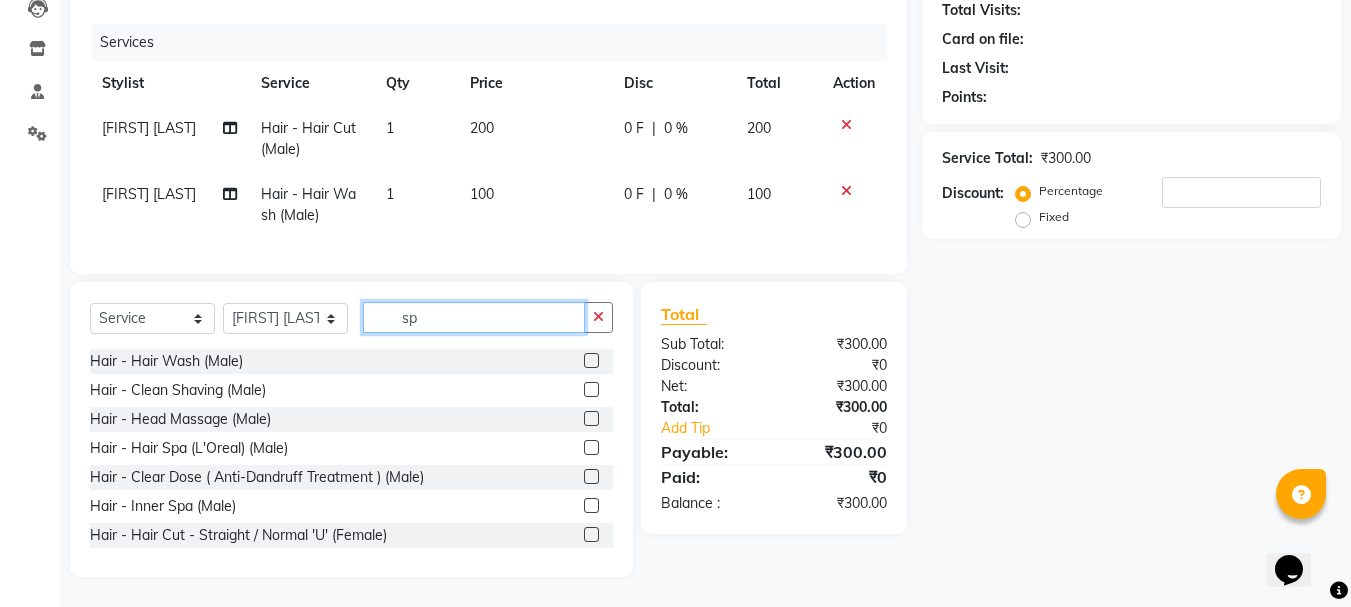 scroll, scrollTop: 213, scrollLeft: 0, axis: vertical 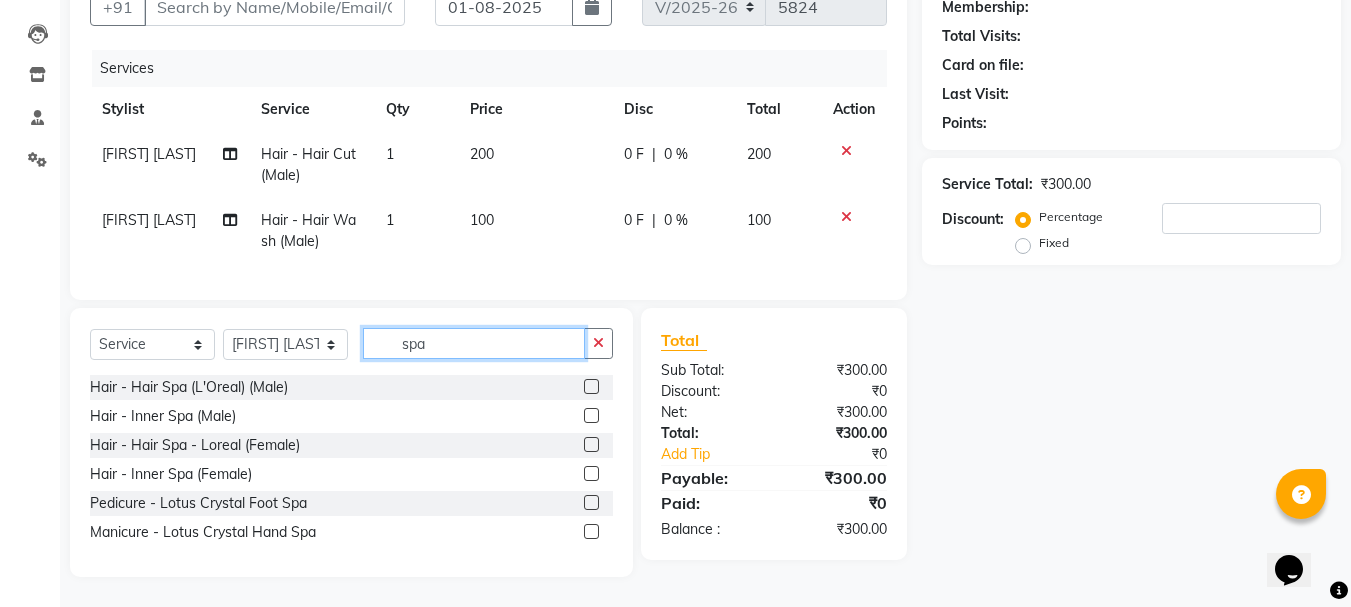 type on "spa" 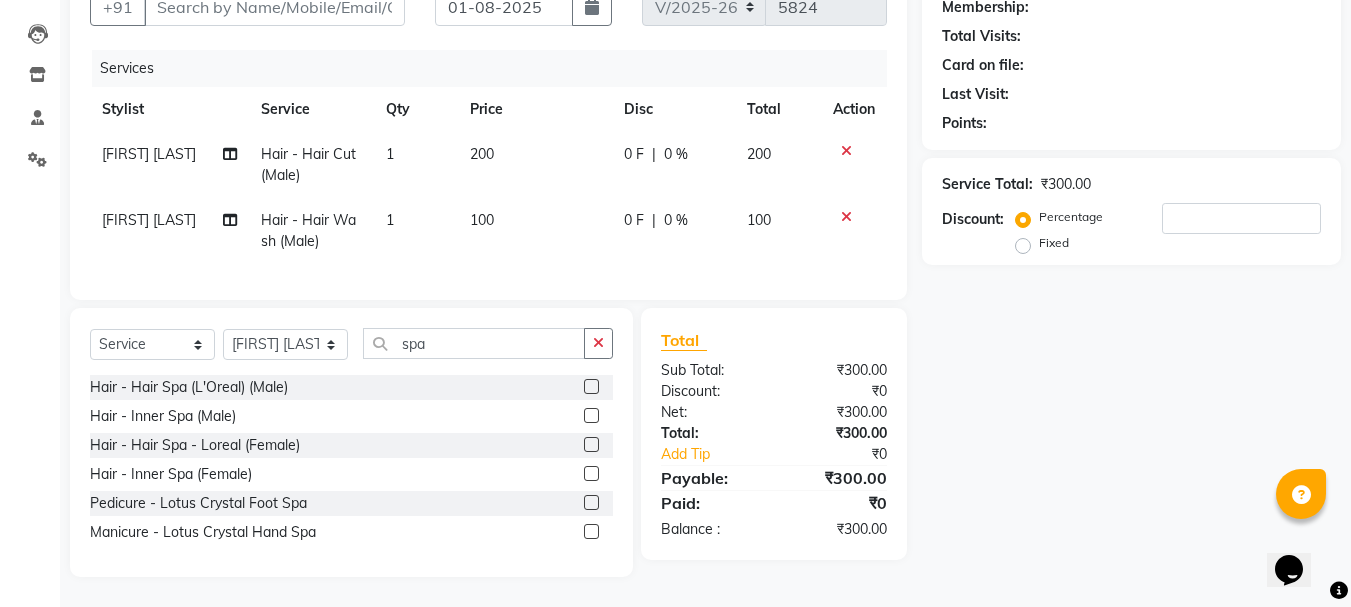 click 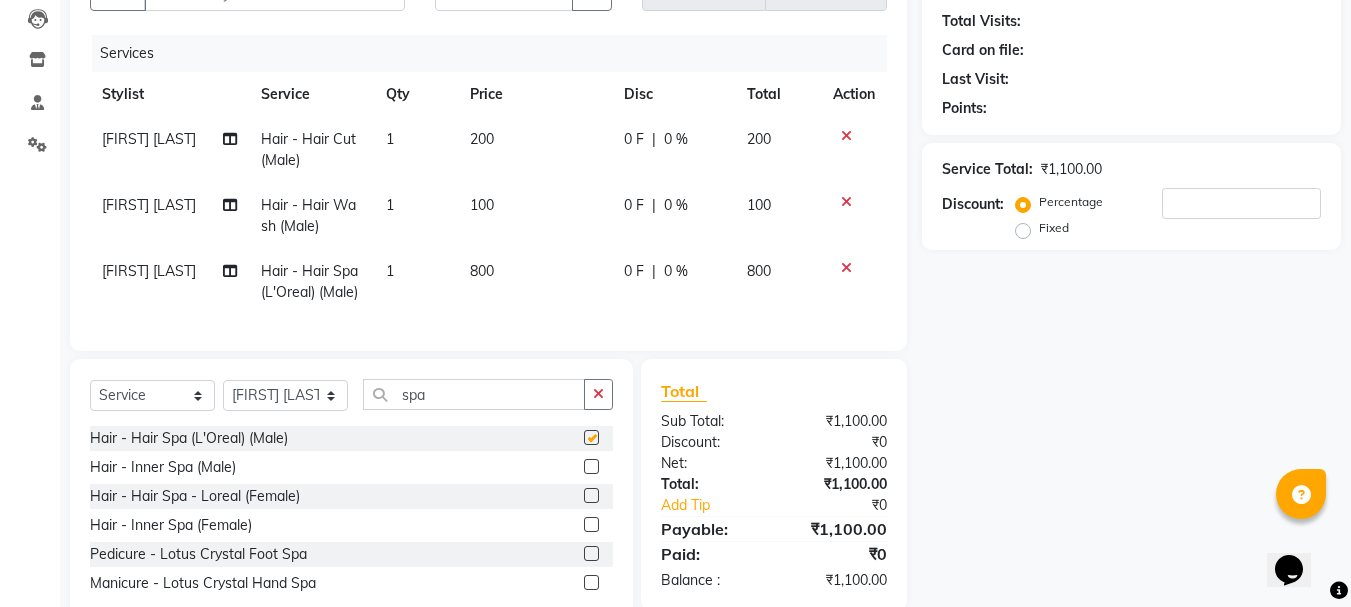 checkbox on "false" 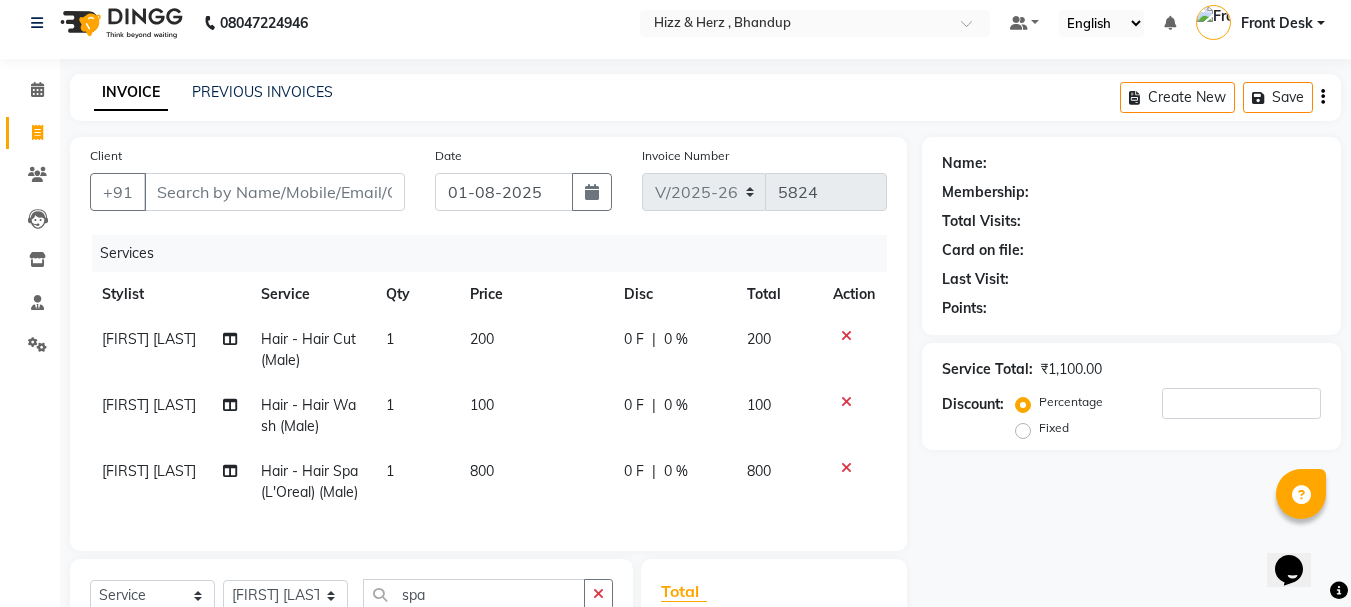 scroll, scrollTop: 0, scrollLeft: 0, axis: both 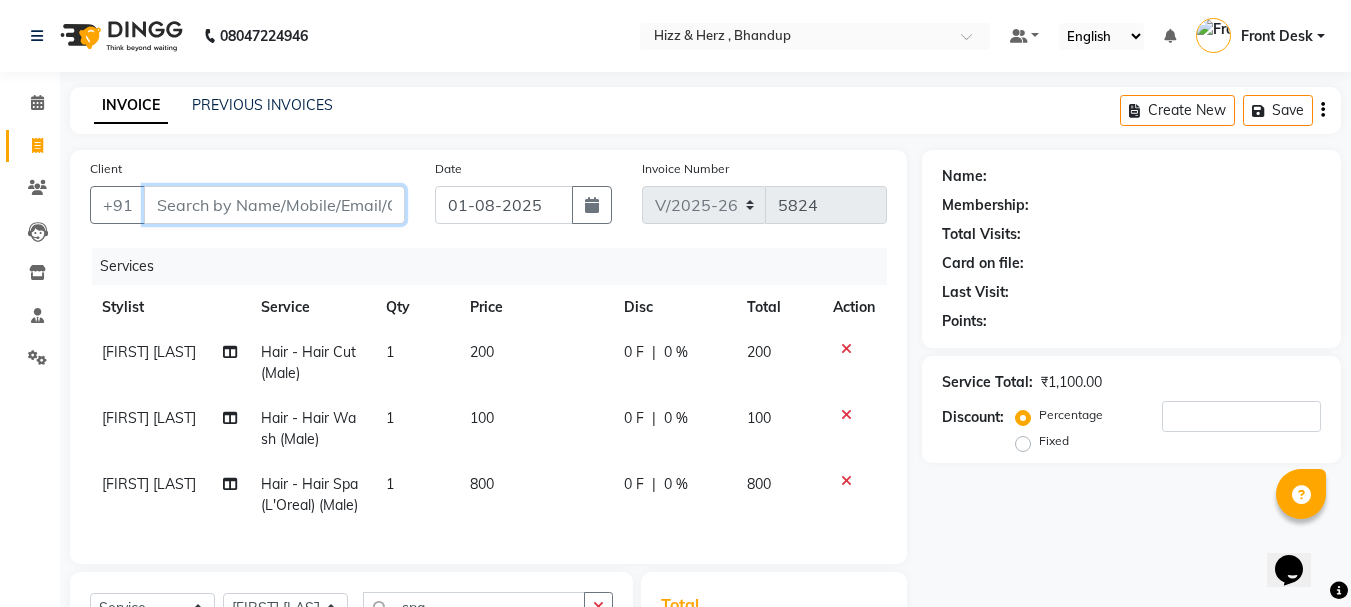 click on "Client" at bounding box center (274, 205) 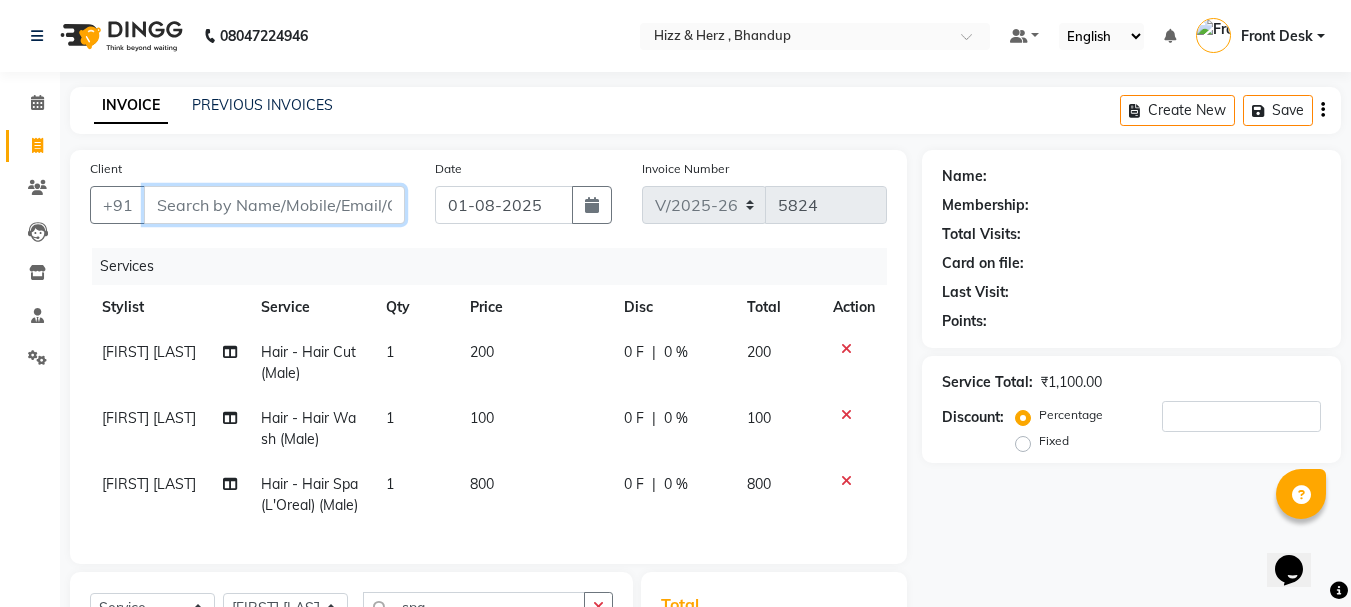 click on "Client" at bounding box center (274, 205) 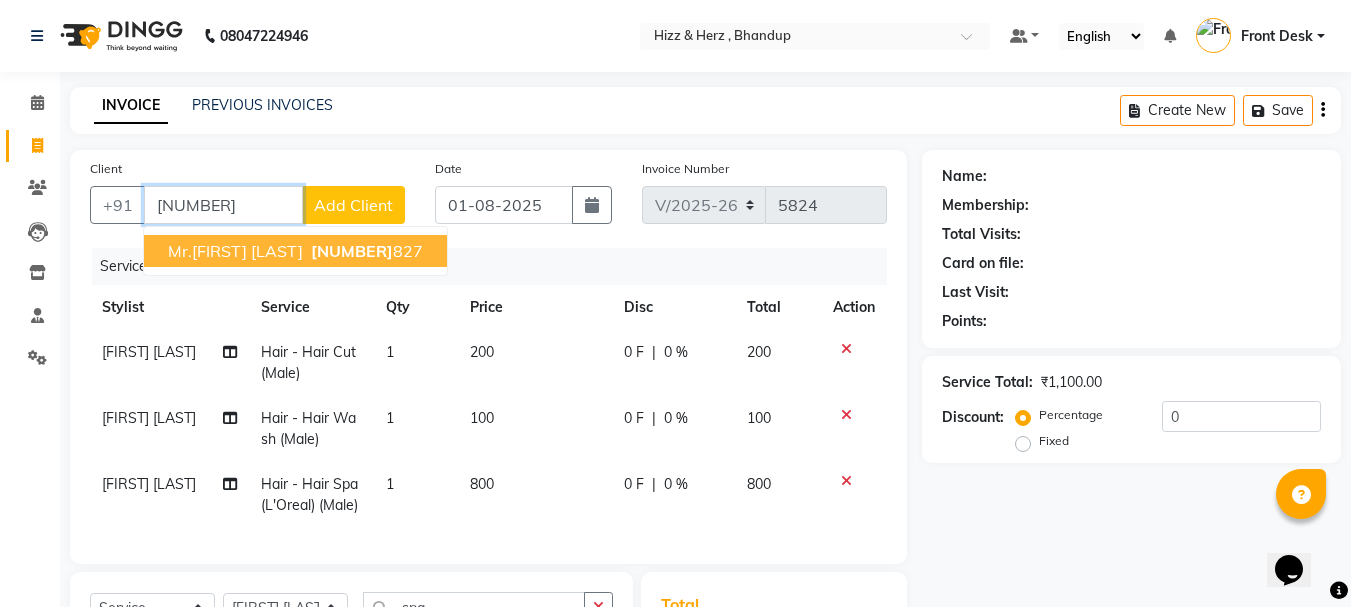 click on "8976233" at bounding box center [352, 251] 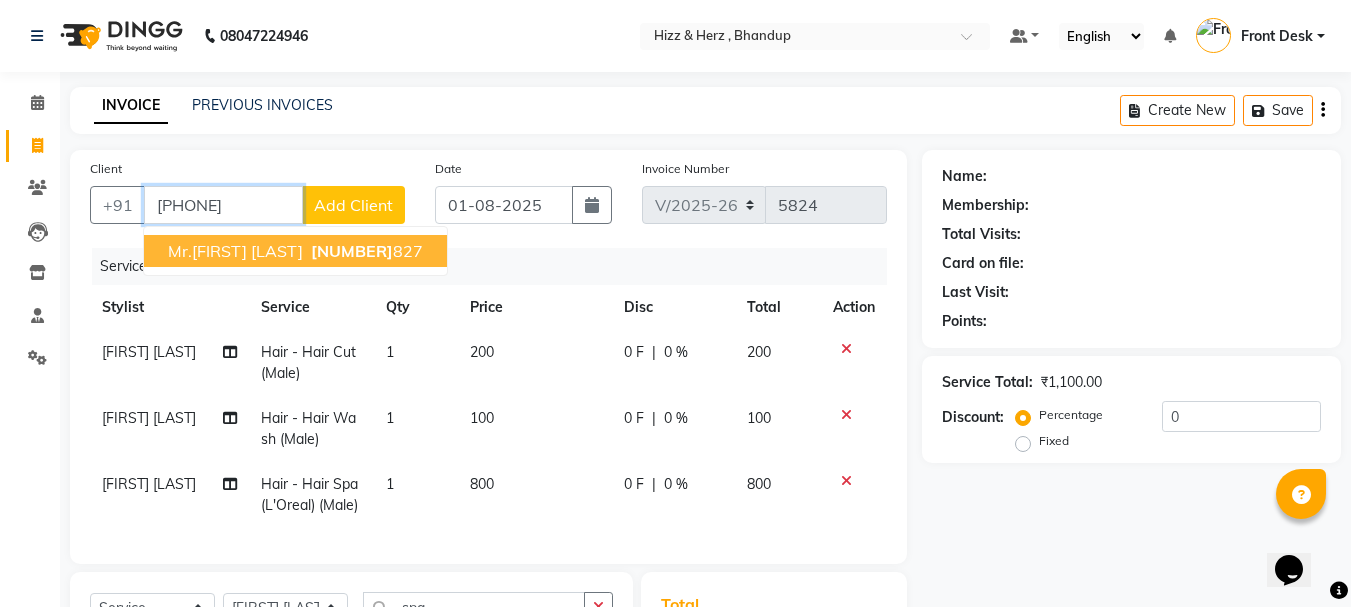 type on "8976233827" 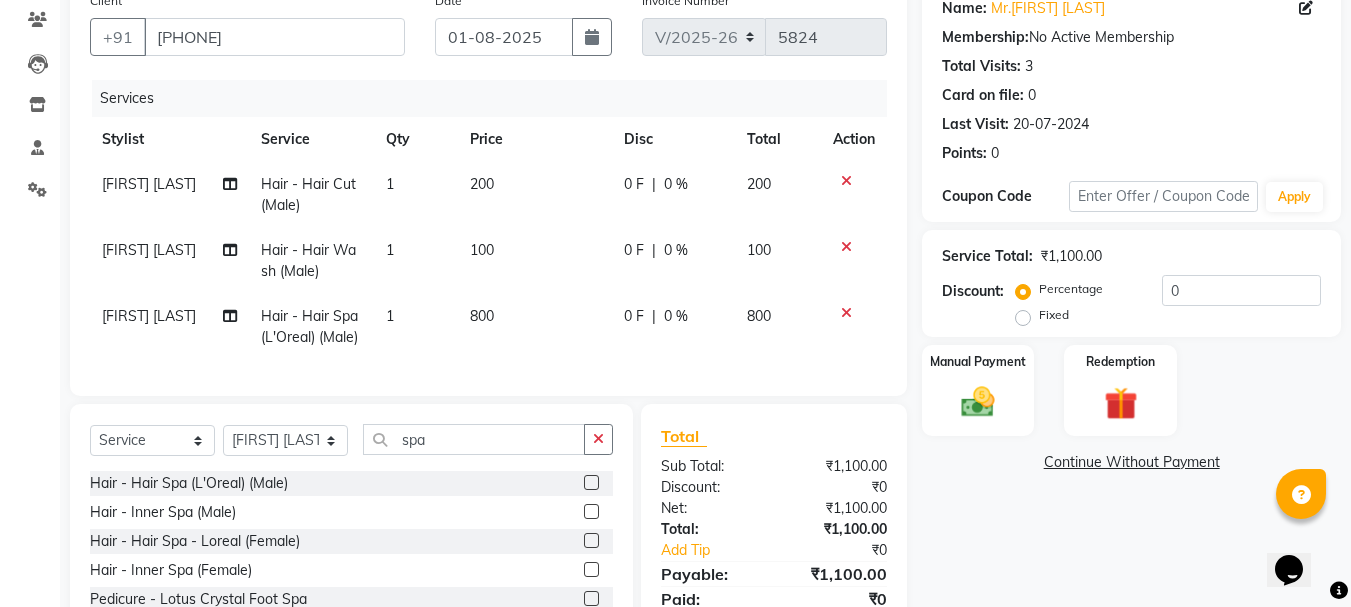 scroll, scrollTop: 279, scrollLeft: 0, axis: vertical 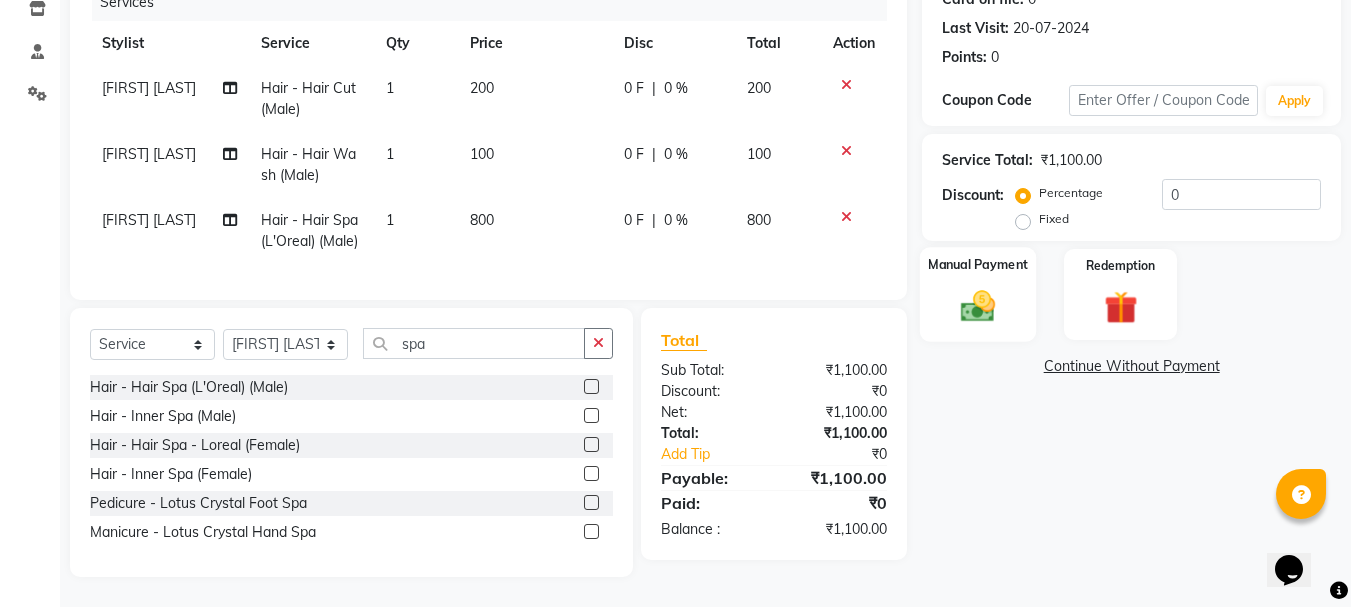 click 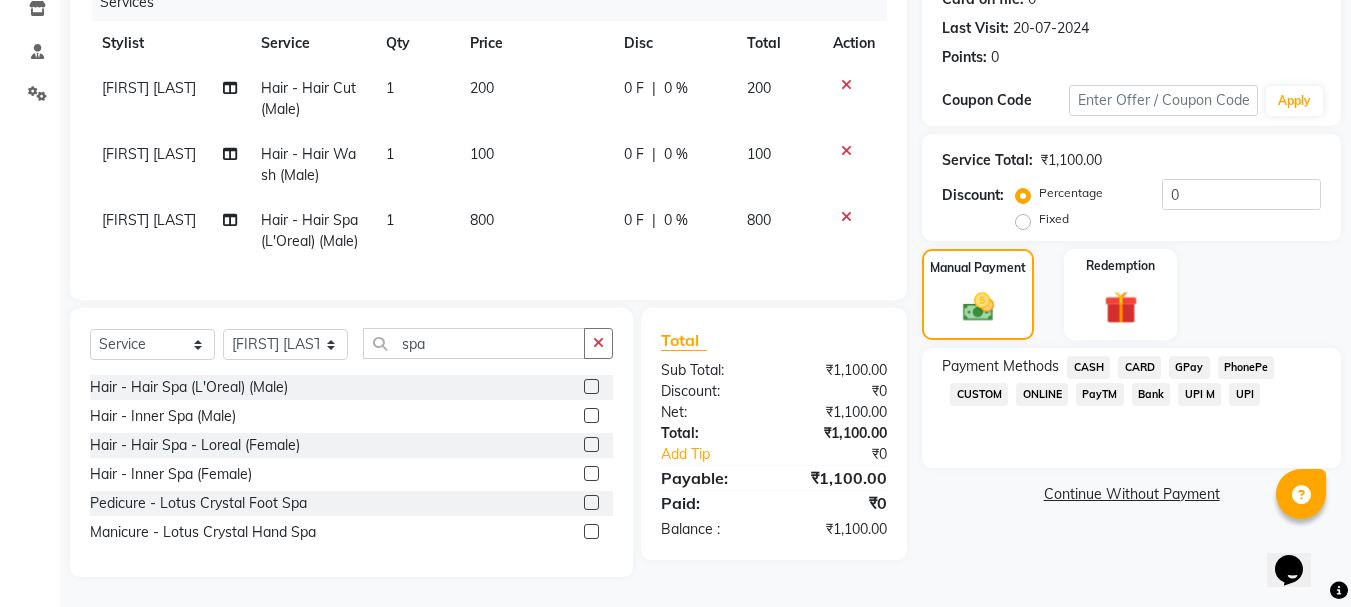 click on "CASH" 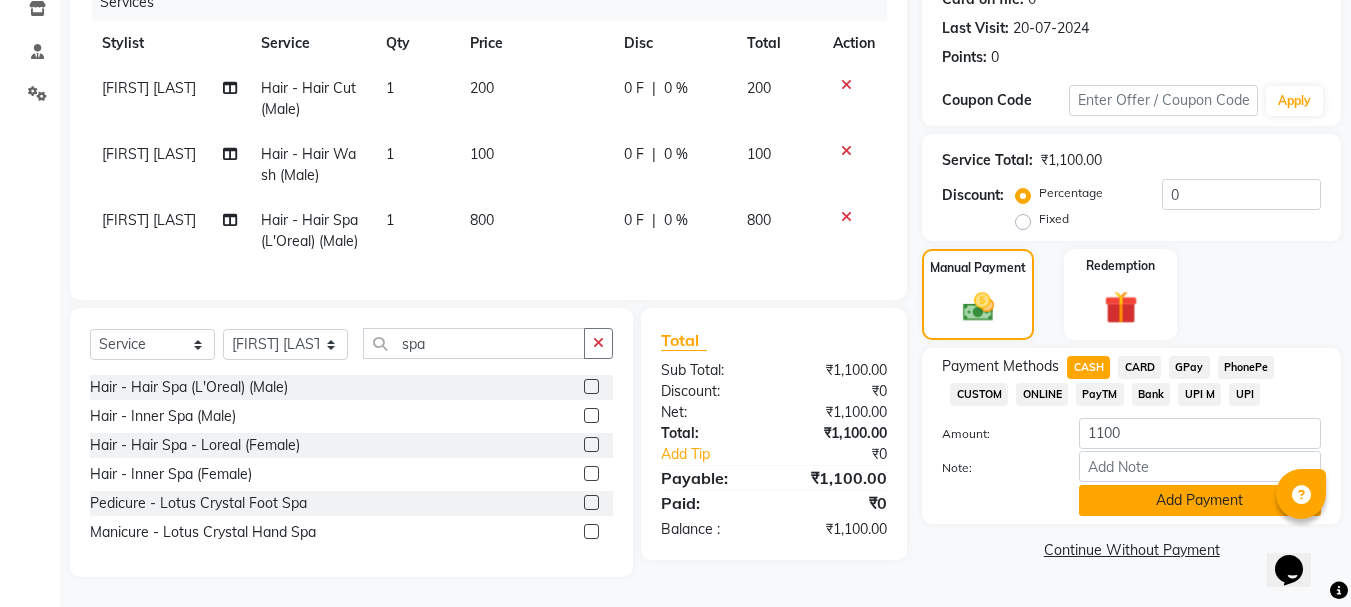 click on "Add Payment" 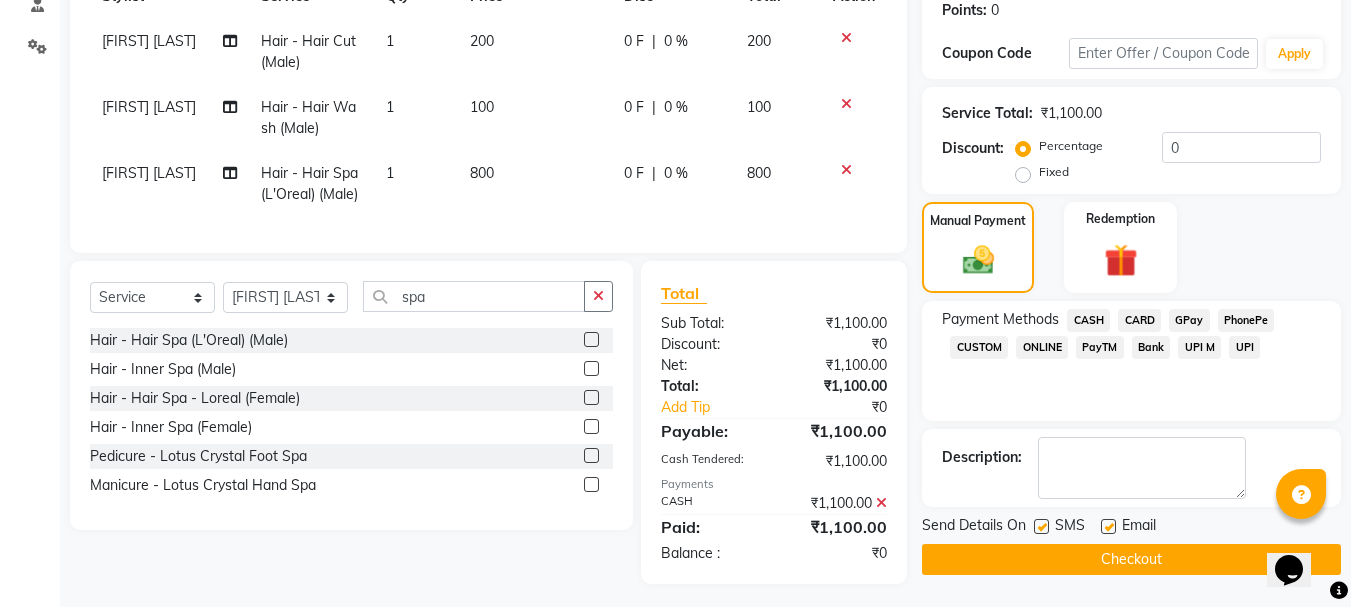 scroll, scrollTop: 333, scrollLeft: 0, axis: vertical 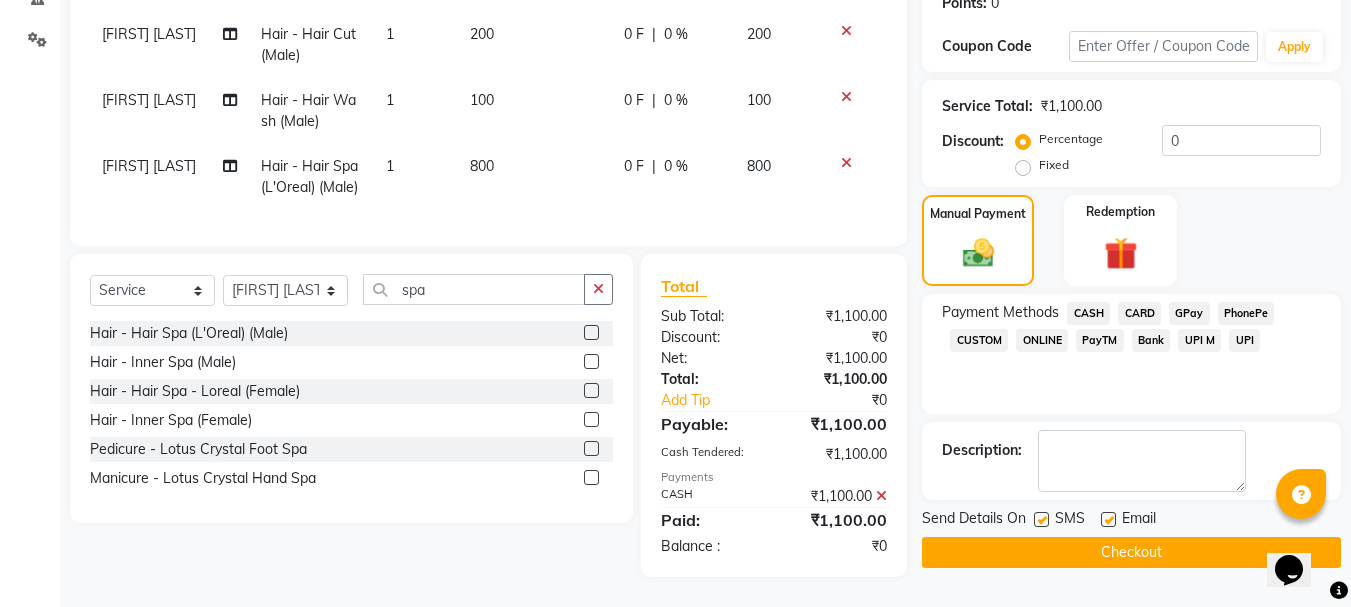 click on "Checkout" 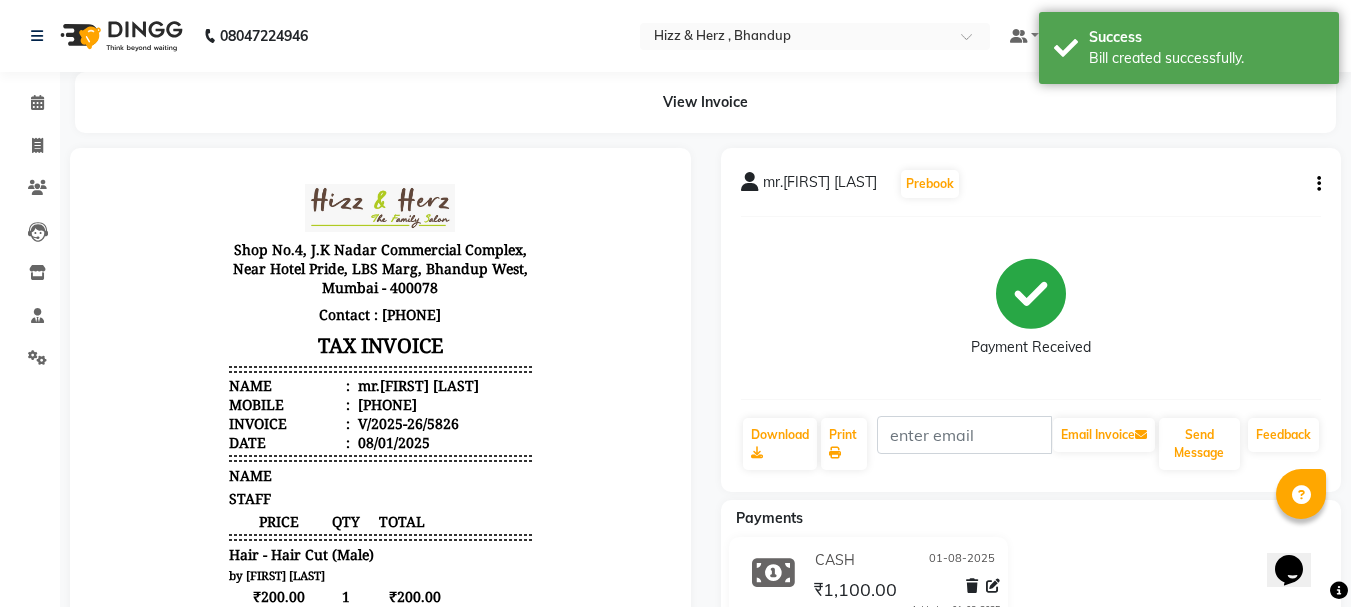 scroll, scrollTop: 0, scrollLeft: 0, axis: both 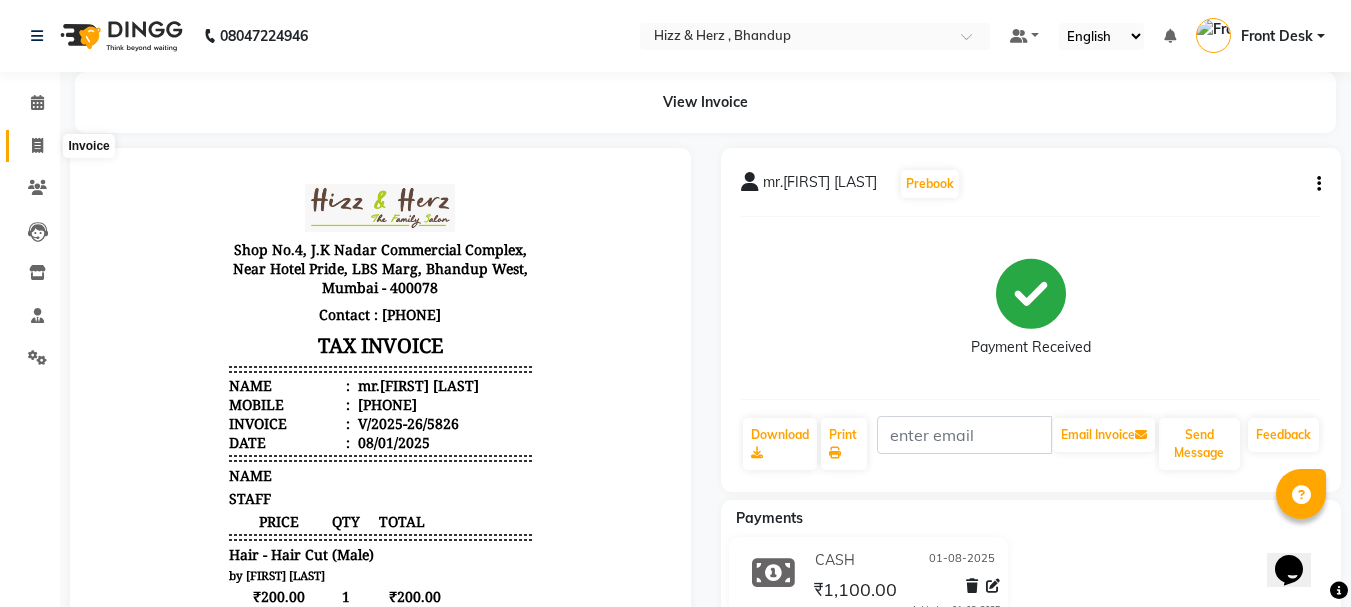 click 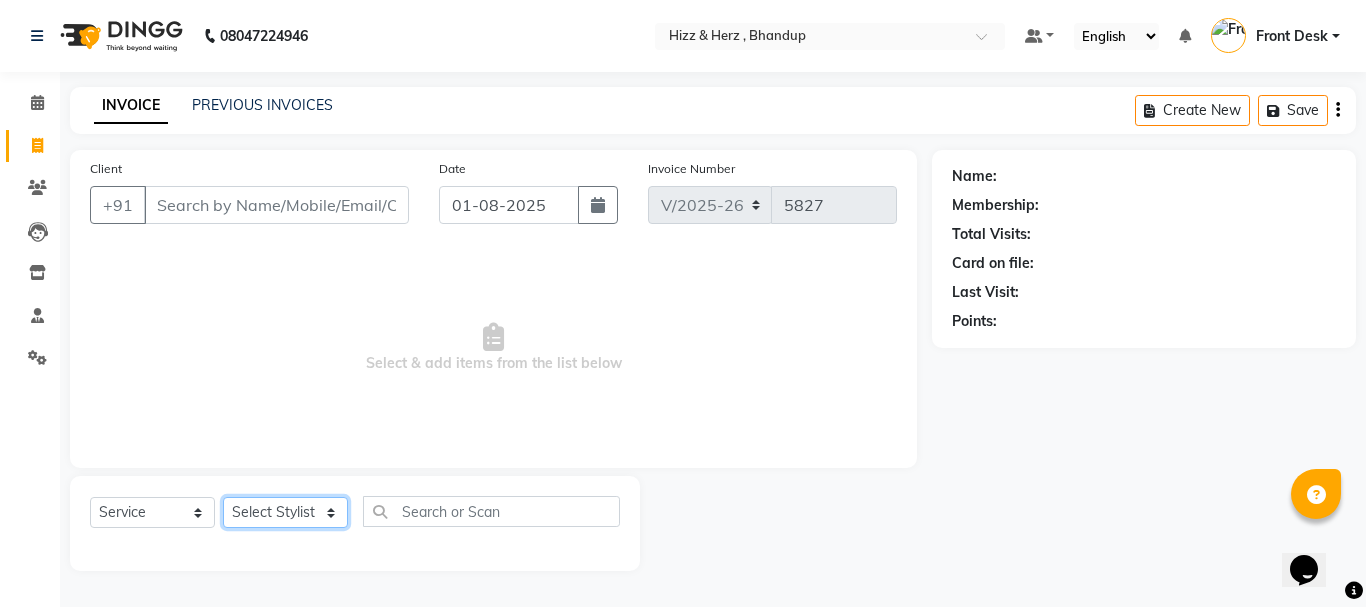 click on "Select Stylist Front Desk Gaurav Sharma HIZZ & HERZ 2 IRFAN AHMAD Jigna Goswami KHALID AHMAD Laxmi Mehboob MOHD PARVEJ NIZAM Salman Sangeeta  SUMITA  VEERENDRA SHARMA" 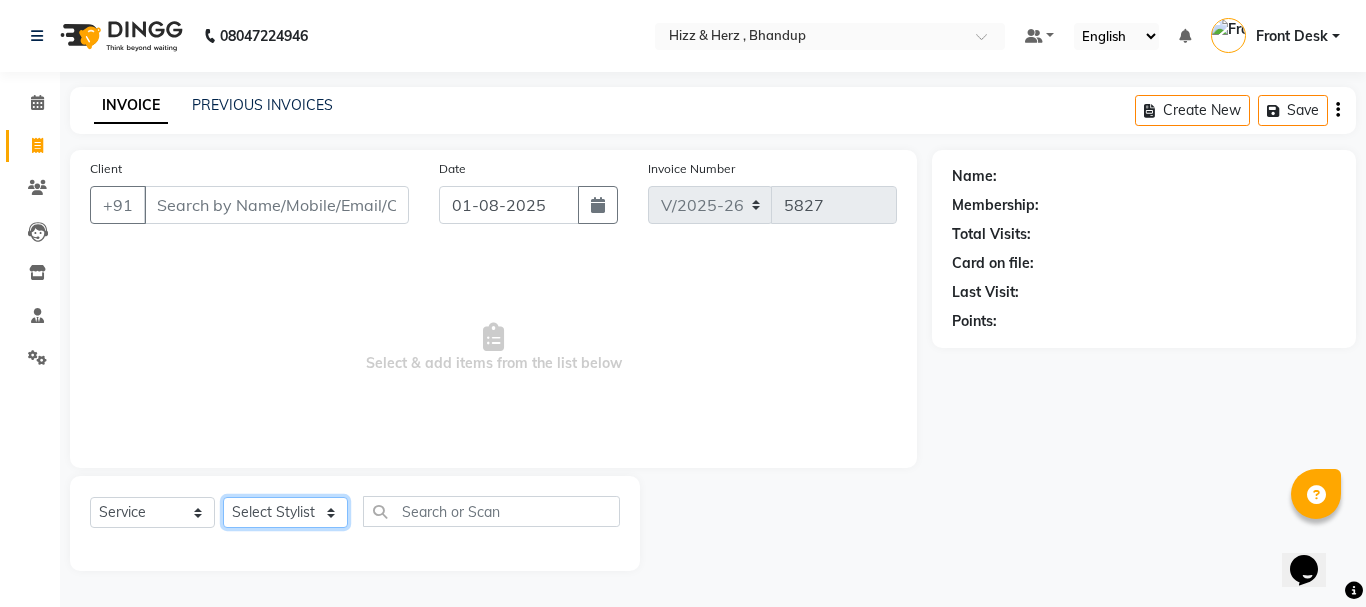 select on "11514" 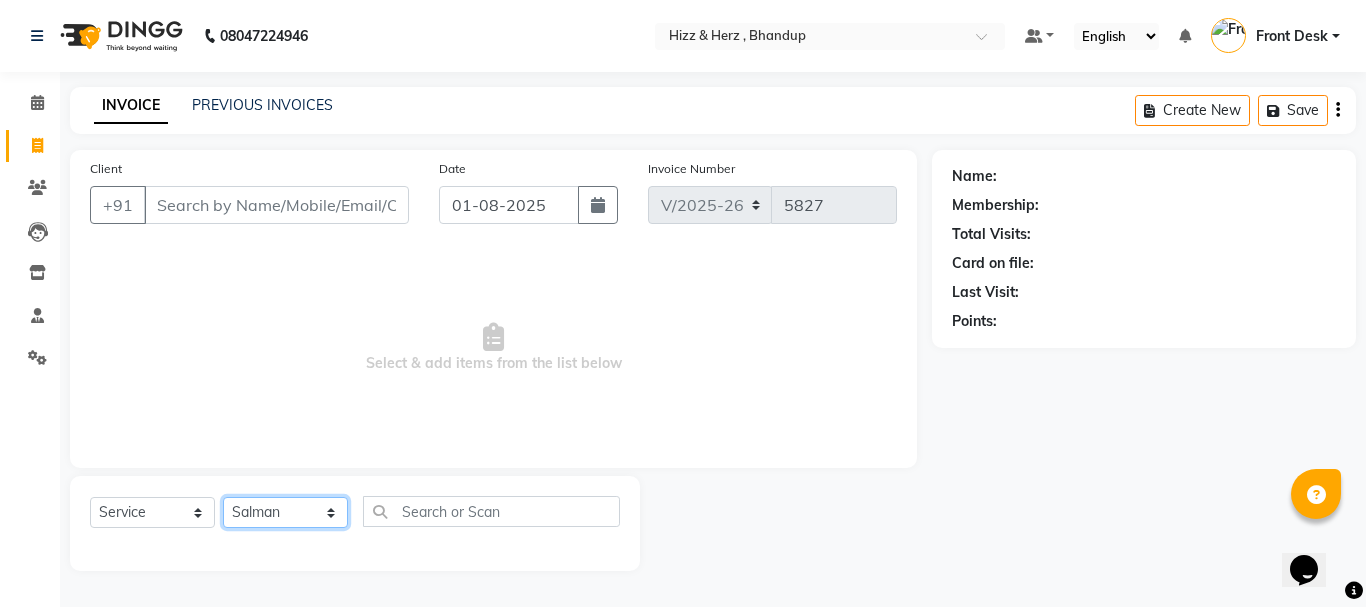 click on "Select Stylist Front Desk Gaurav Sharma HIZZ & HERZ 2 IRFAN AHMAD Jigna Goswami KHALID AHMAD Laxmi Mehboob MOHD PARVEJ NIZAM Salman Sangeeta  SUMITA  VEERENDRA SHARMA" 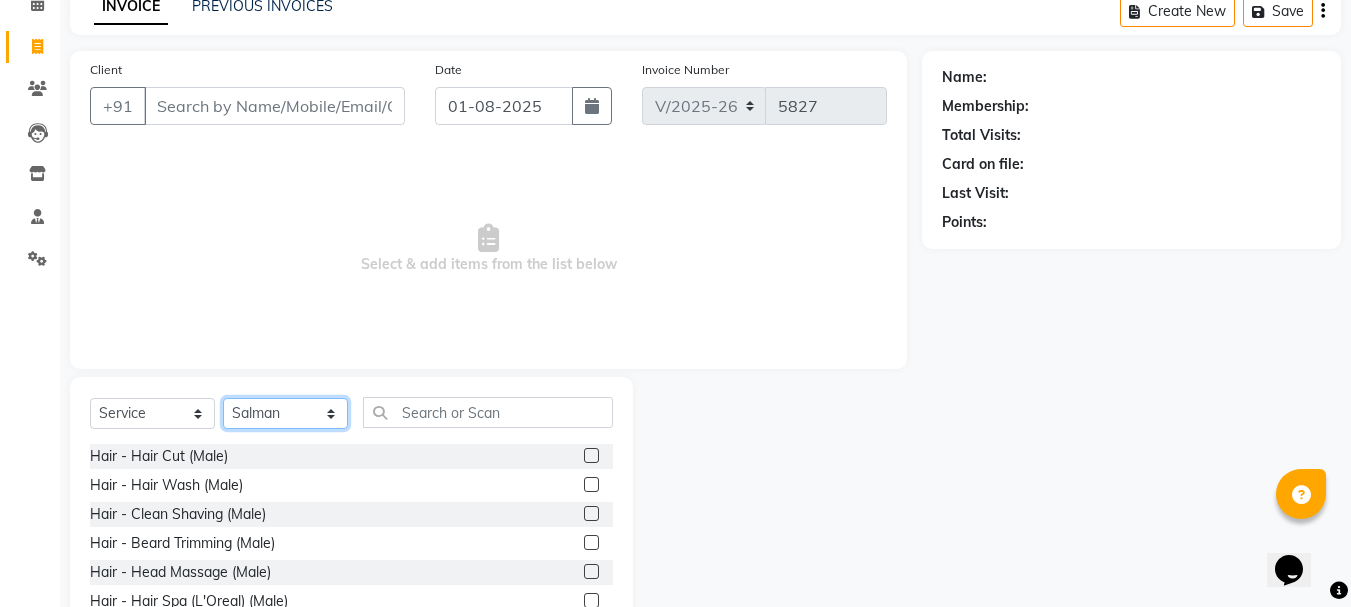 scroll, scrollTop: 100, scrollLeft: 0, axis: vertical 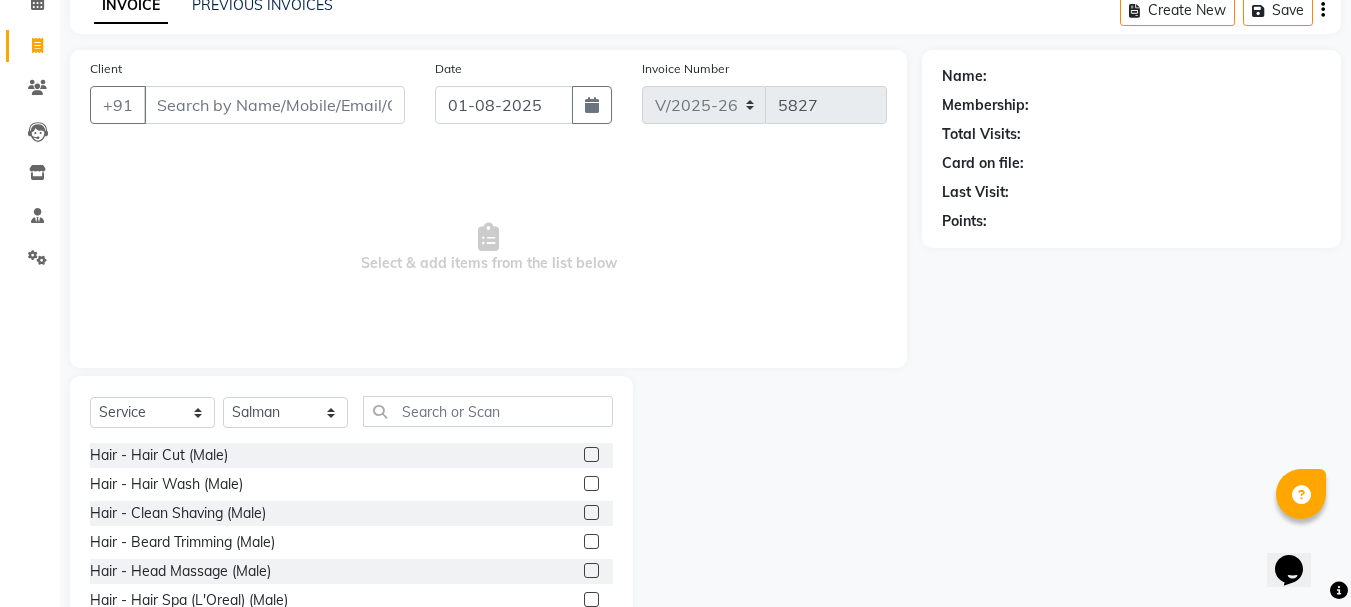 click 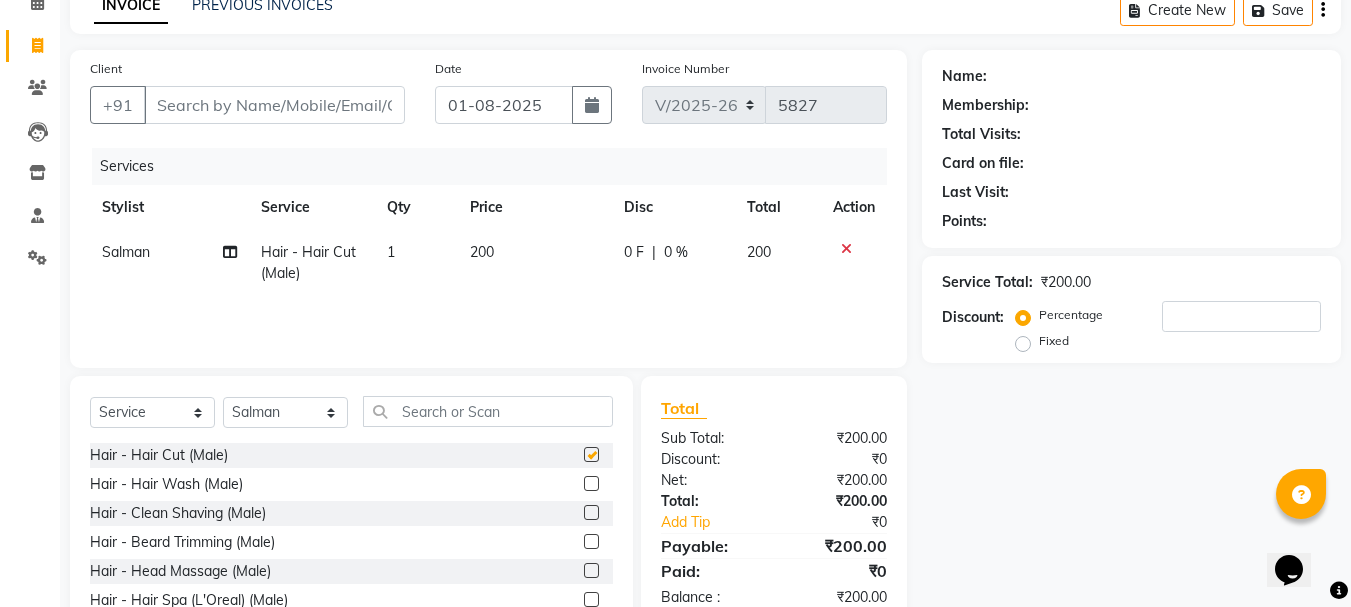 checkbox on "false" 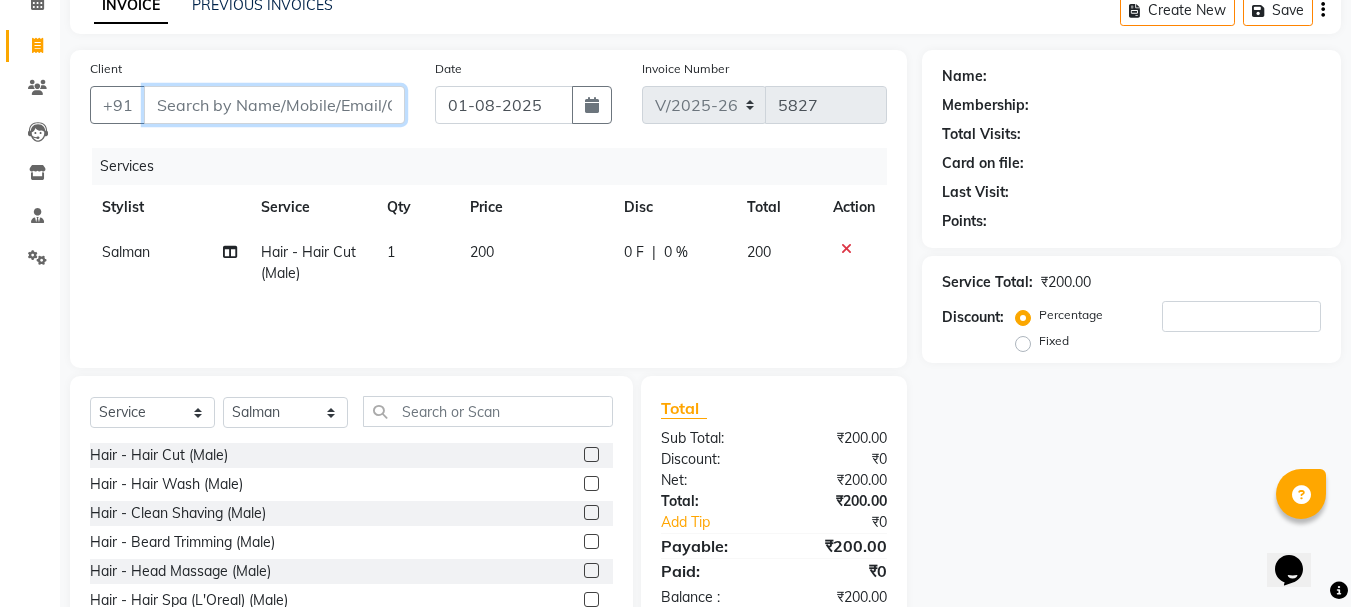 click on "Client" at bounding box center [274, 105] 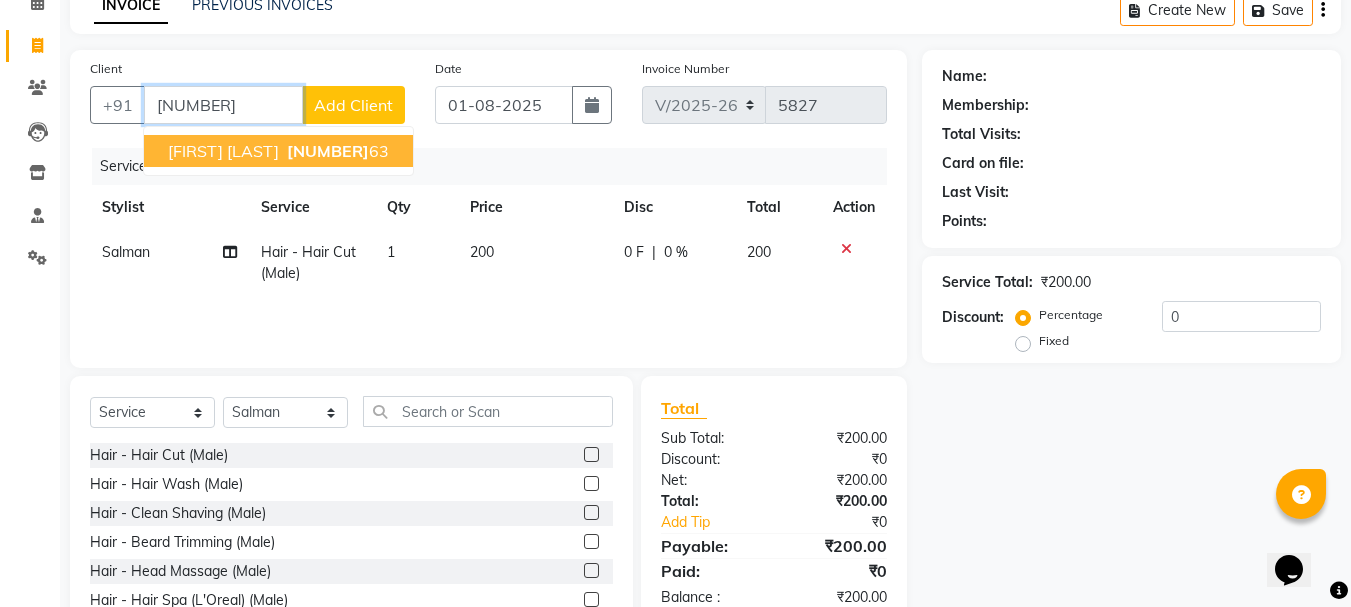 click on "DEEPAK VISWASH   98696884 63" at bounding box center [278, 151] 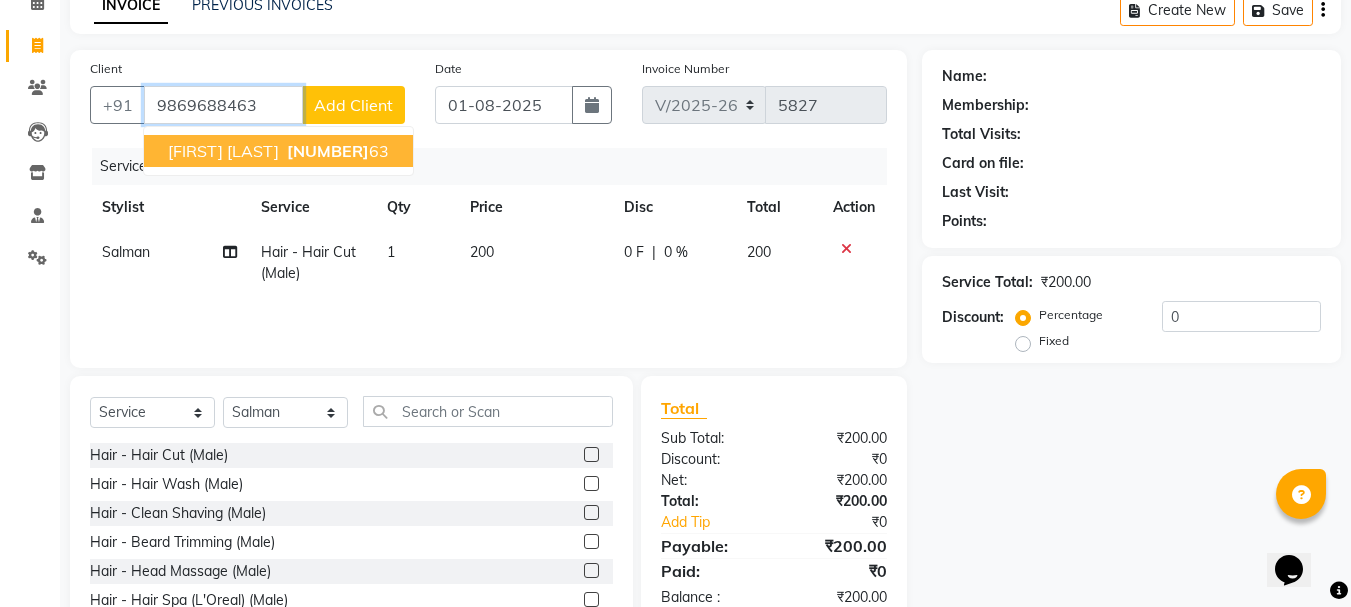 type on "9869688463" 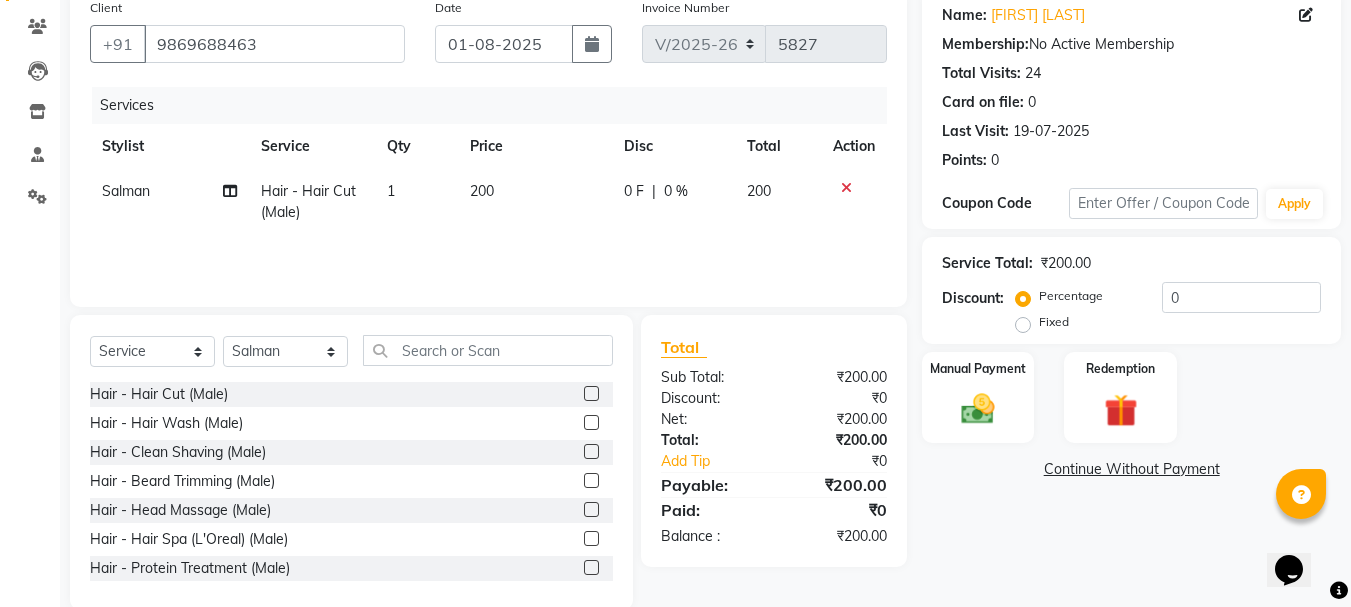 scroll, scrollTop: 194, scrollLeft: 0, axis: vertical 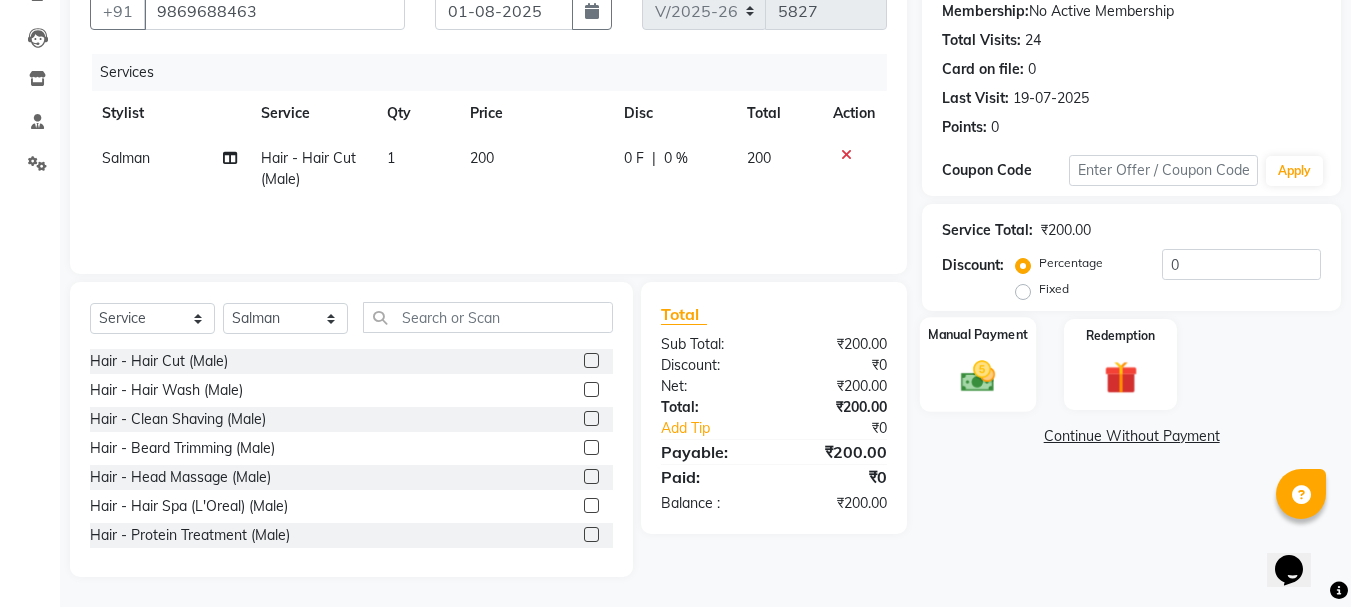 click 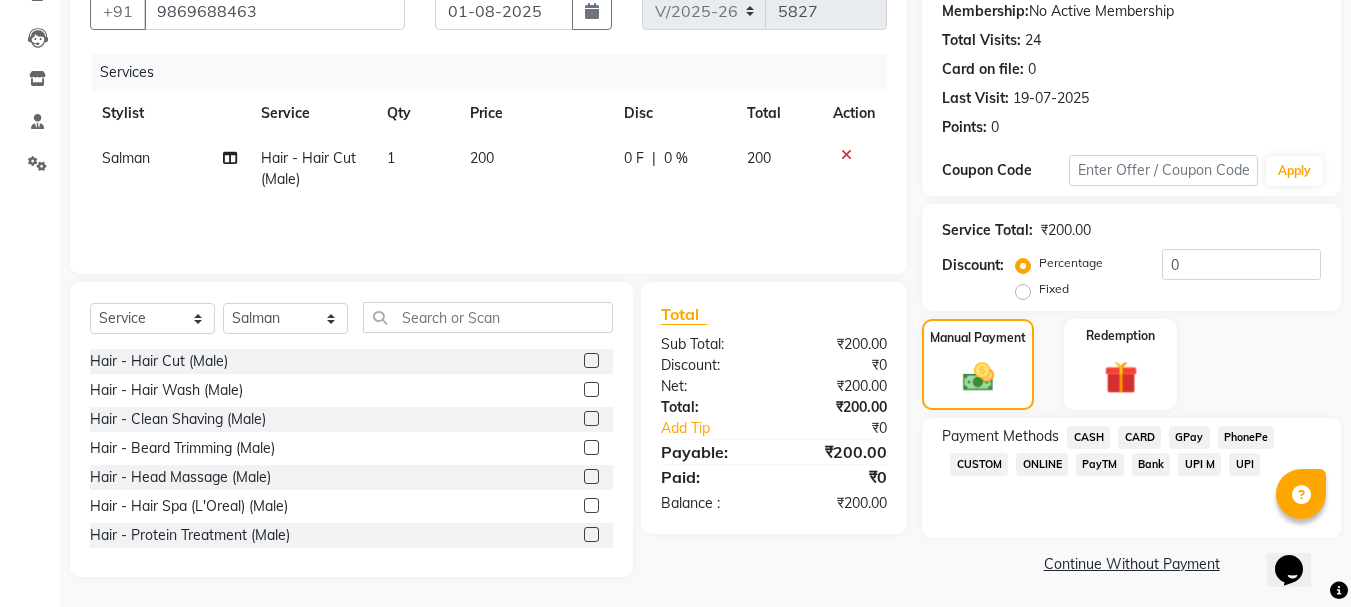 scroll, scrollTop: 196, scrollLeft: 0, axis: vertical 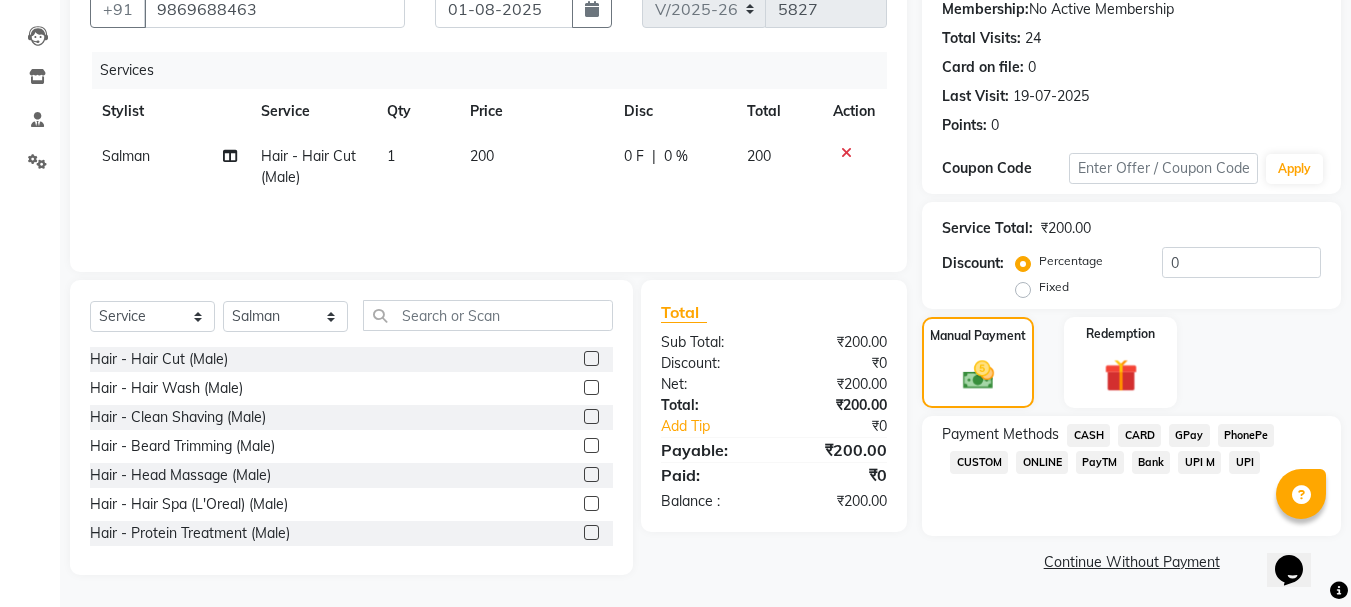 click on "CARD" 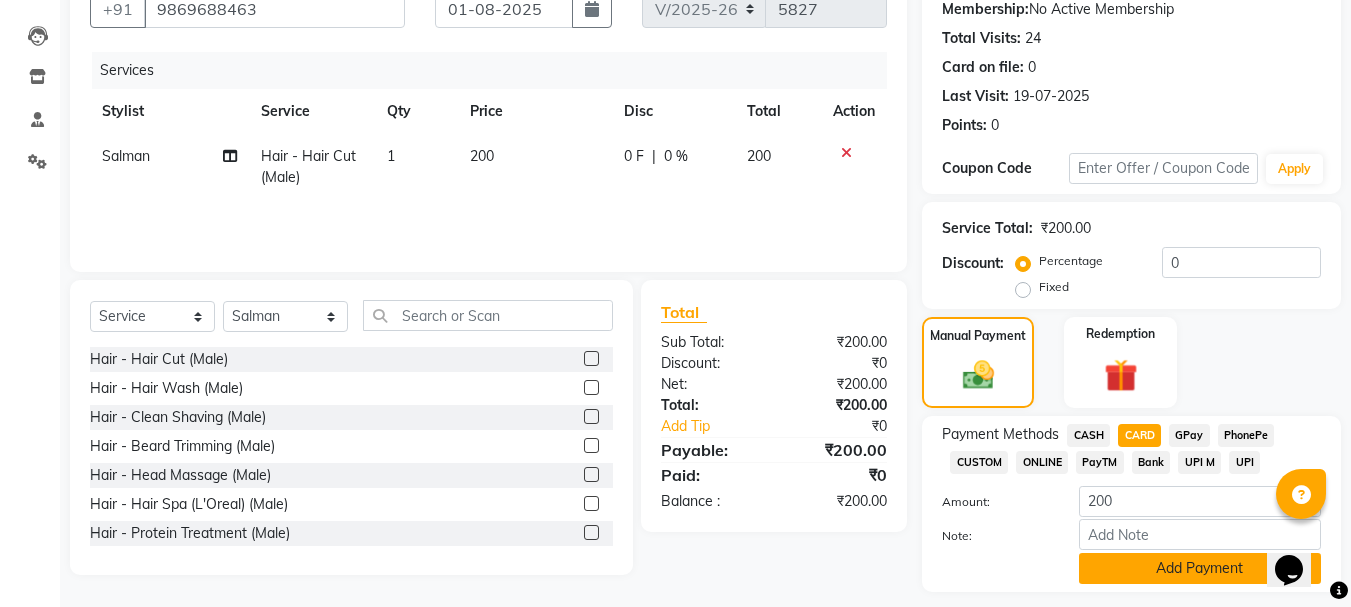 click on "Add Payment" 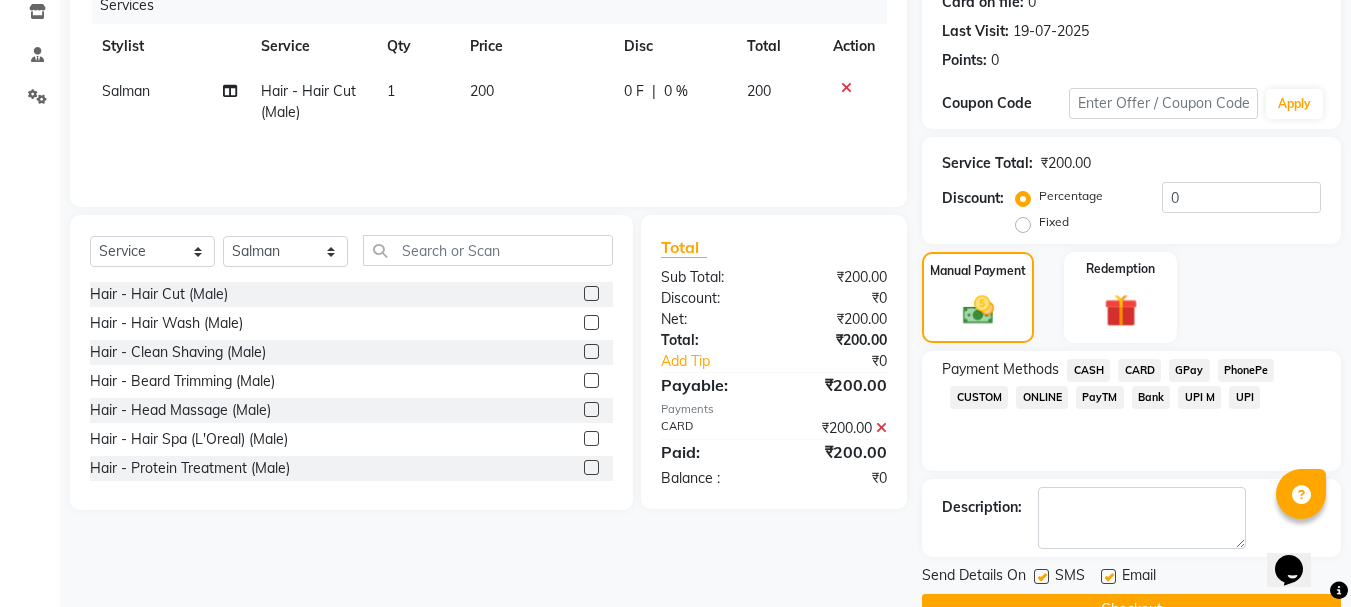 scroll, scrollTop: 296, scrollLeft: 0, axis: vertical 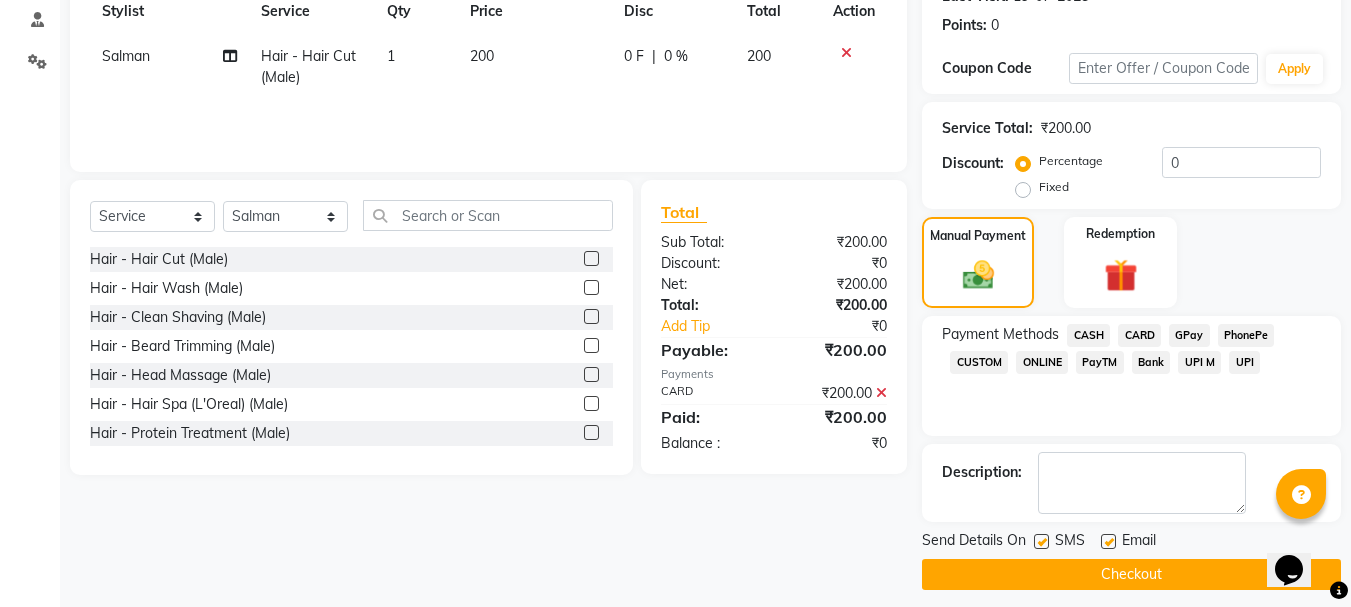 click on "Checkout" 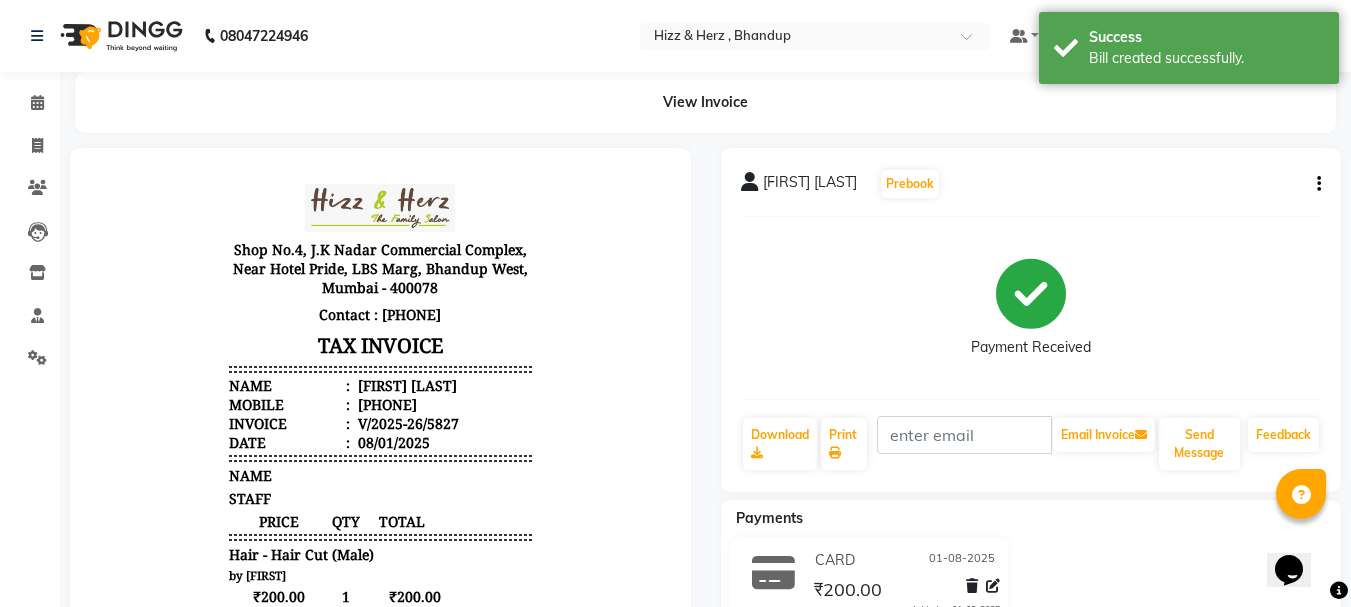 scroll, scrollTop: 0, scrollLeft: 0, axis: both 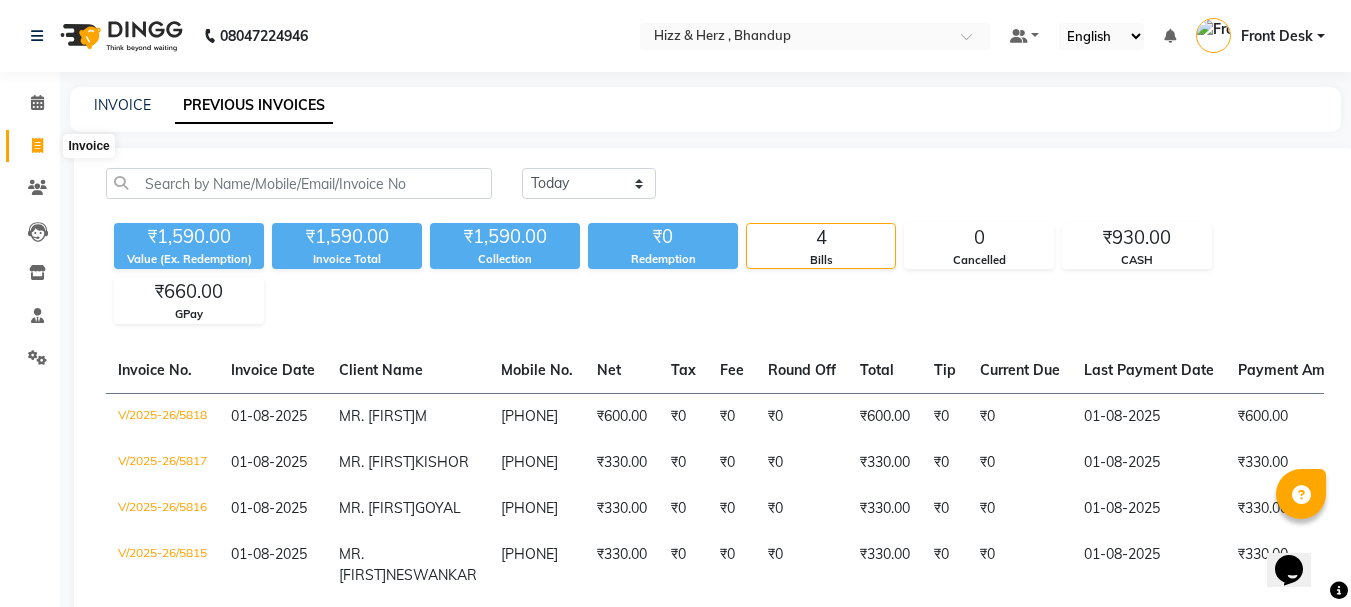 click 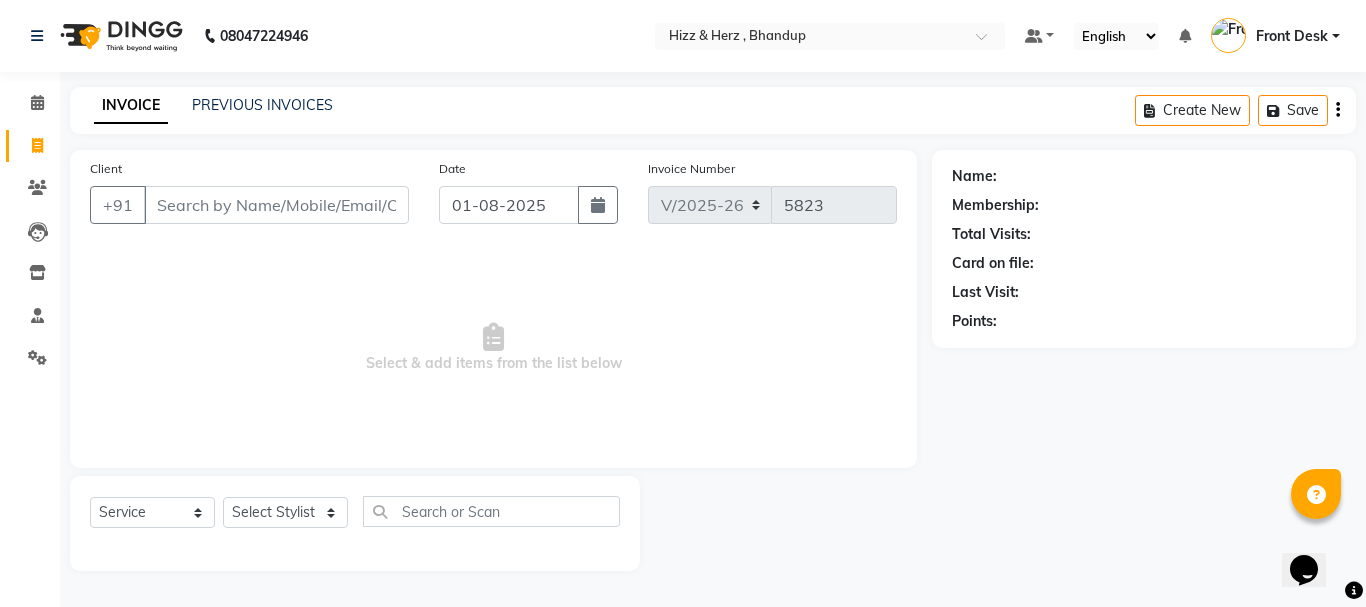 click on "Client" at bounding box center (276, 205) 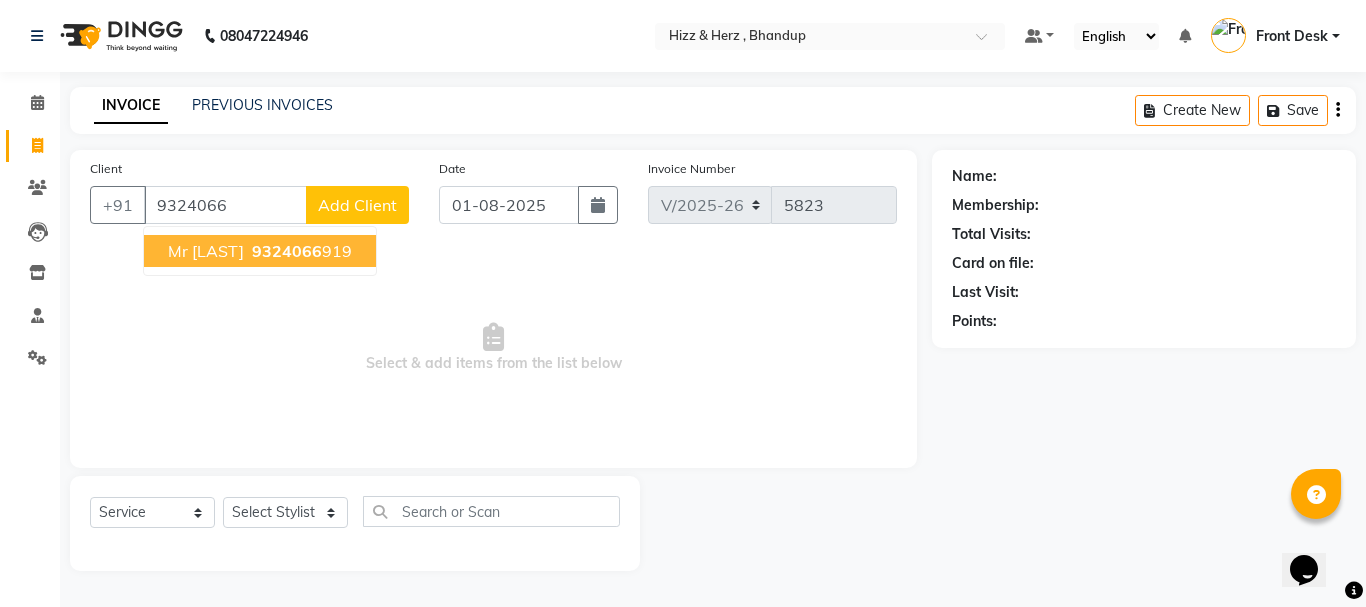 click on "mr [LAST] [PHONE]" at bounding box center [260, 251] 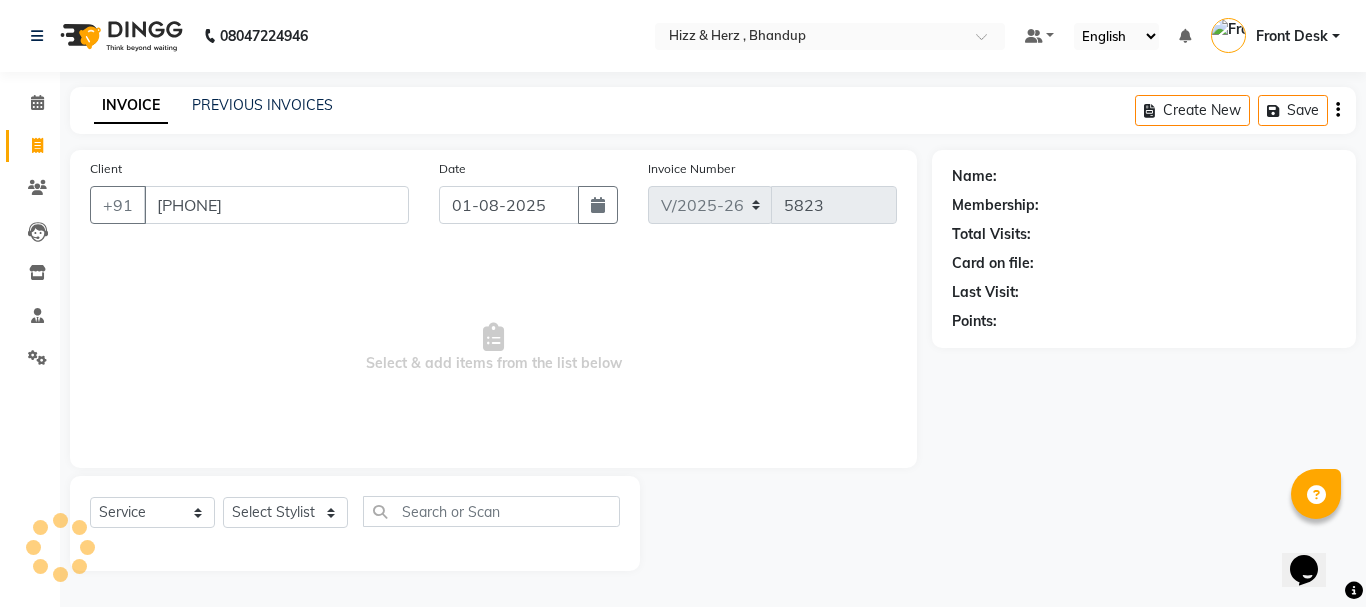 type on "[PHONE]" 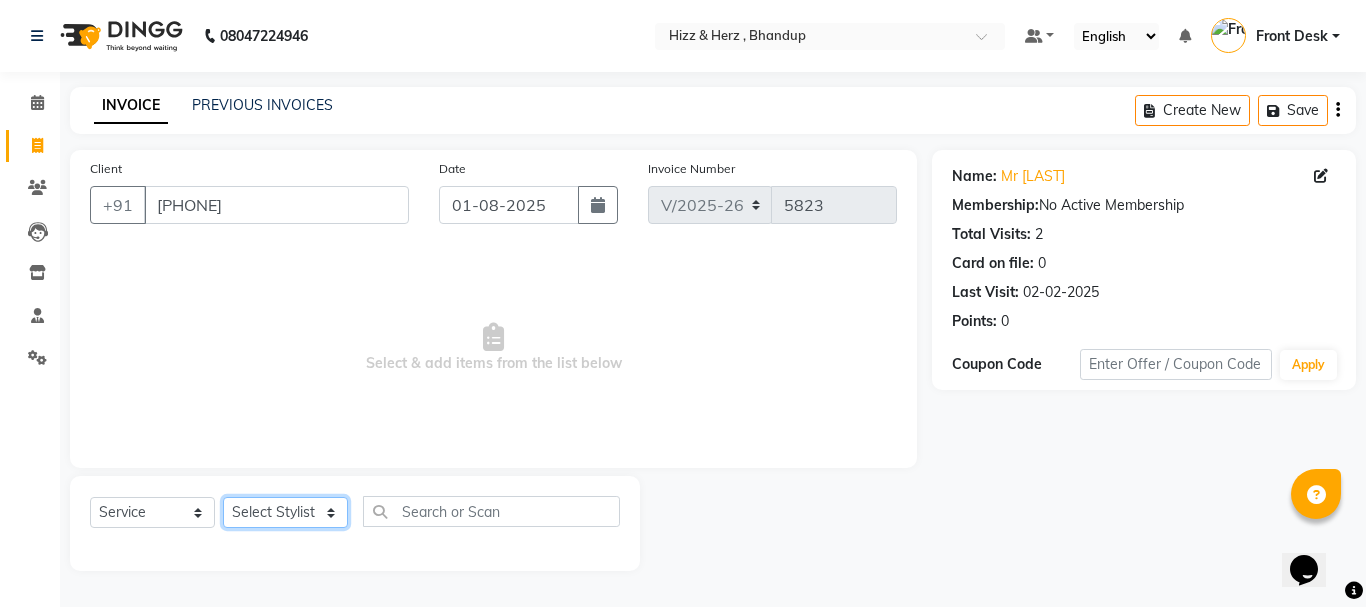 click on "Select Stylist Front Desk Gaurav Sharma HIZZ & HERZ 2 IRFAN AHMAD Jigna Goswami KHALID AHMAD Laxmi Mehboob MOHD PARVEJ NIZAM Salman Sangeeta  SUMITA  VEERENDRA SHARMA" 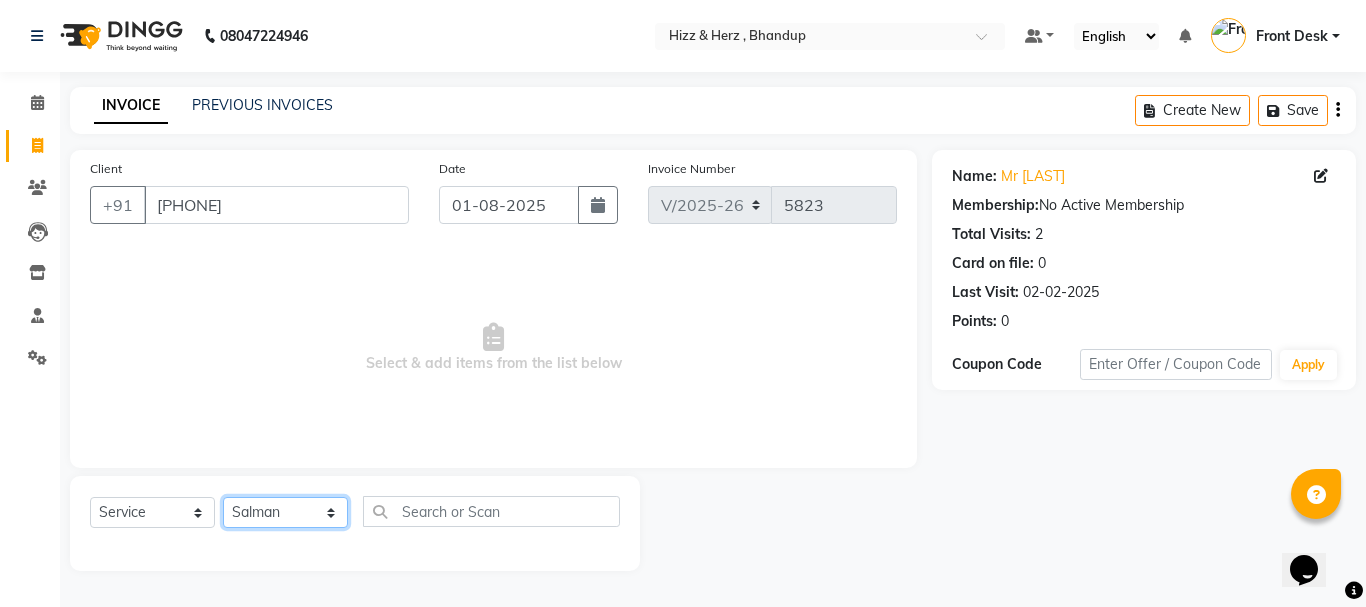 click on "Select Stylist Front Desk Gaurav Sharma HIZZ & HERZ 2 IRFAN AHMAD Jigna Goswami KHALID AHMAD Laxmi Mehboob MOHD PARVEJ NIZAM Salman Sangeeta  SUMITA  VEERENDRA SHARMA" 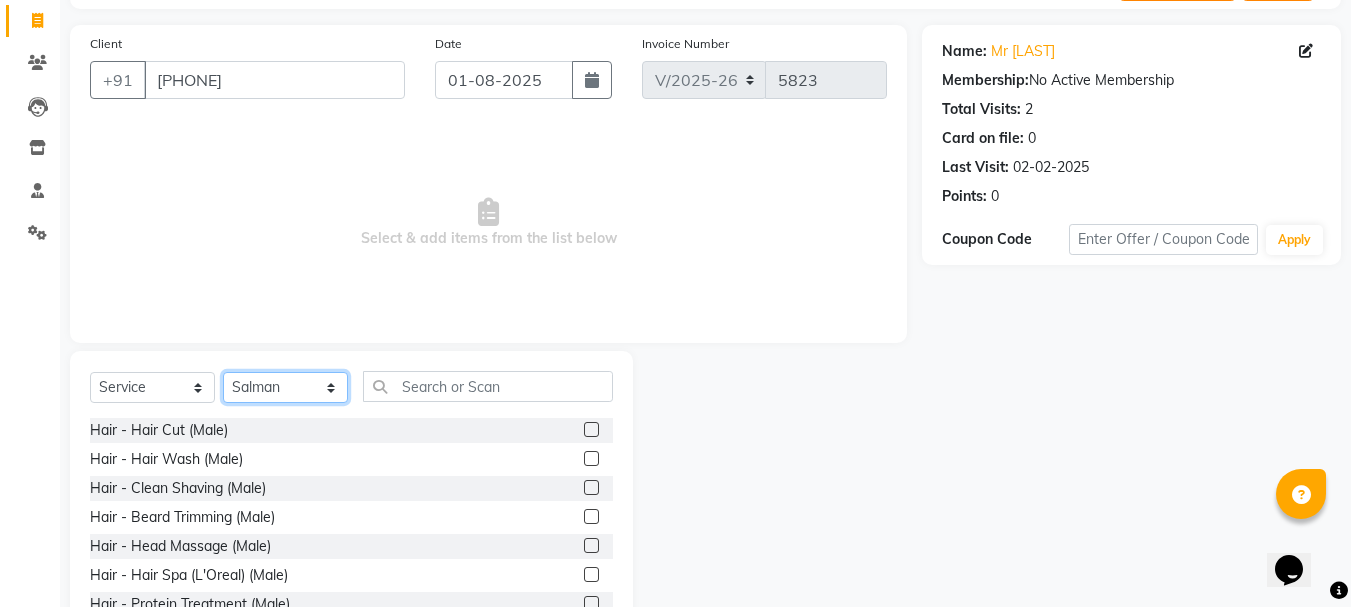 scroll, scrollTop: 194, scrollLeft: 0, axis: vertical 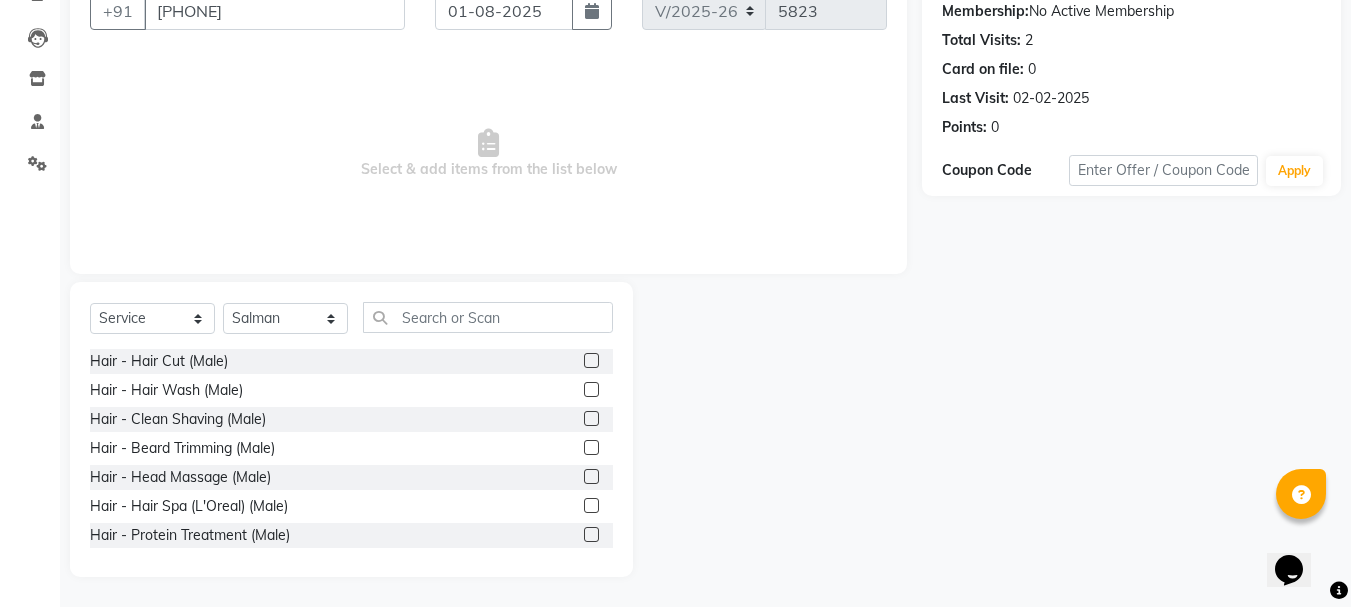 click 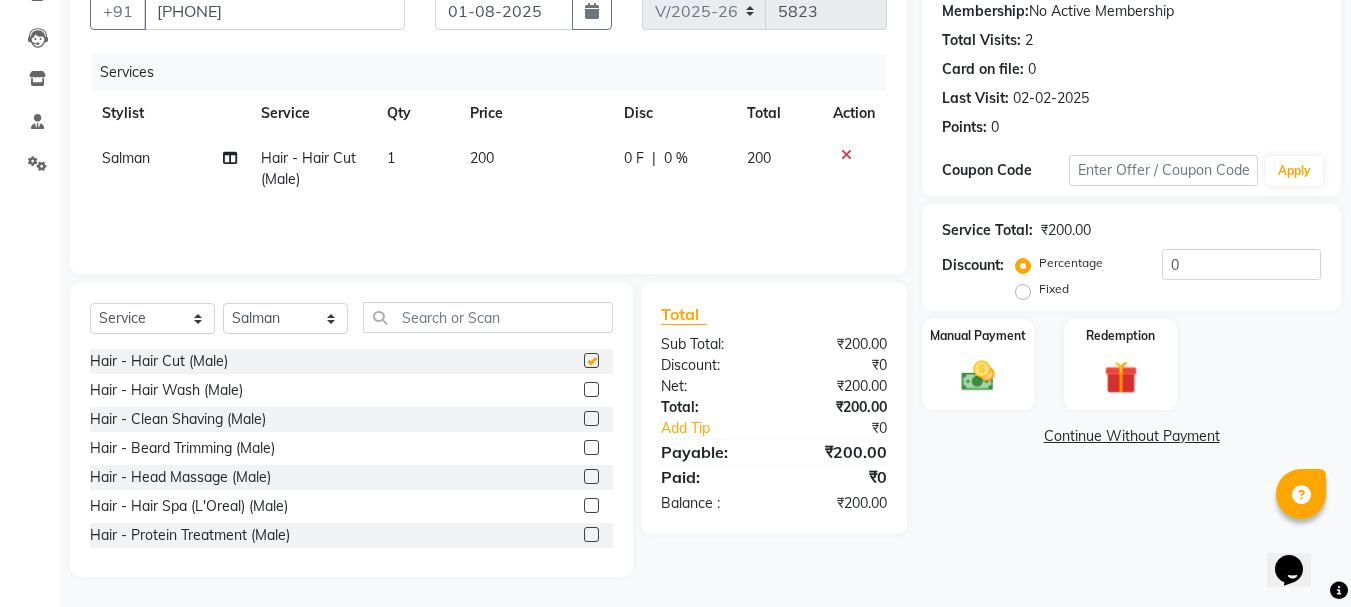 checkbox on "false" 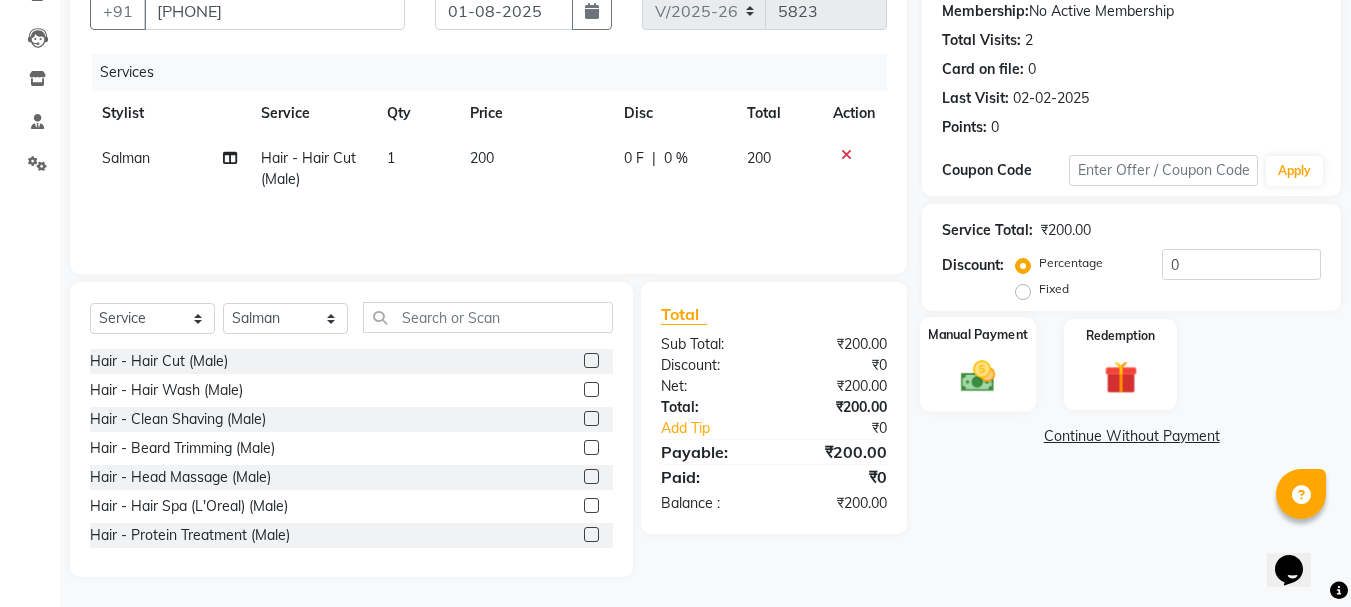 click 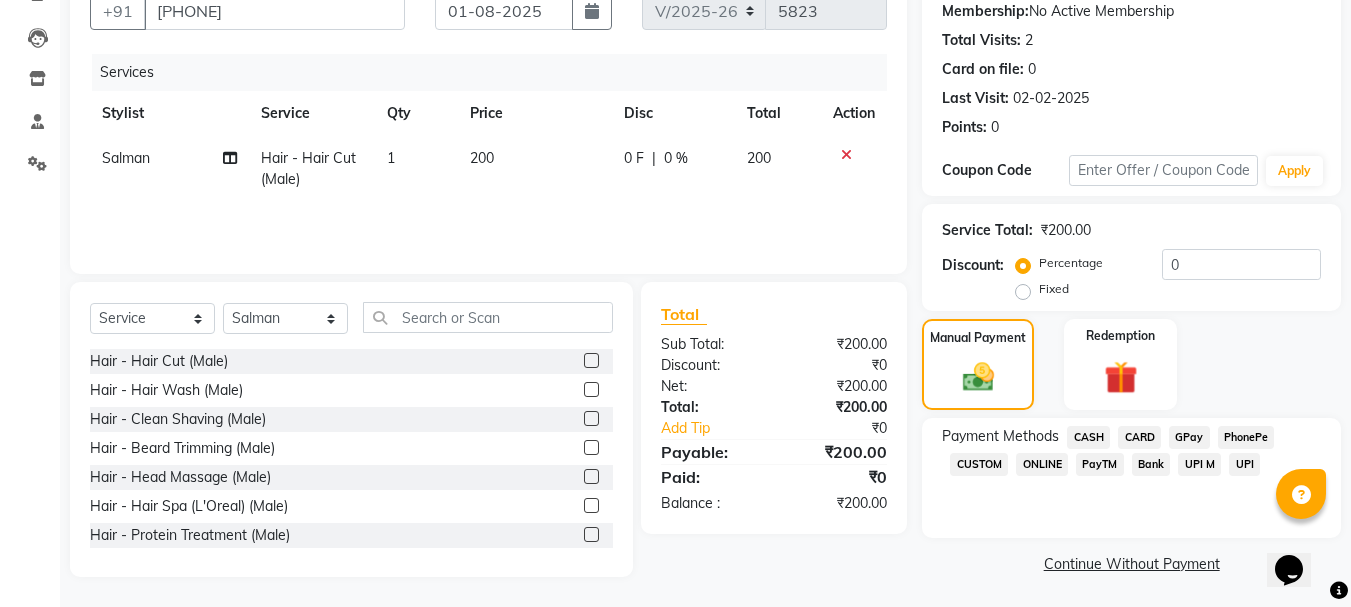 click on "CASH" 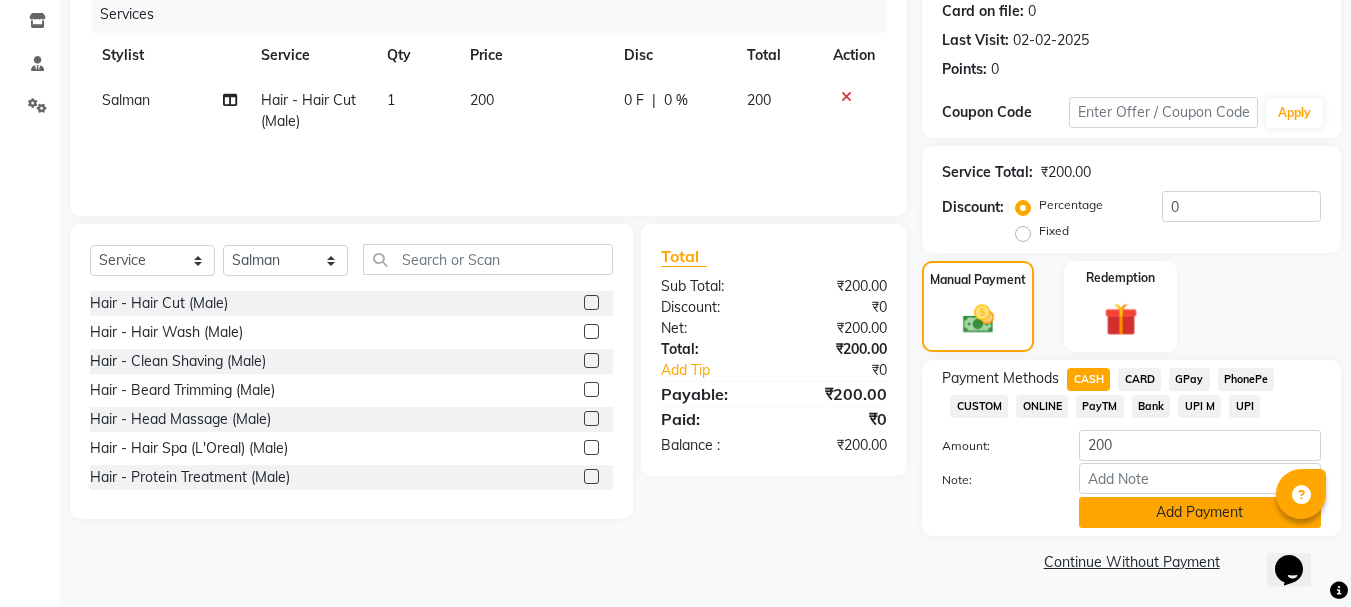 click on "Add Payment" 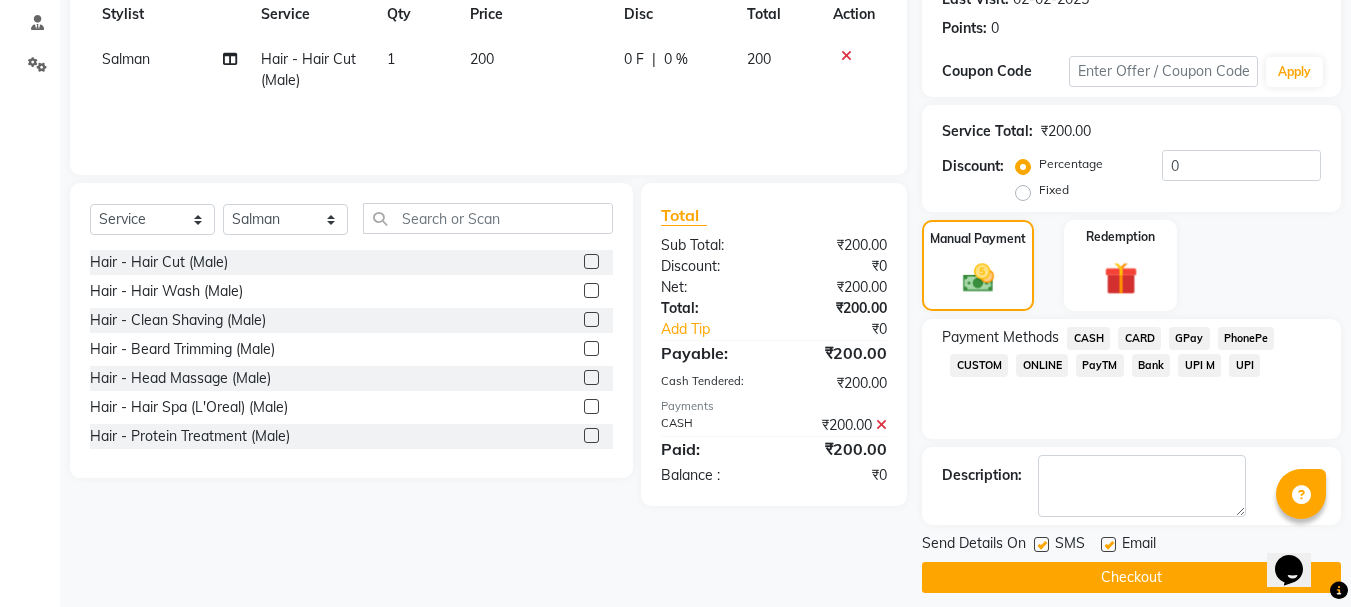 scroll, scrollTop: 309, scrollLeft: 0, axis: vertical 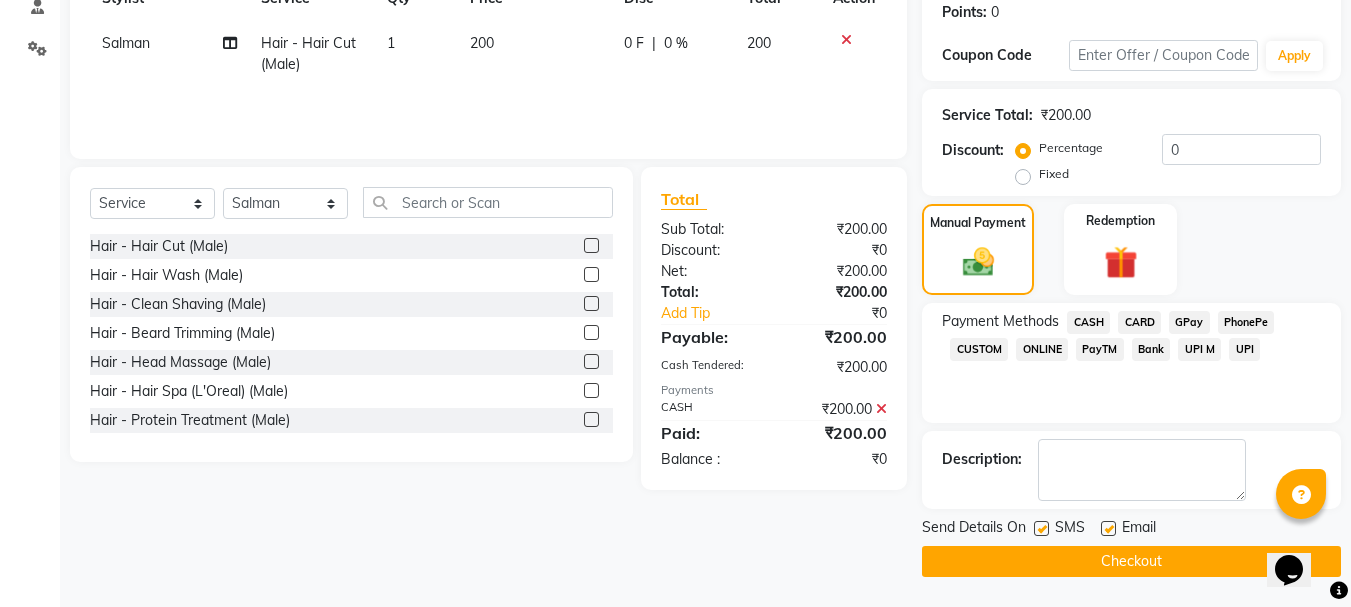click on "Checkout" 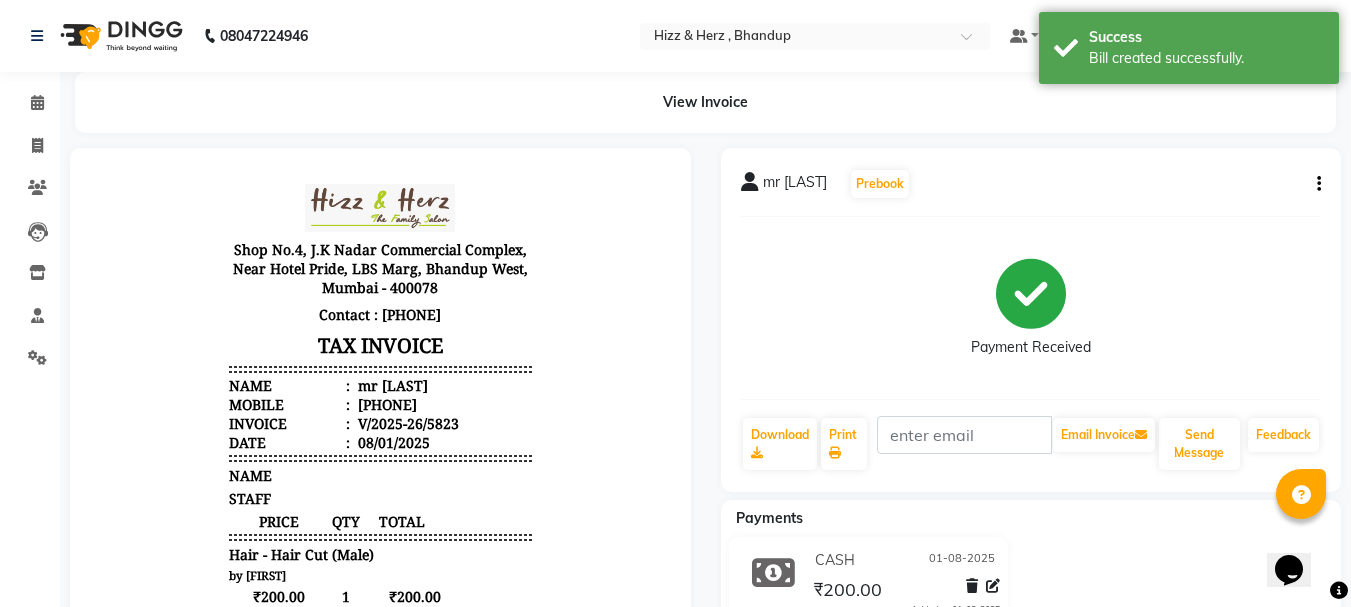 scroll, scrollTop: 0, scrollLeft: 0, axis: both 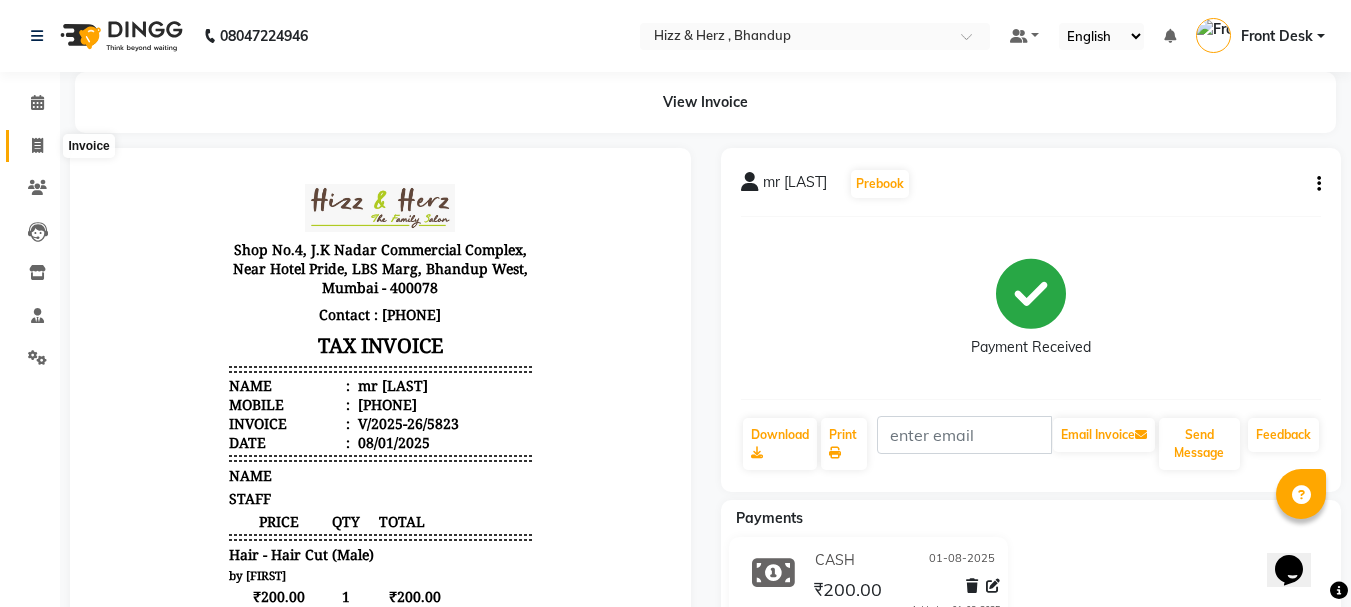 click 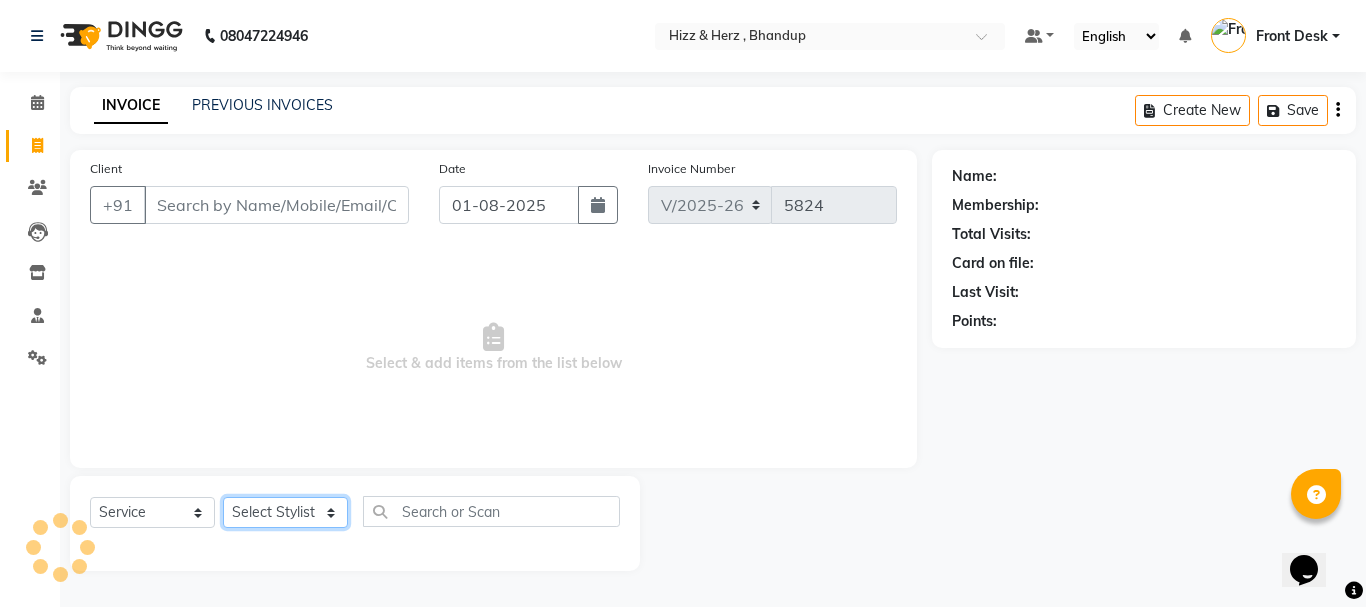 click on "Select Stylist" 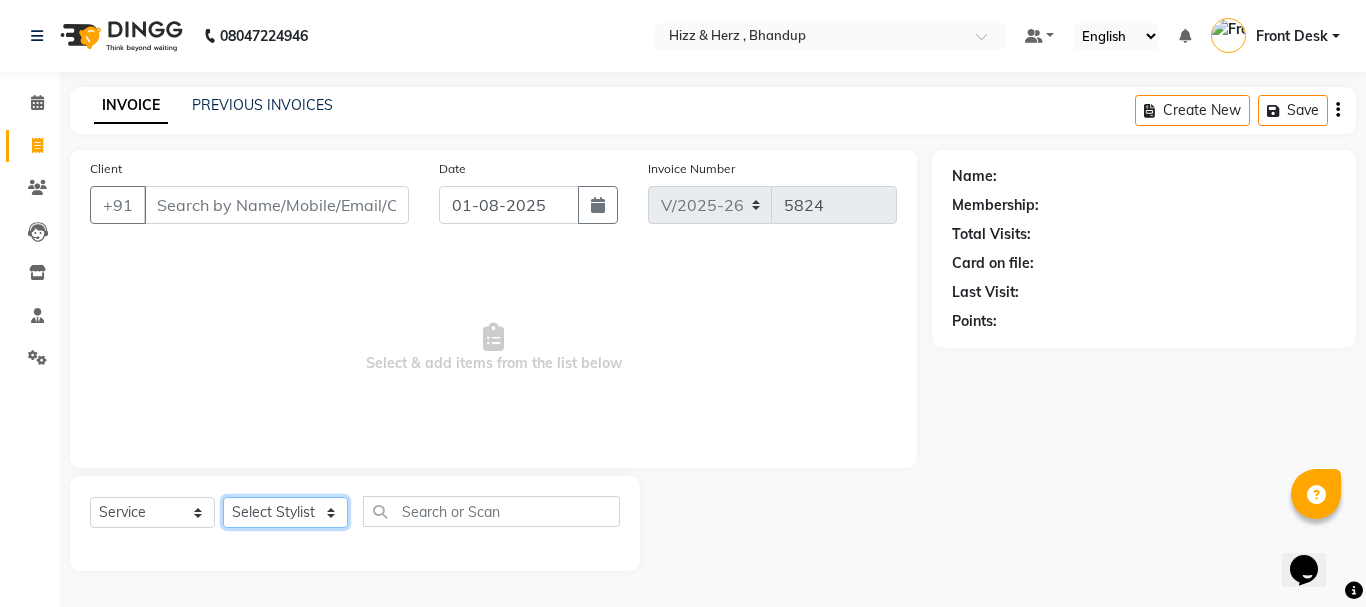 select on "26430" 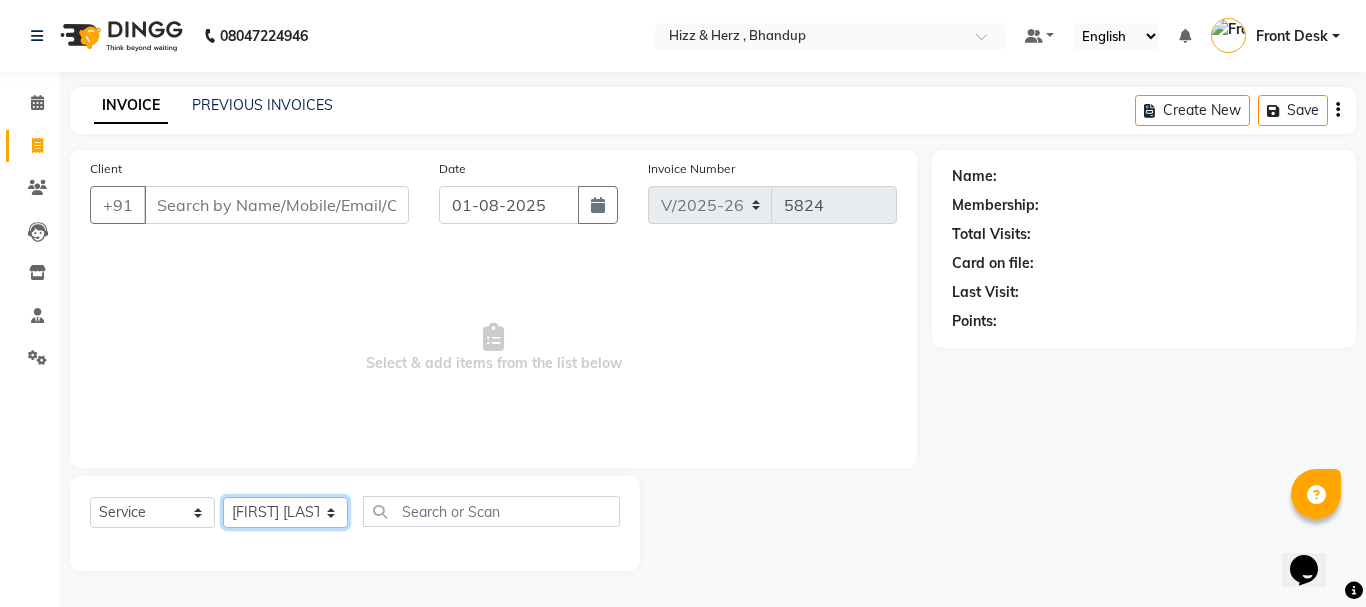 click on "Select Stylist Front Desk Gaurav Sharma HIZZ & HERZ 2 IRFAN AHMAD Jigna Goswami KHALID AHMAD Laxmi Mehboob MOHD PARVEJ NIZAM Salman Sangeeta  SUMITA  VEERENDRA SHARMA" 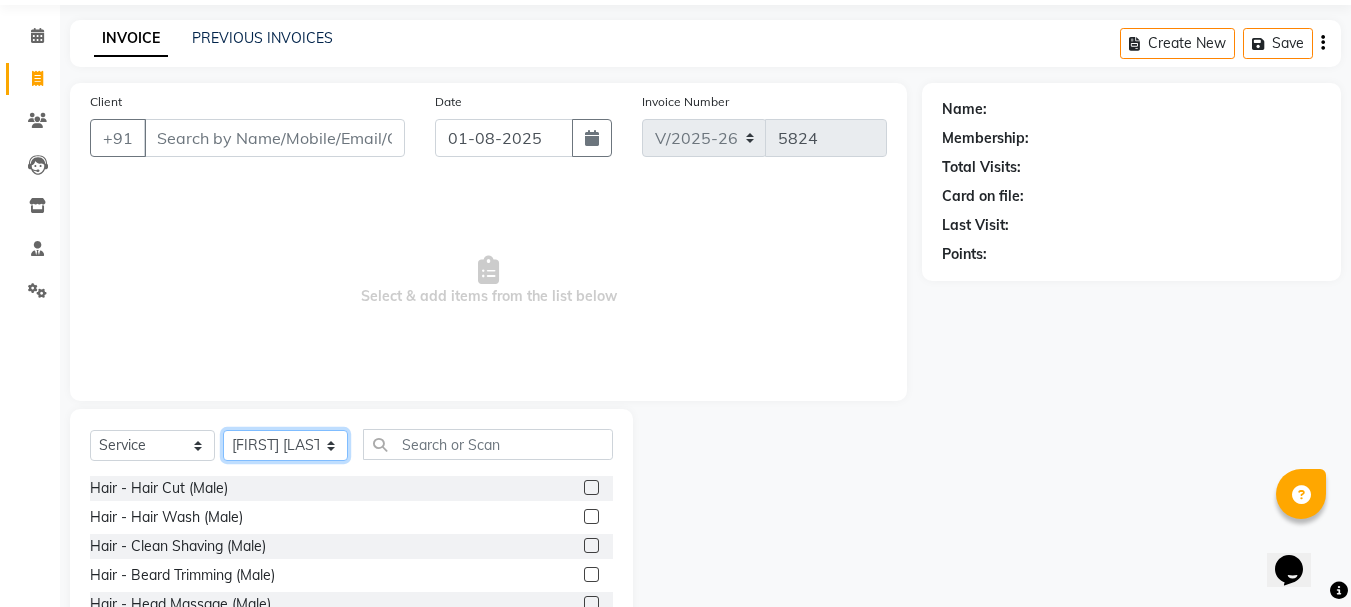 scroll, scrollTop: 194, scrollLeft: 0, axis: vertical 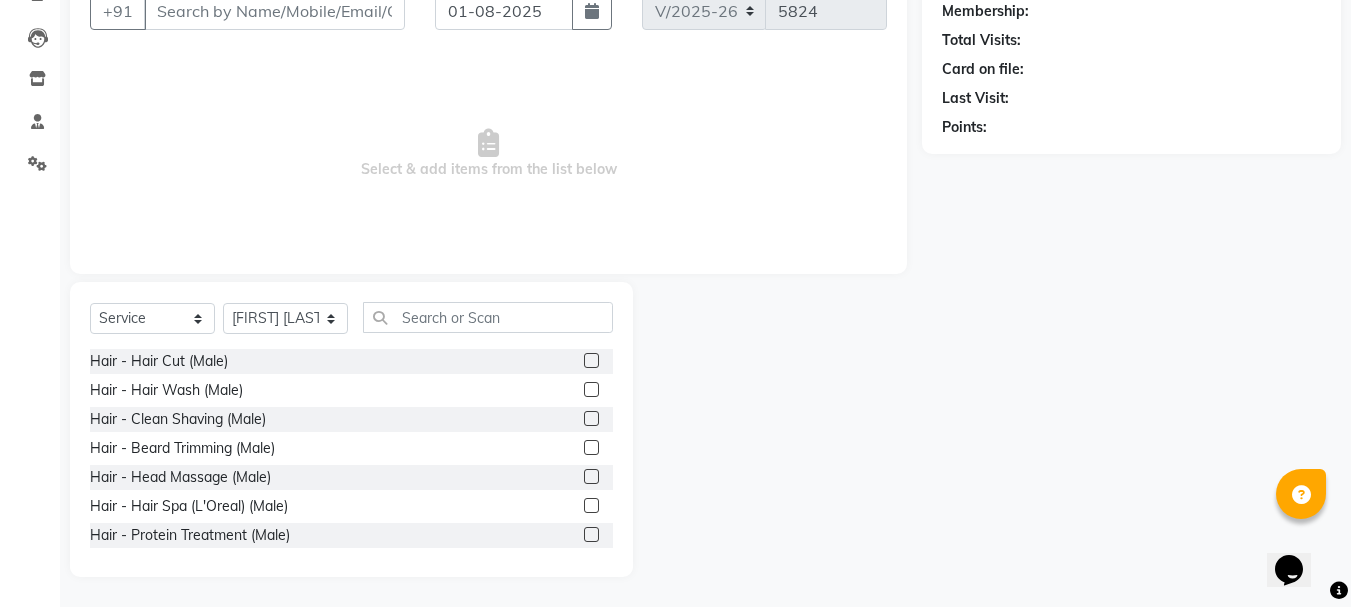 click 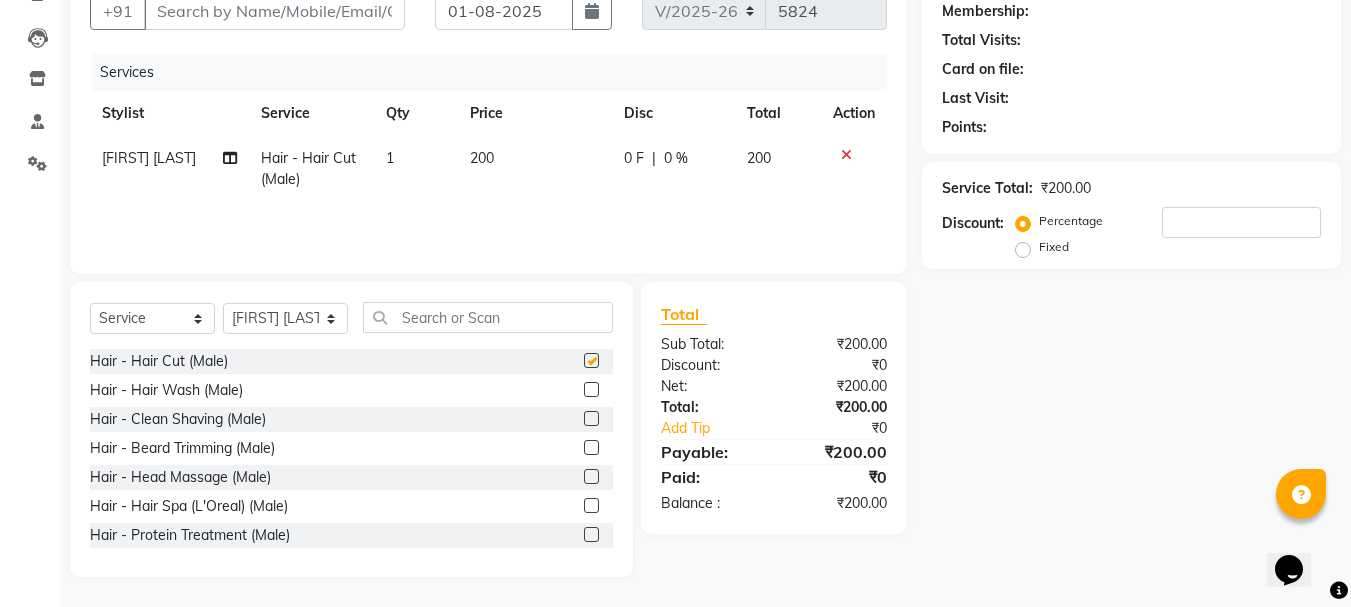 checkbox on "false" 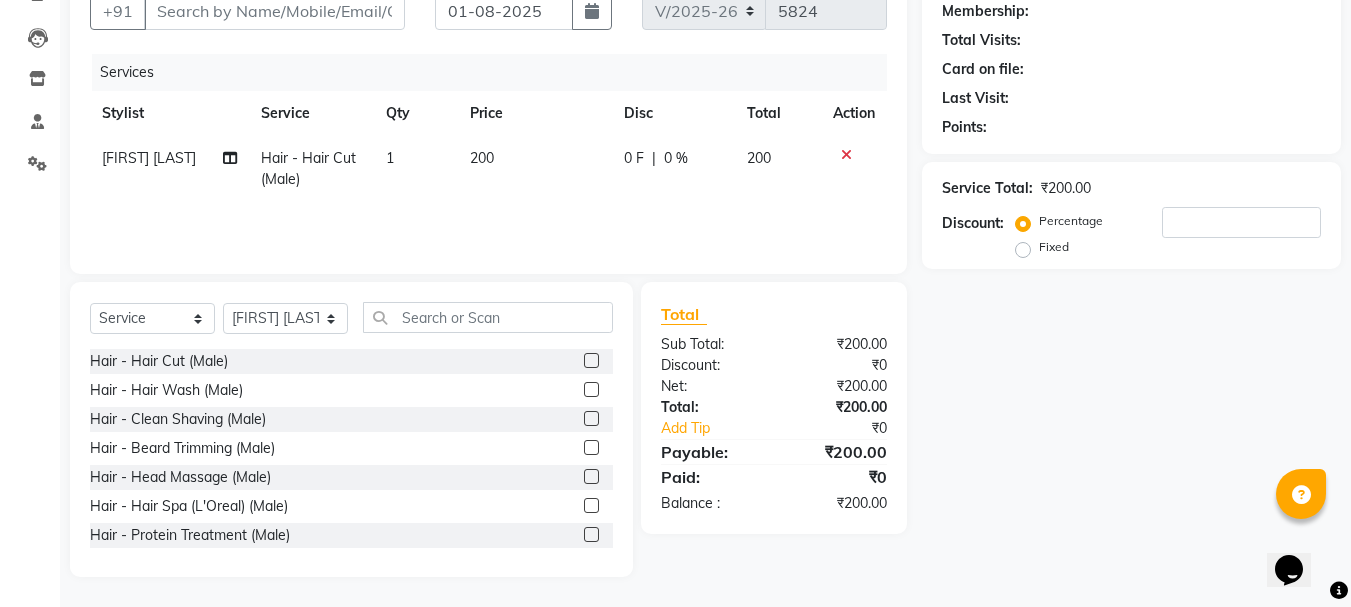 click 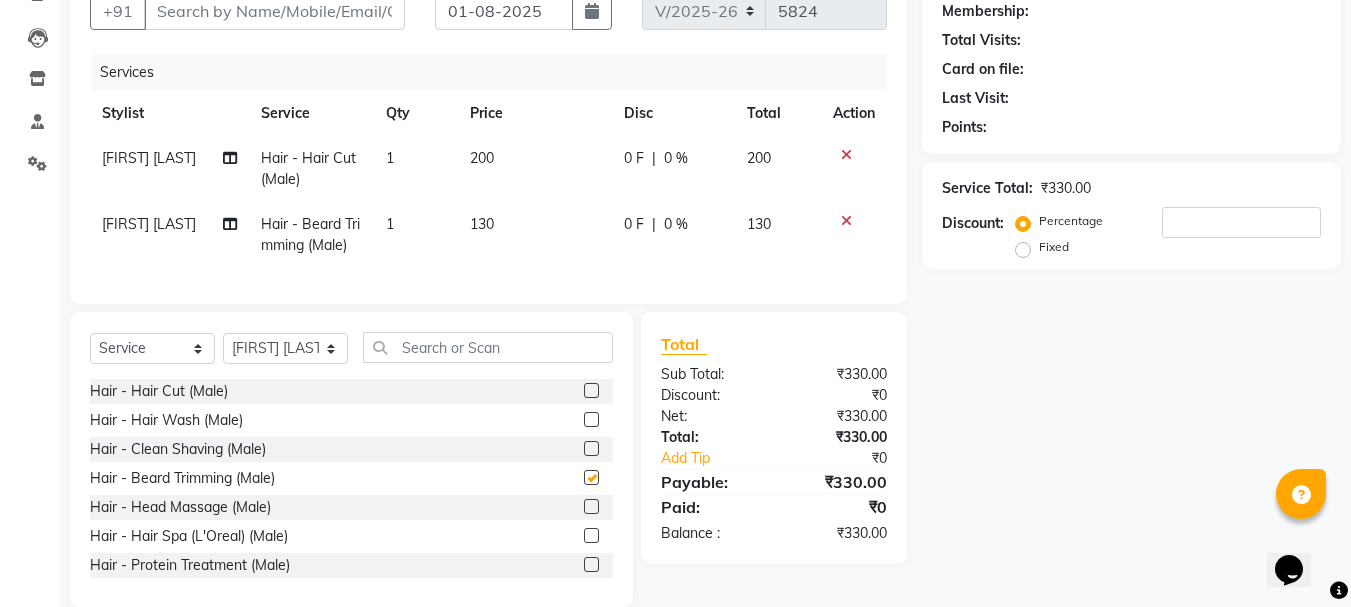 scroll, scrollTop: 17, scrollLeft: 0, axis: vertical 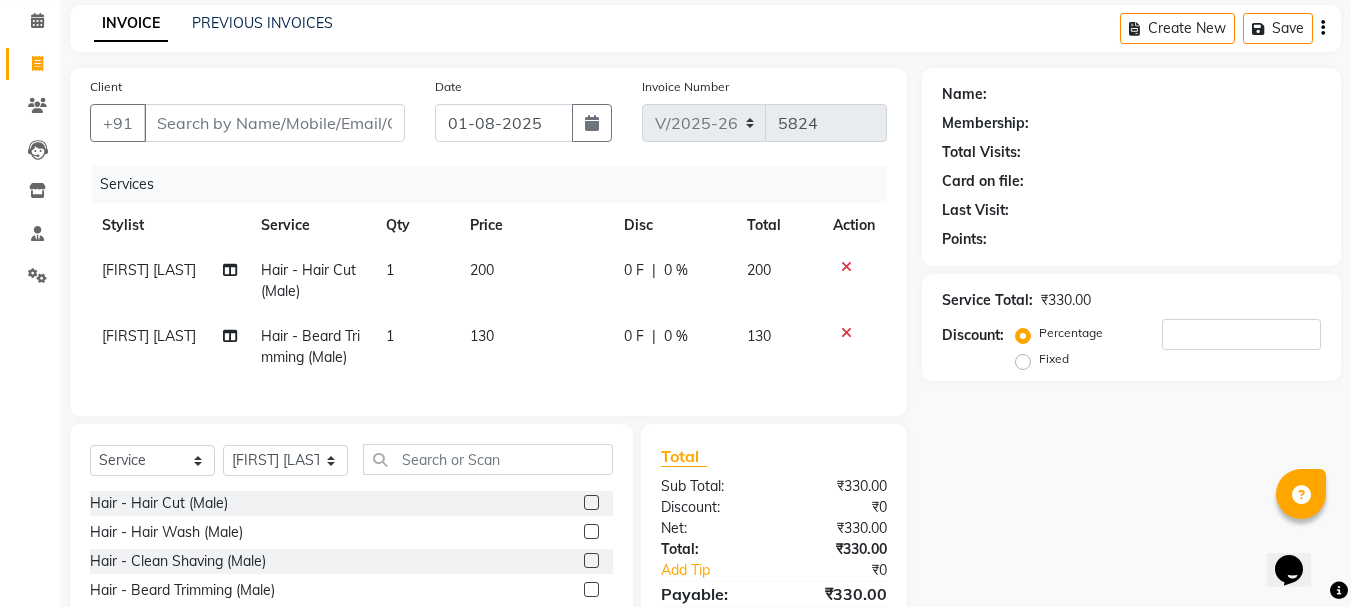 checkbox on "false" 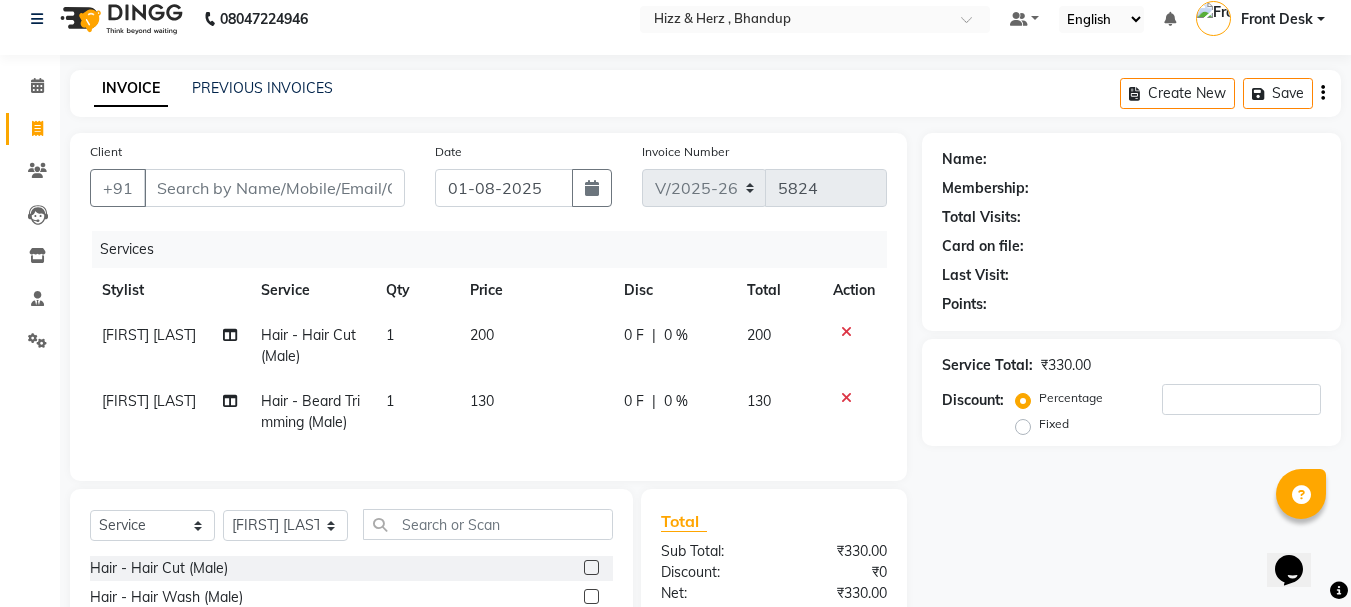 scroll, scrollTop: 0, scrollLeft: 0, axis: both 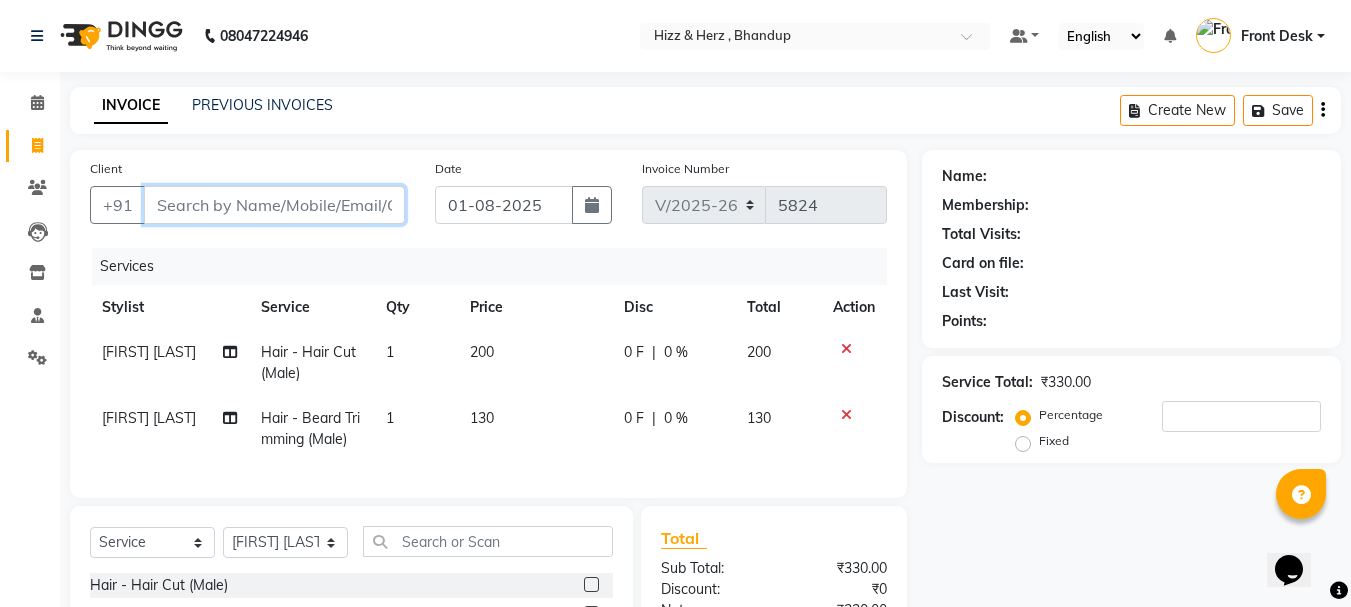 click on "Client" at bounding box center (274, 205) 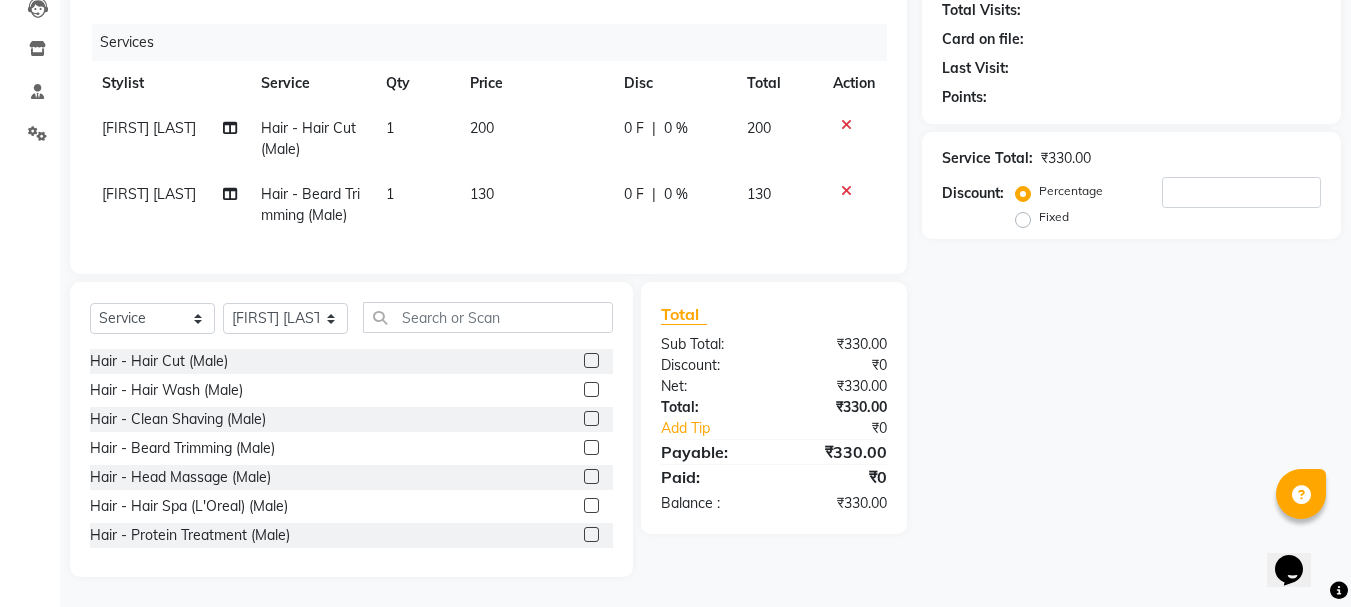 click 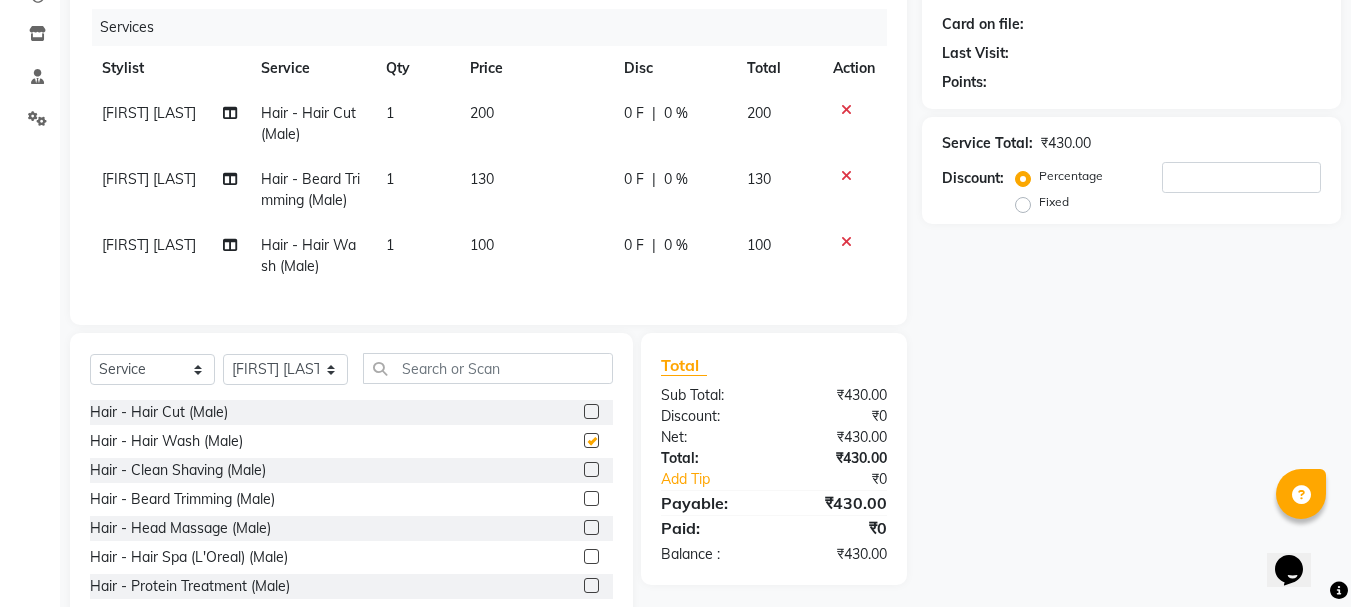 scroll, scrollTop: 134, scrollLeft: 0, axis: vertical 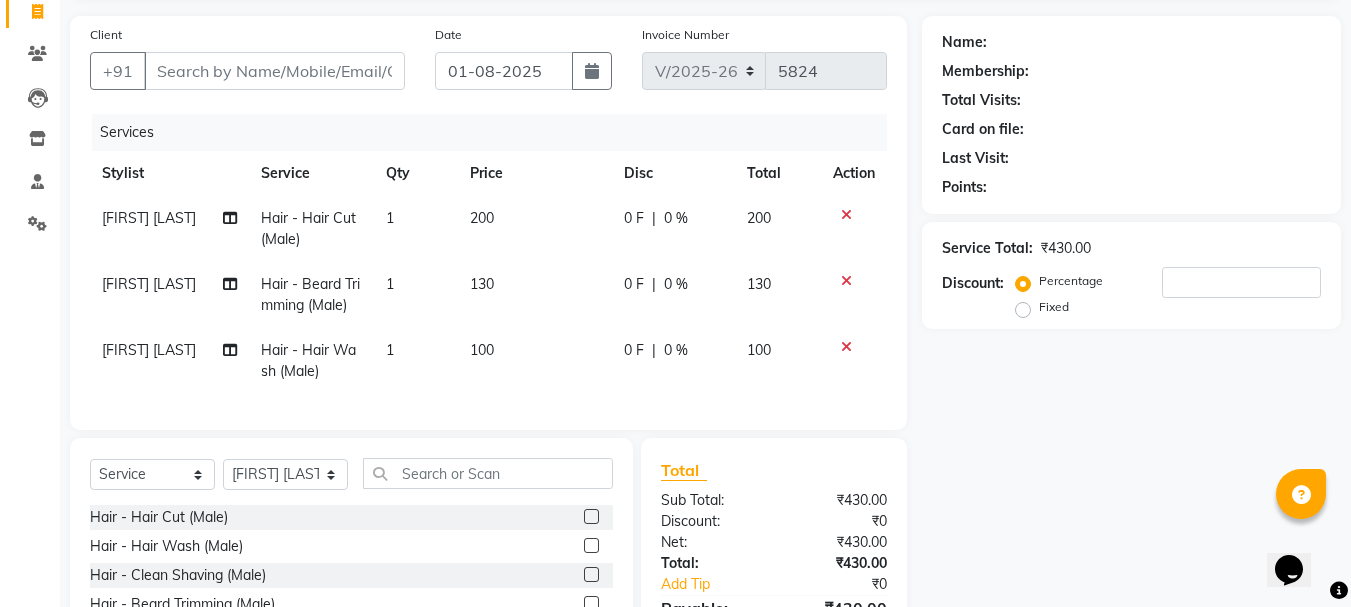 checkbox on "false" 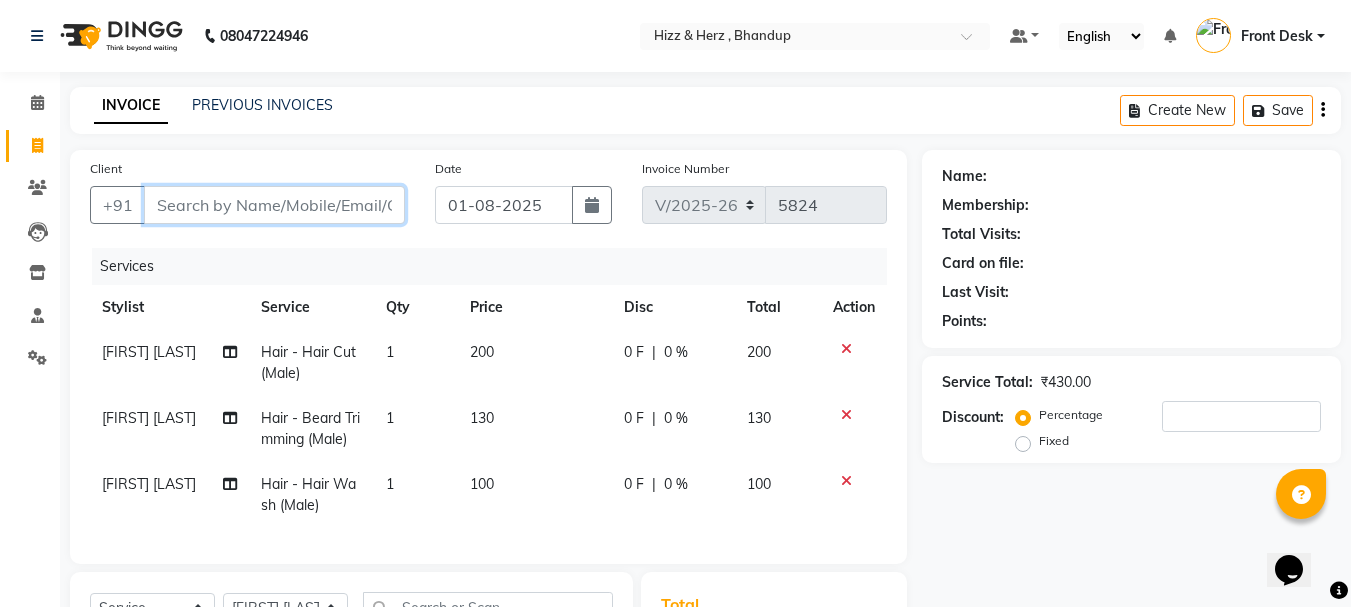click on "Client" at bounding box center (274, 205) 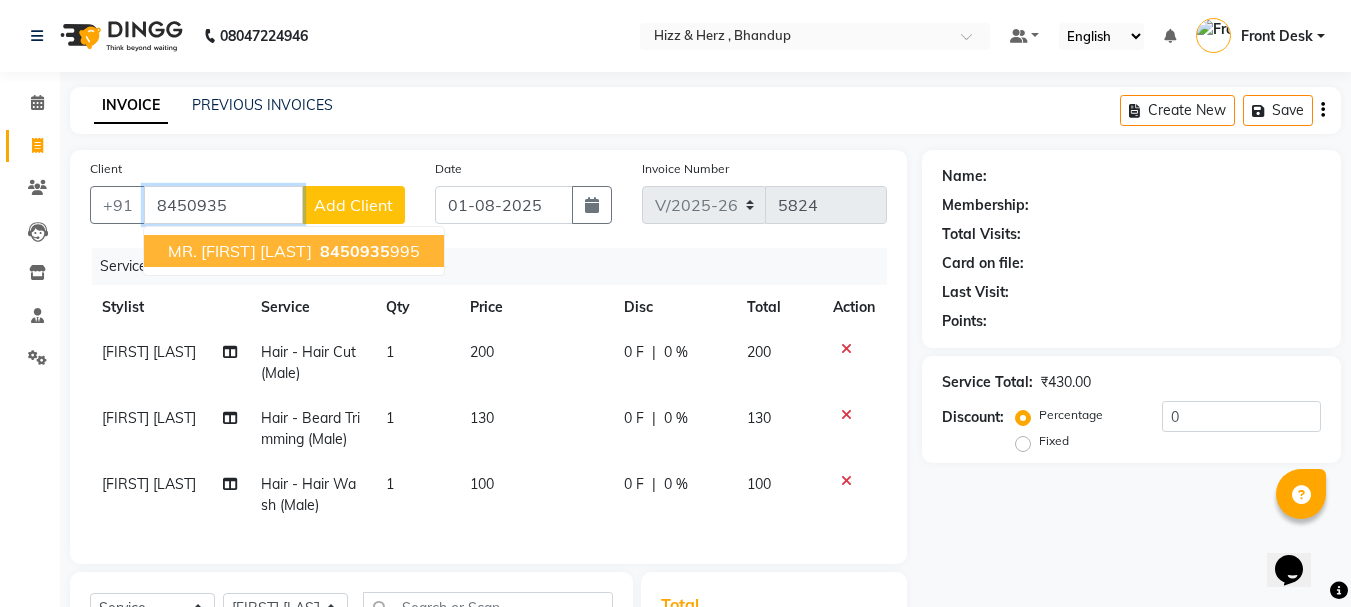 click on "8450935" at bounding box center [355, 251] 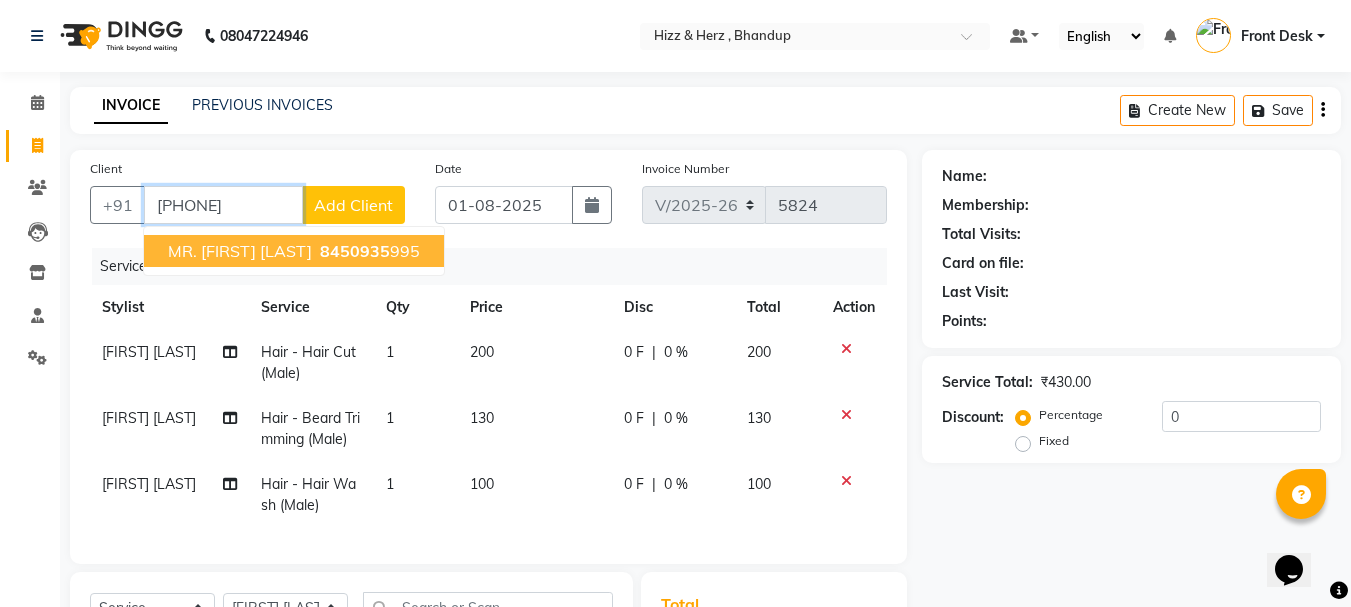 type on "[PHONE]" 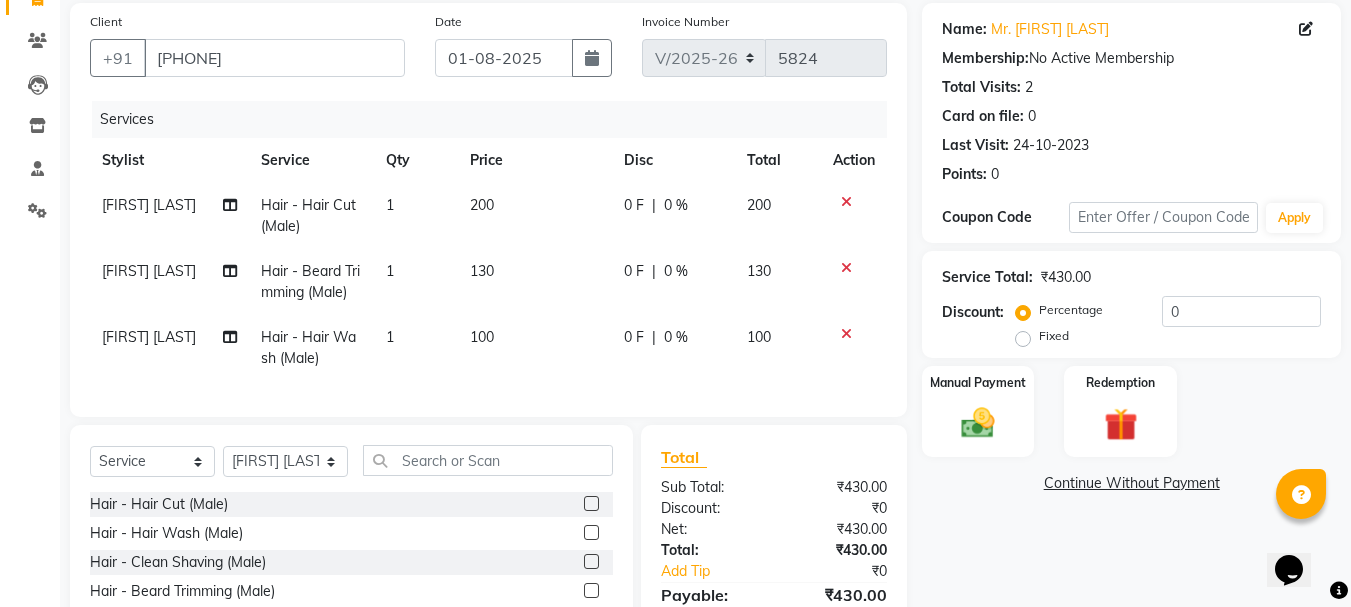 scroll, scrollTop: 300, scrollLeft: 0, axis: vertical 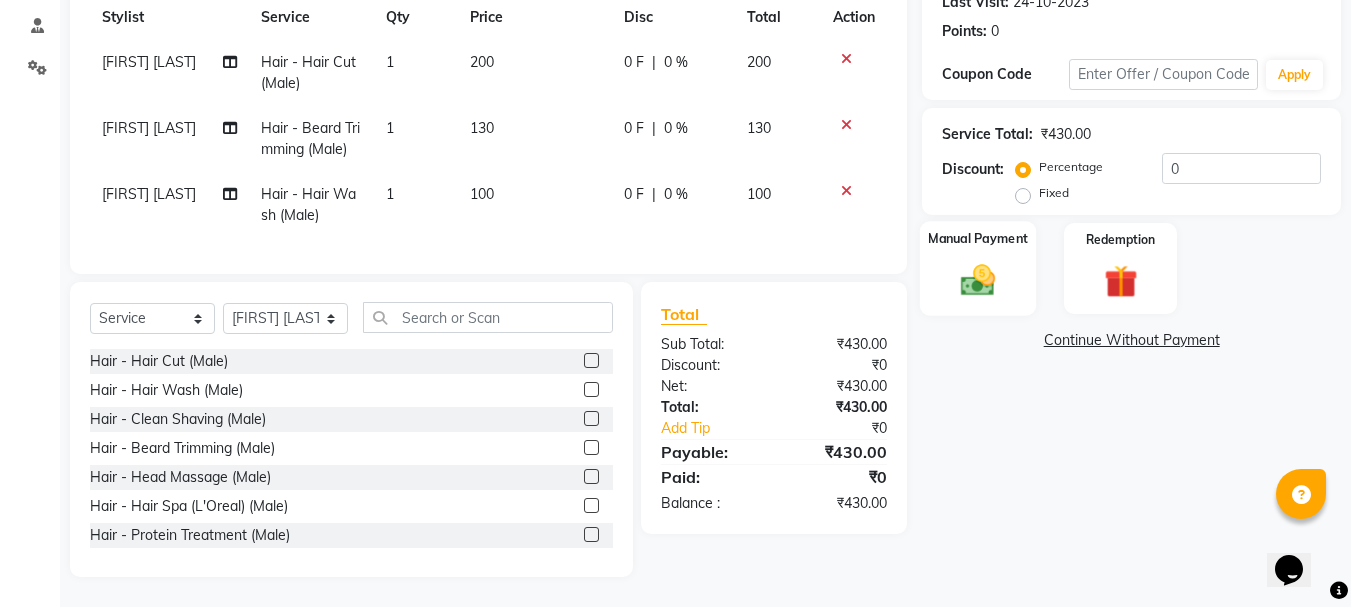 click 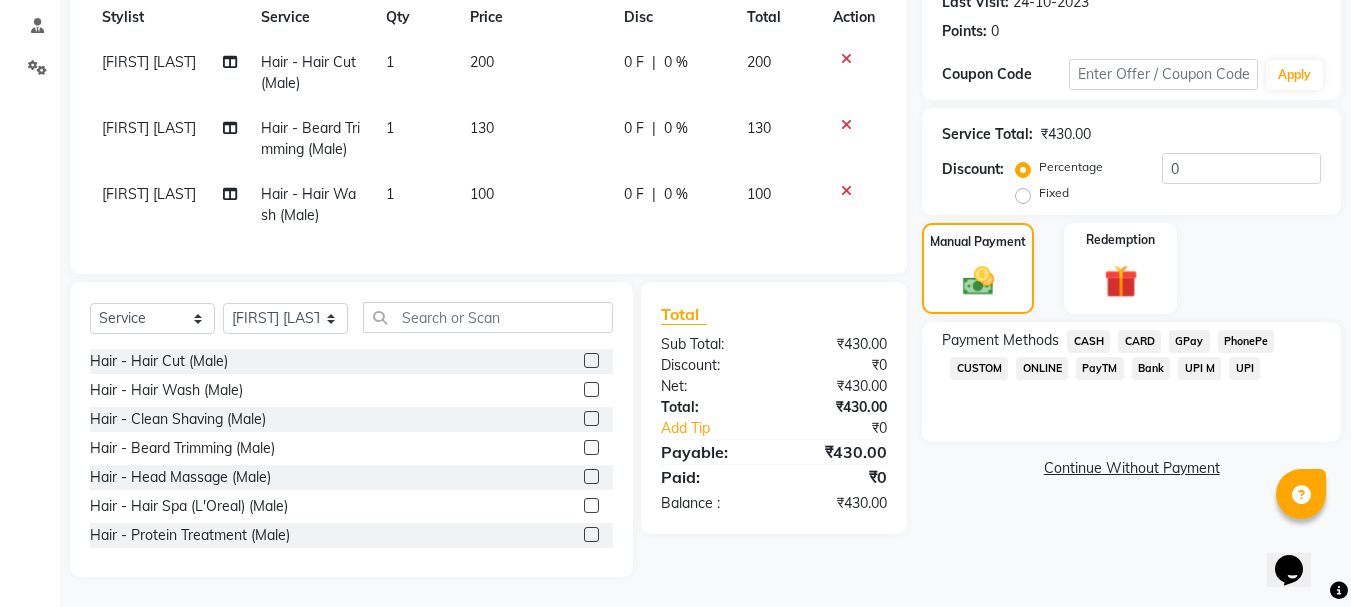 scroll, scrollTop: 305, scrollLeft: 0, axis: vertical 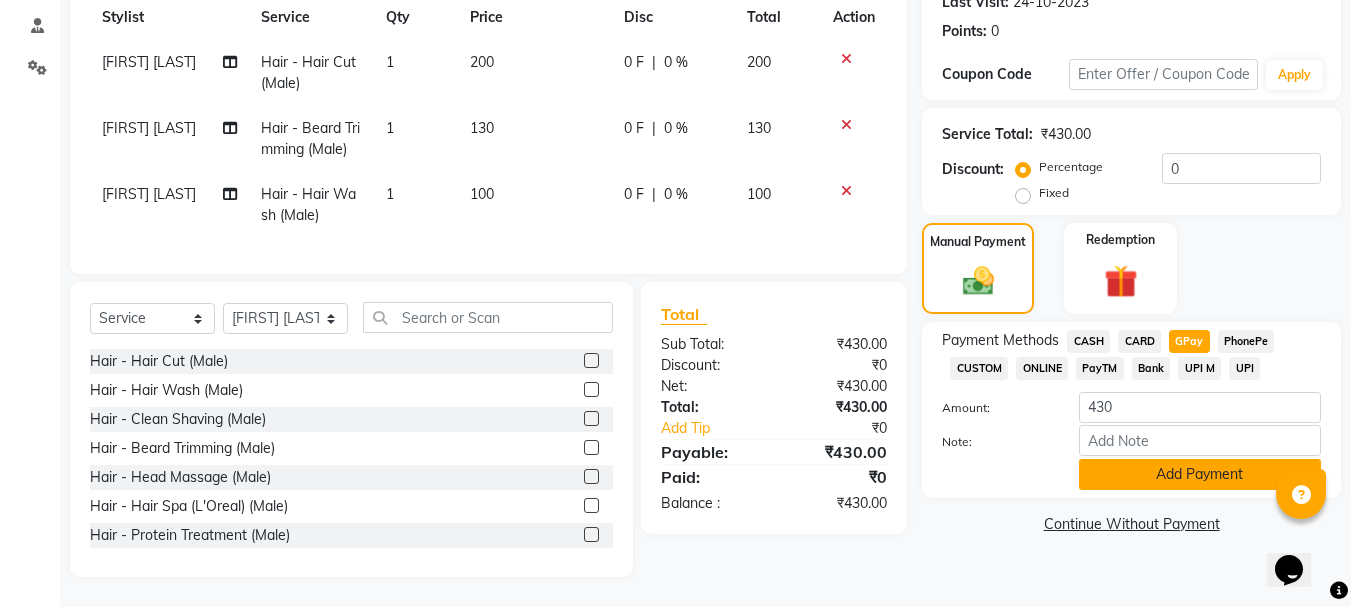 click on "Add Payment" 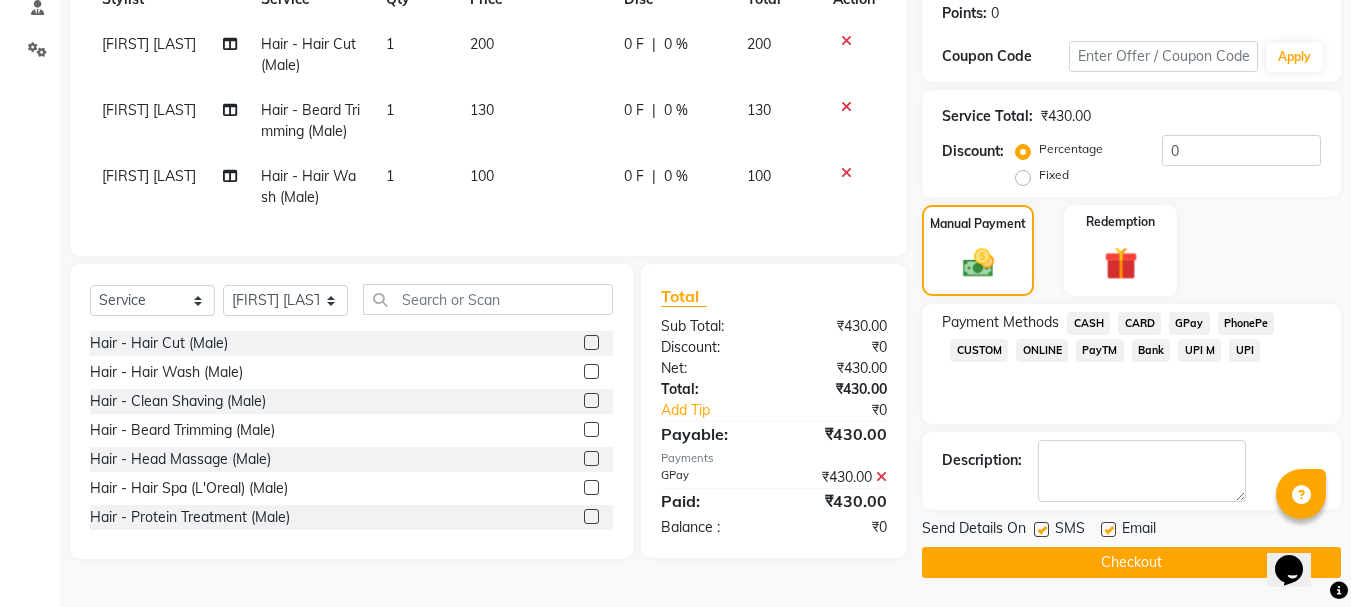 scroll, scrollTop: 309, scrollLeft: 0, axis: vertical 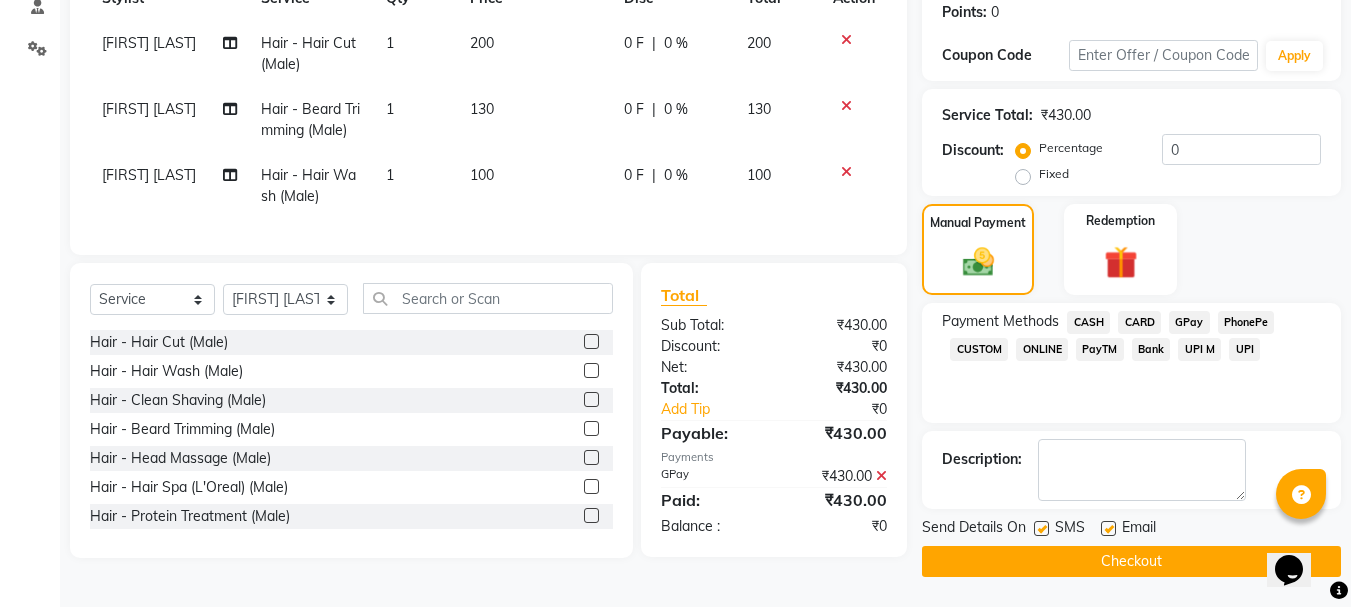click on "Checkout" 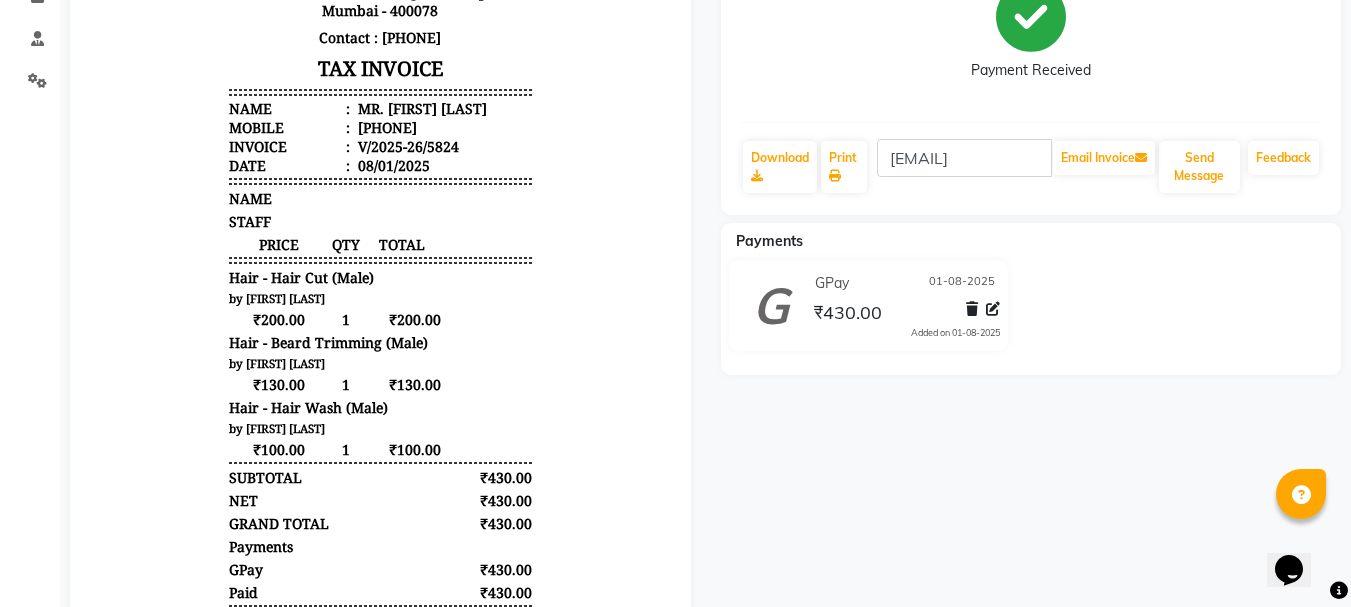 scroll, scrollTop: 410, scrollLeft: 0, axis: vertical 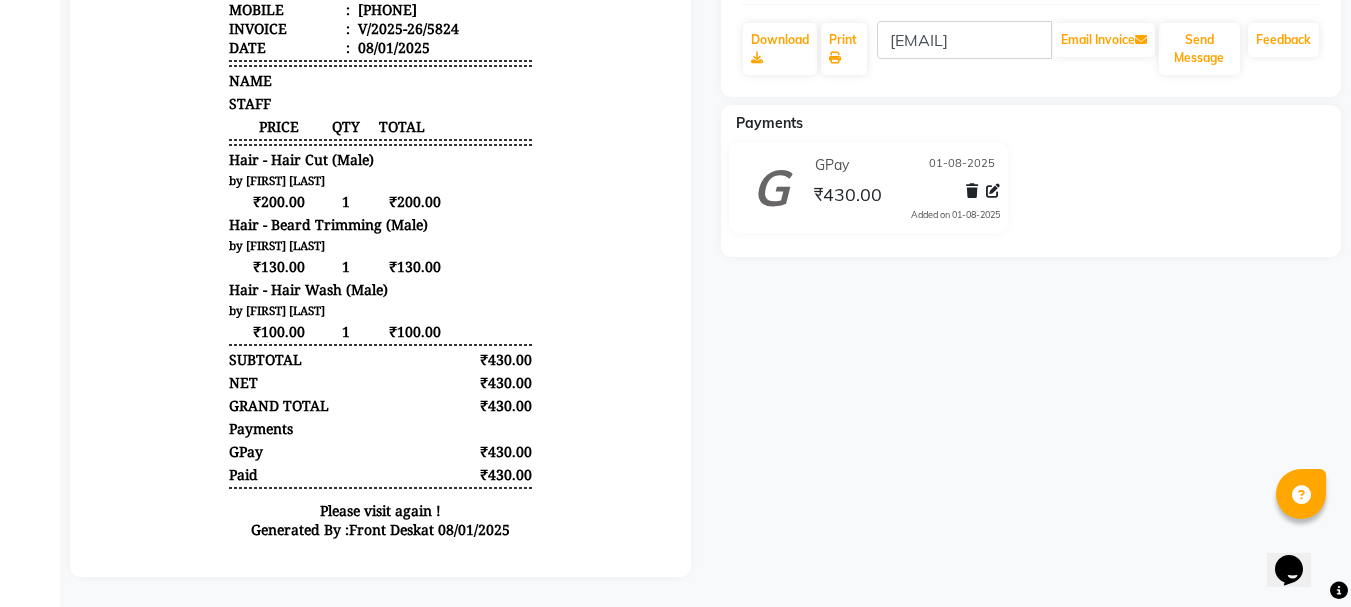 drag, startPoint x: 1162, startPoint y: 26, endPoint x: 929, endPoint y: 369, distance: 414.65408 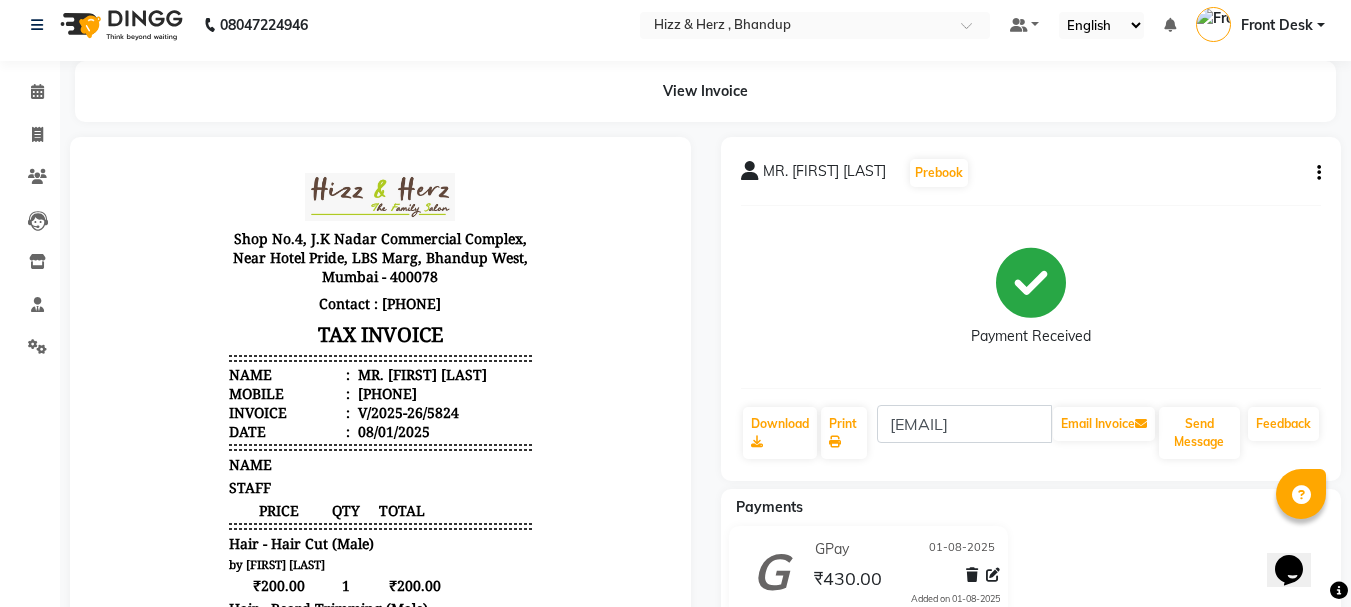 scroll, scrollTop: 10, scrollLeft: 0, axis: vertical 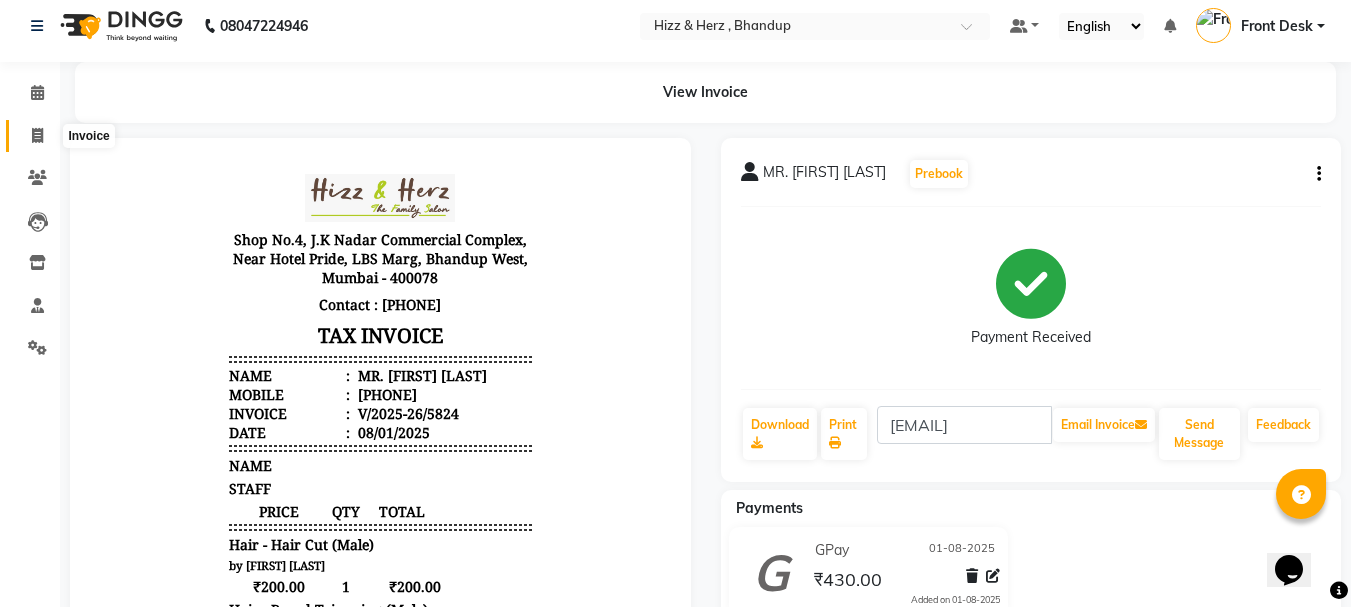 click 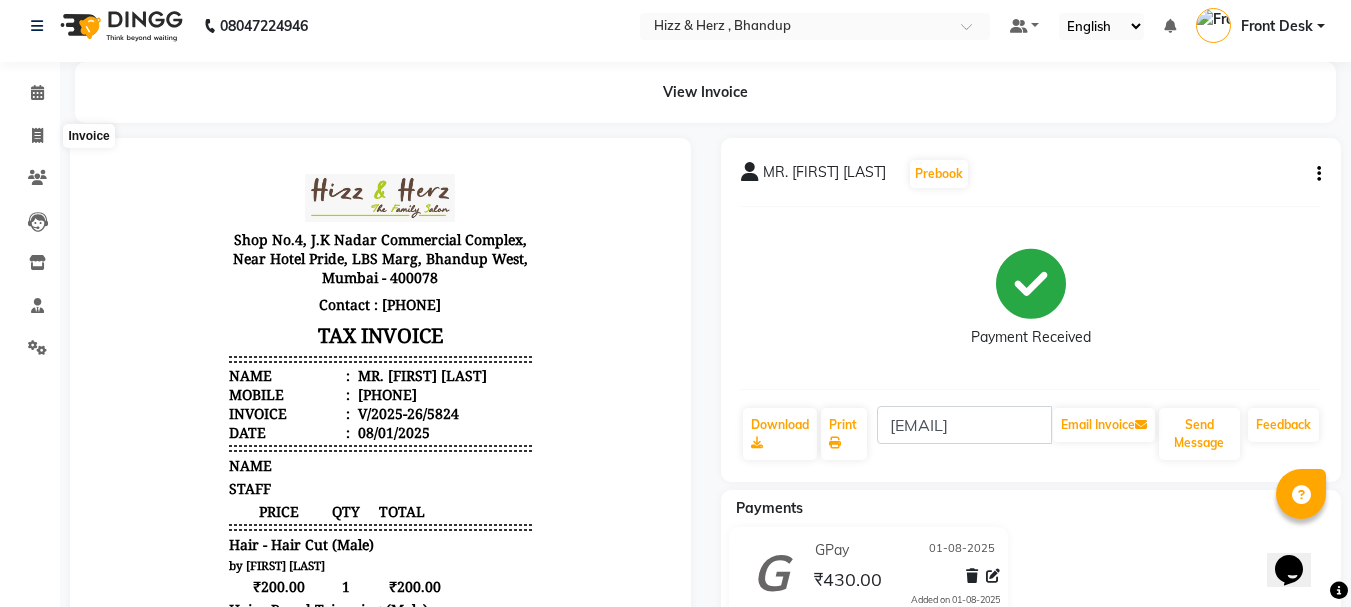 scroll, scrollTop: 0, scrollLeft: 0, axis: both 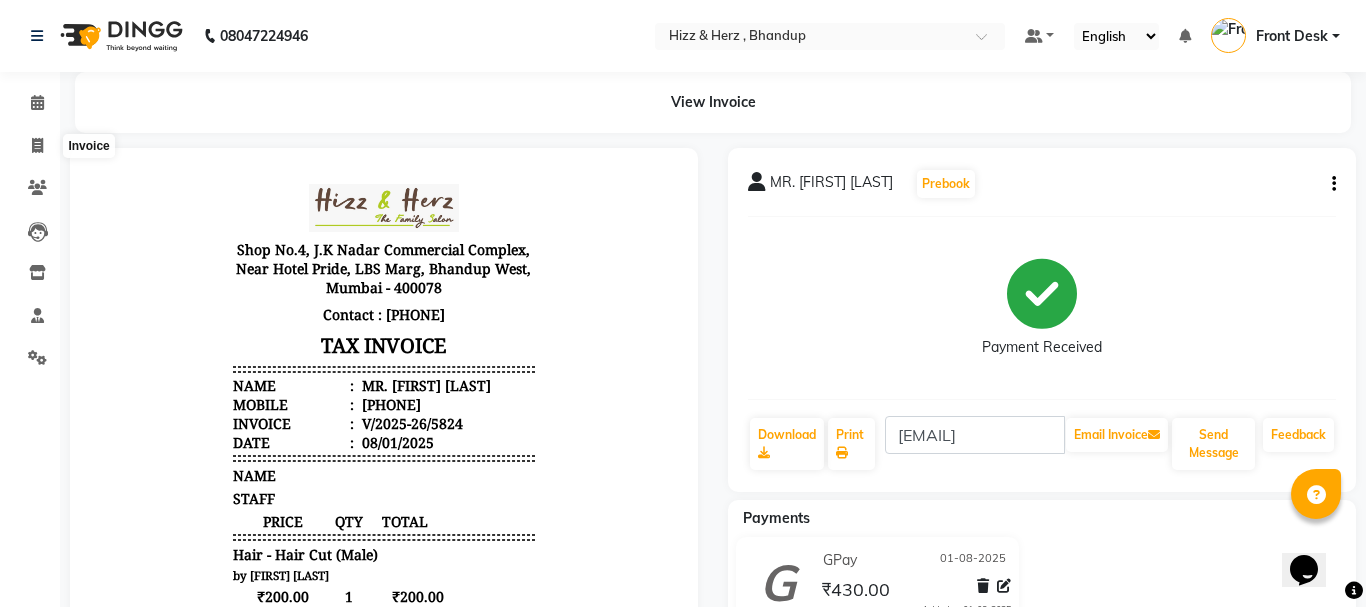 select on "629" 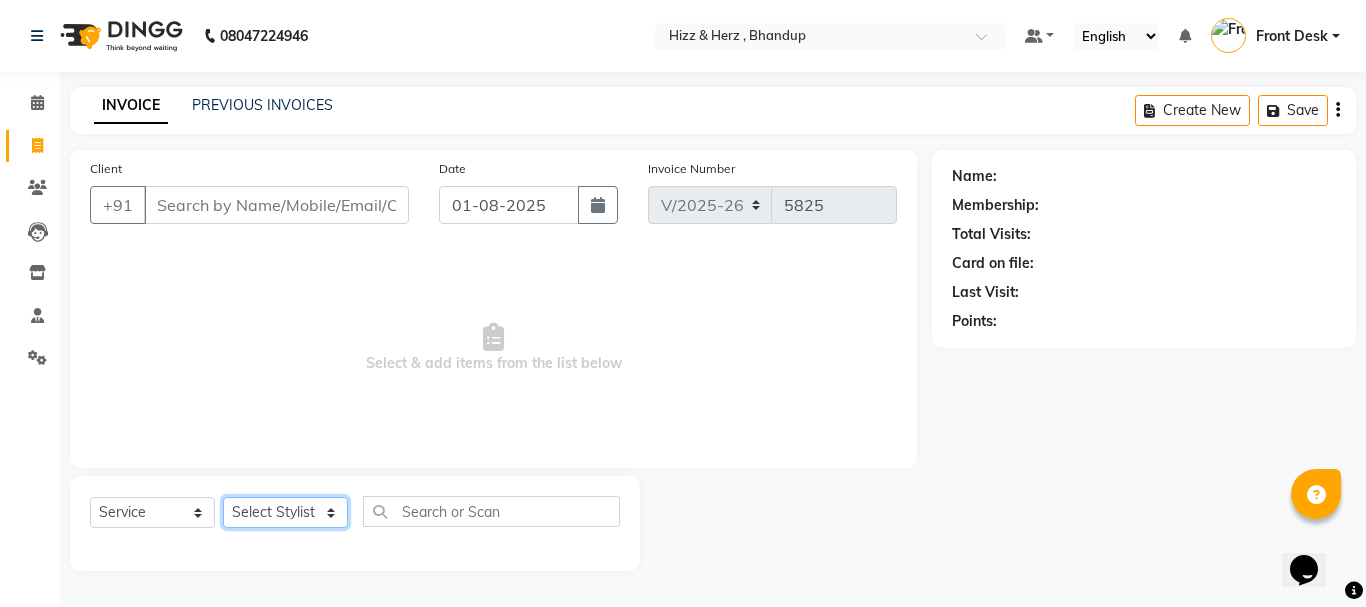 click on "Select Stylist Front Desk Gaurav Sharma HIZZ & HERZ 2 IRFAN AHMAD Jigna Goswami KHALID AHMAD Laxmi Mehboob MOHD PARVEJ NIZAM Salman Sangeeta  SUMITA  VEERENDRA SHARMA" 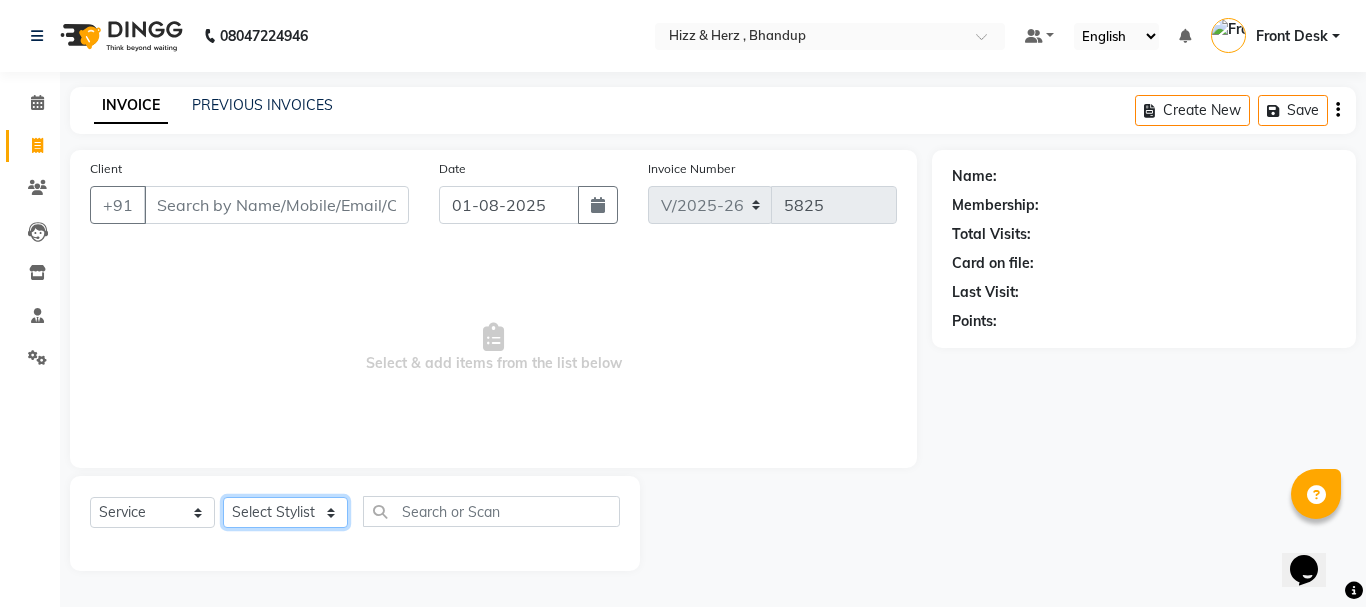 select on "24394" 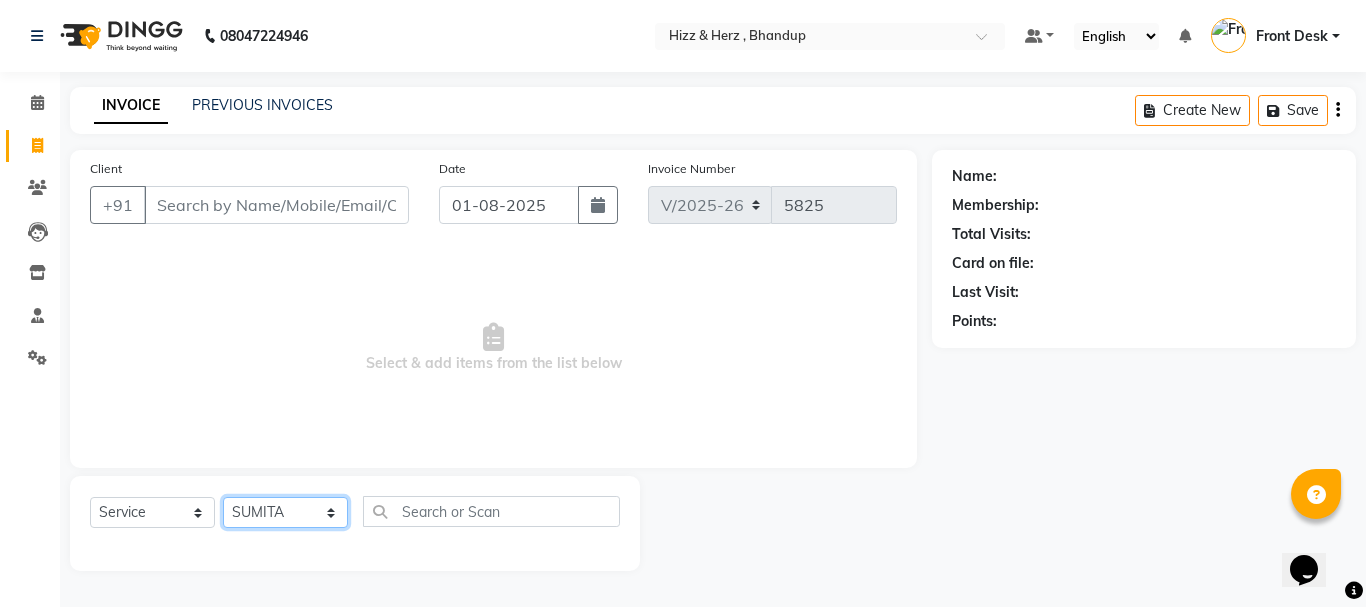 click on "Select Stylist Front Desk Gaurav Sharma HIZZ & HERZ 2 IRFAN AHMAD Jigna Goswami KHALID AHMAD Laxmi Mehboob MOHD PARVEJ NIZAM Salman Sangeeta  SUMITA  VEERENDRA SHARMA" 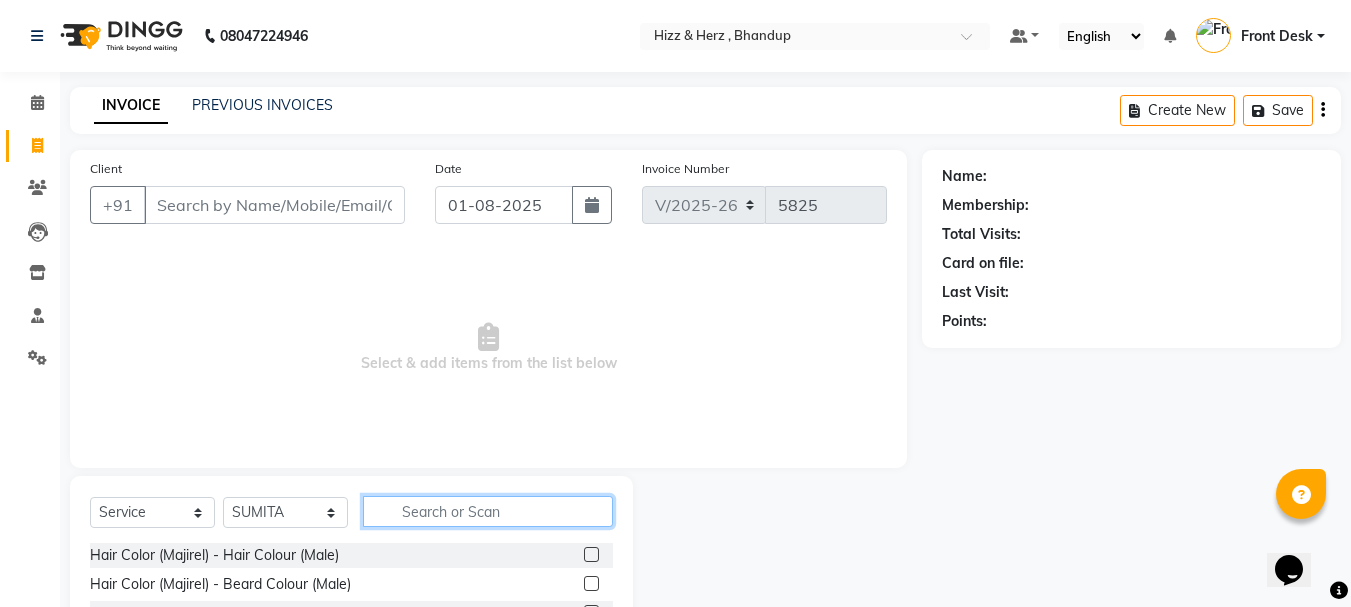 click 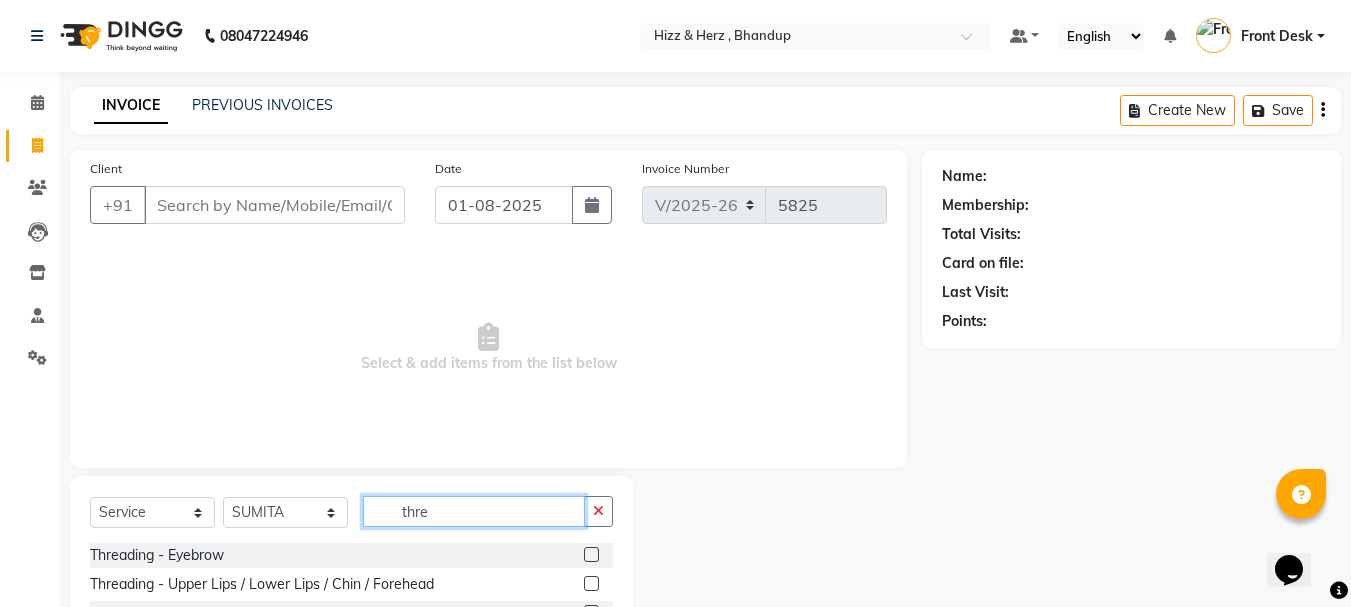 type on "thre" 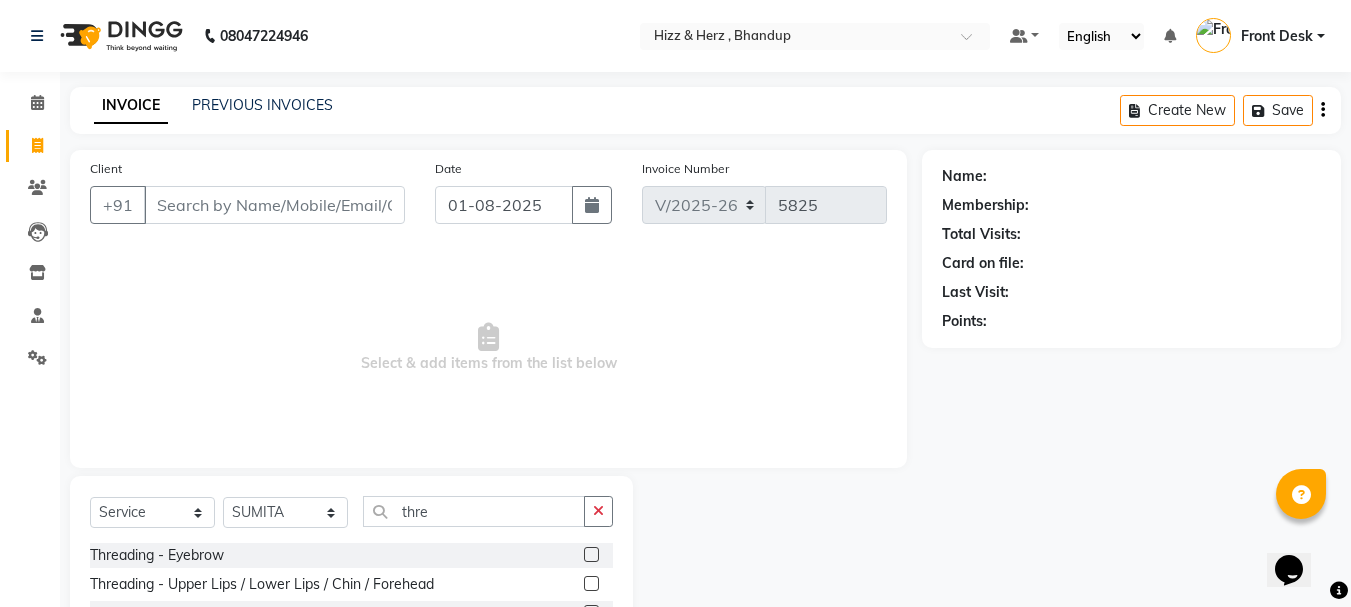 click 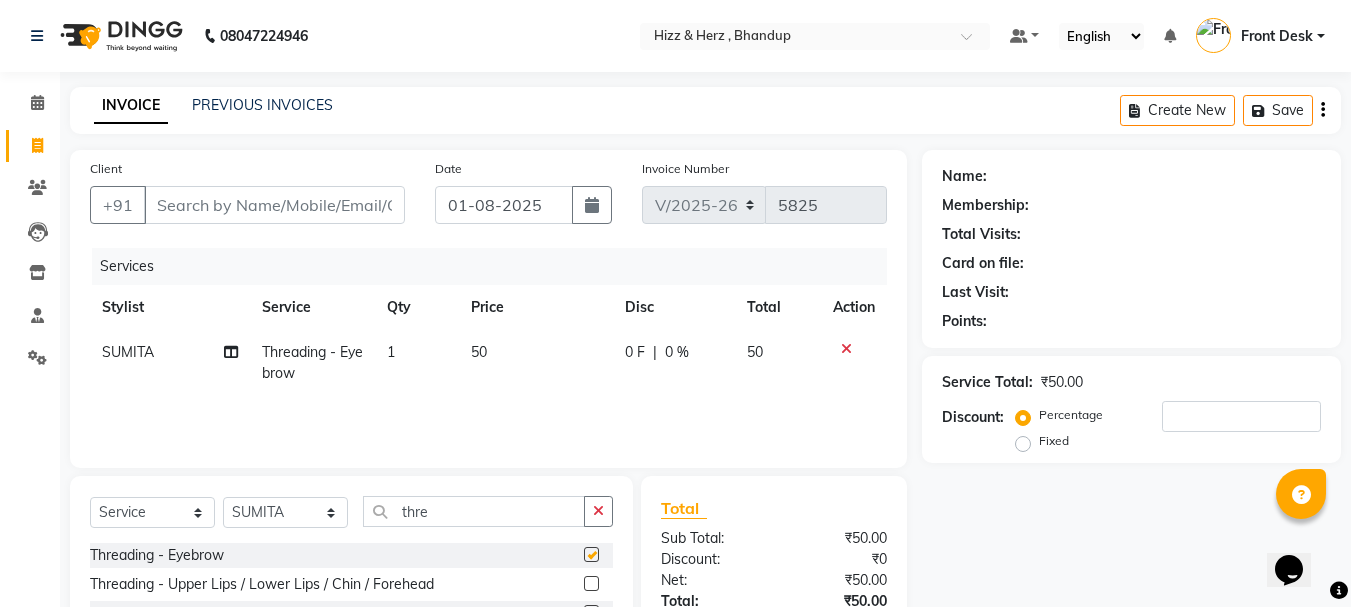 scroll, scrollTop: 151, scrollLeft: 0, axis: vertical 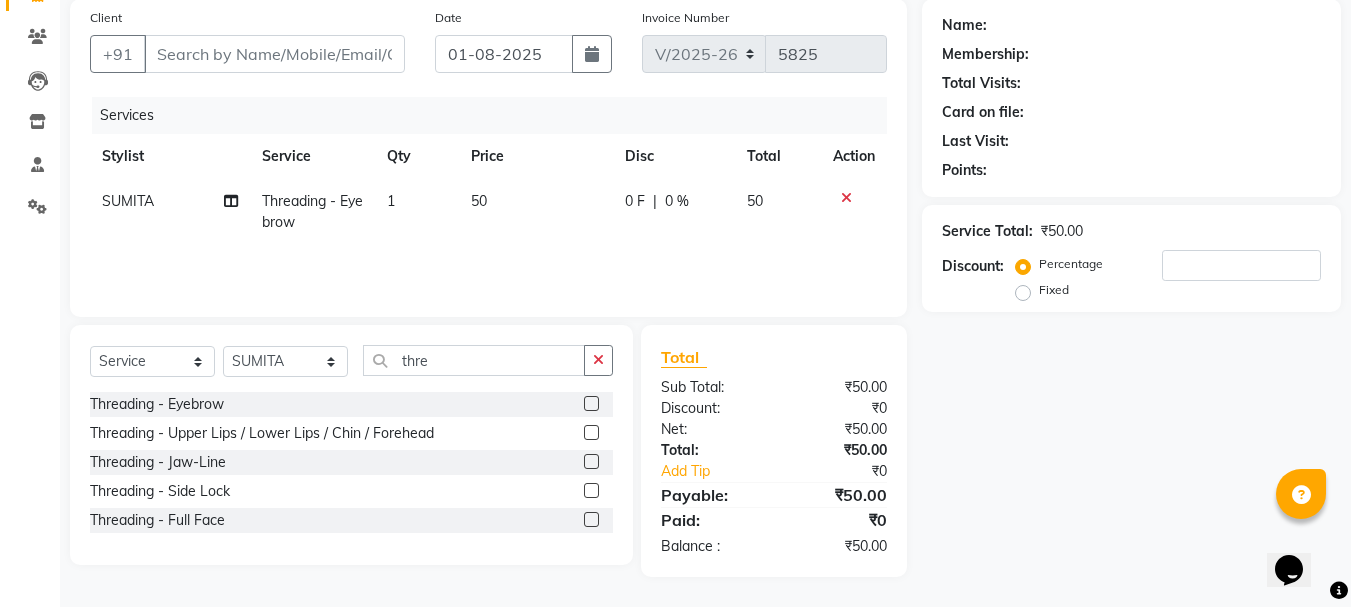 checkbox on "false" 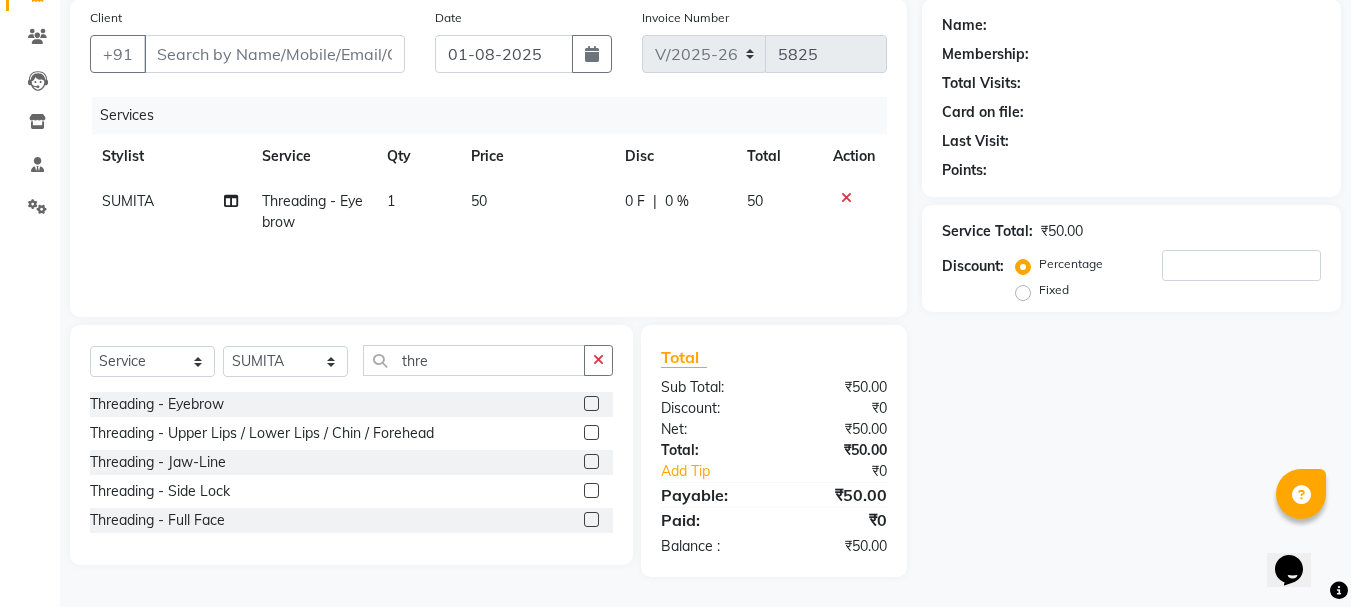 click 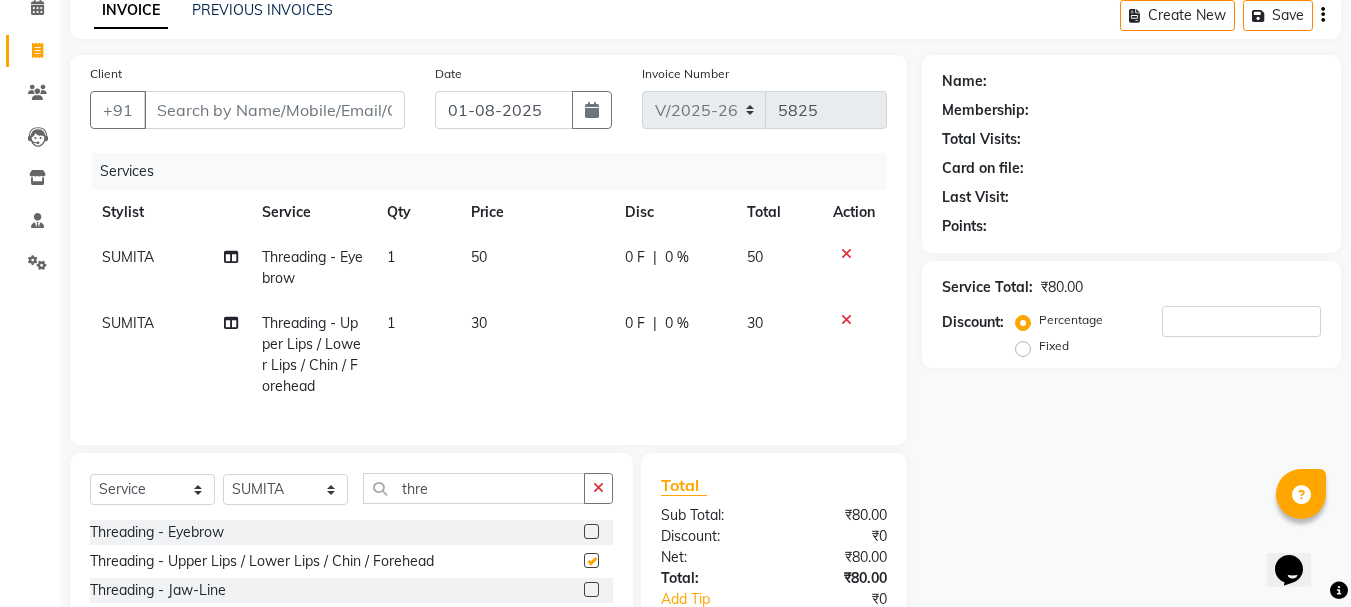 checkbox on "false" 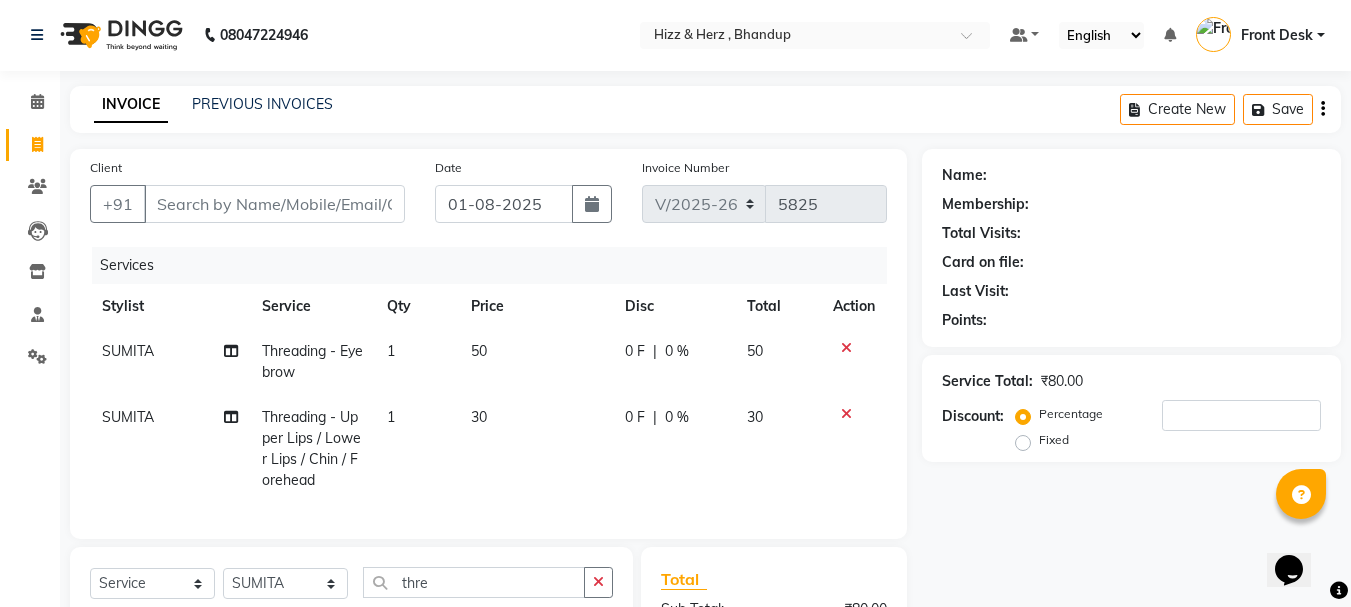 scroll, scrollTop: 0, scrollLeft: 0, axis: both 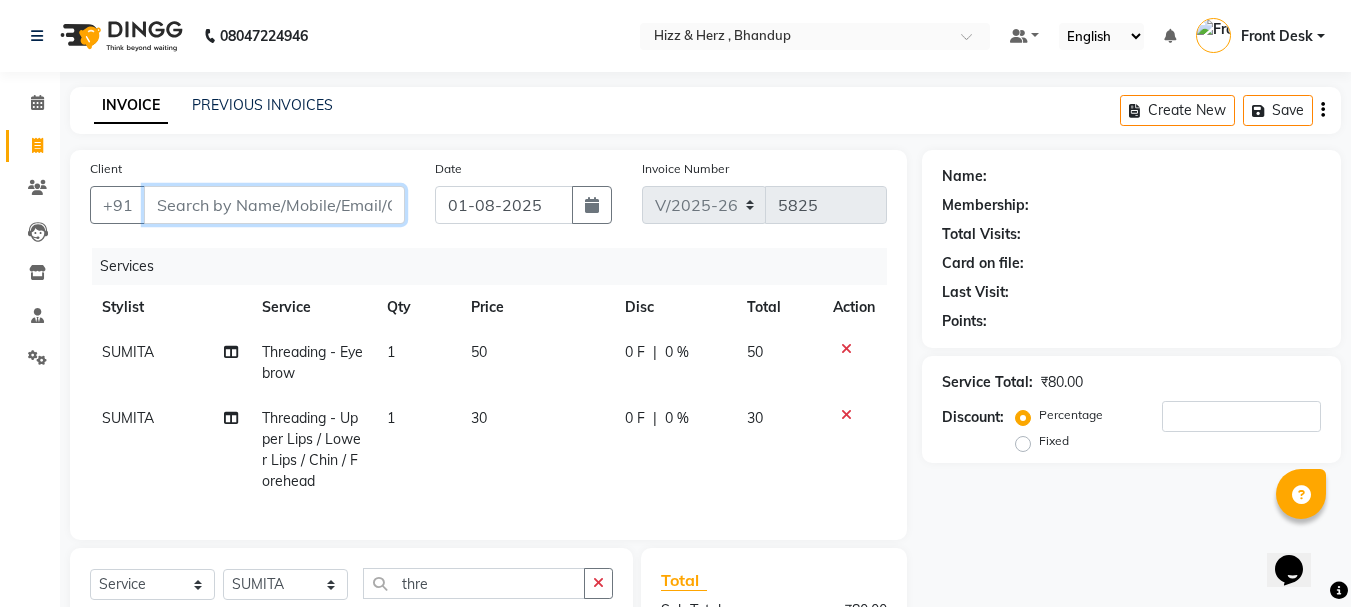 click on "Client" at bounding box center (274, 205) 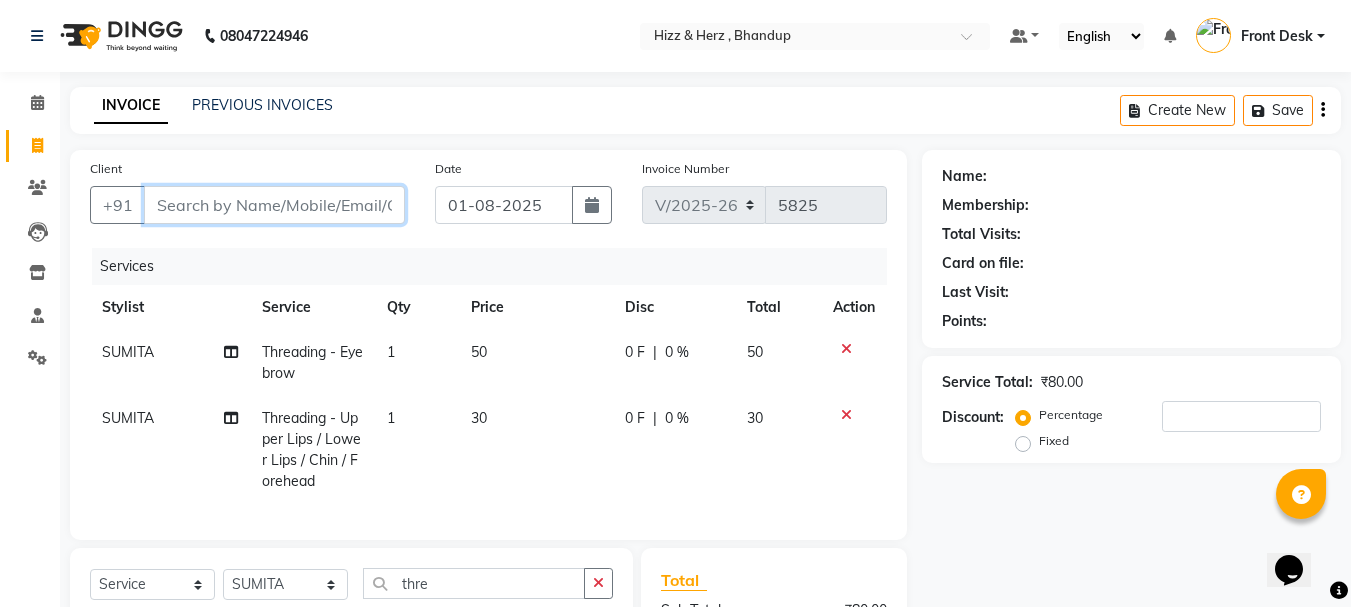 type on "9" 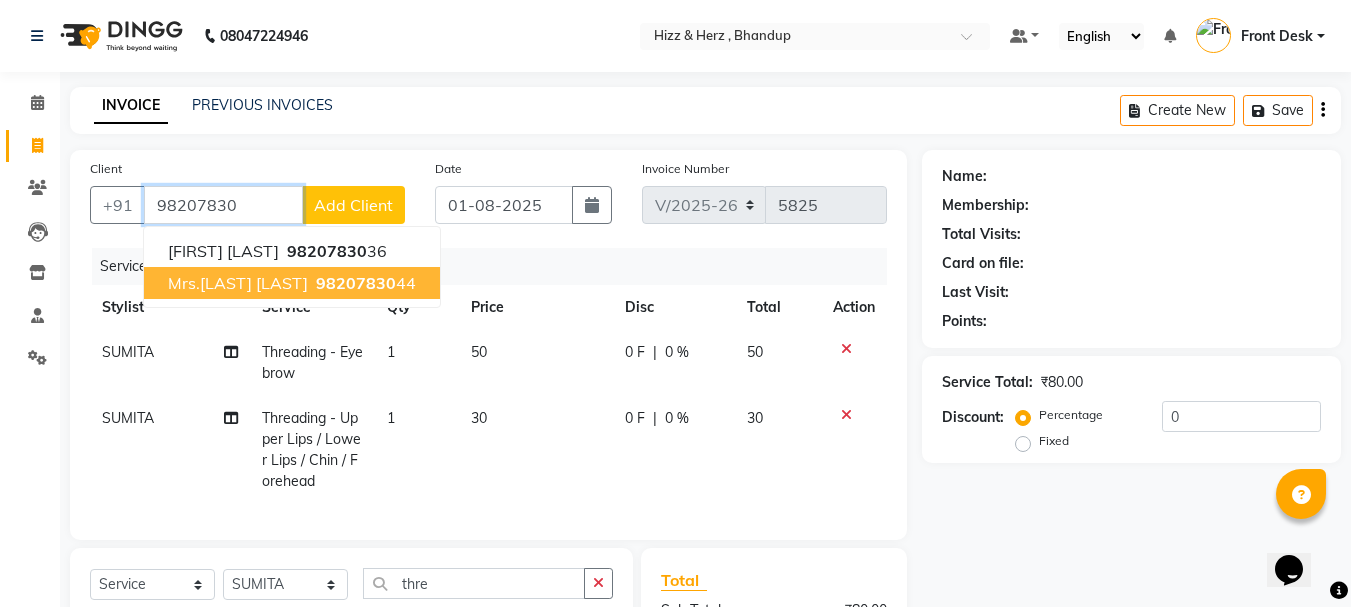 click on "mrs.ramila d   98207830 44" at bounding box center [292, 283] 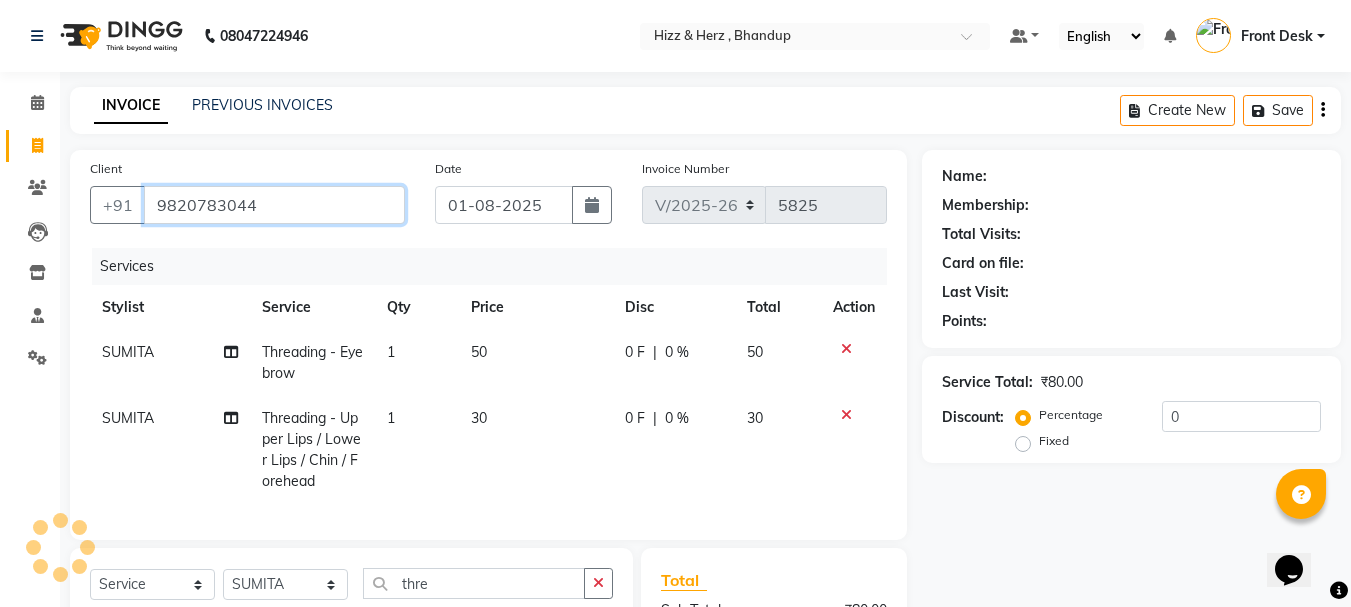 type on "9820783044" 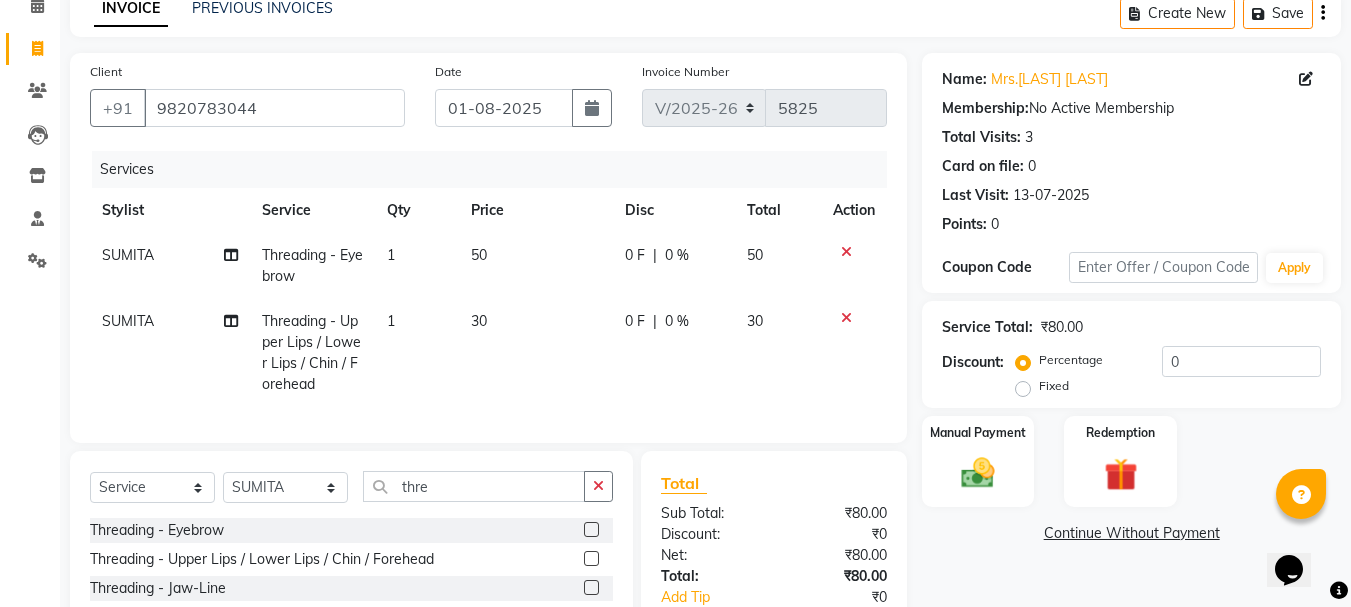 scroll, scrollTop: 100, scrollLeft: 0, axis: vertical 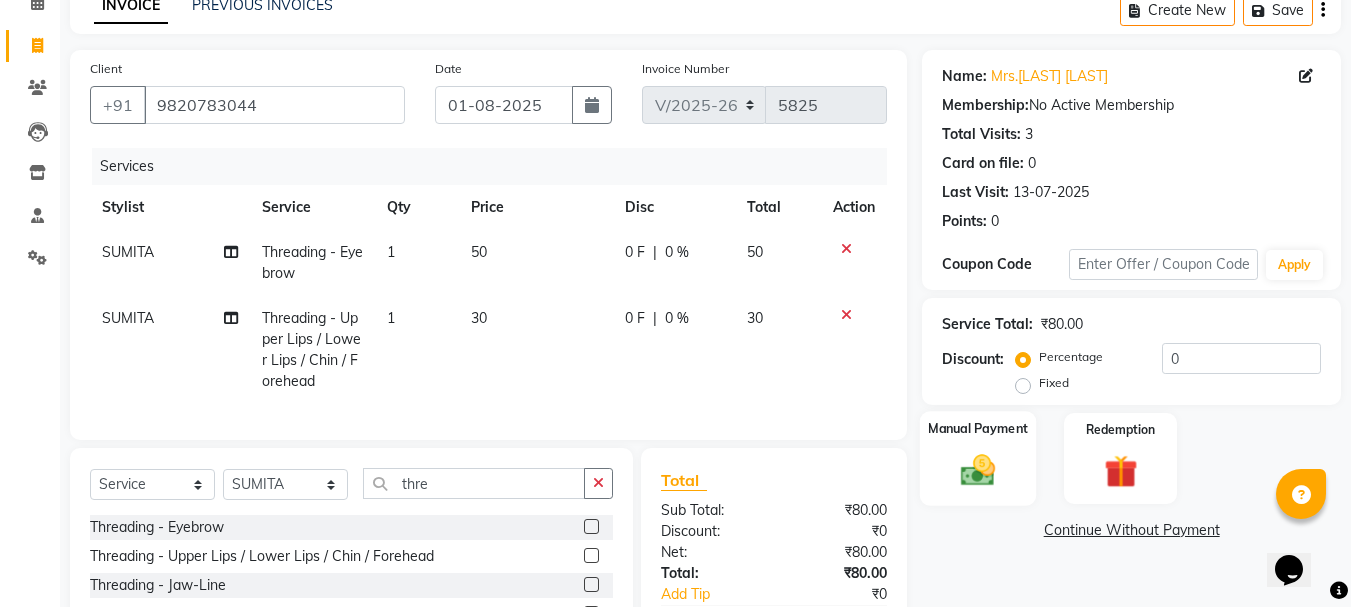 click 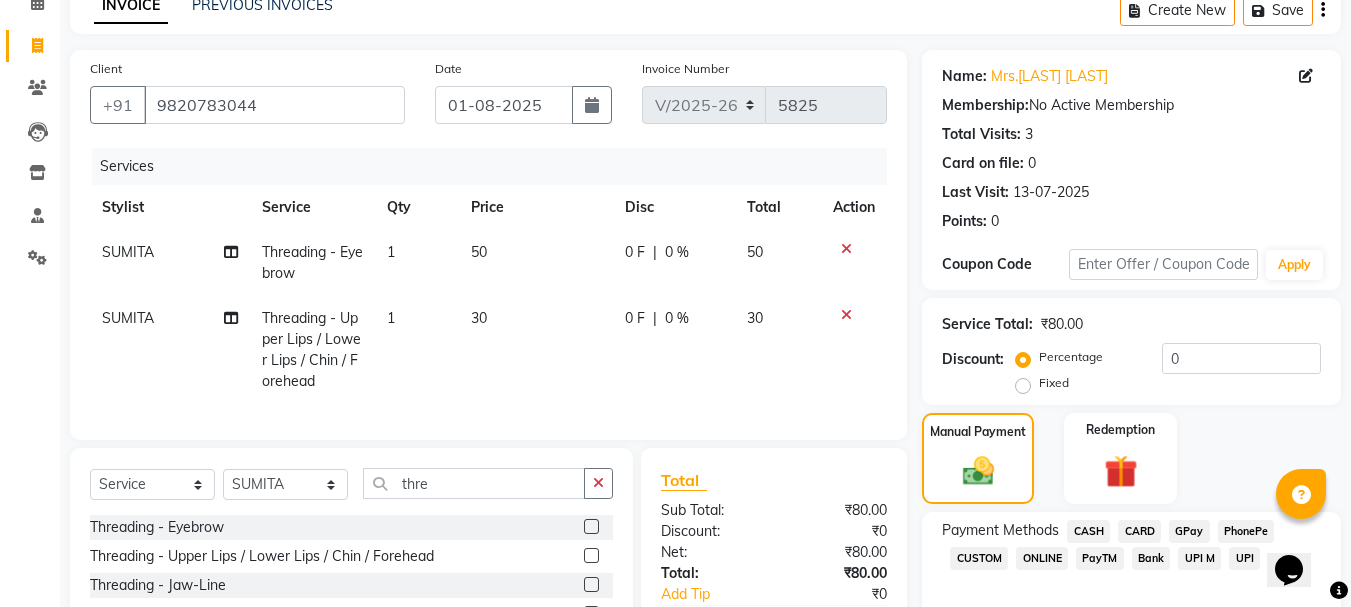 click on "CASH" 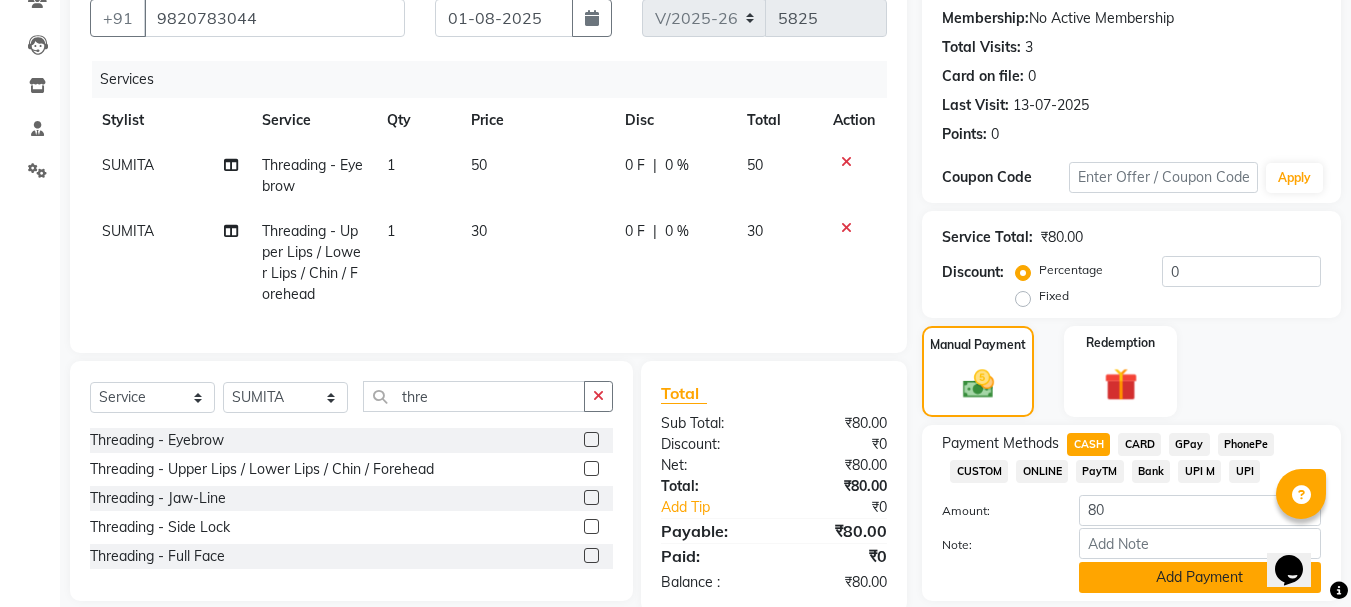 scroll, scrollTop: 252, scrollLeft: 0, axis: vertical 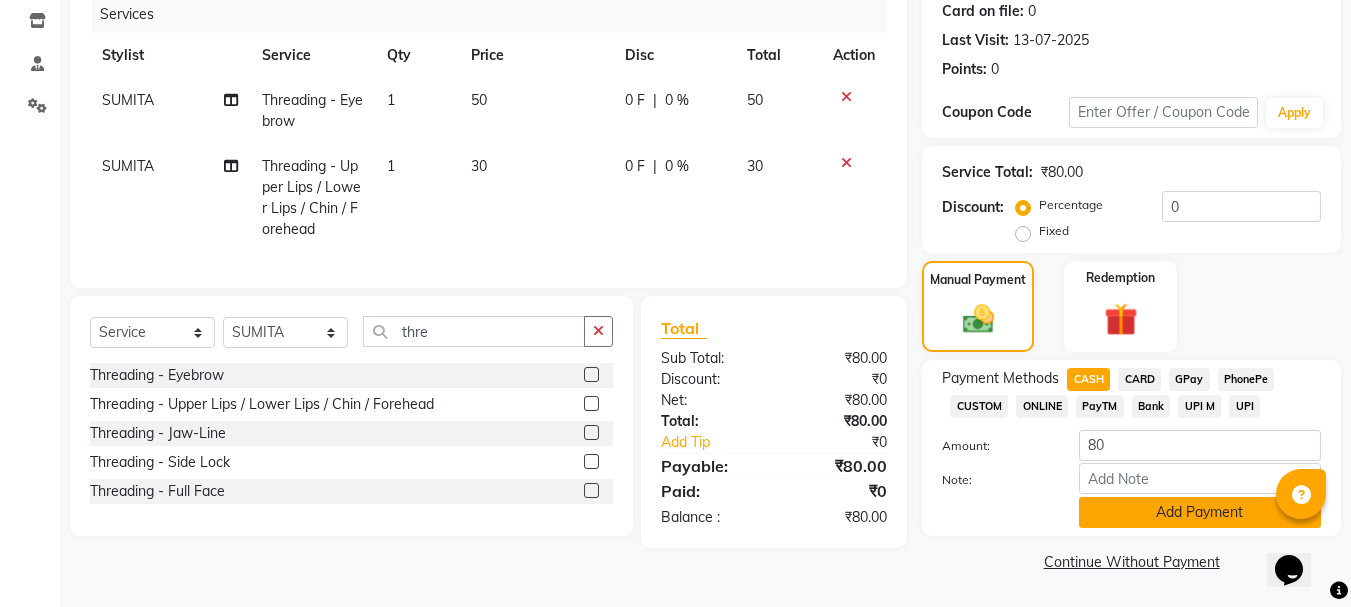click on "Add Payment" 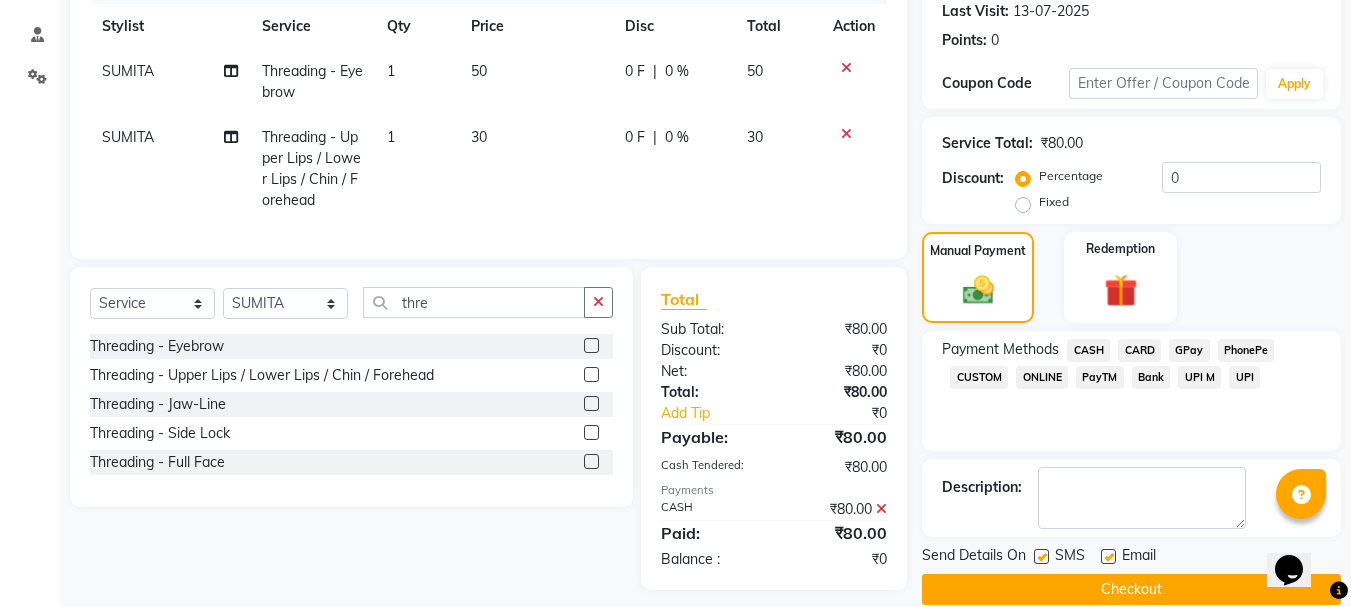 scroll, scrollTop: 309, scrollLeft: 0, axis: vertical 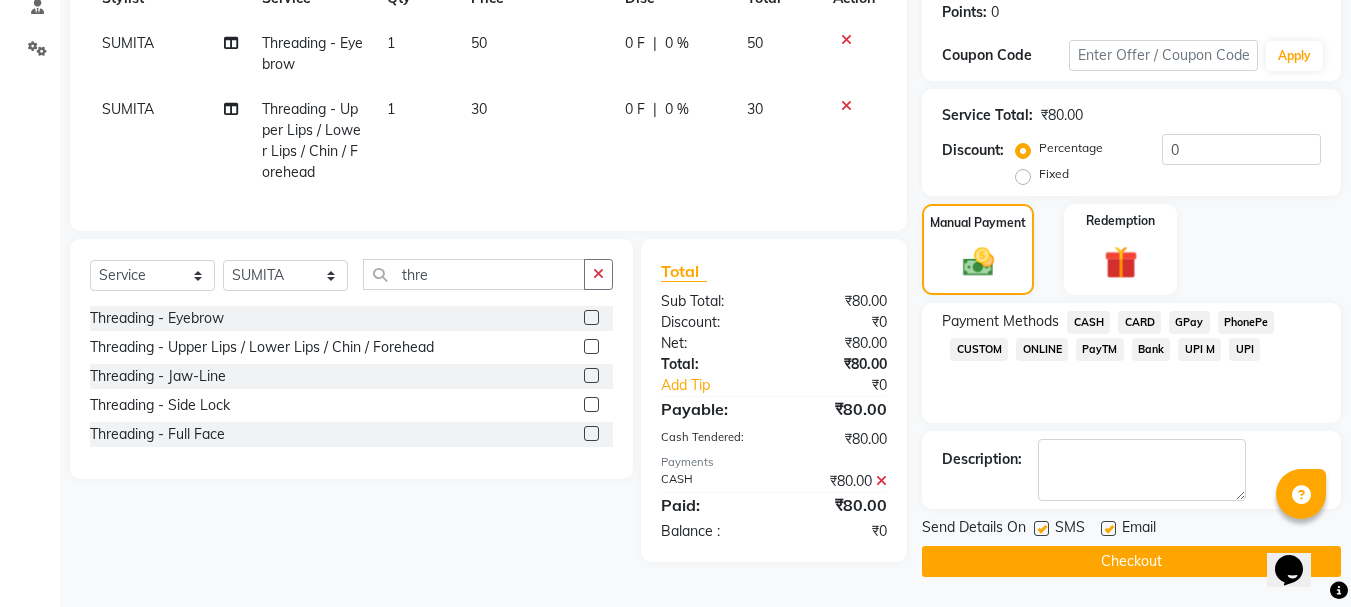 click on "Checkout" 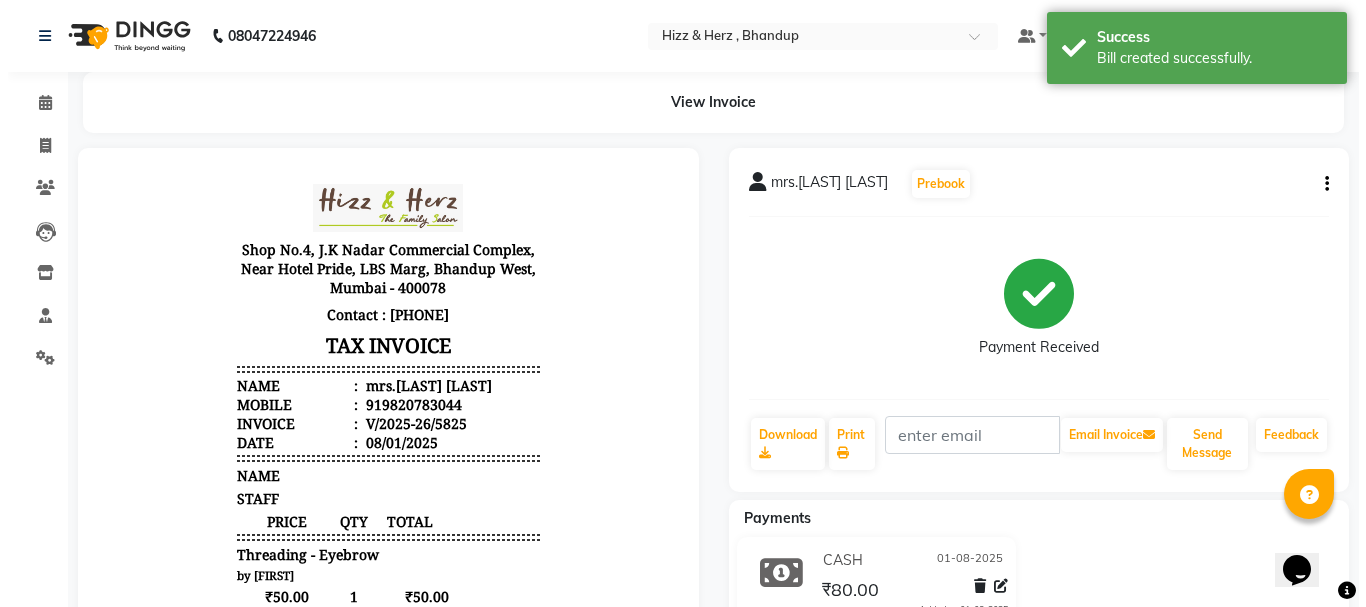 scroll, scrollTop: 0, scrollLeft: 0, axis: both 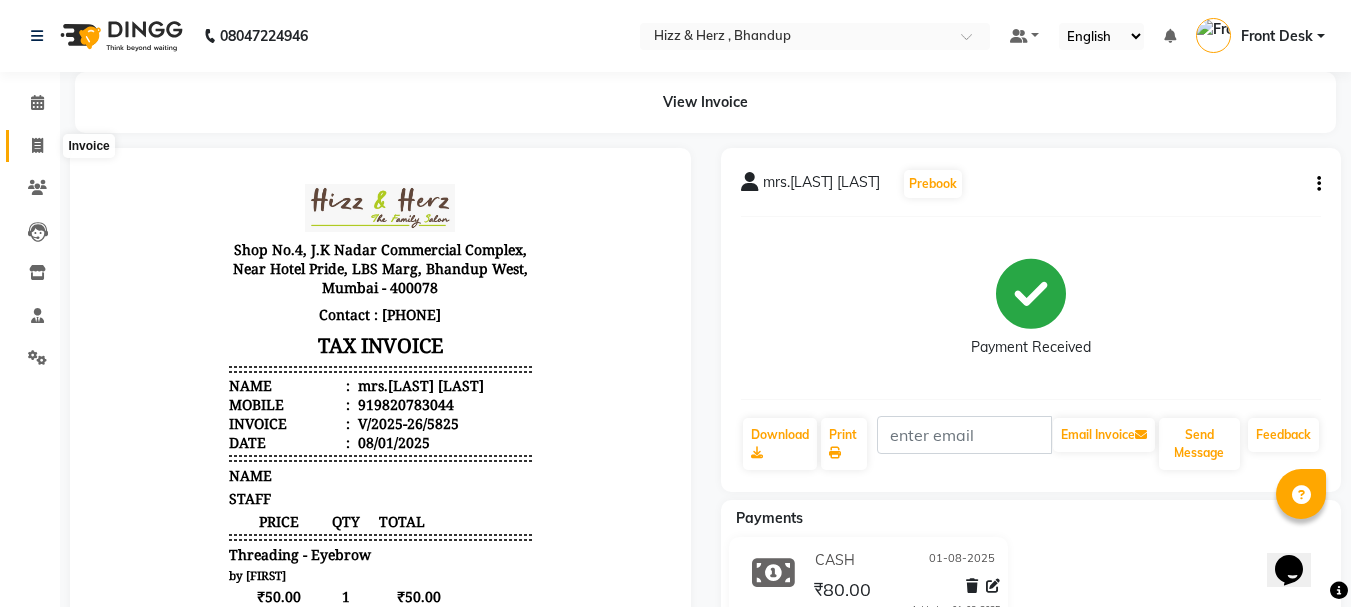 click 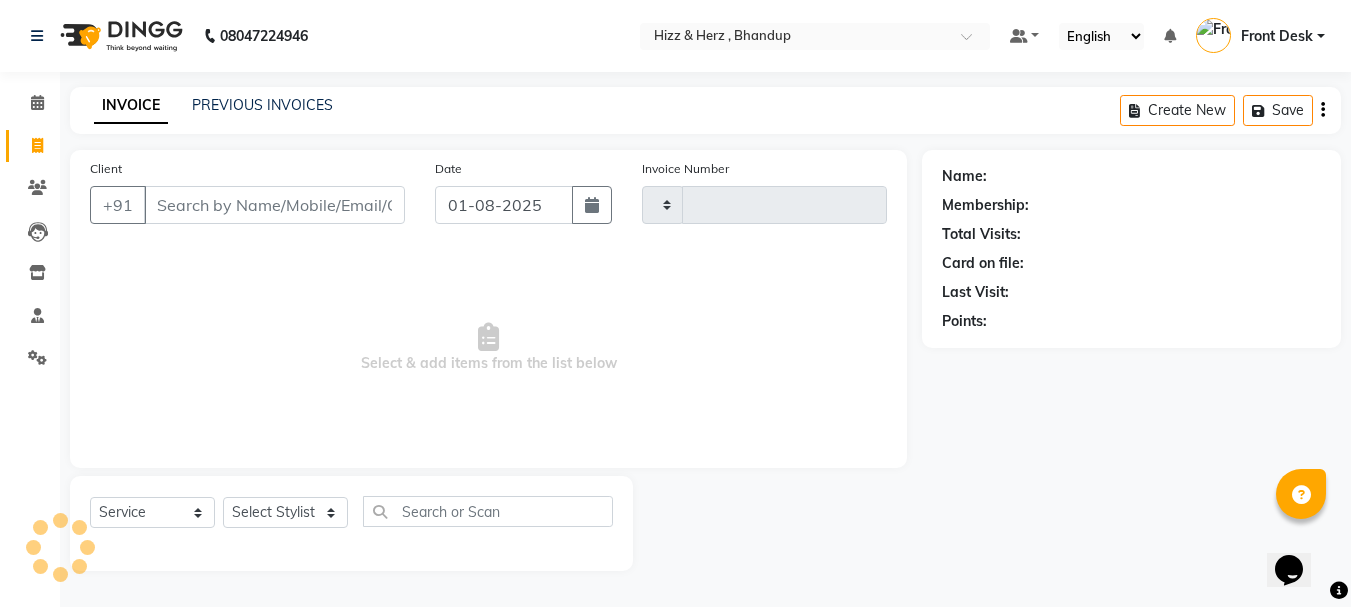 type on "5826" 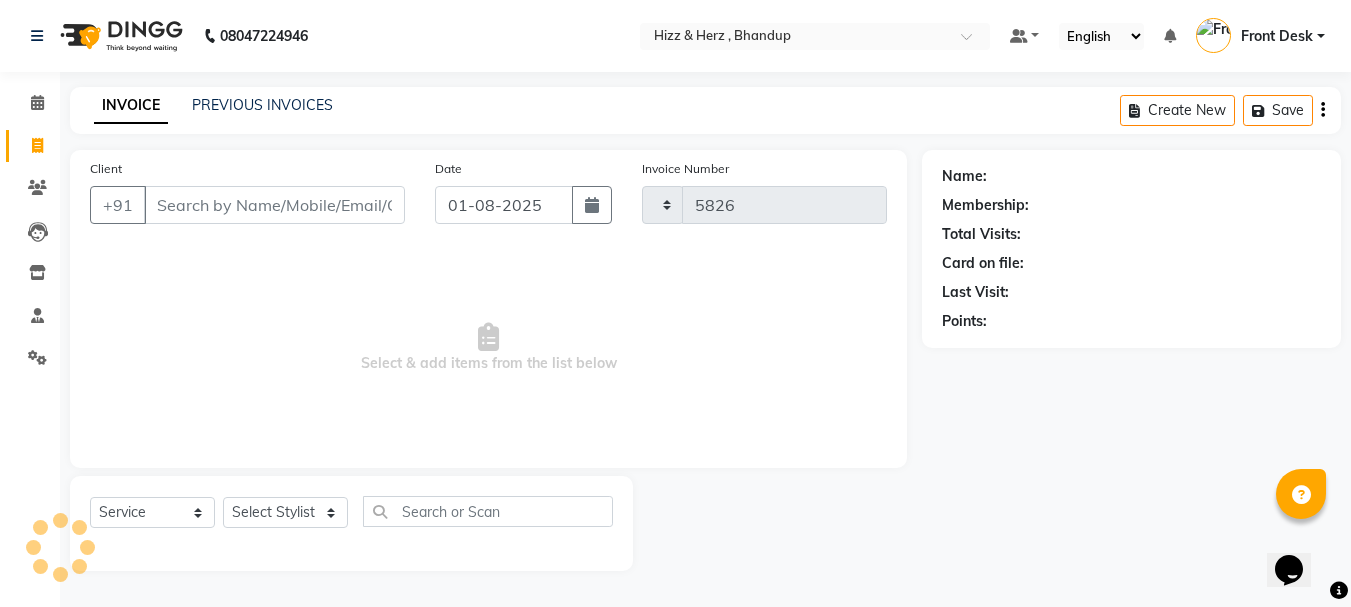 select on "629" 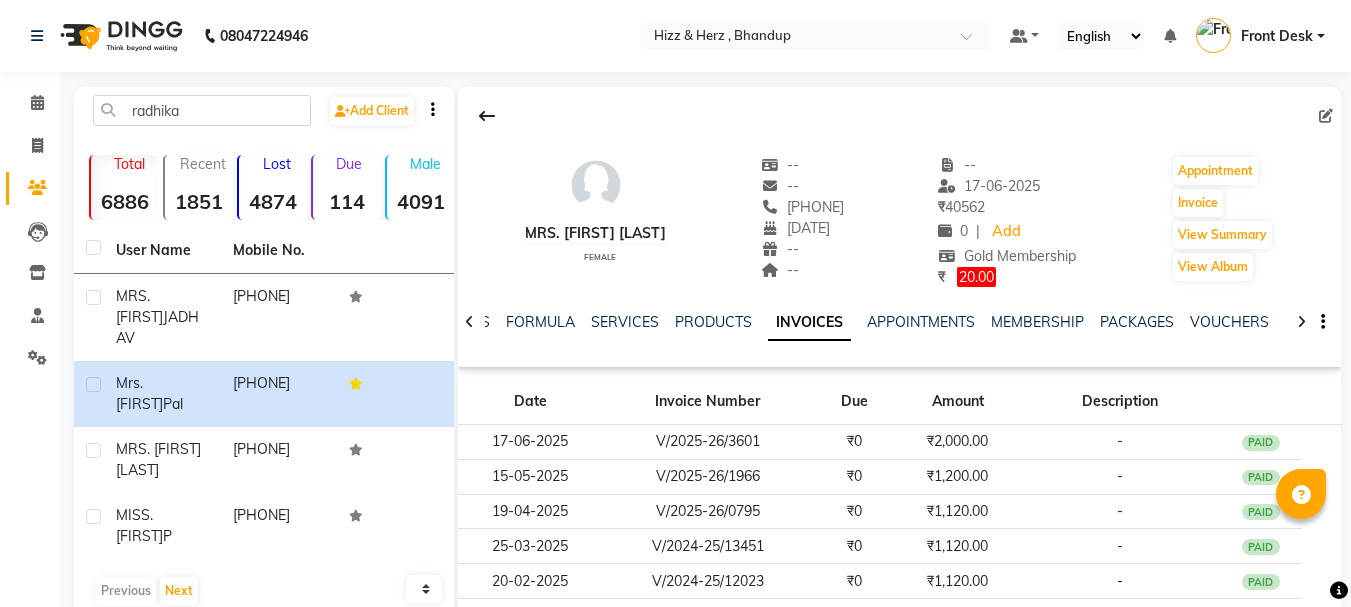 scroll, scrollTop: 0, scrollLeft: 0, axis: both 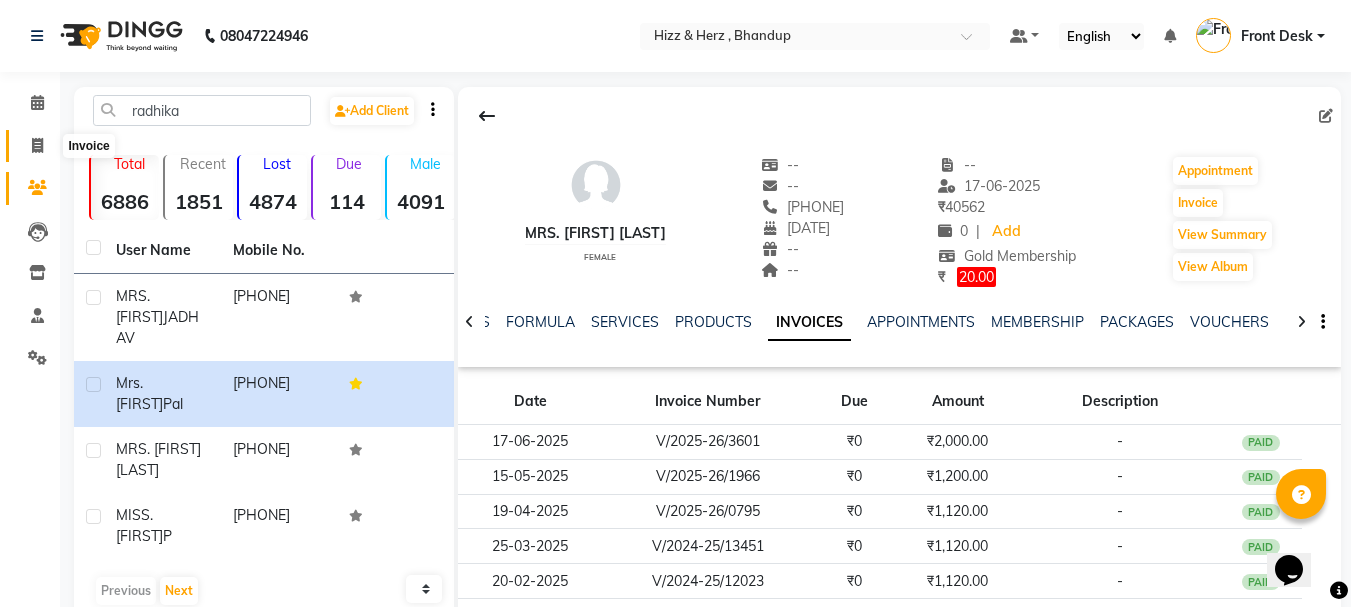 click 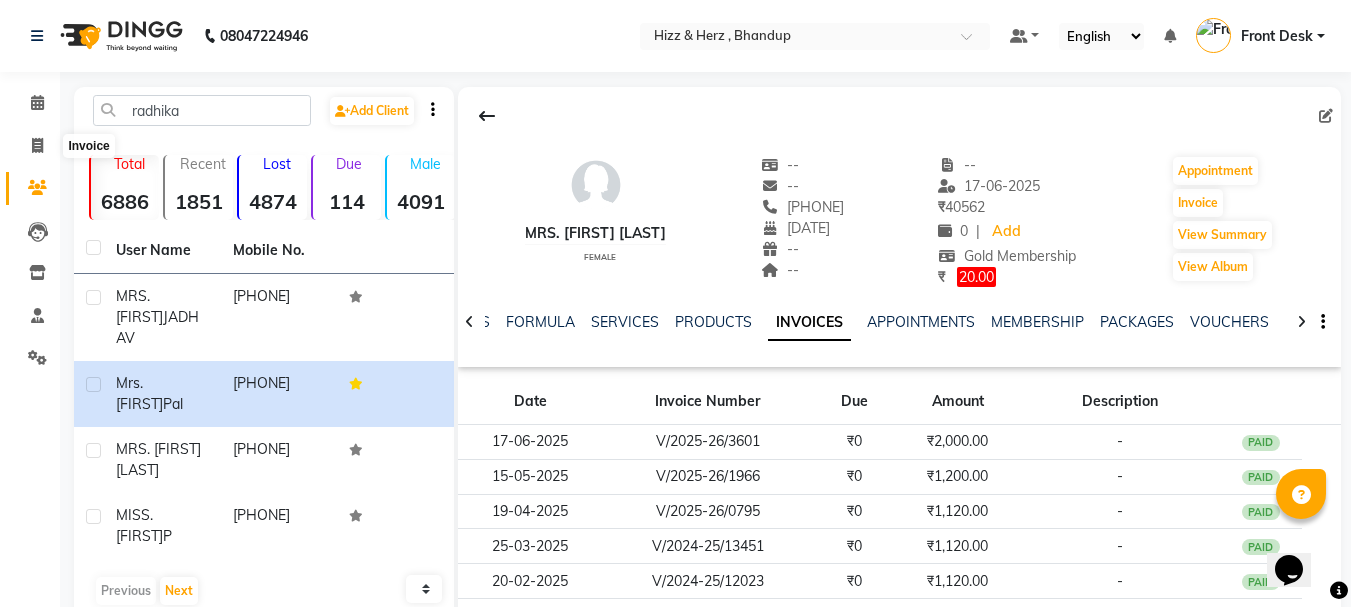 select on "service" 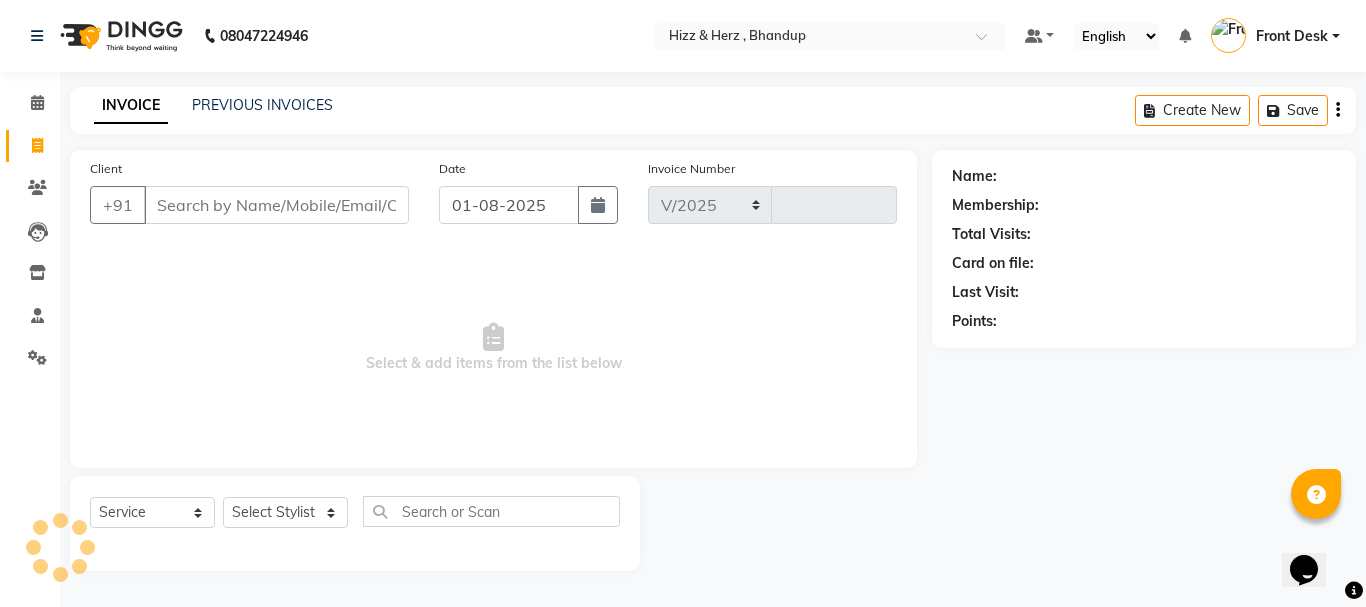 select on "629" 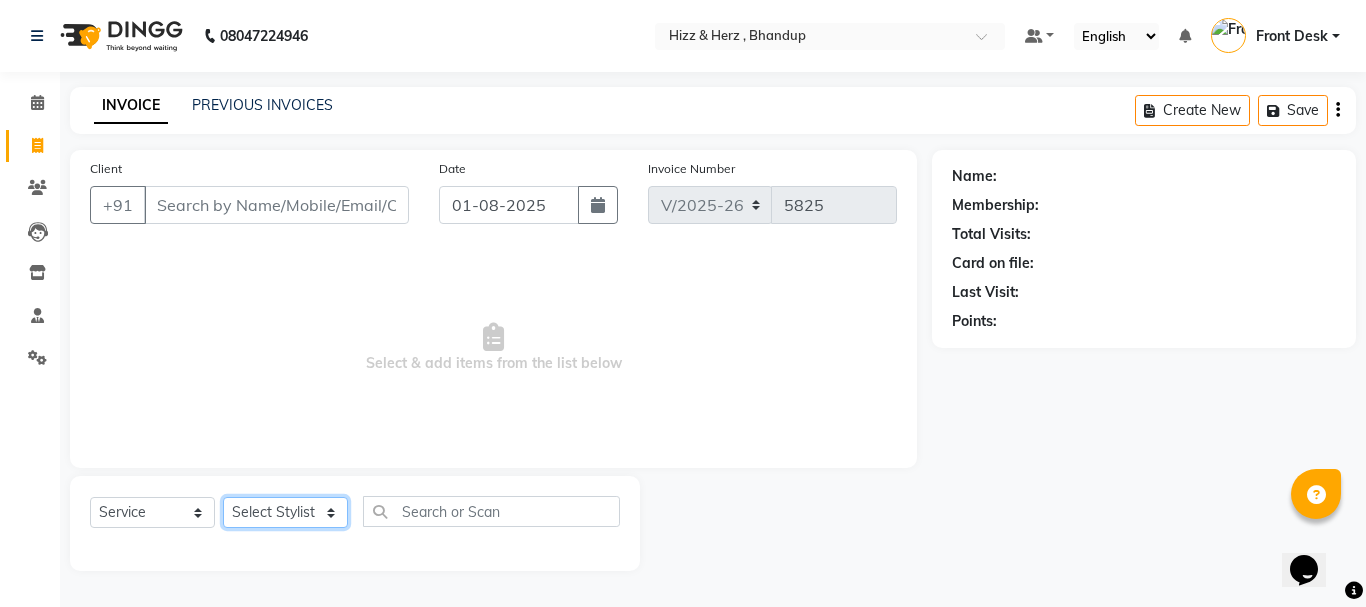 click on "Select Stylist Front Desk Gaurav Sharma HIZZ & HERZ 2 IRFAN AHMAD Jigna Goswami KHALID AHMAD Laxmi Mehboob MOHD PARVEJ NIZAM Salman Sangeeta  SUMITA  VEERENDRA SHARMA" 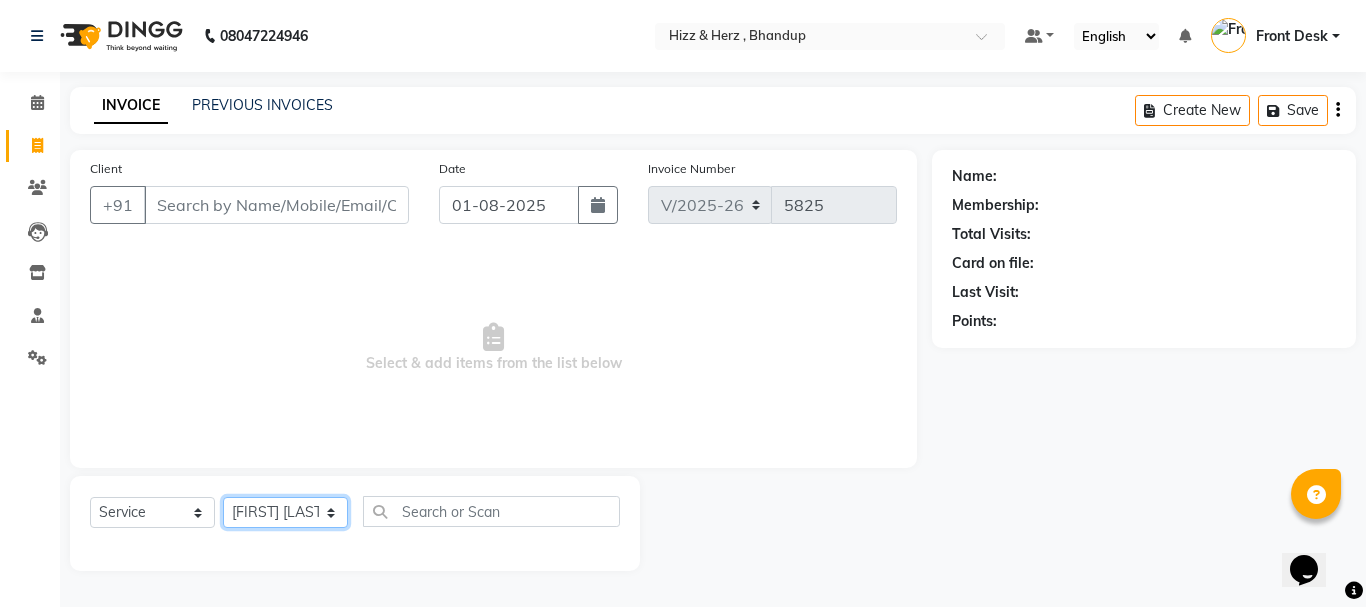 click on "Select Stylist Front Desk Gaurav Sharma HIZZ & HERZ 2 IRFAN AHMAD Jigna Goswami KHALID AHMAD Laxmi Mehboob MOHD PARVEJ NIZAM Salman Sangeeta  SUMITA  VEERENDRA SHARMA" 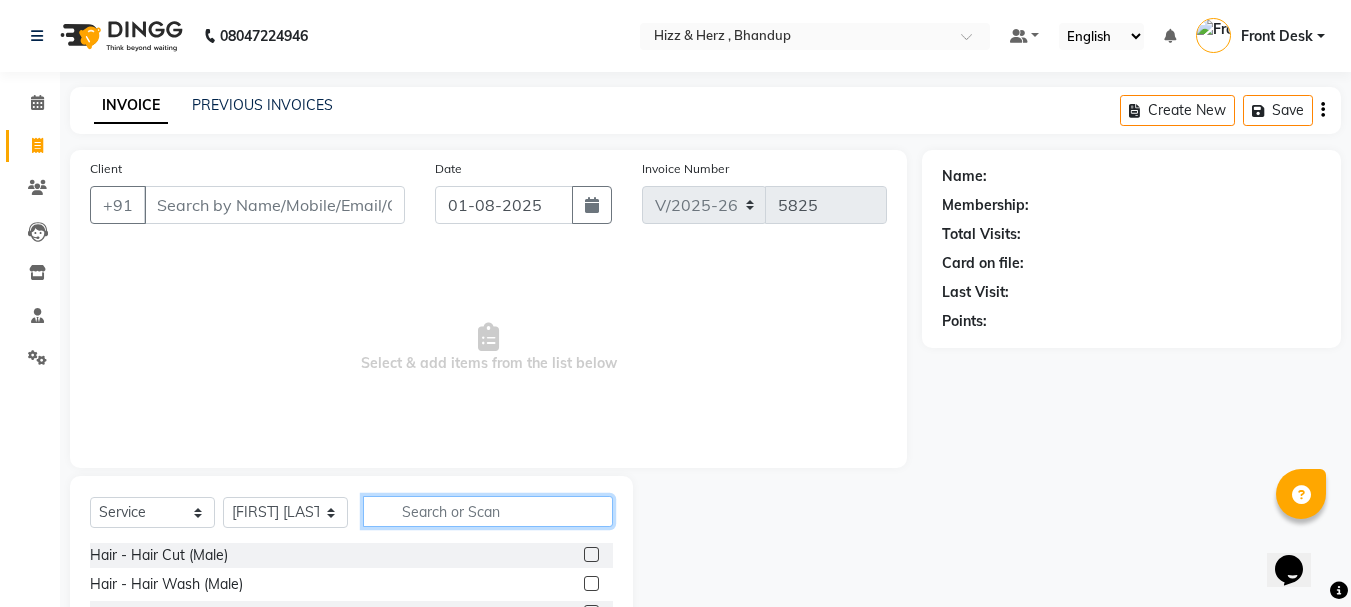 click 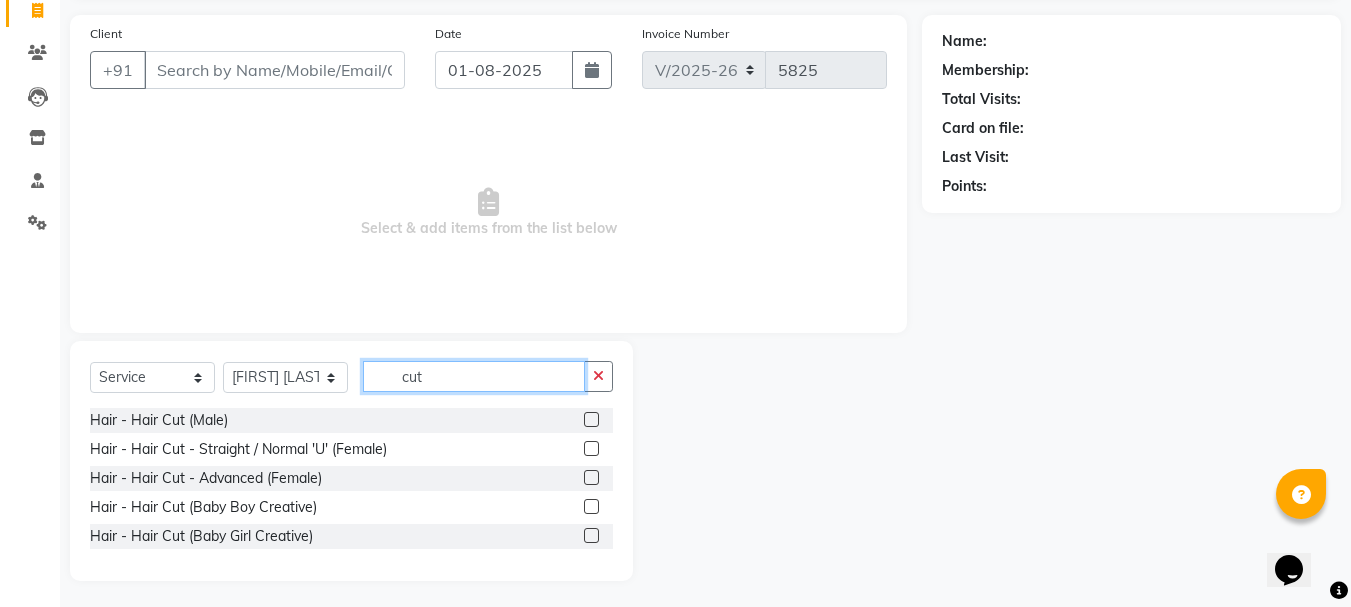 scroll, scrollTop: 139, scrollLeft: 0, axis: vertical 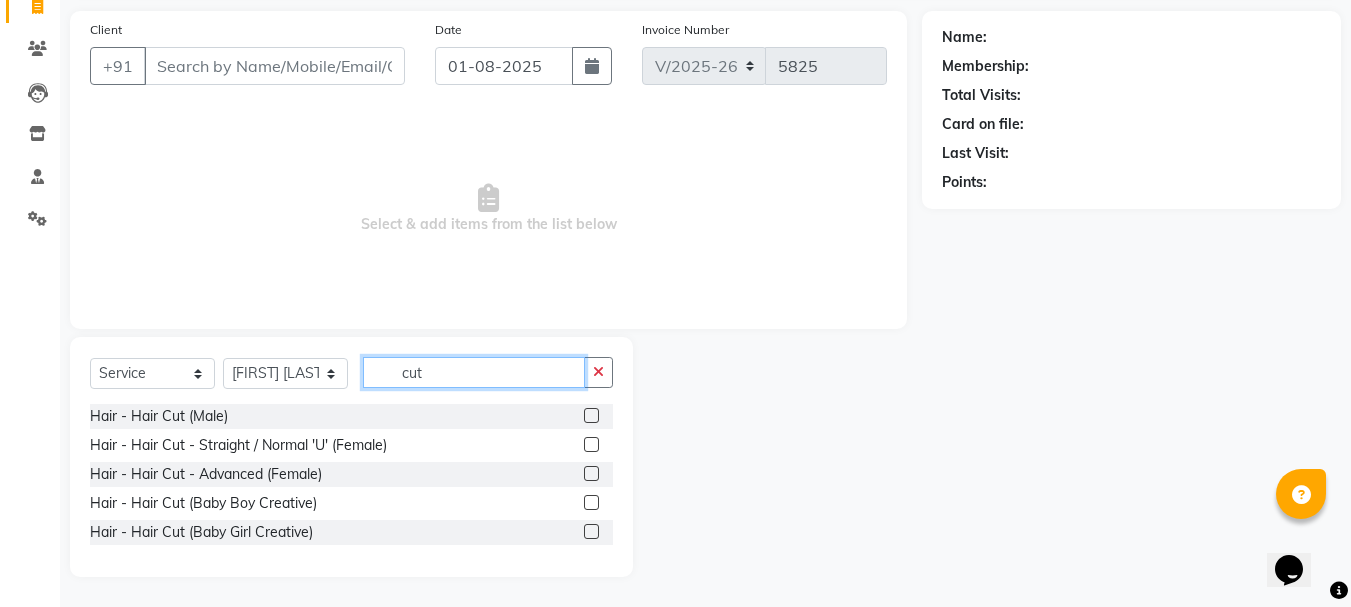 type on "cut" 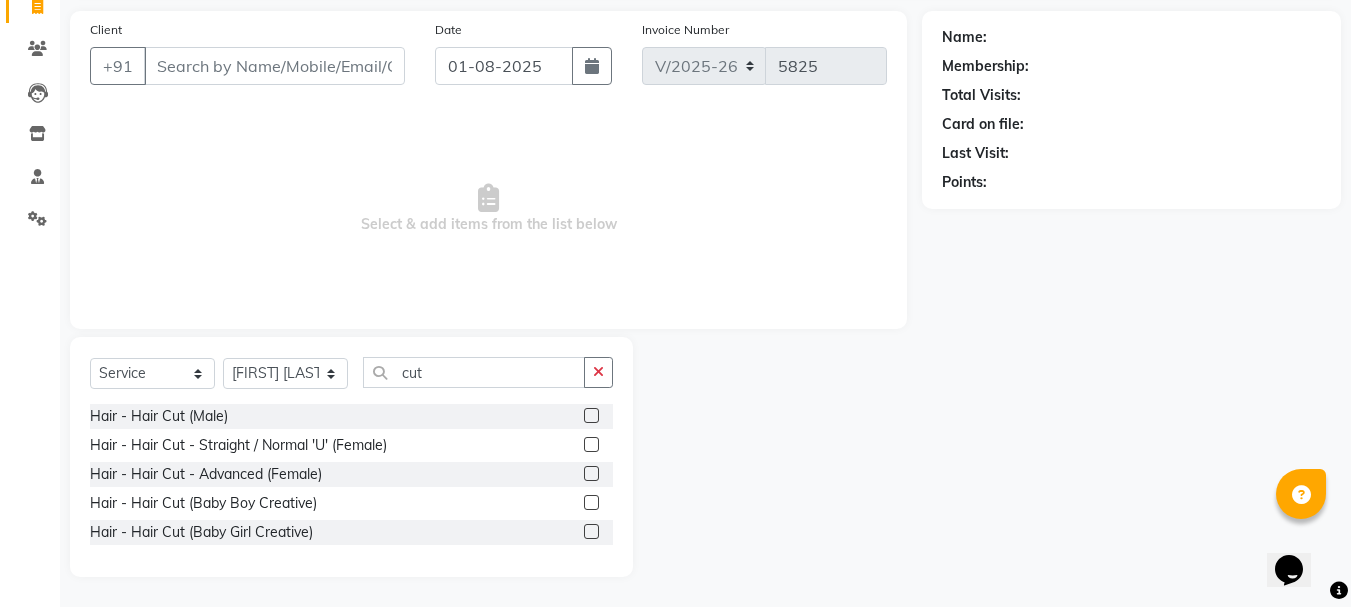 click 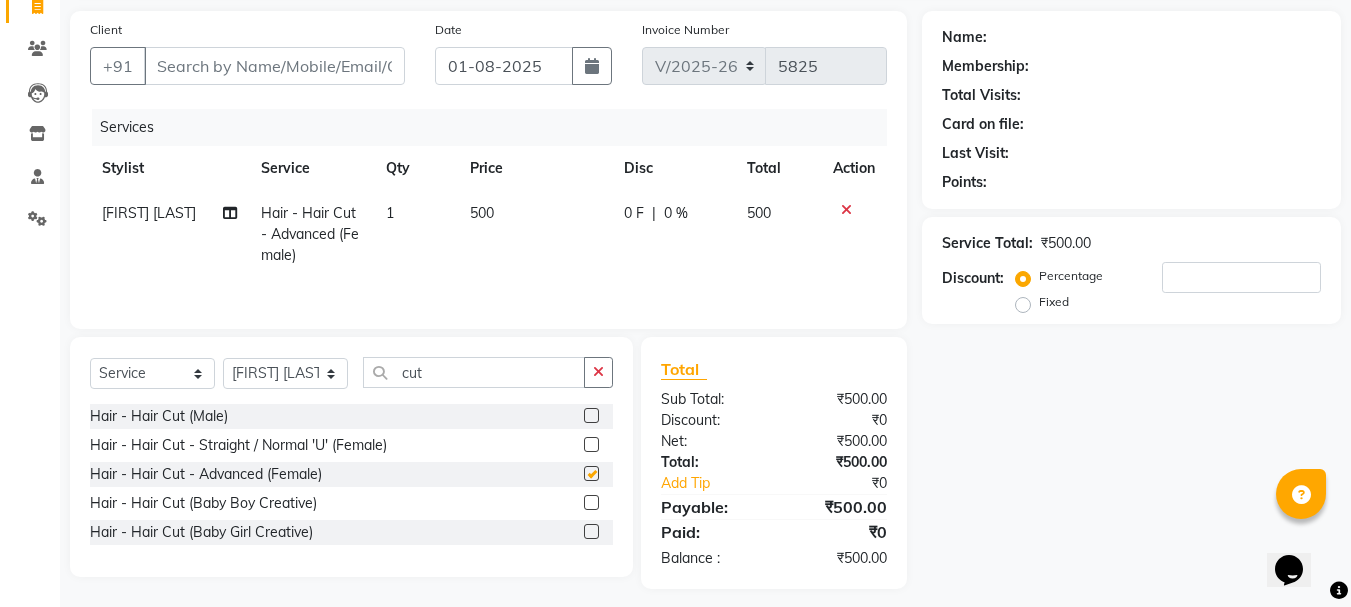 checkbox on "false" 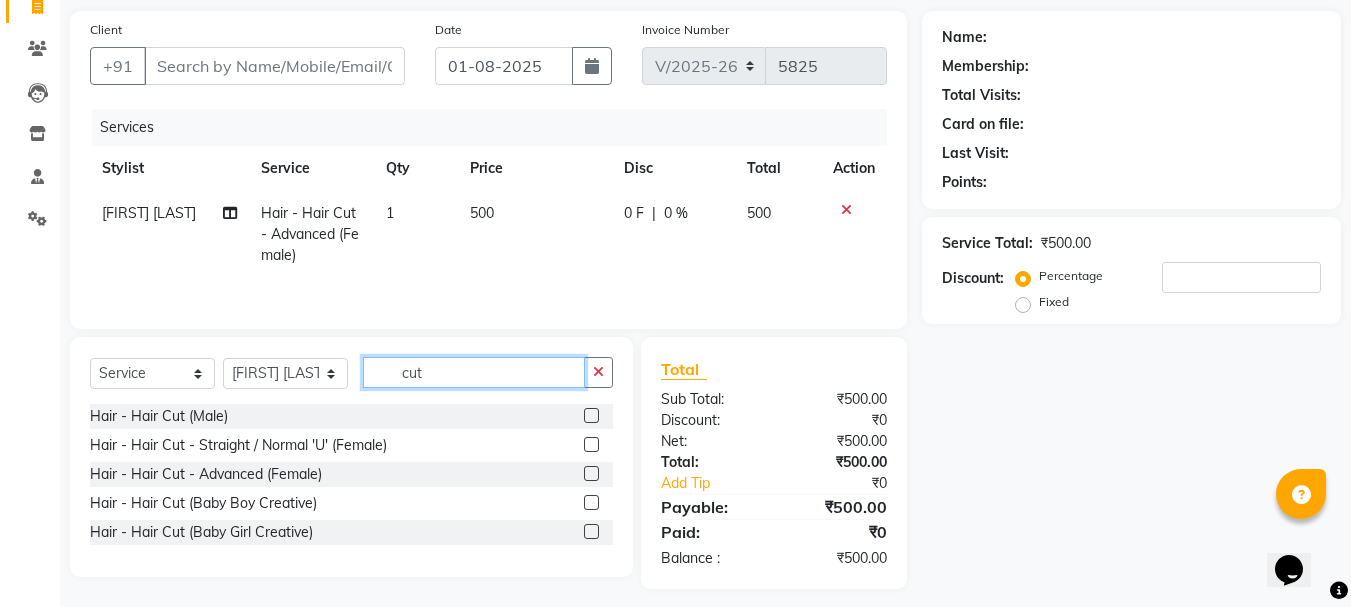 click on "cut" 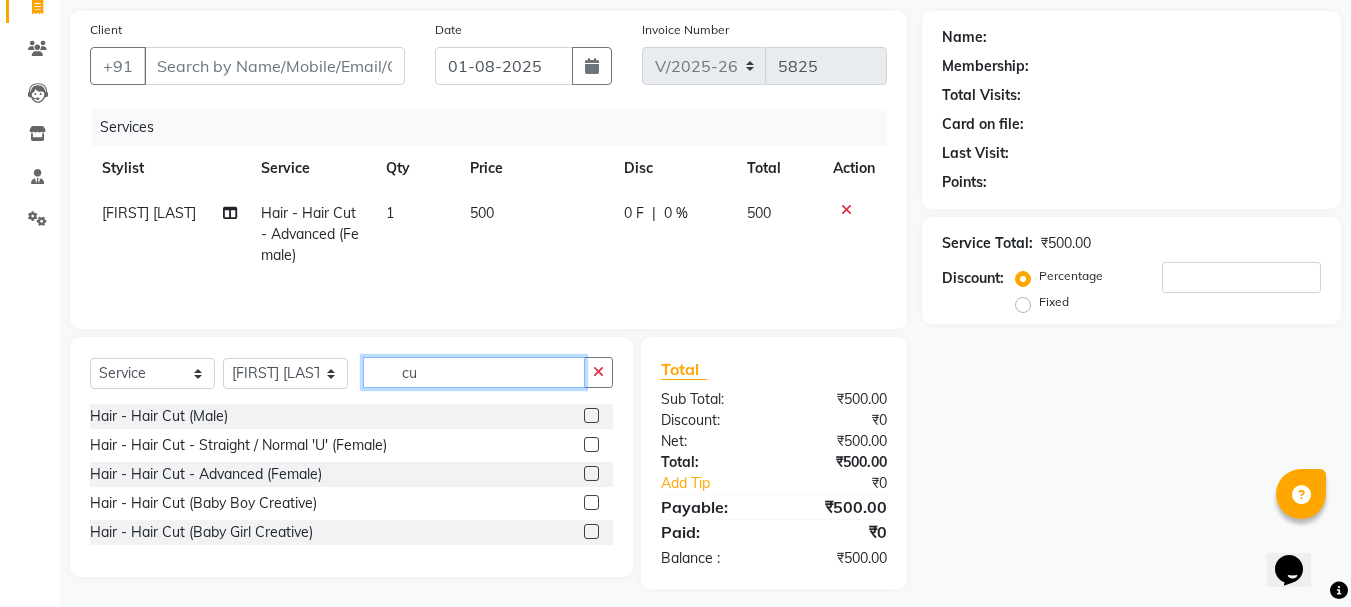type on "c" 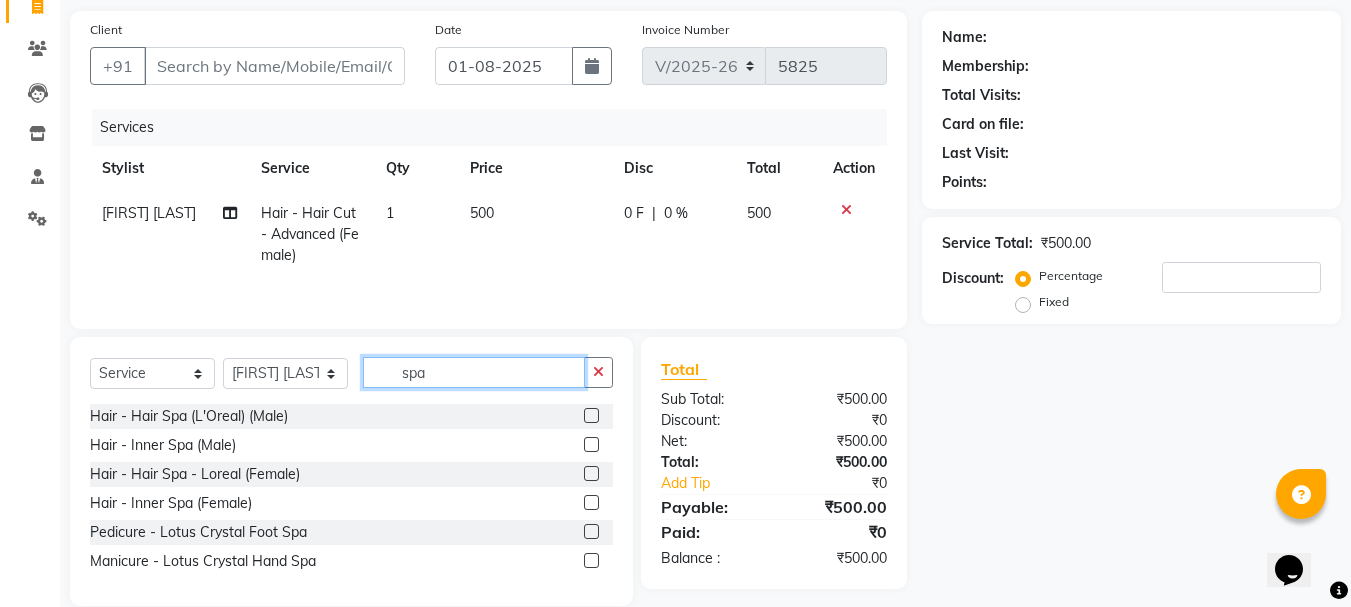 scroll, scrollTop: 168, scrollLeft: 0, axis: vertical 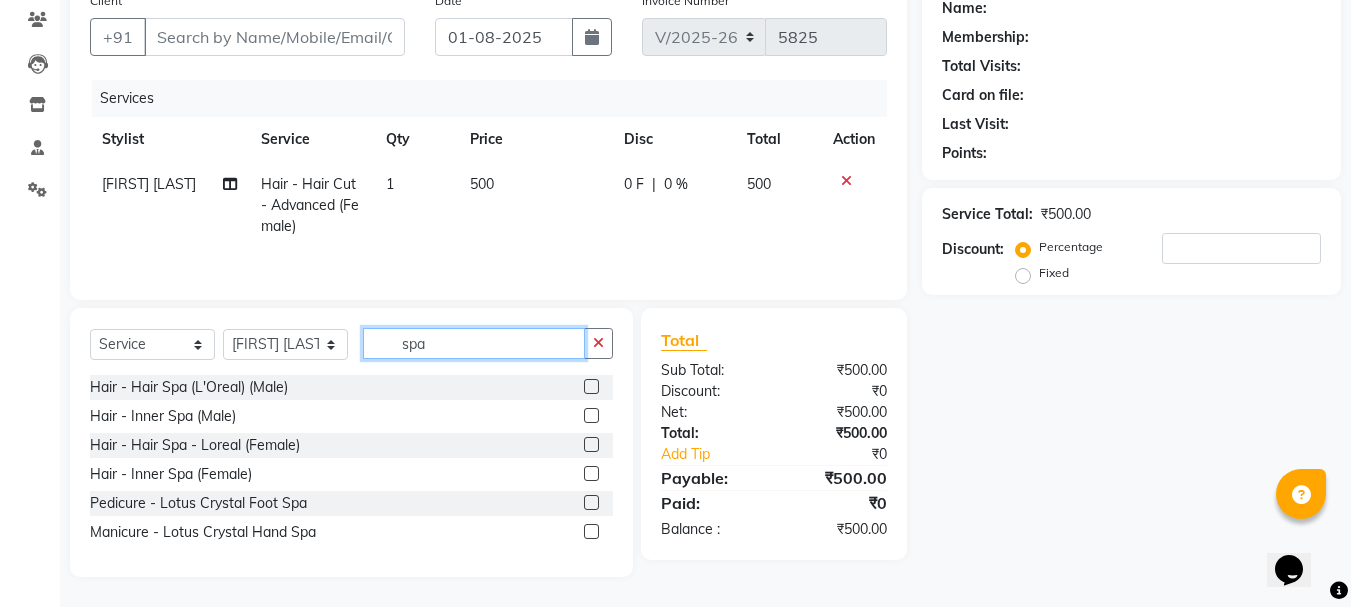 type on "spa" 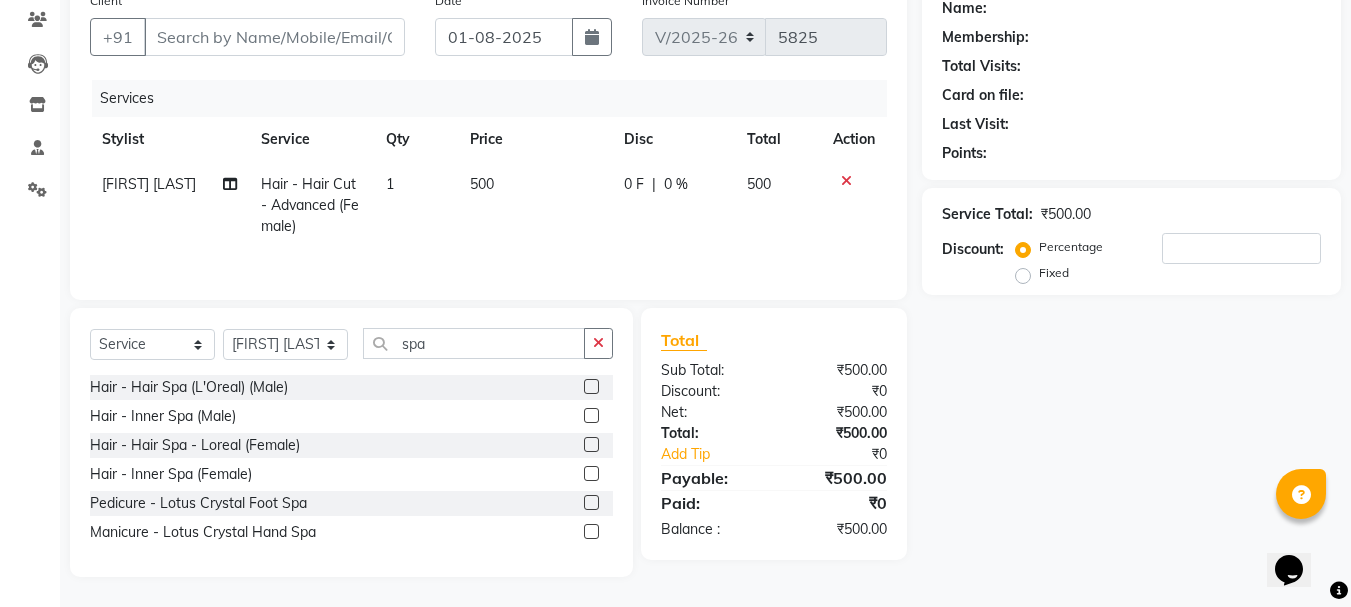 click 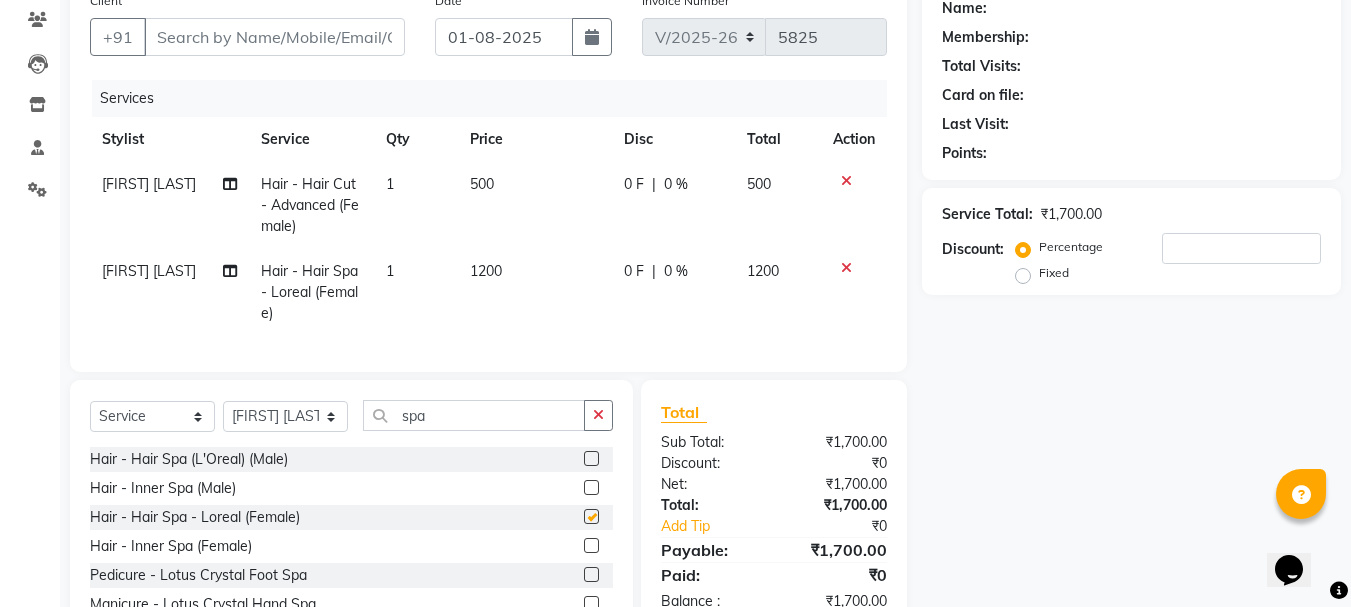 checkbox on "false" 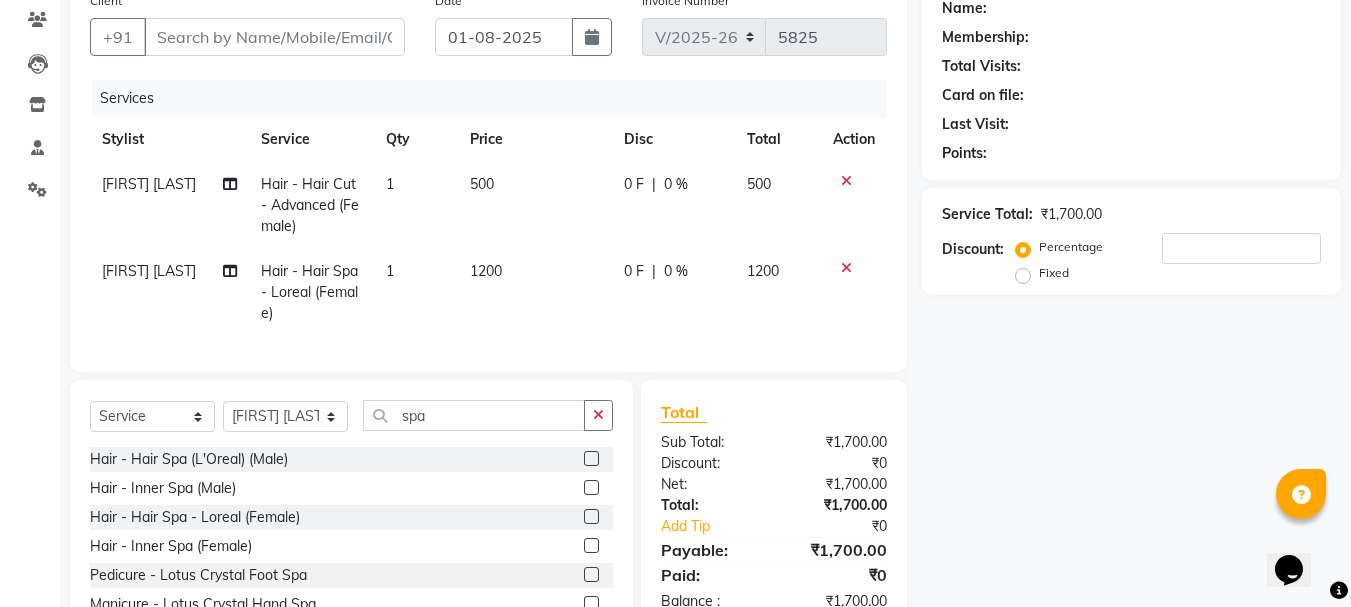 click on "1200" 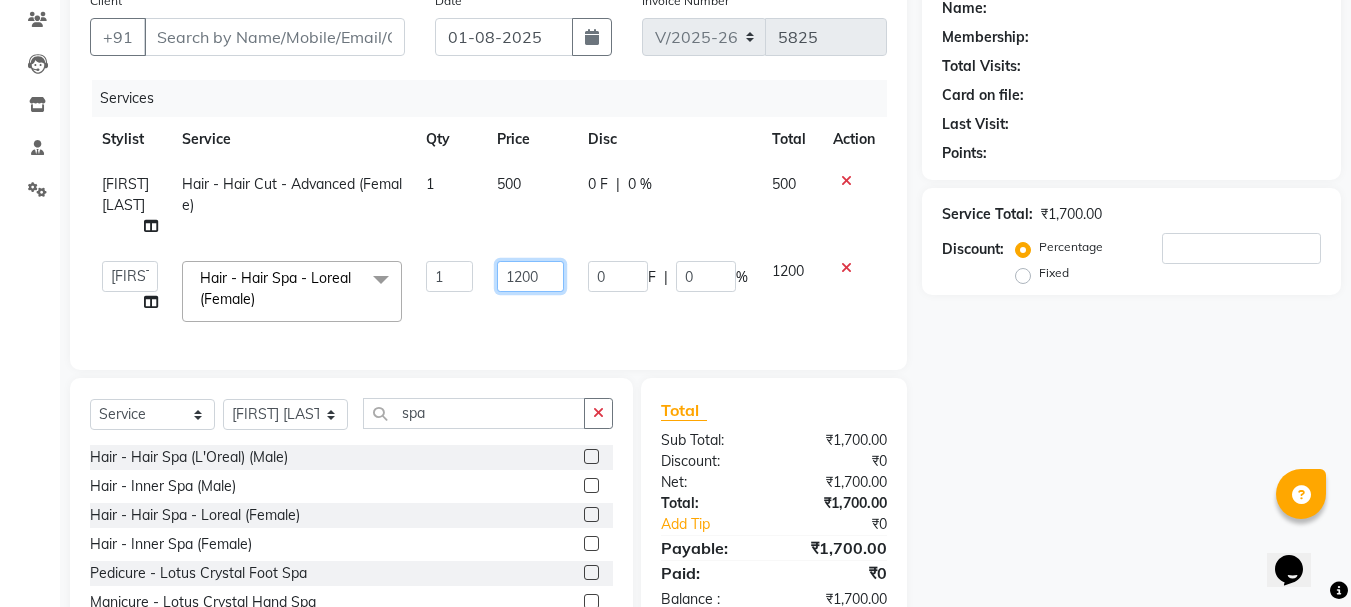 click on "1200" 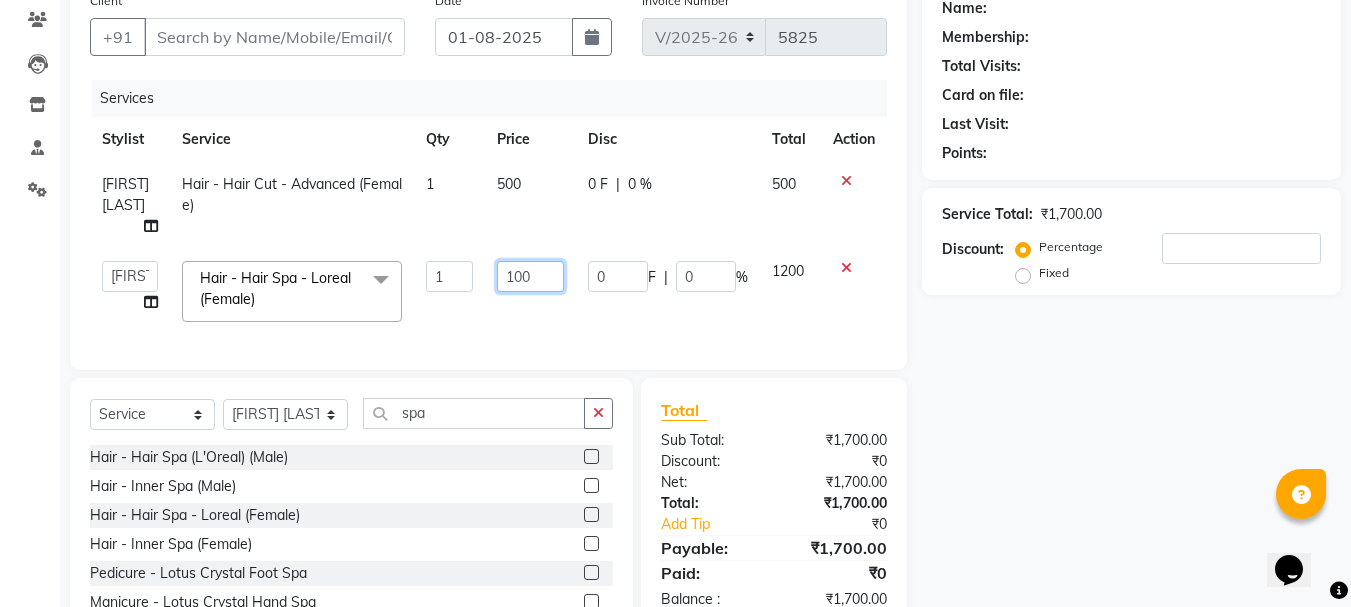type on "1400" 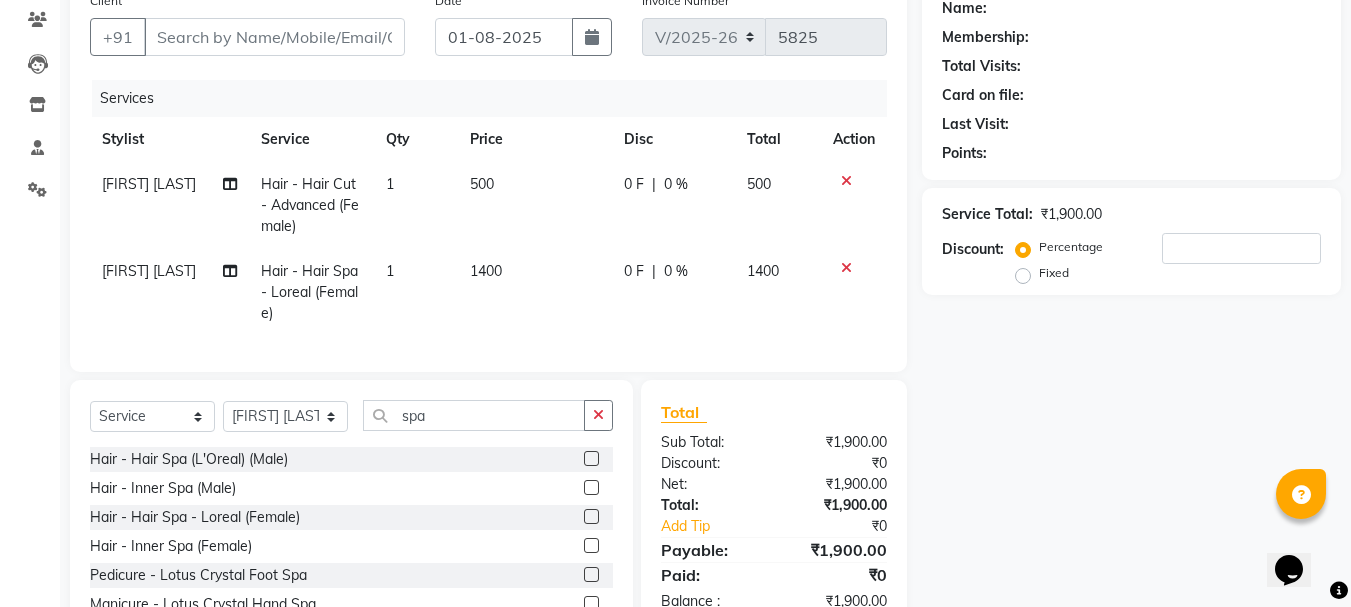 click on "0 F | 0 %" 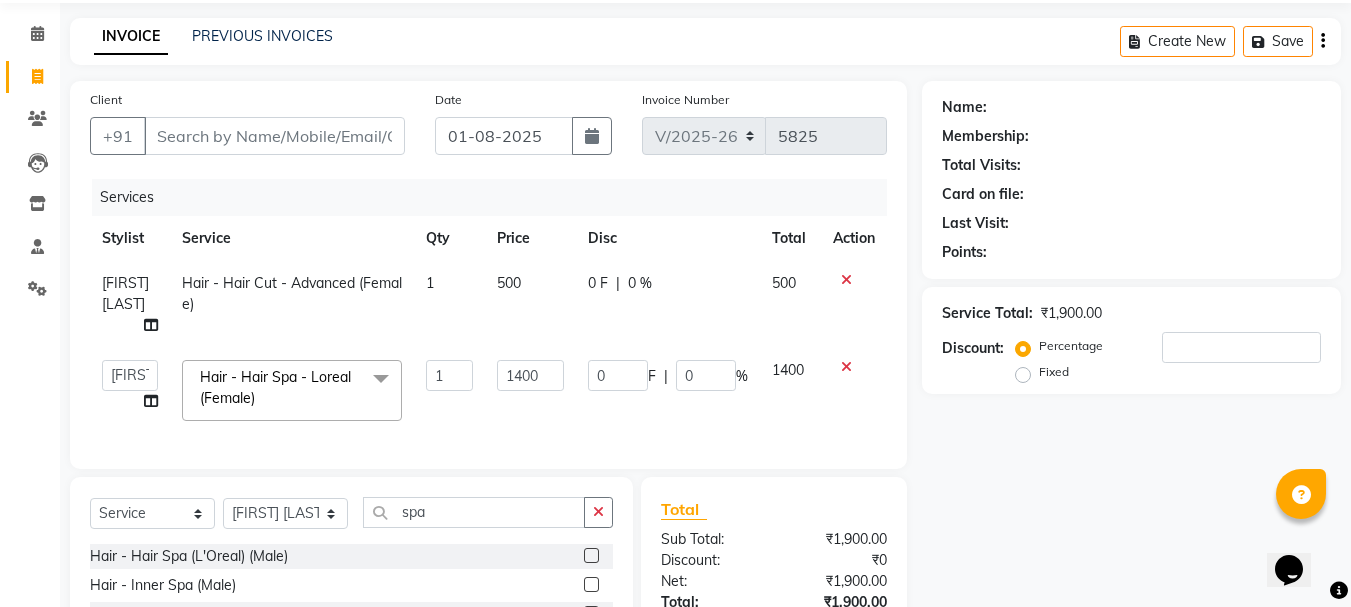 scroll, scrollTop: 68, scrollLeft: 0, axis: vertical 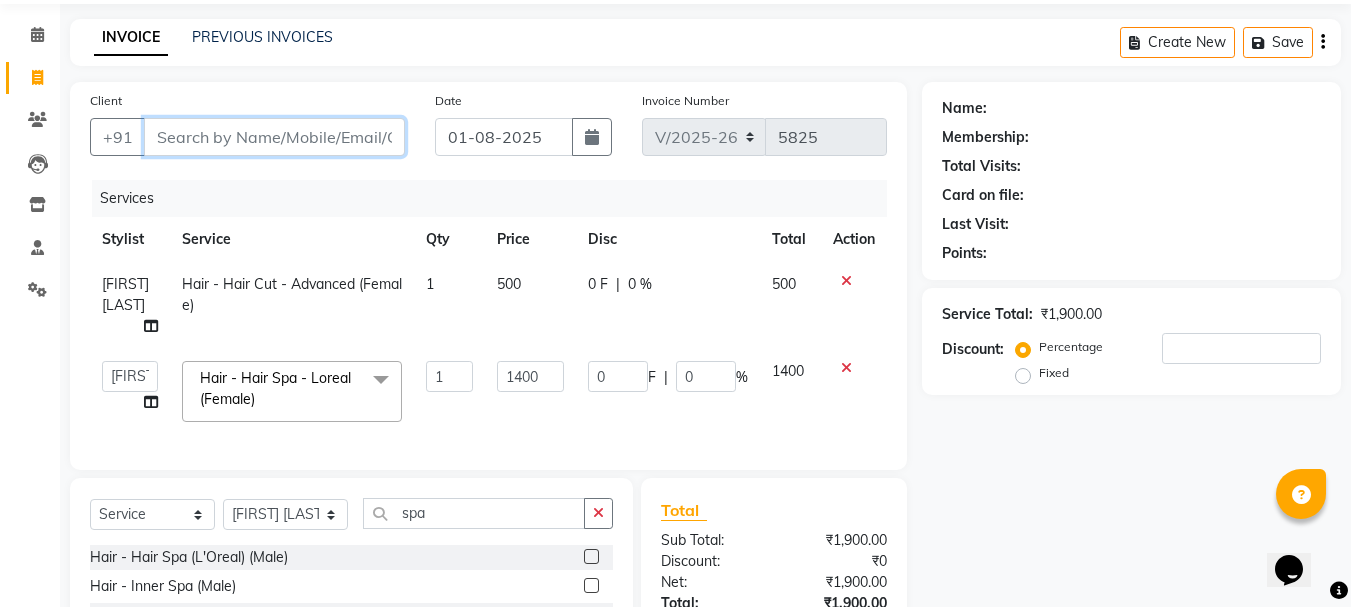 click on "Client" at bounding box center [274, 137] 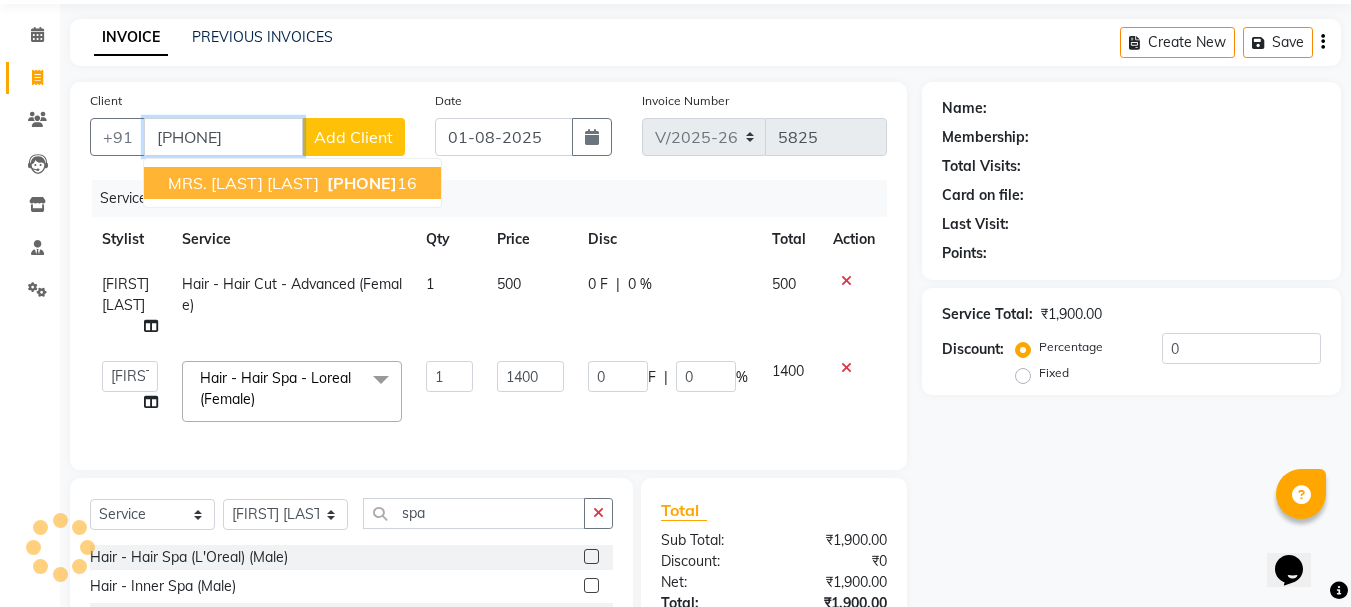 click on "MRS.SEEMA BHOSANA   79902387 16" at bounding box center [292, 183] 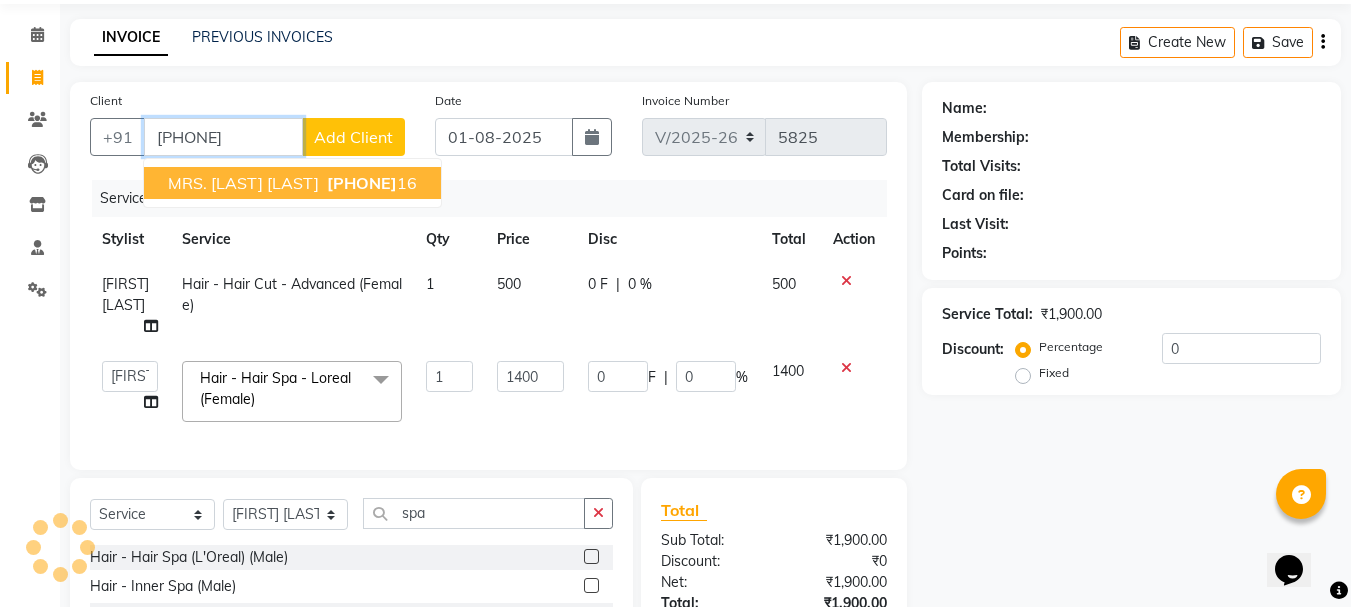 type on "7990238716" 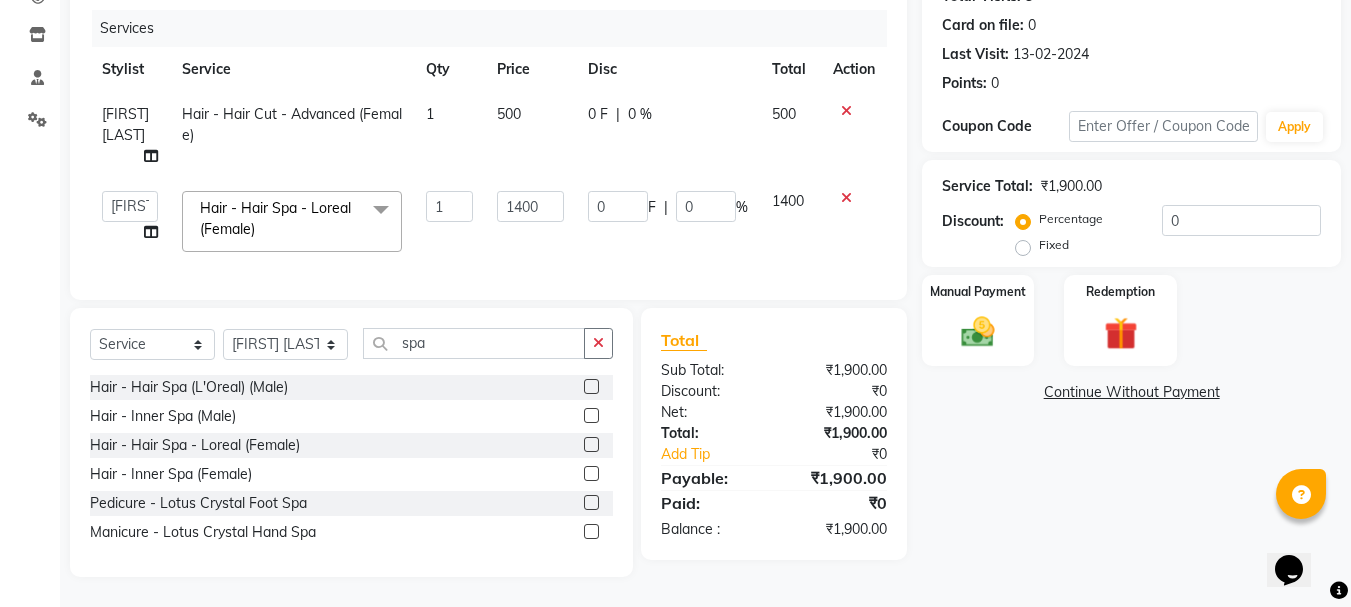 scroll, scrollTop: 253, scrollLeft: 0, axis: vertical 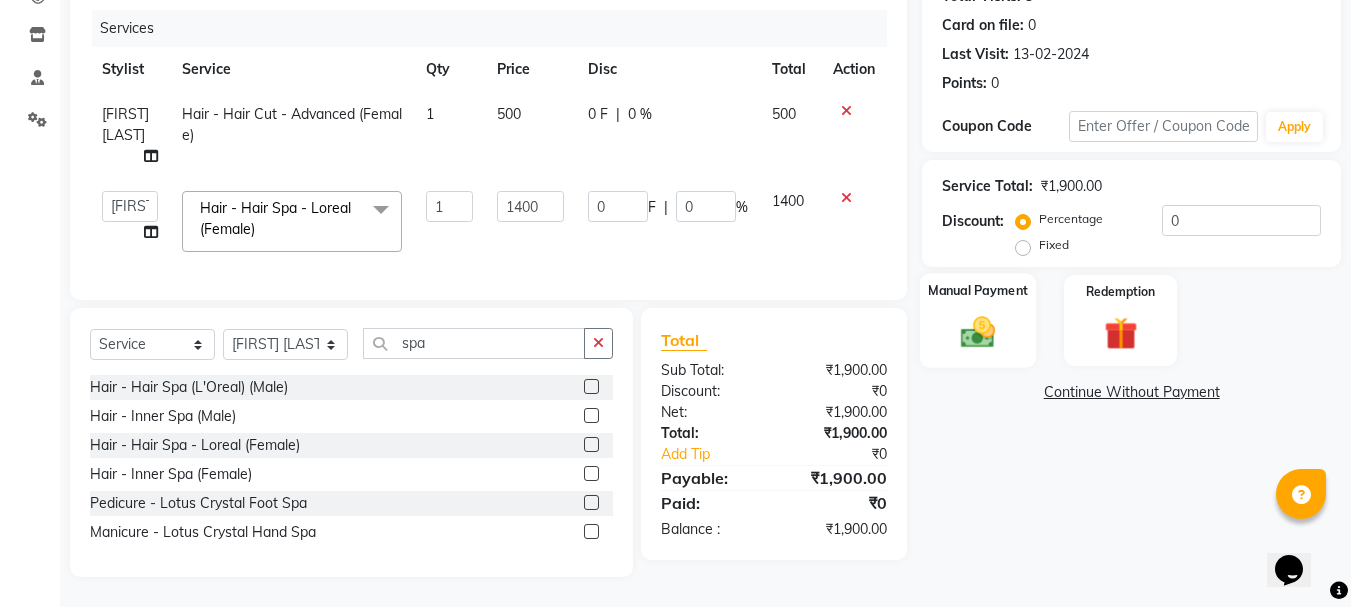 click 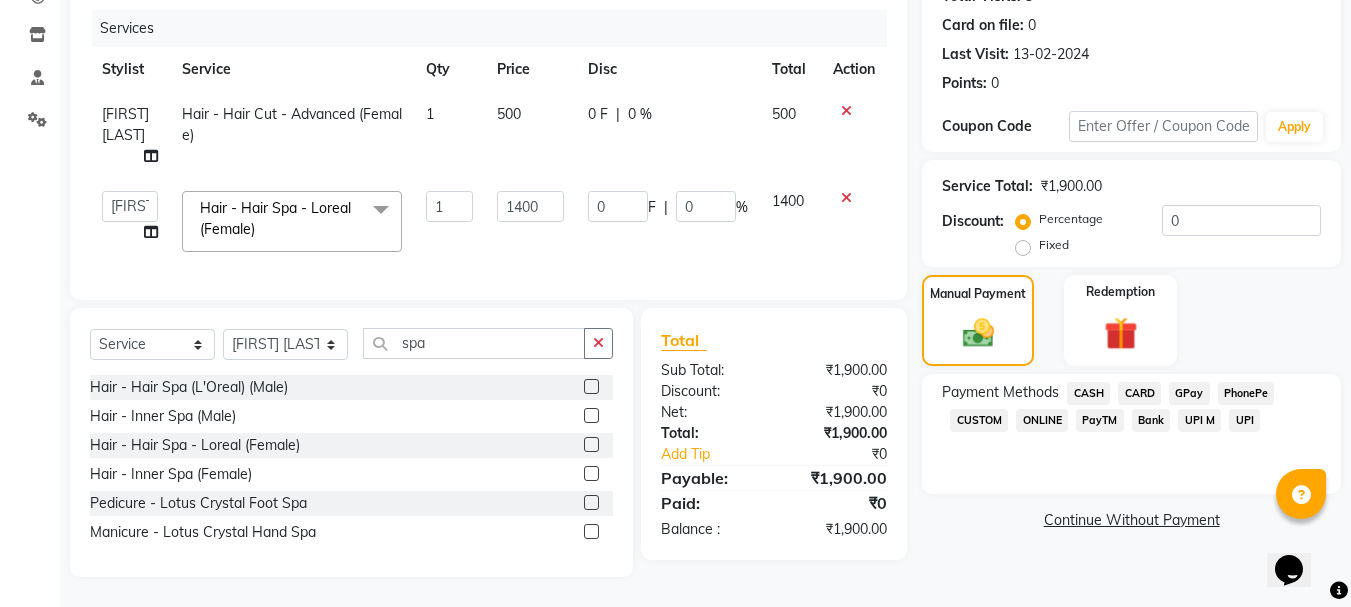 click on "GPay" 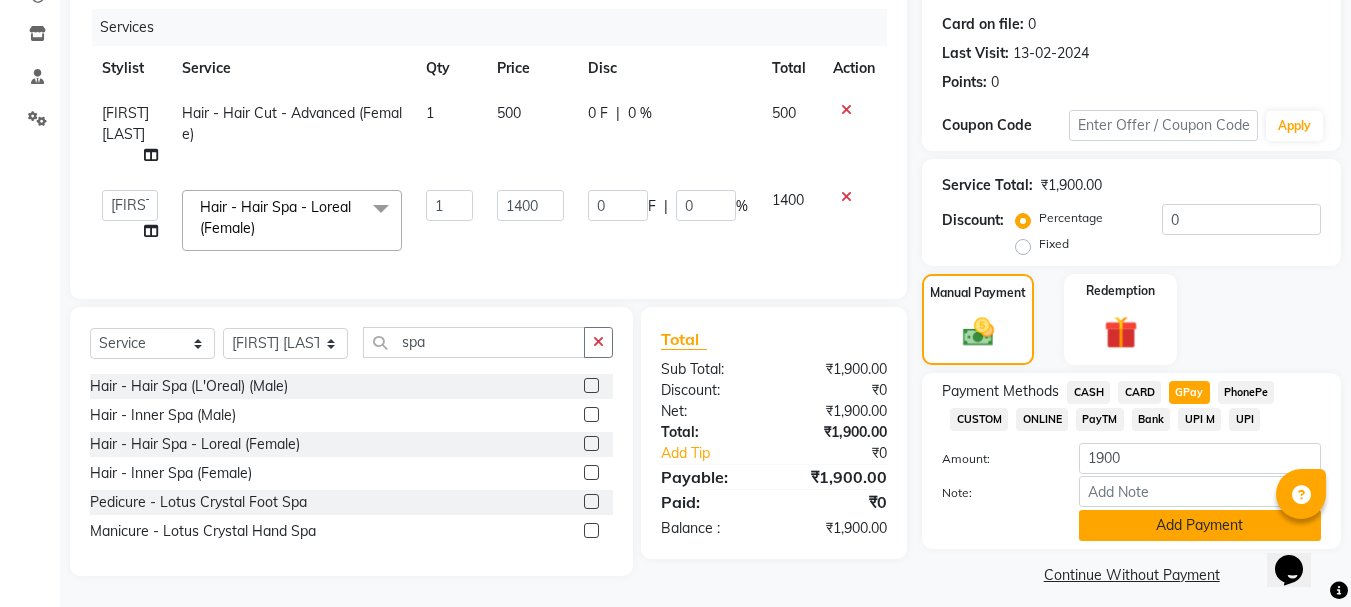 scroll, scrollTop: 253, scrollLeft: 0, axis: vertical 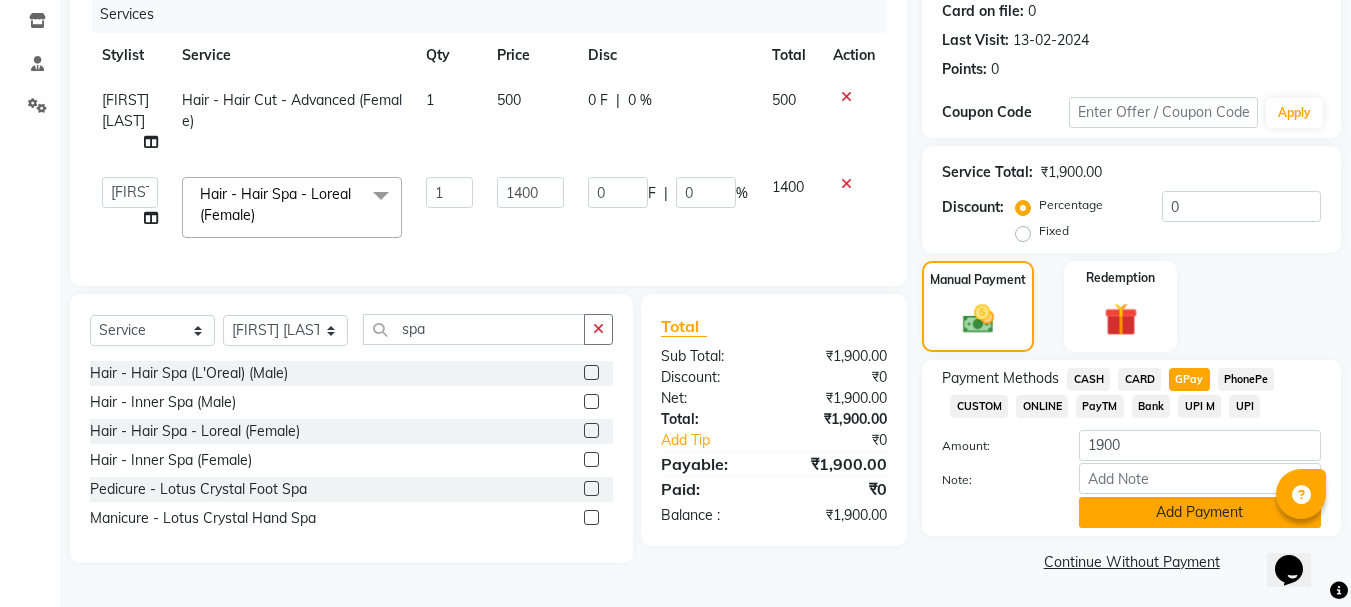 click on "Add Payment" 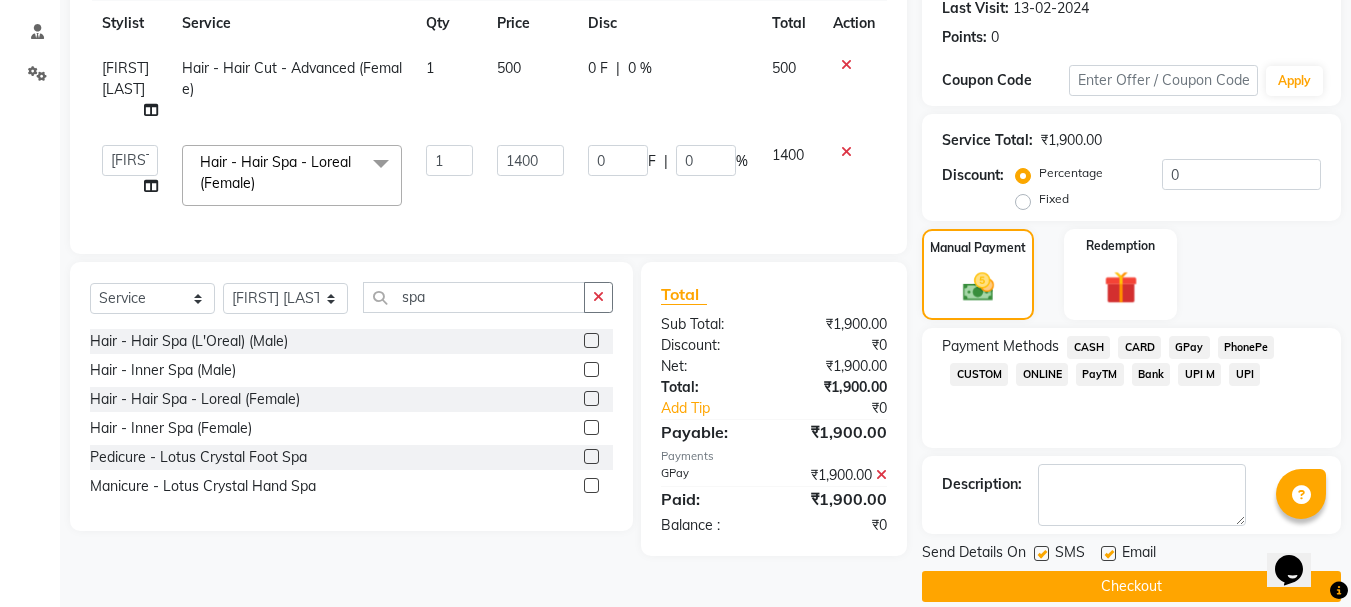 scroll, scrollTop: 309, scrollLeft: 0, axis: vertical 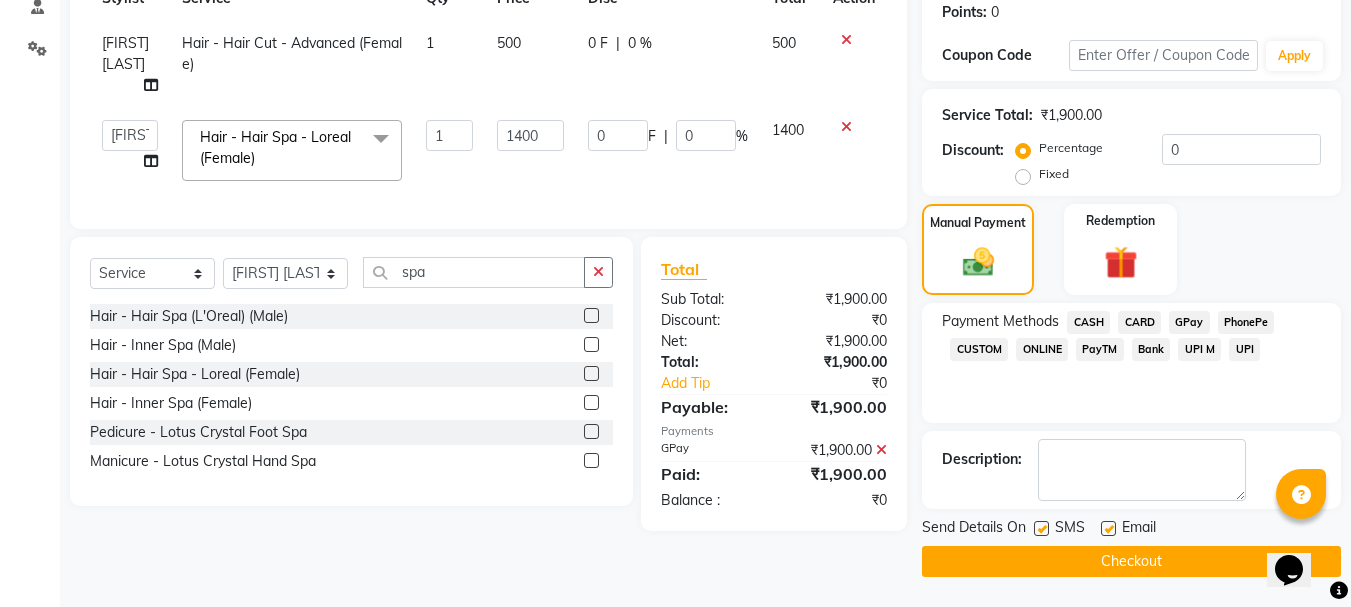 click on "Checkout" 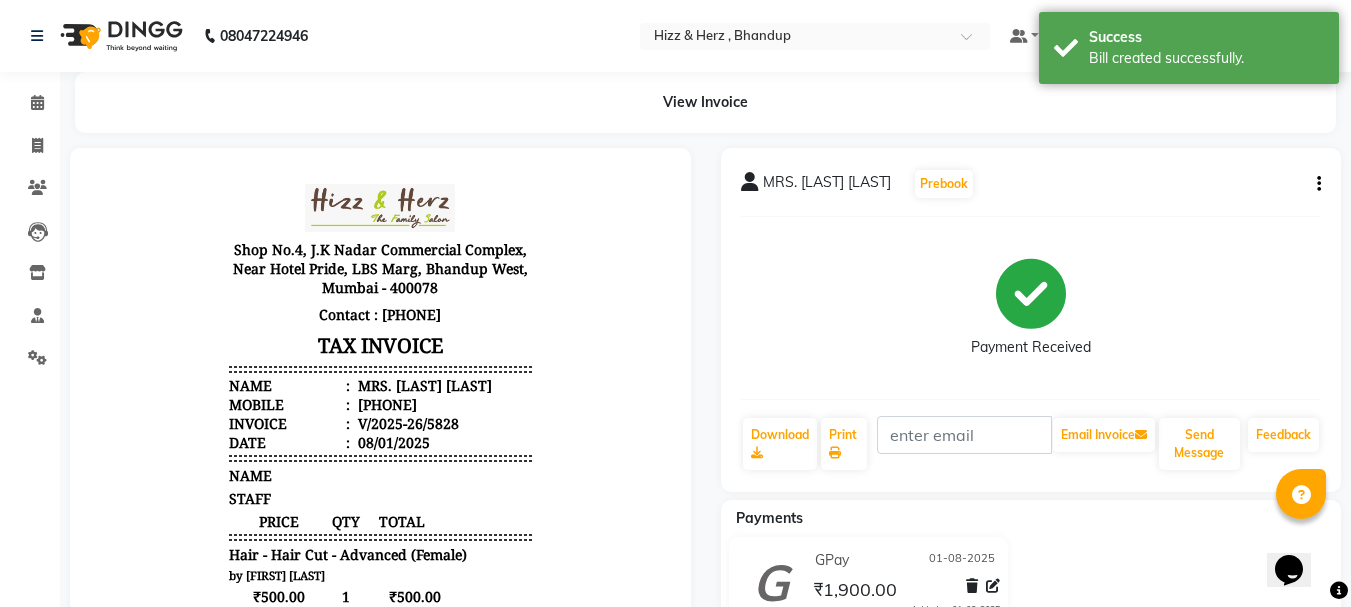 scroll, scrollTop: 0, scrollLeft: 0, axis: both 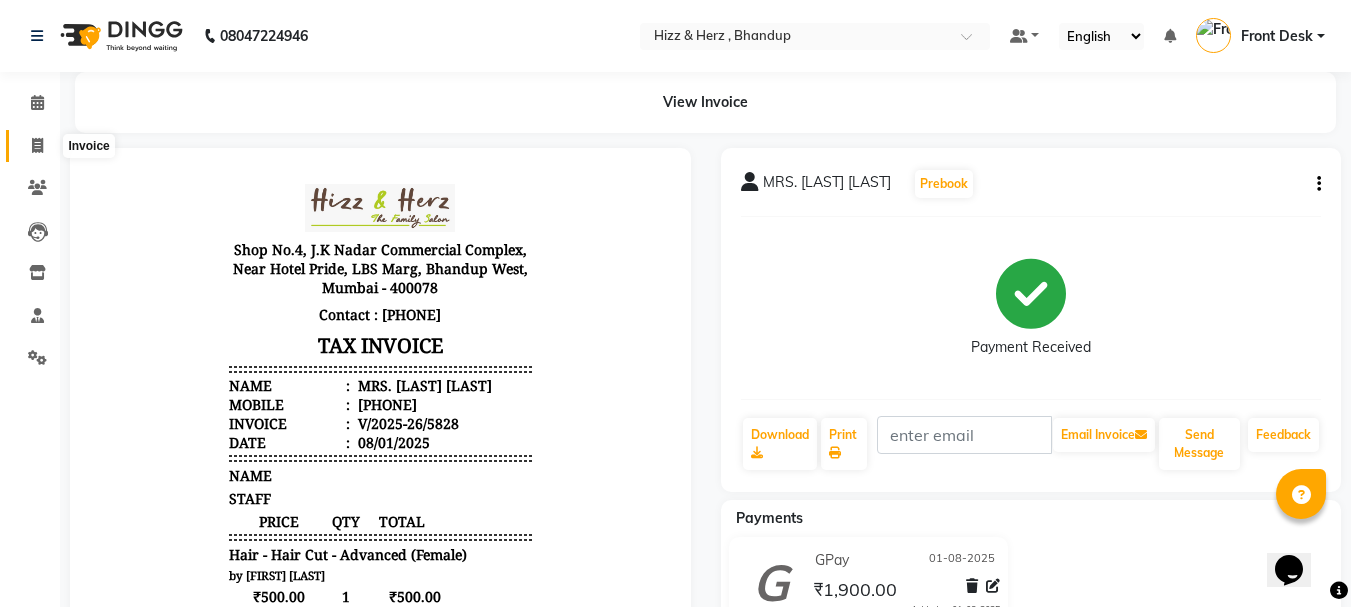 click 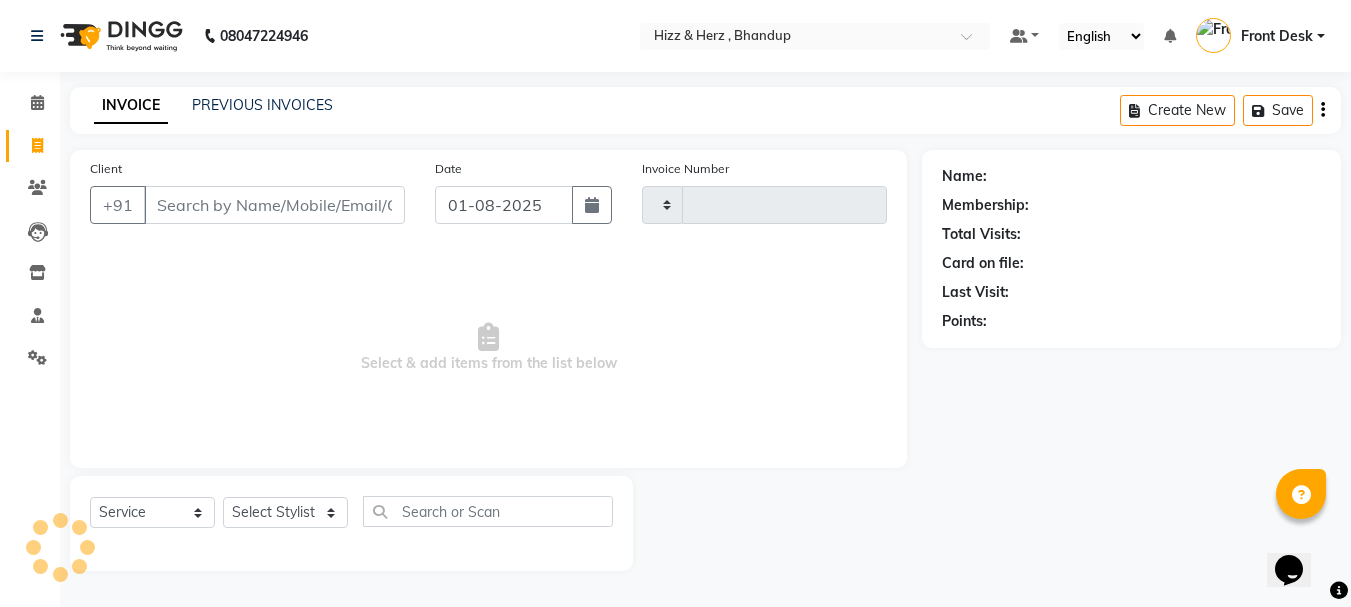 type on "5829" 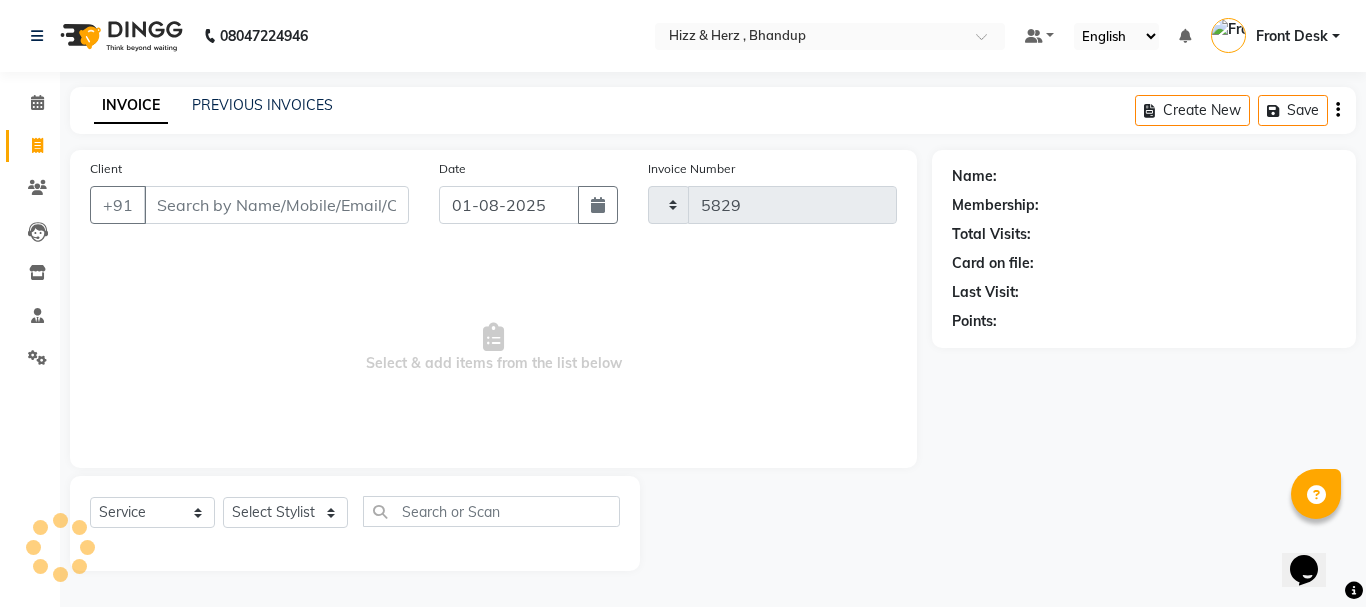 select on "629" 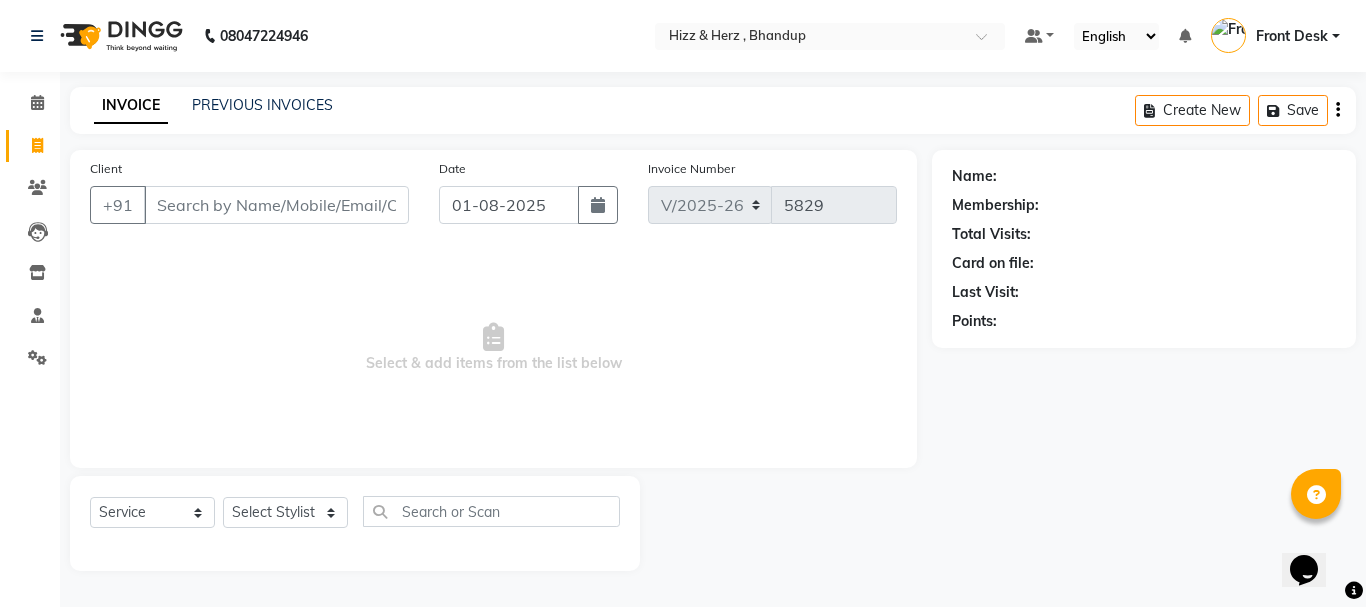 click on "Select  Service  Product  Membership  Package Voucher Prepaid Gift Card  Select Stylist Front Desk Gaurav Sharma HIZZ & HERZ 2 IRFAN AHMAD Jigna Goswami KHALID AHMAD Laxmi Mehboob MOHD PARVEJ NIZAM Salman Sangeeta  SUMITA  VEERENDRA SHARMA" 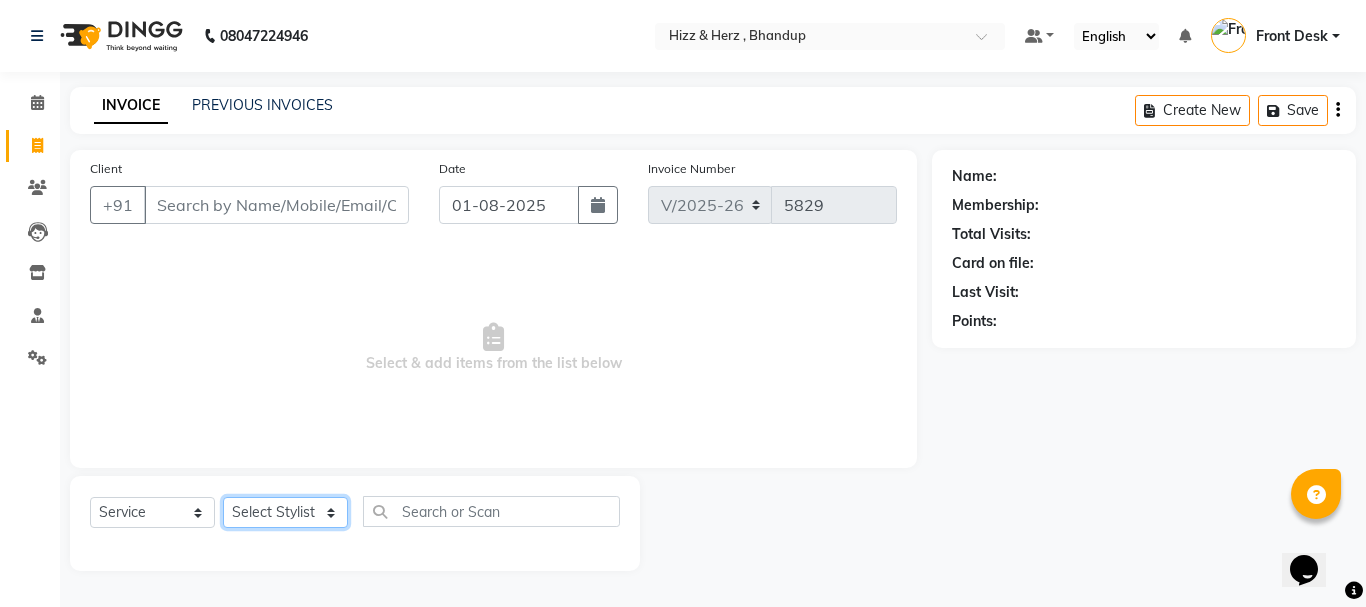 click on "Select Stylist Front Desk Gaurav Sharma HIZZ & HERZ 2 IRFAN AHMAD Jigna Goswami KHALID AHMAD Laxmi Mehboob MOHD PARVEJ NIZAM Salman Sangeeta  SUMITA  VEERENDRA SHARMA" 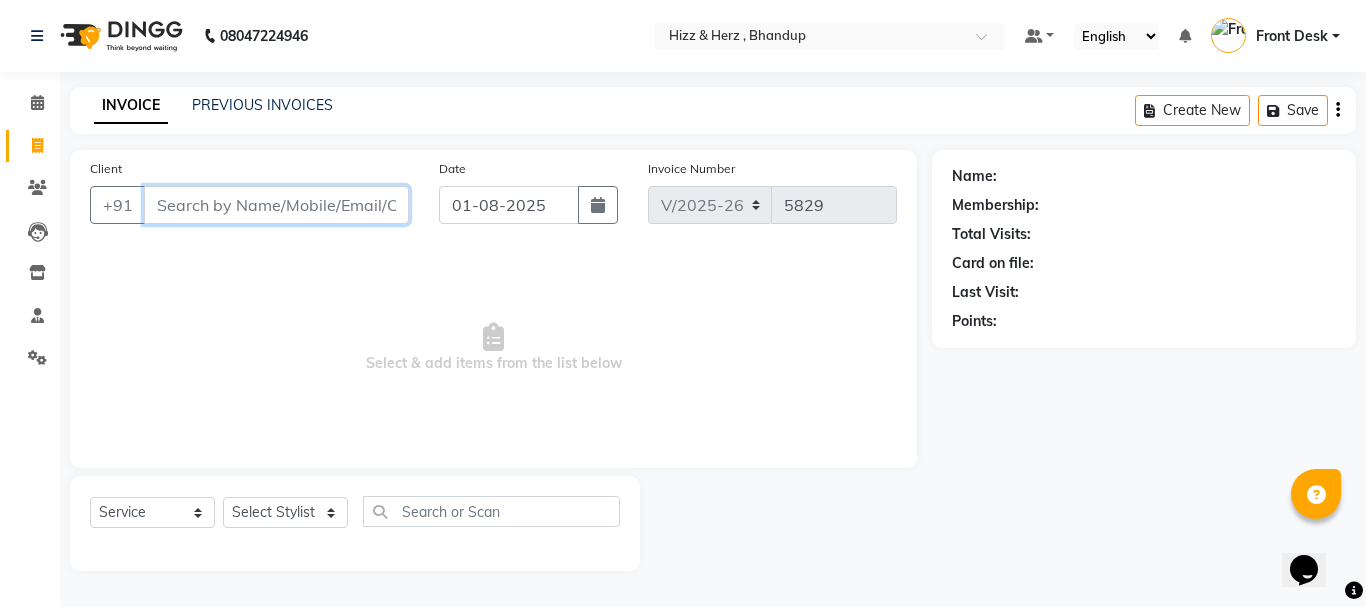 click on "Client" at bounding box center [276, 205] 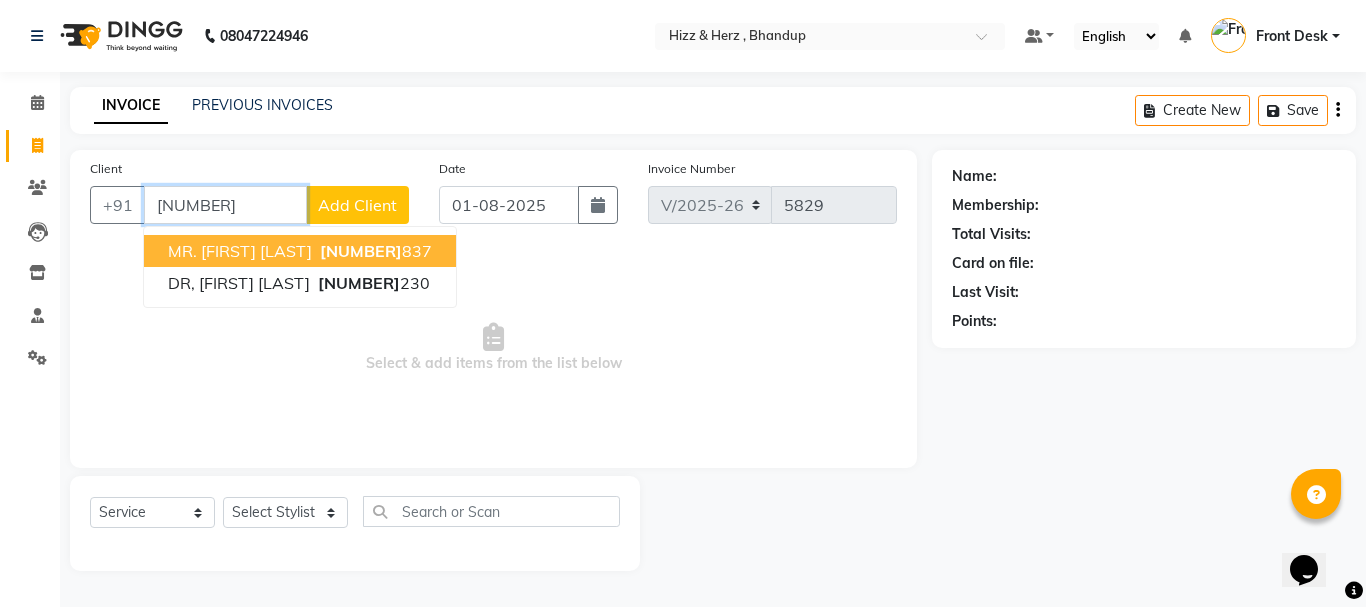 click on "9930621" at bounding box center [361, 251] 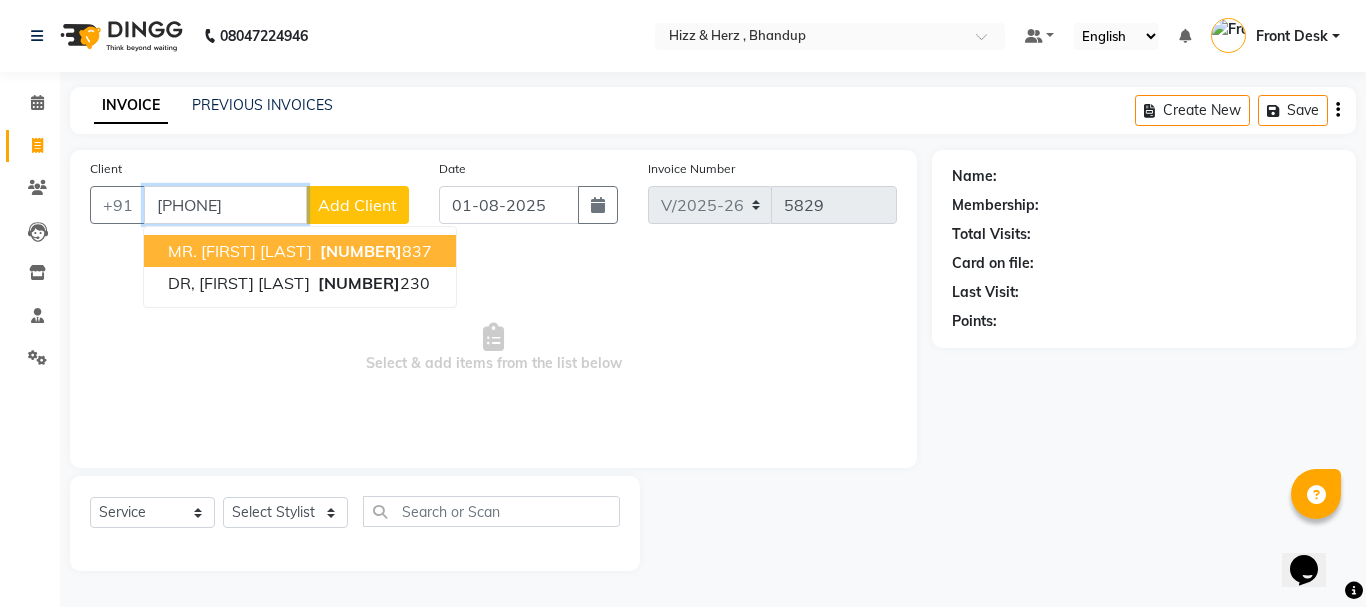 type on "9930621837" 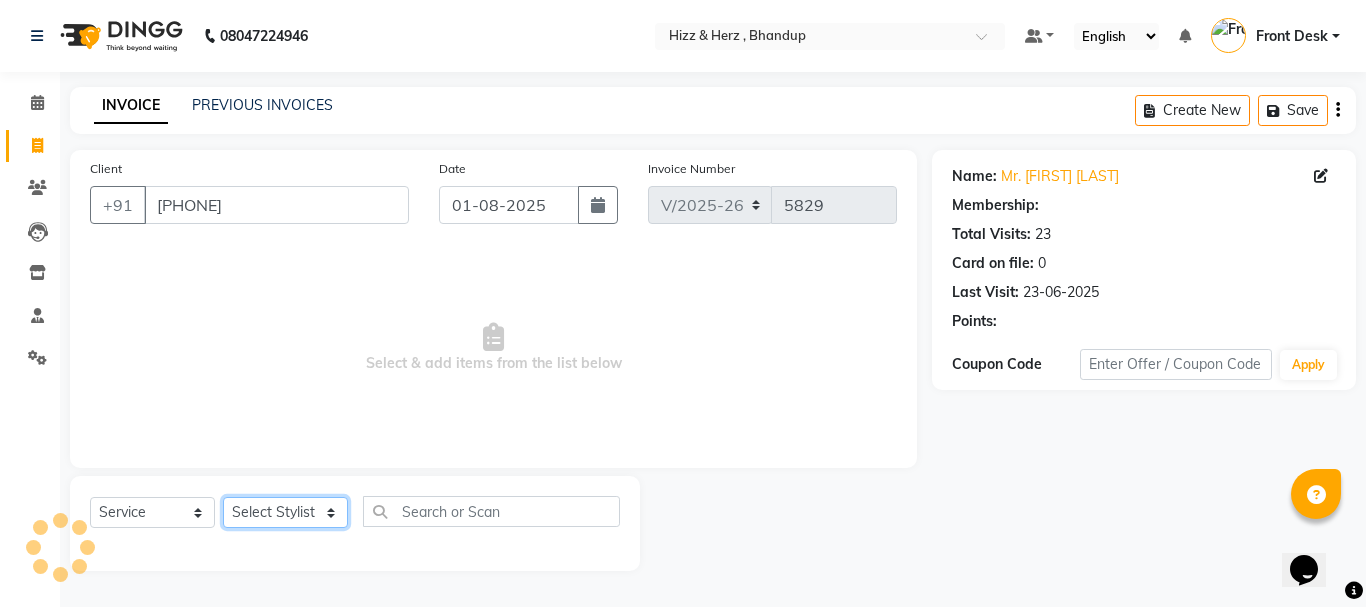 click on "Select Stylist Front Desk Gaurav Sharma HIZZ & HERZ 2 IRFAN AHMAD Jigna Goswami KHALID AHMAD Laxmi Mehboob MOHD PARVEJ NIZAM Salman Sangeeta  SUMITA  VEERENDRA SHARMA" 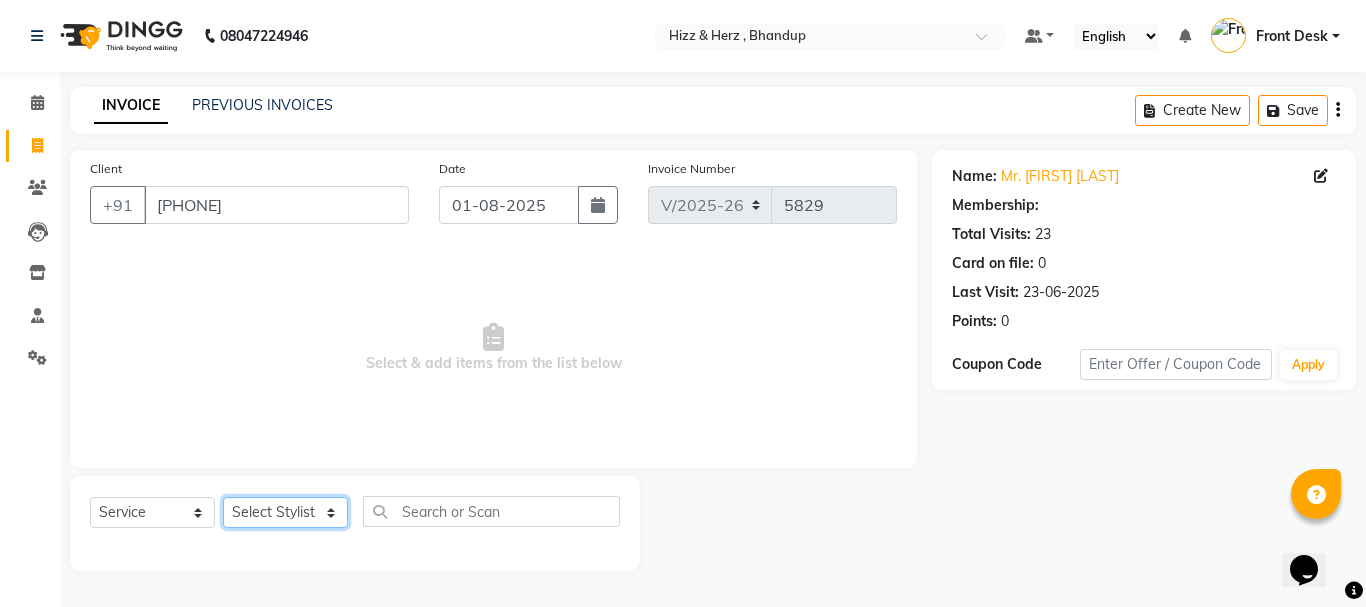 select on "9145" 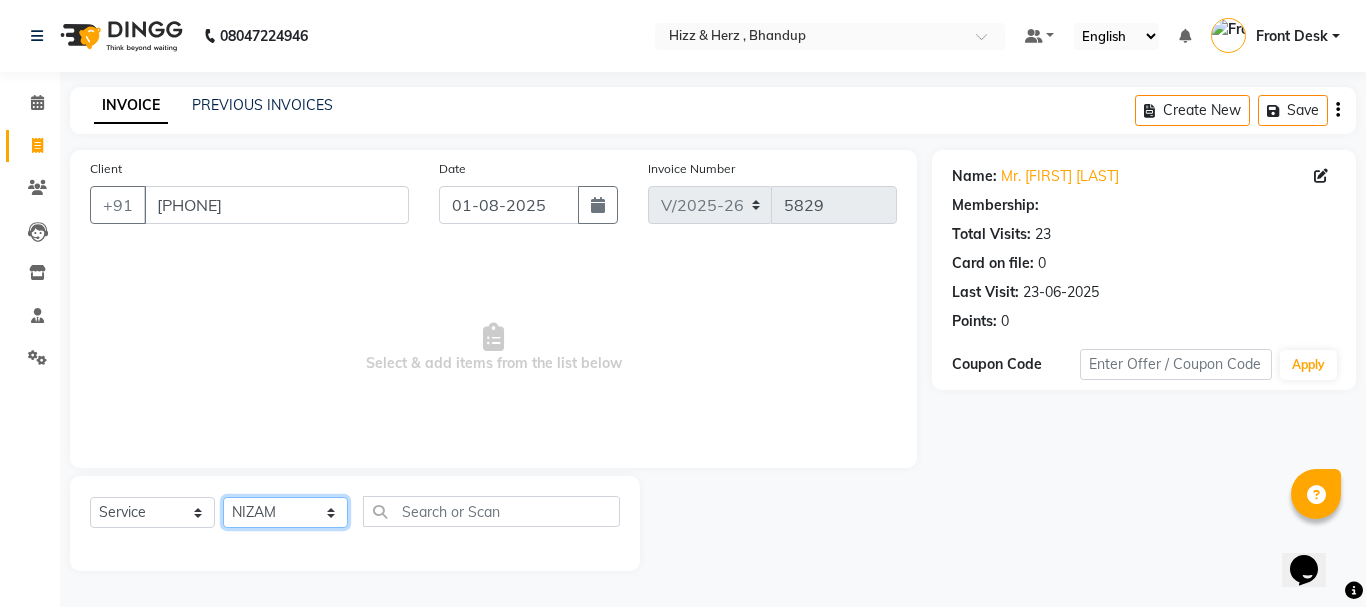 click on "Select Stylist Front Desk Gaurav Sharma HIZZ & HERZ 2 IRFAN AHMAD Jigna Goswami KHALID AHMAD Laxmi Mehboob MOHD PARVEJ NIZAM Salman Sangeeta  SUMITA  VEERENDRA SHARMA" 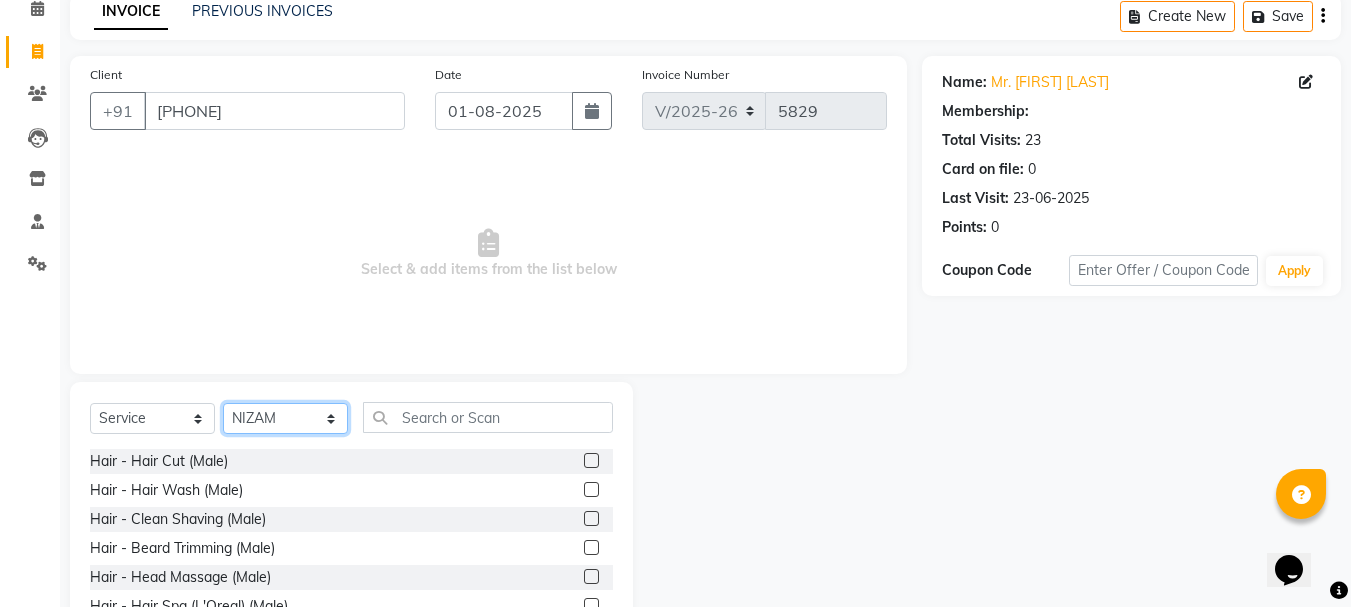 scroll, scrollTop: 194, scrollLeft: 0, axis: vertical 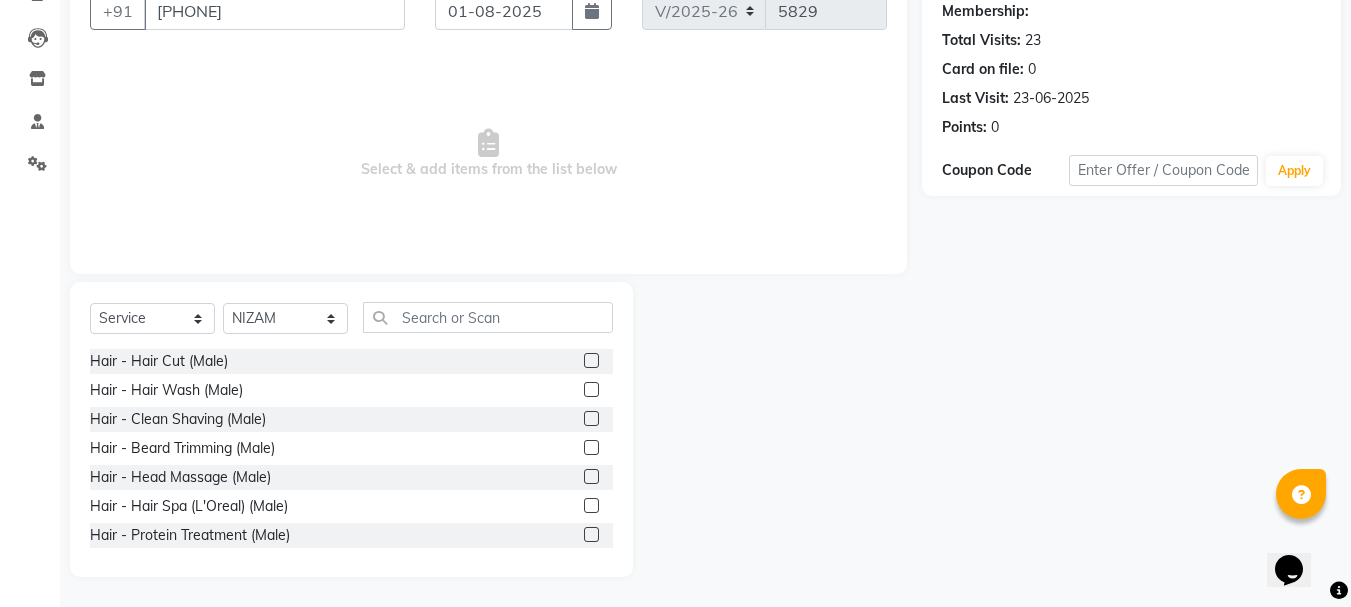 click 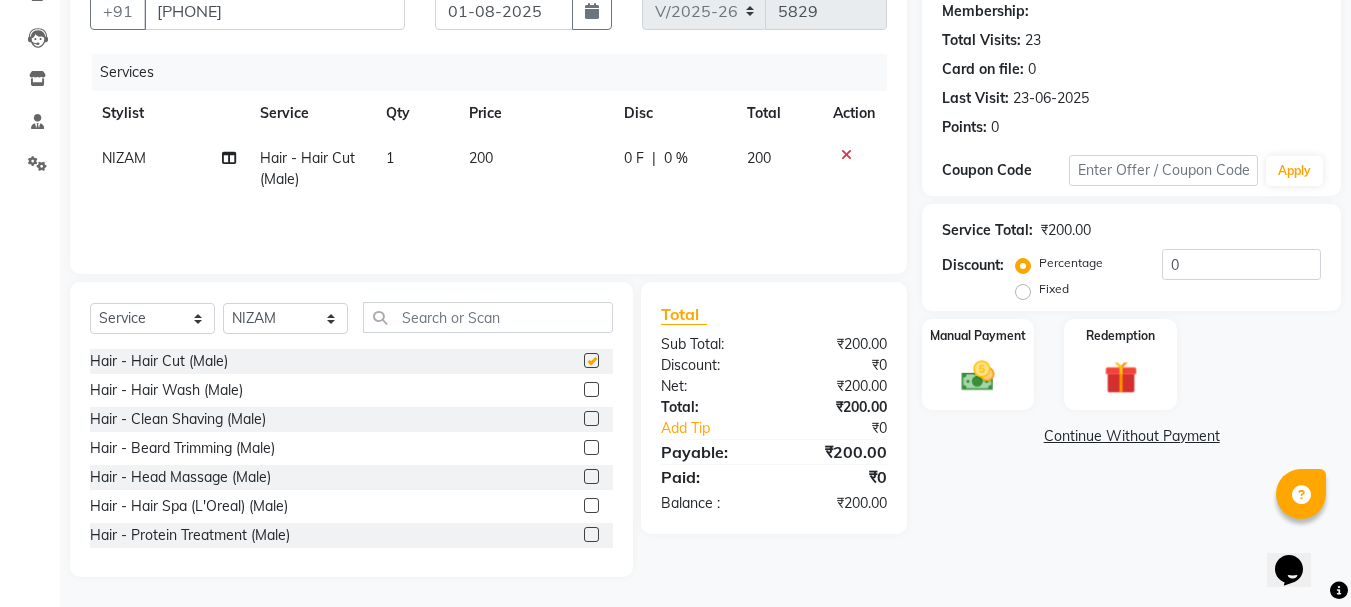 checkbox on "false" 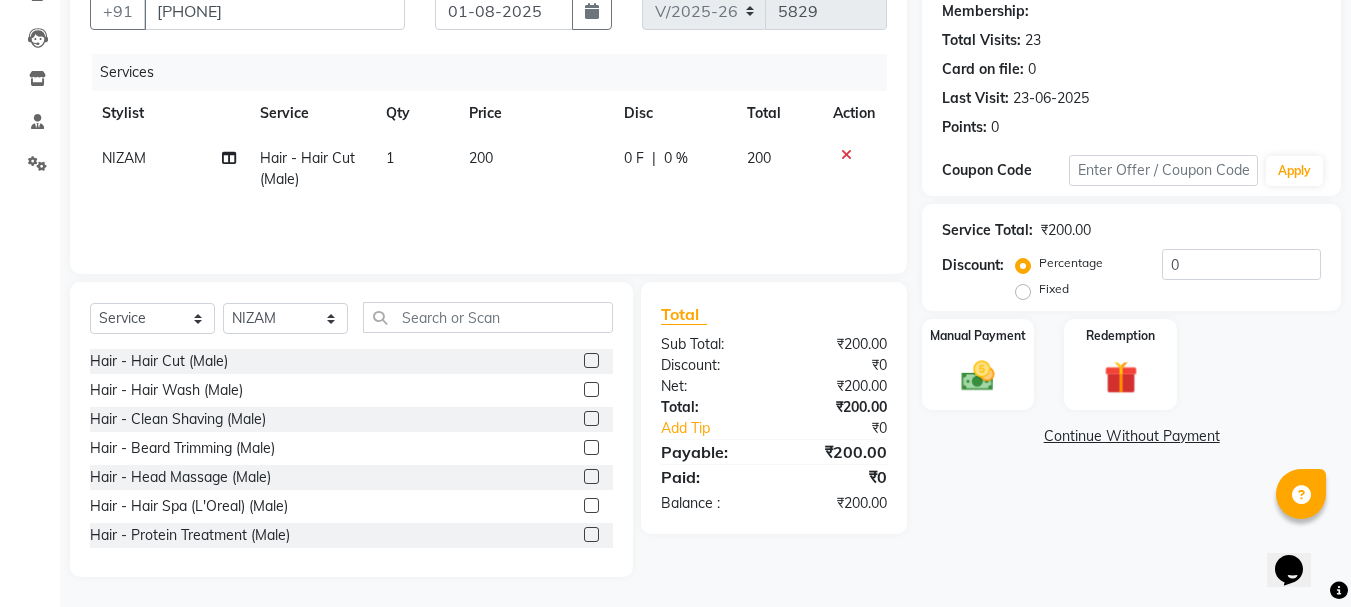 click 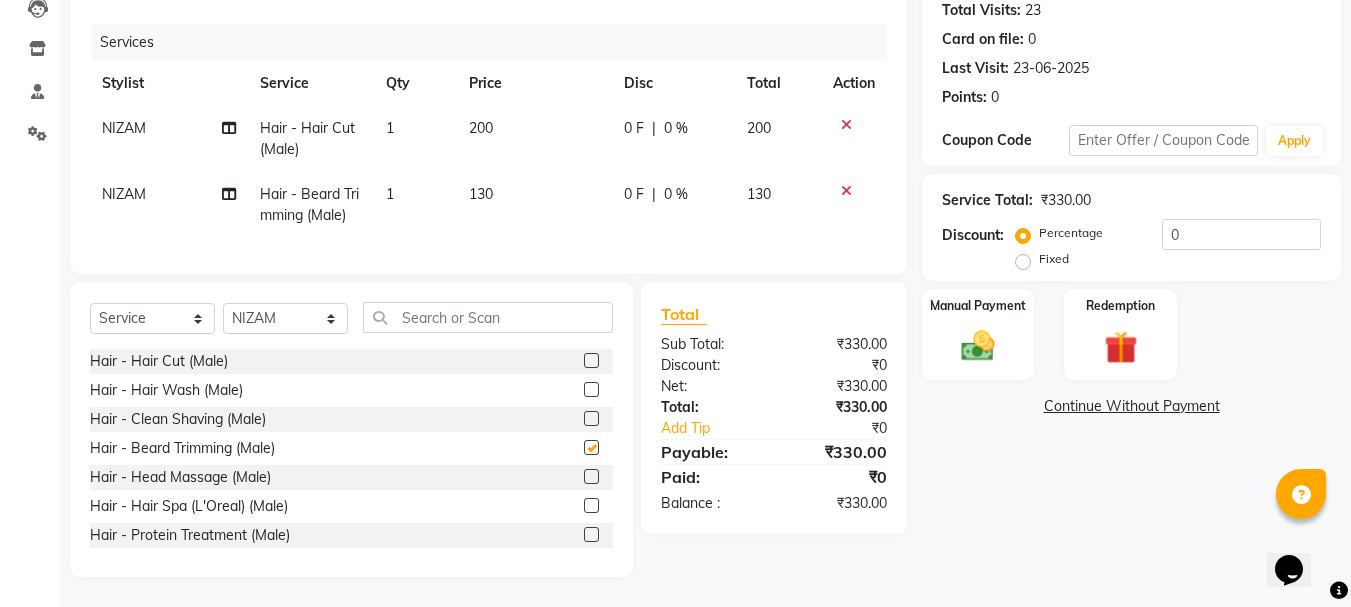checkbox on "false" 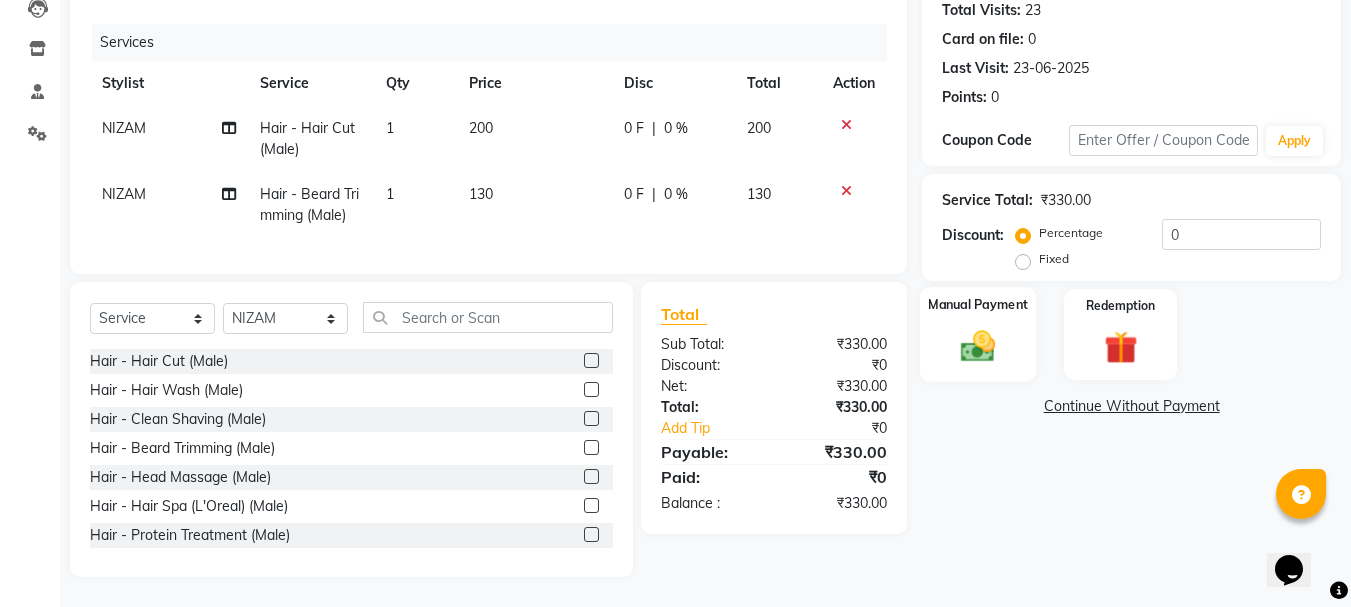 scroll, scrollTop: 239, scrollLeft: 0, axis: vertical 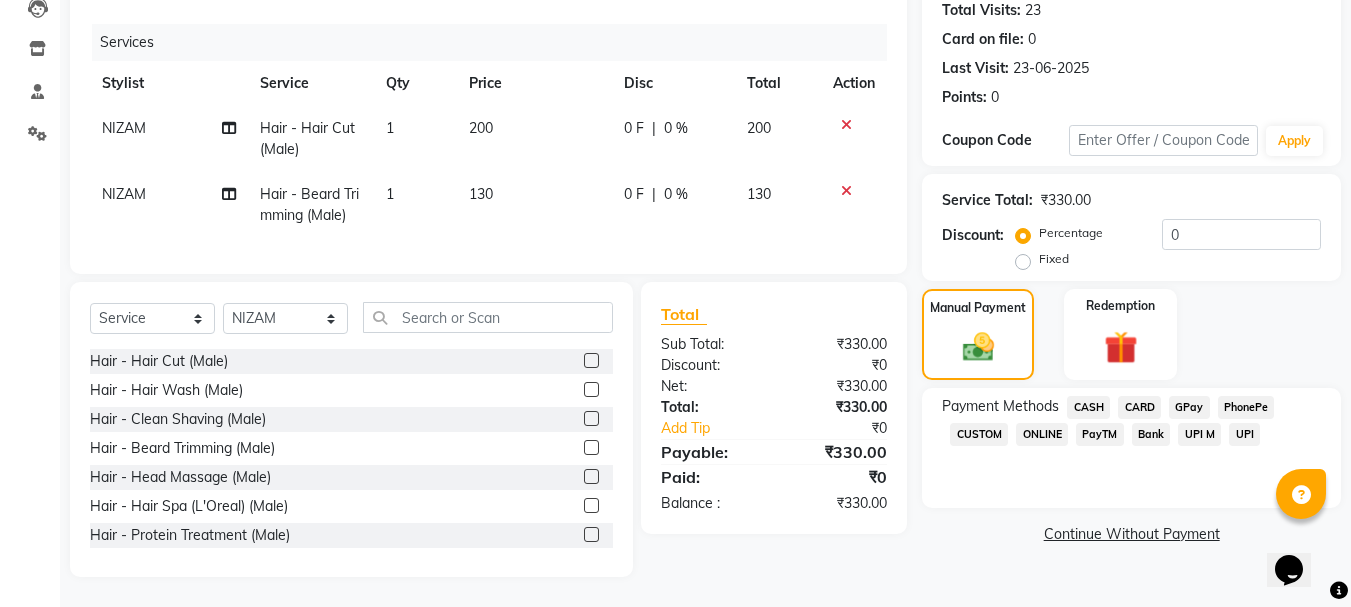 click on "GPay" 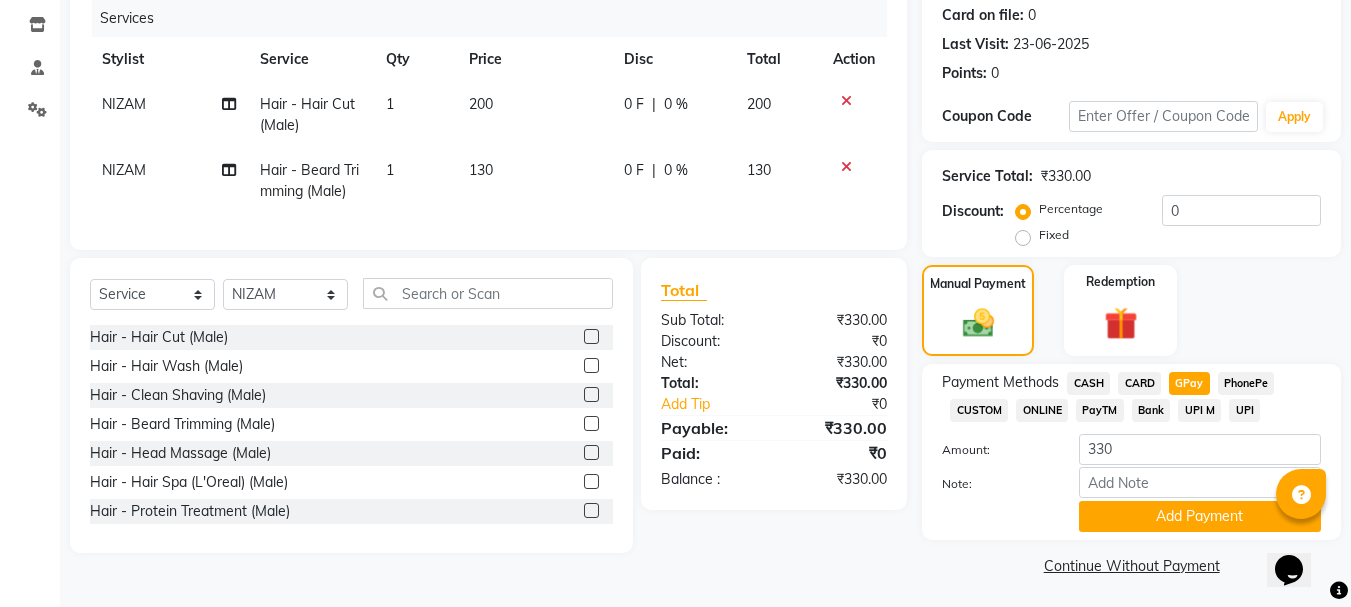 scroll, scrollTop: 252, scrollLeft: 0, axis: vertical 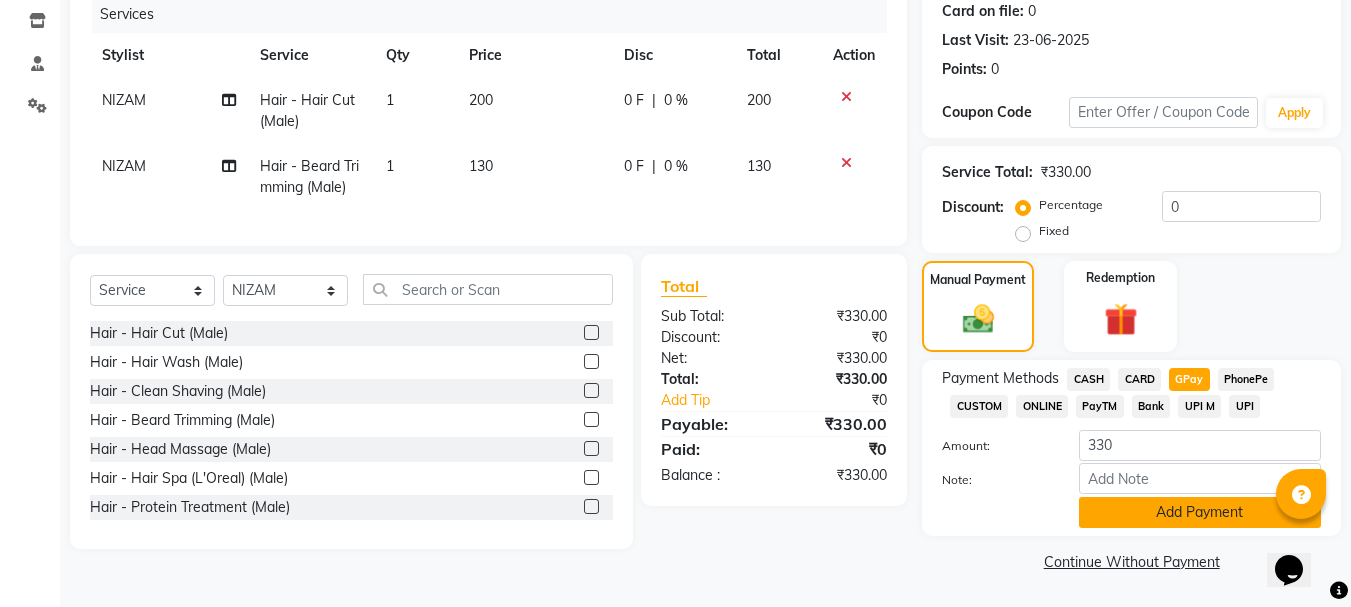 click on "Add Payment" 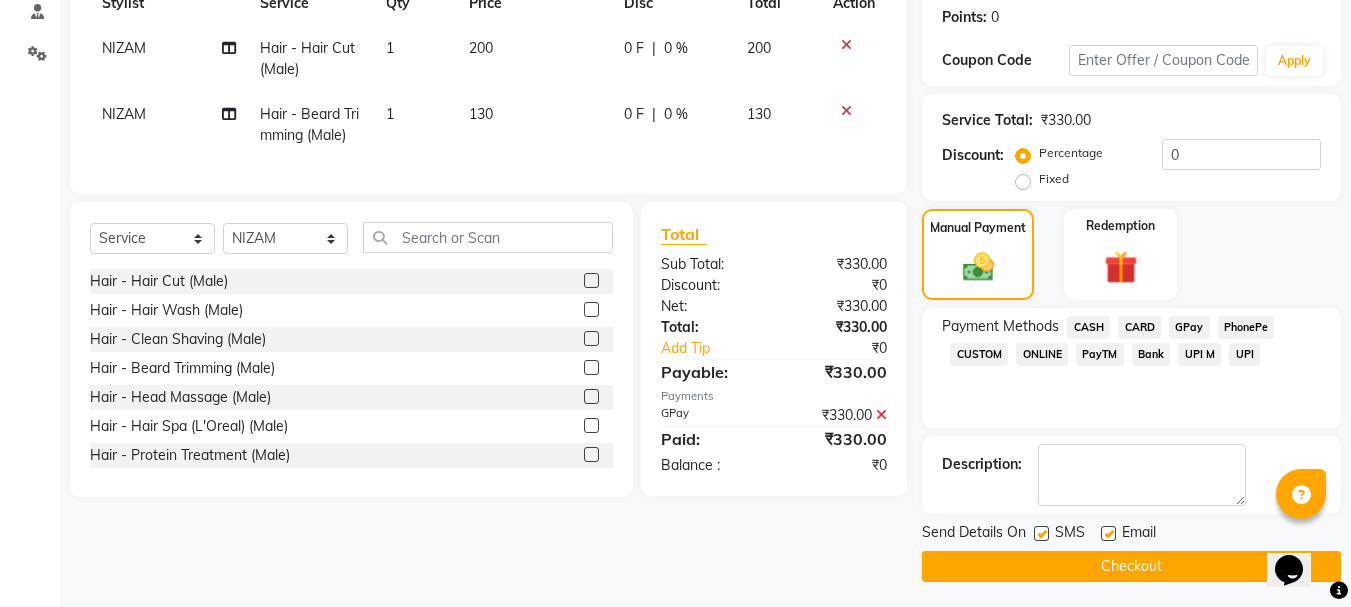 scroll, scrollTop: 309, scrollLeft: 0, axis: vertical 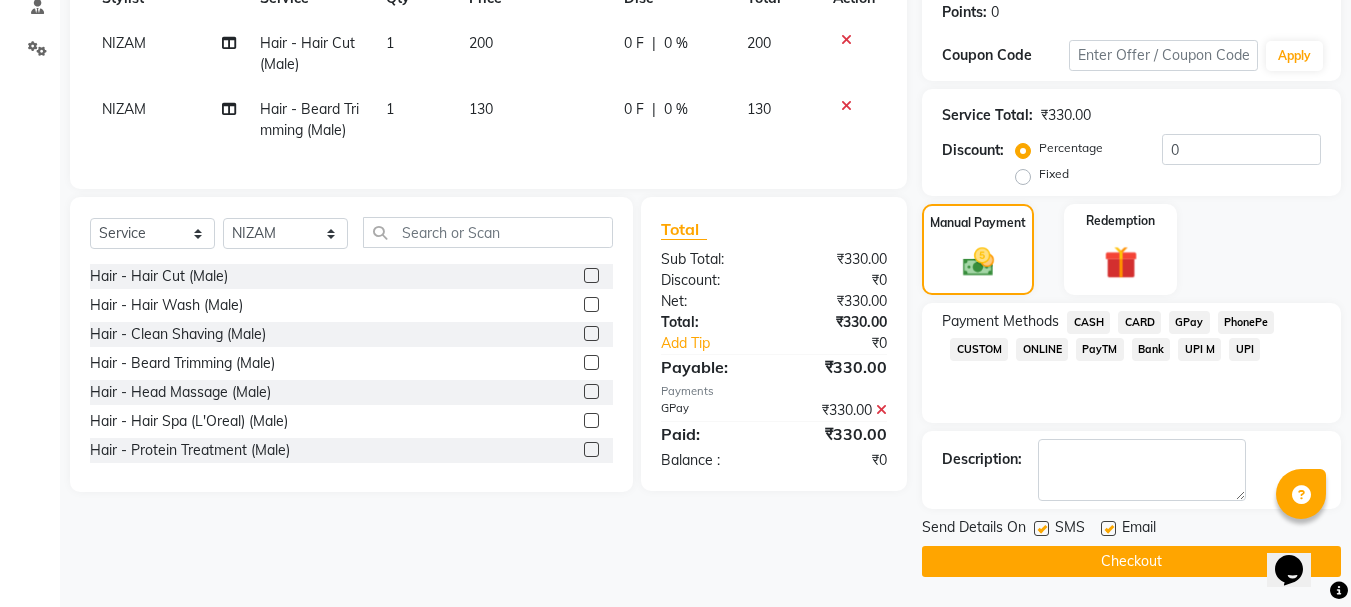 click on "Checkout" 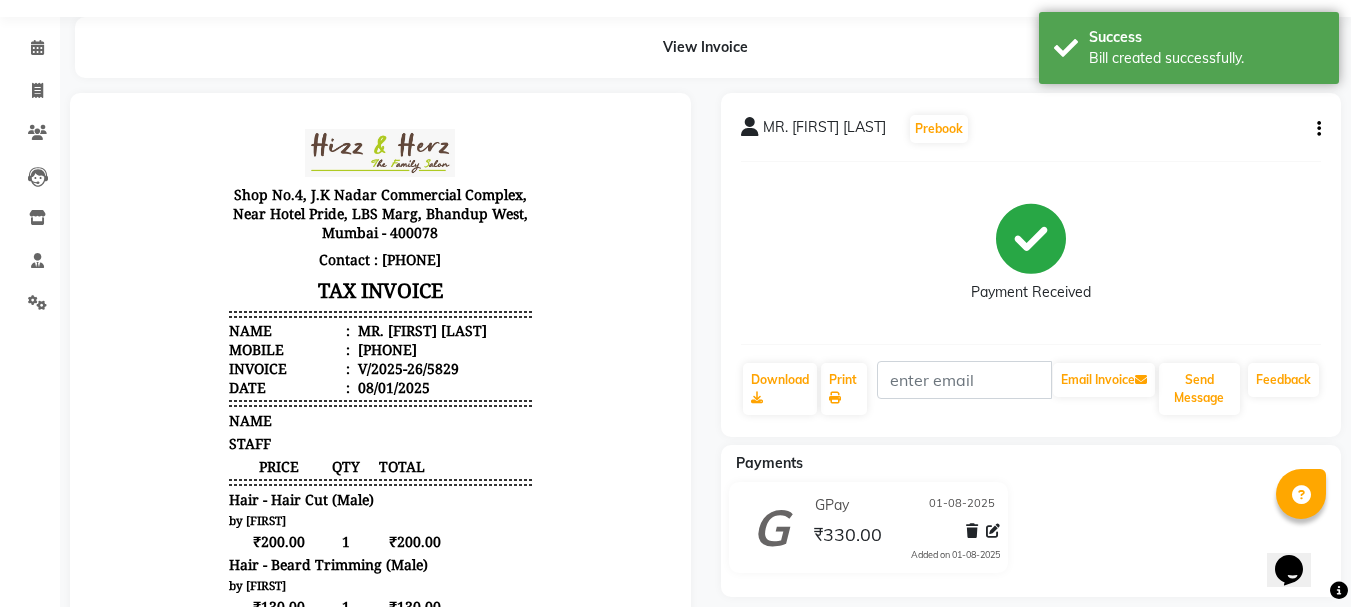 scroll, scrollTop: 100, scrollLeft: 0, axis: vertical 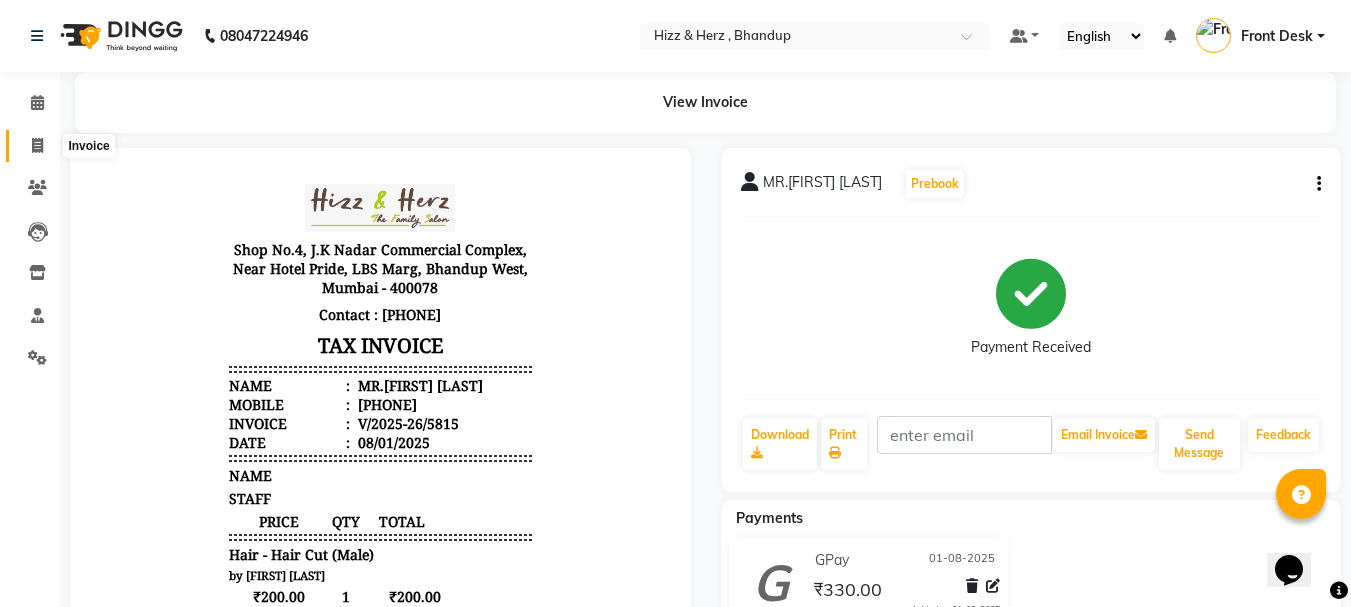 click 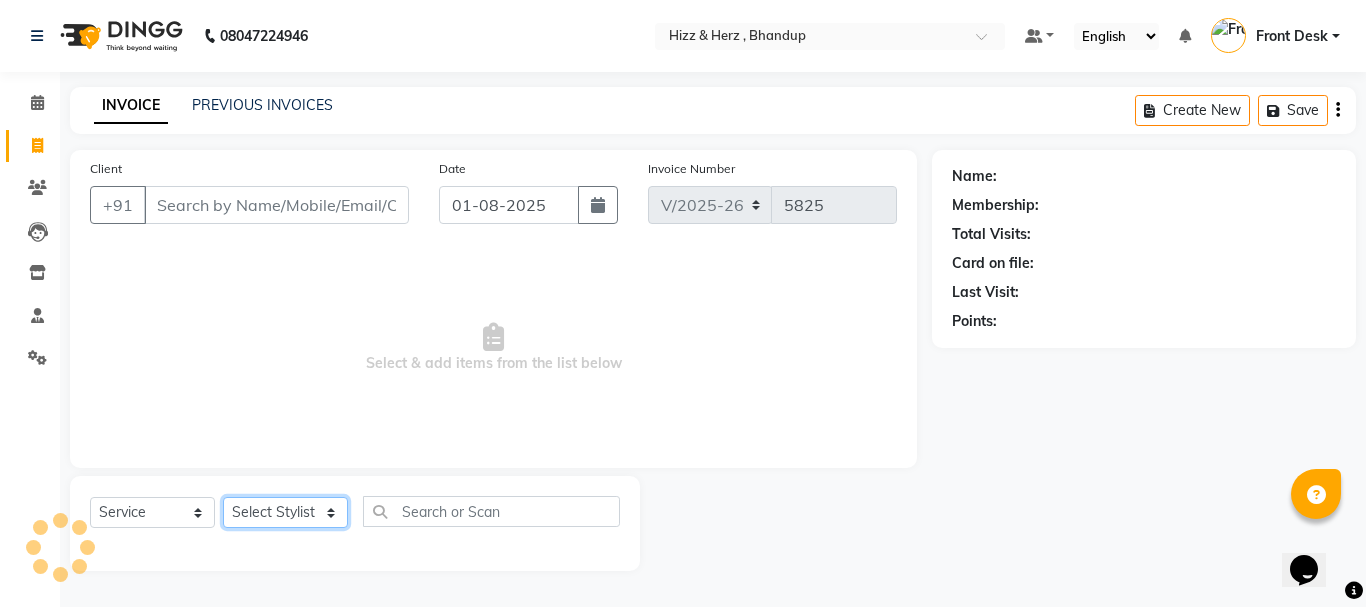 click on "Select Stylist" 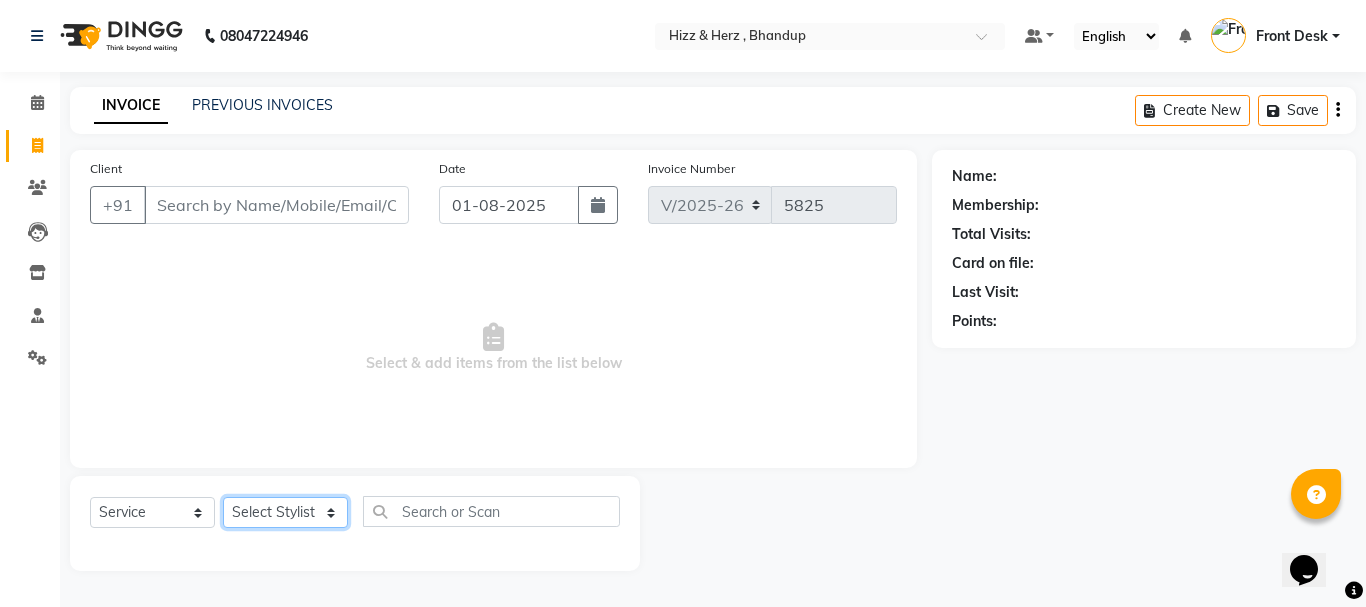 select on "9146" 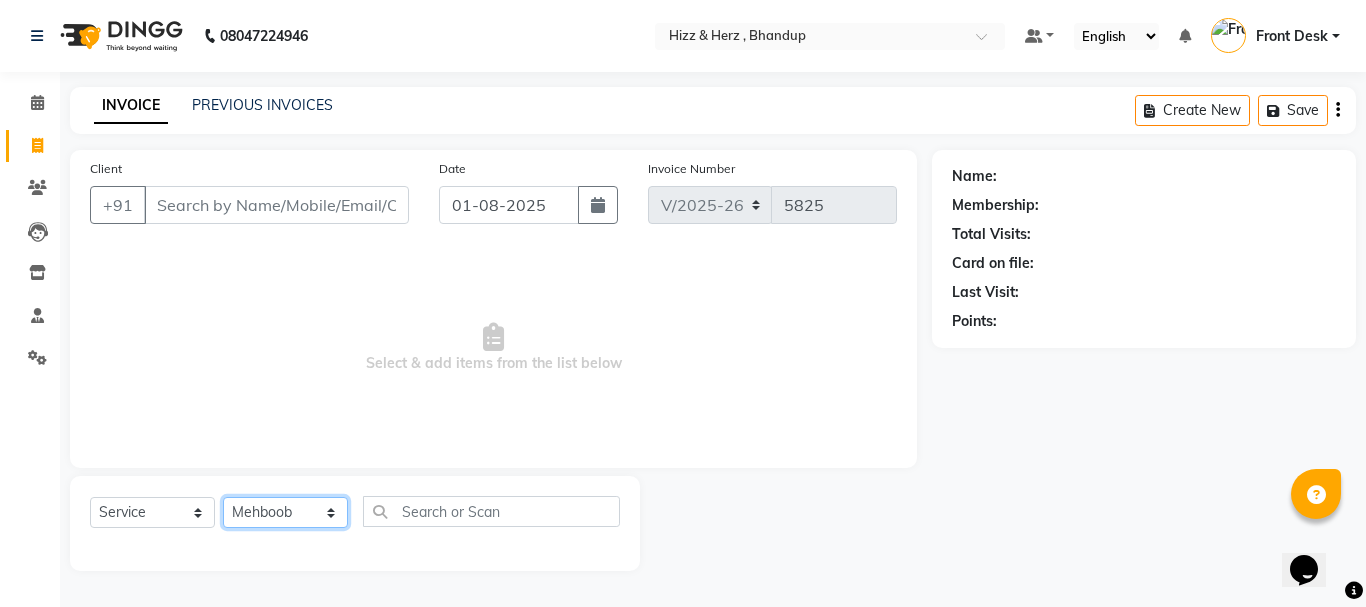 click on "Select Stylist Front Desk Gaurav Sharma HIZZ & HERZ 2 IRFAN AHMAD Jigna Goswami KHALID AHMAD Laxmi Mehboob MOHD PARVEJ NIZAM Salman Sangeeta  SUMITA  VEERENDRA SHARMA" 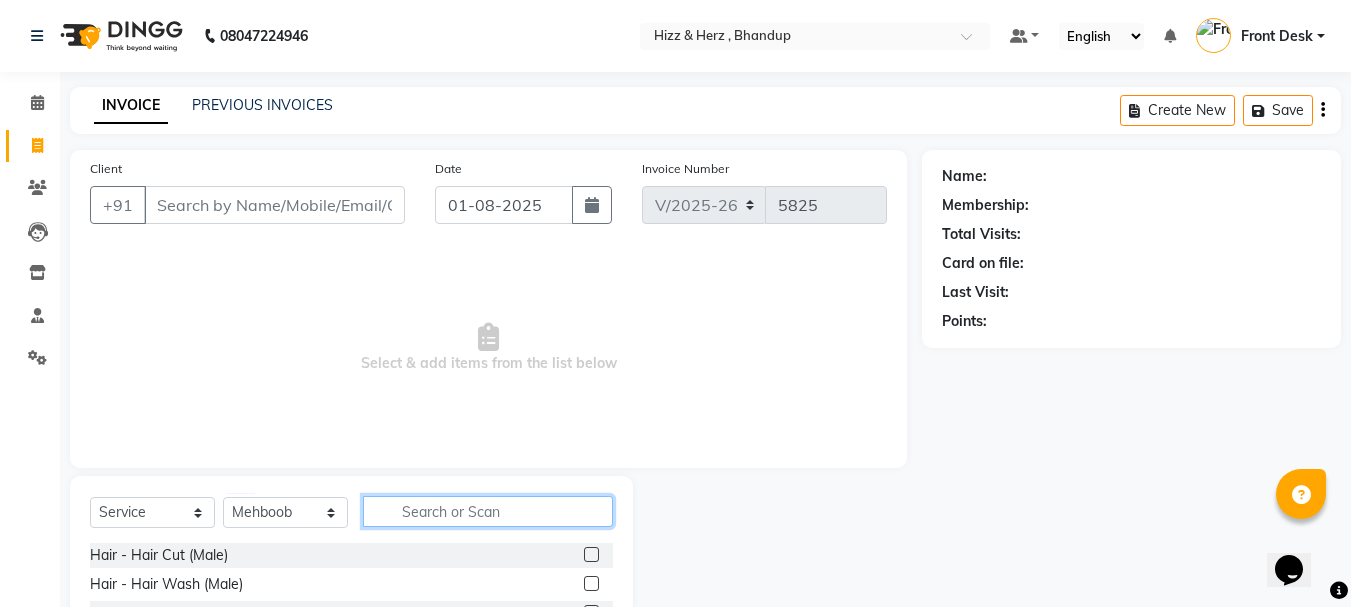 click 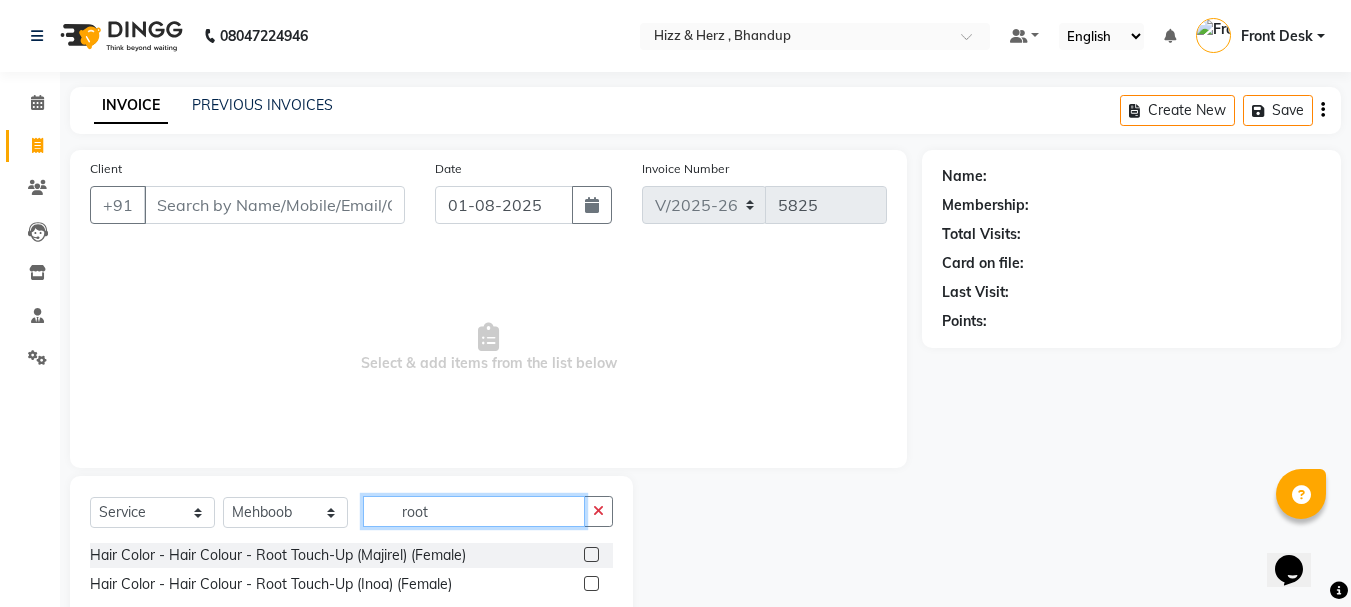 type on "root" 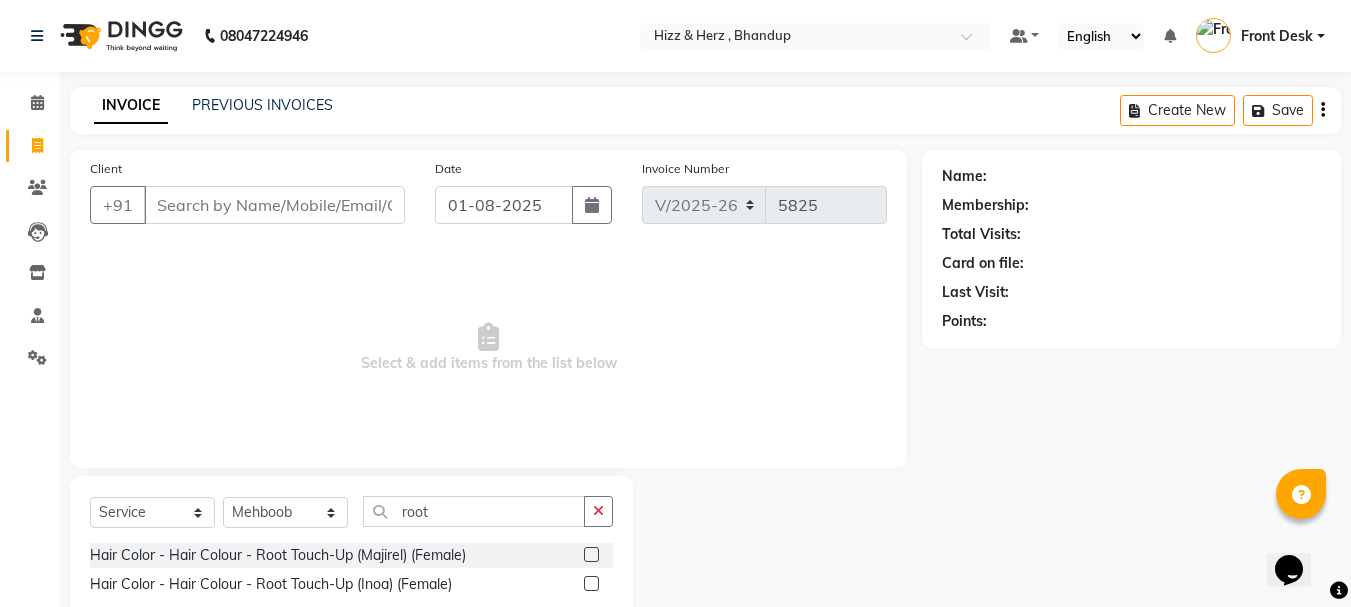 click 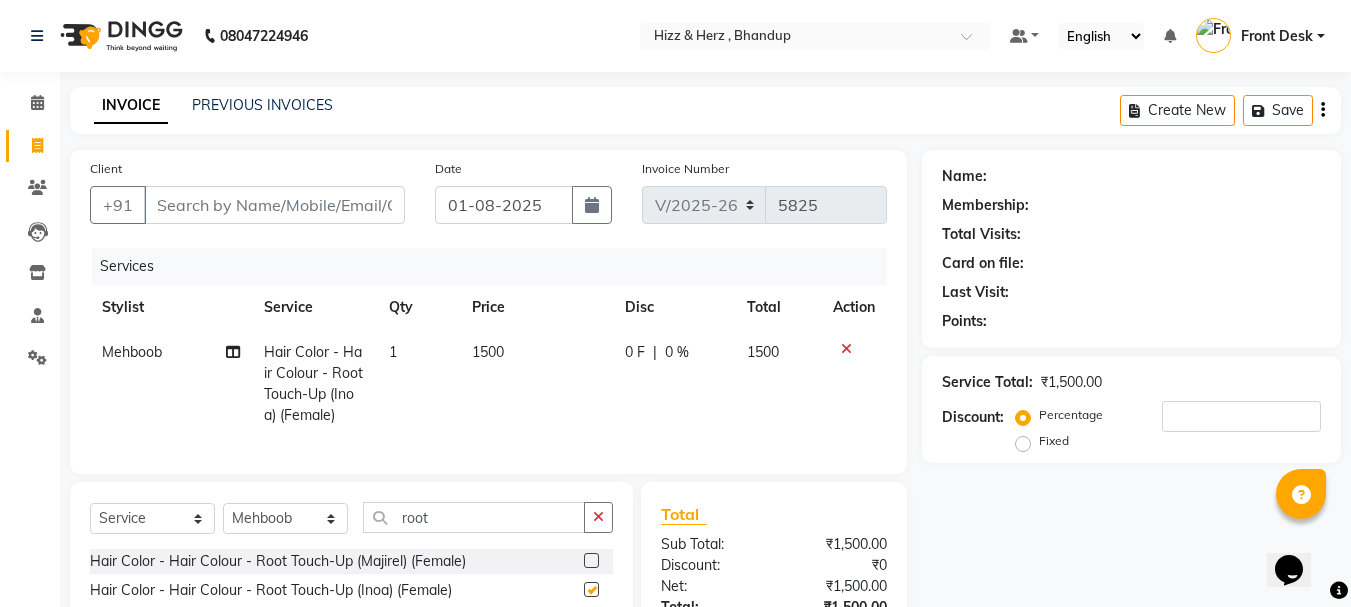 checkbox on "false" 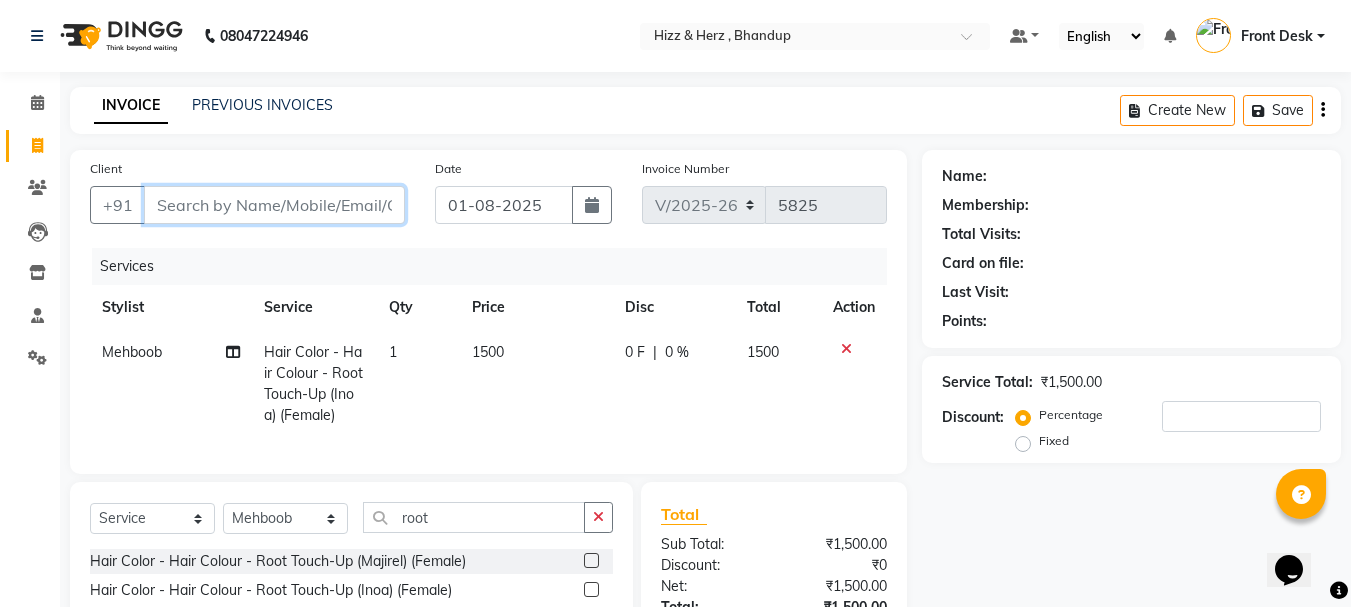 click on "Client" at bounding box center (274, 205) 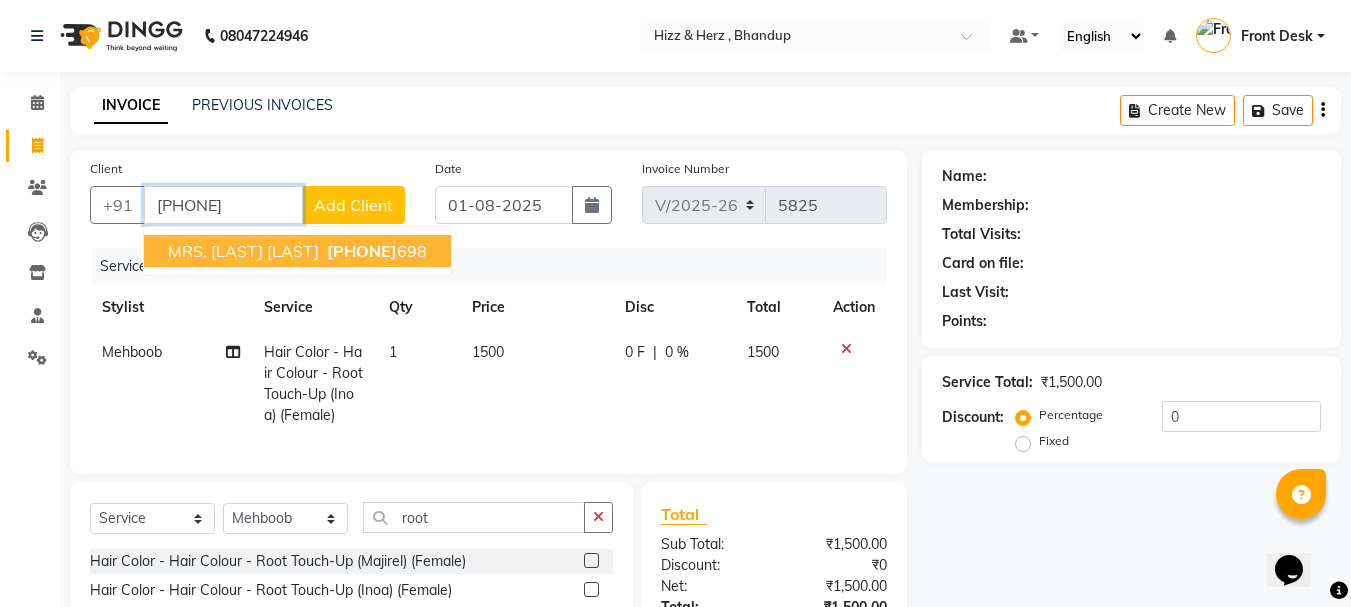 click on "MRS. KAVITA SINGH   9702829 698" at bounding box center (297, 251) 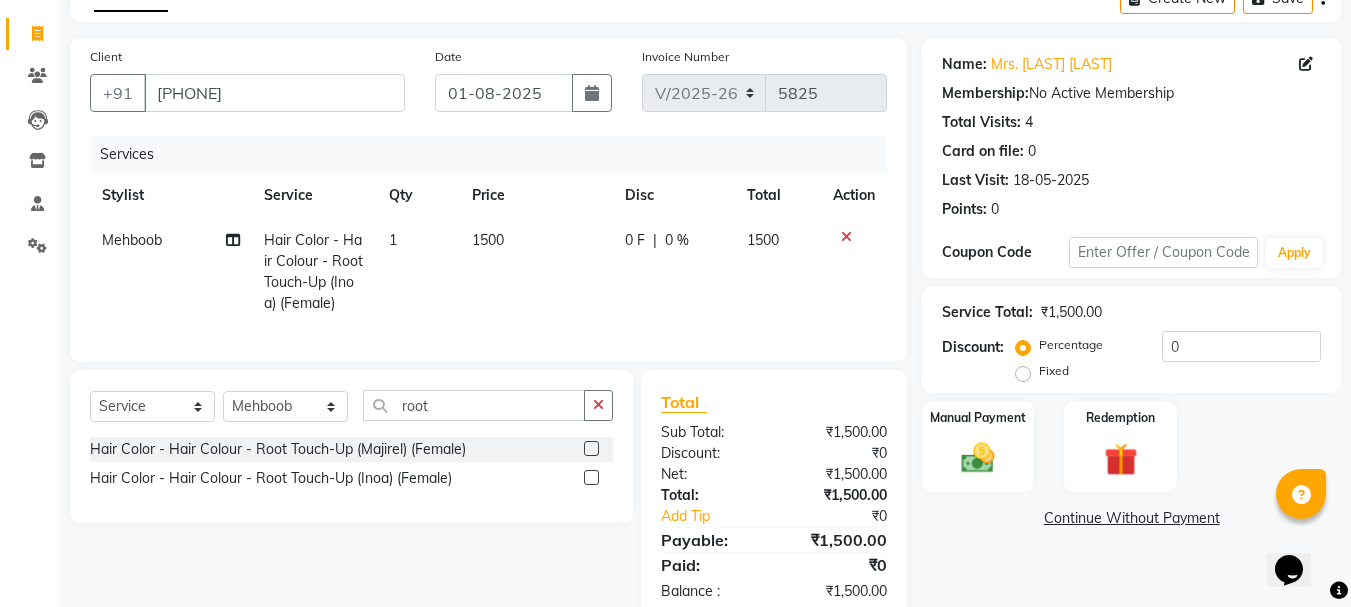 scroll, scrollTop: 172, scrollLeft: 0, axis: vertical 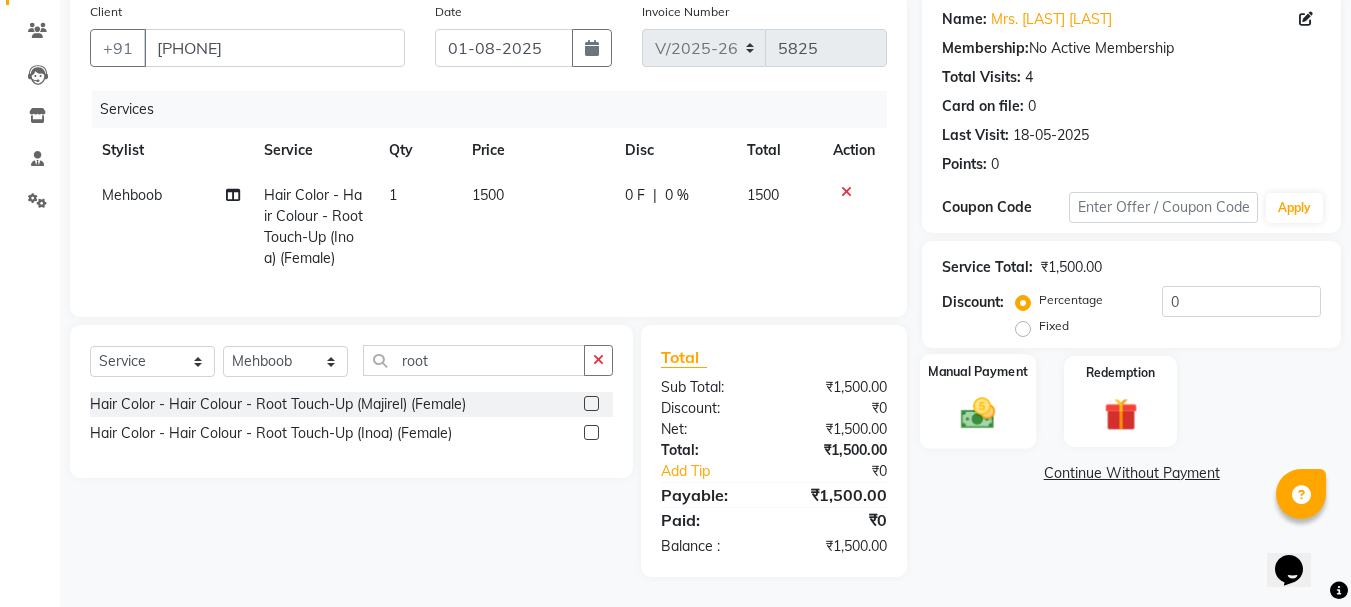 click on "Manual Payment" 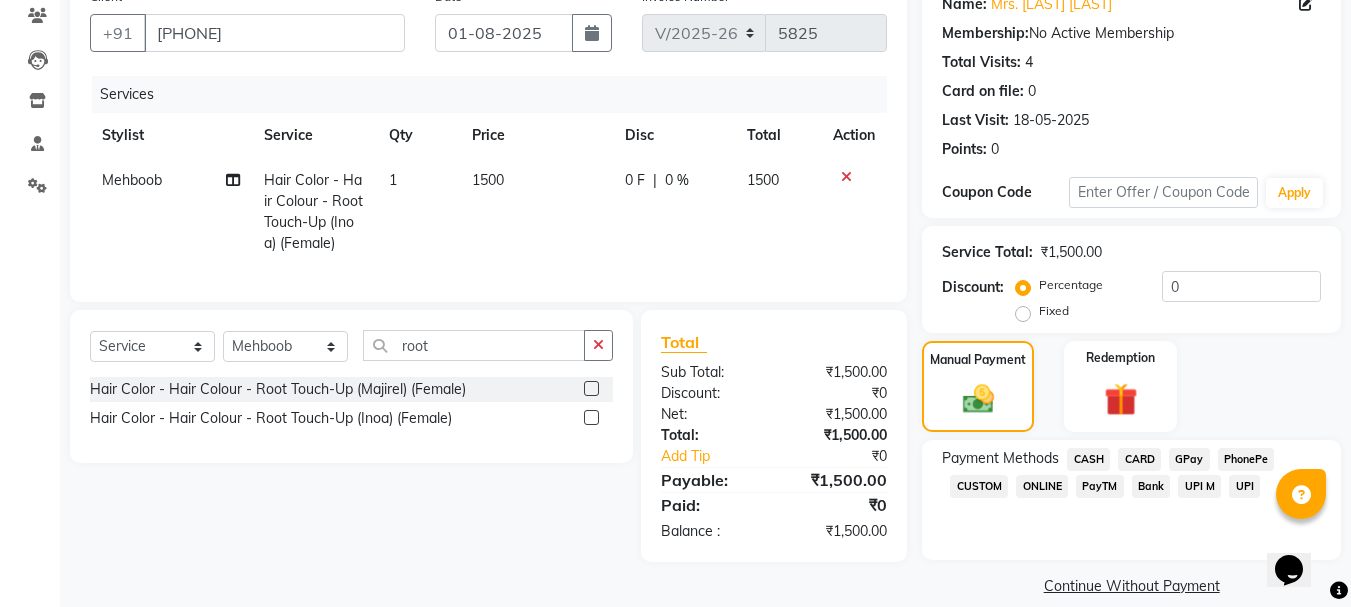 click on "GPay" 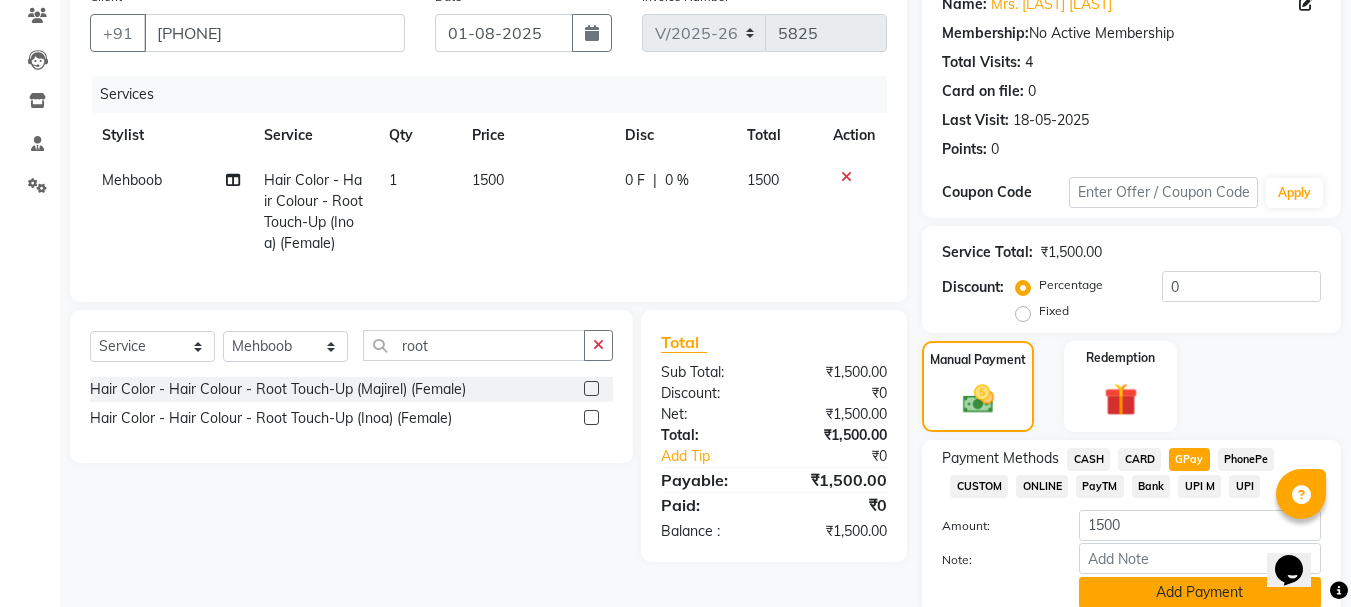 click on "Add Payment" 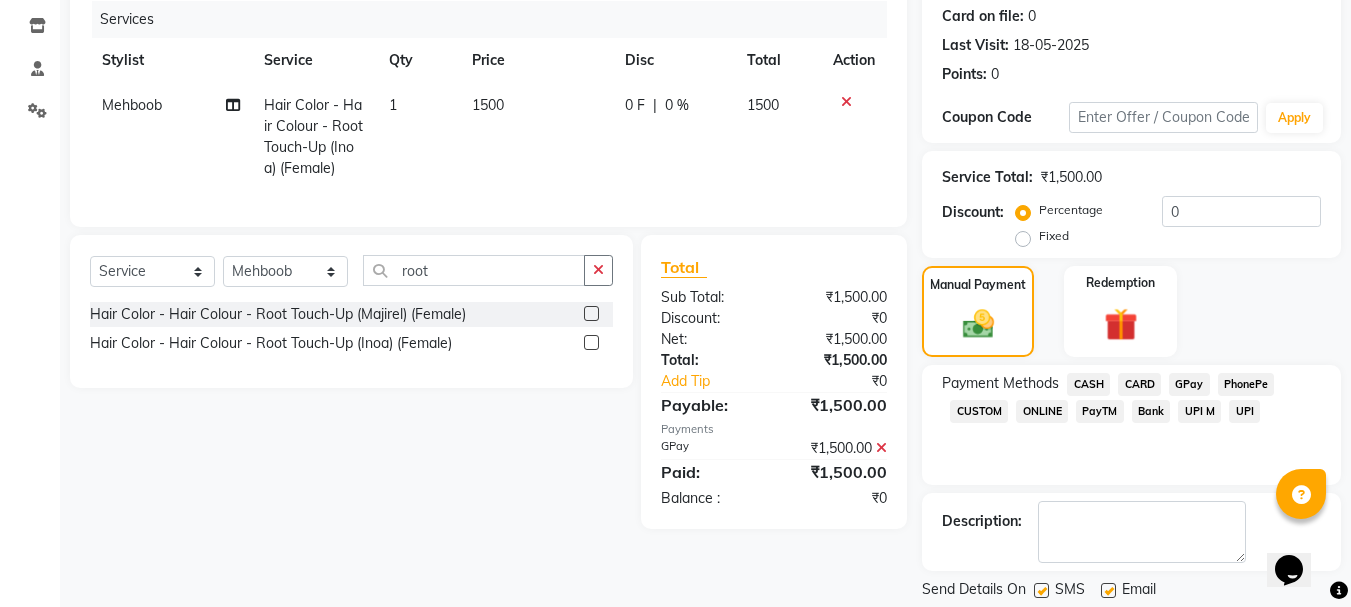 scroll, scrollTop: 309, scrollLeft: 0, axis: vertical 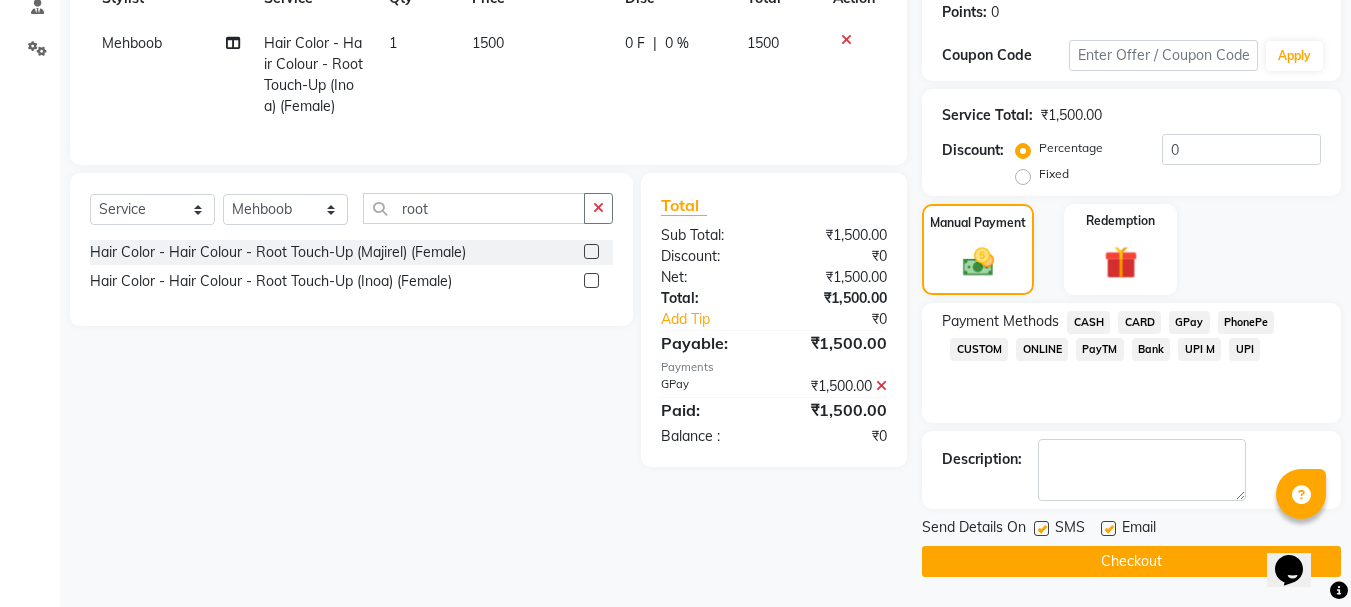 click on "Checkout" 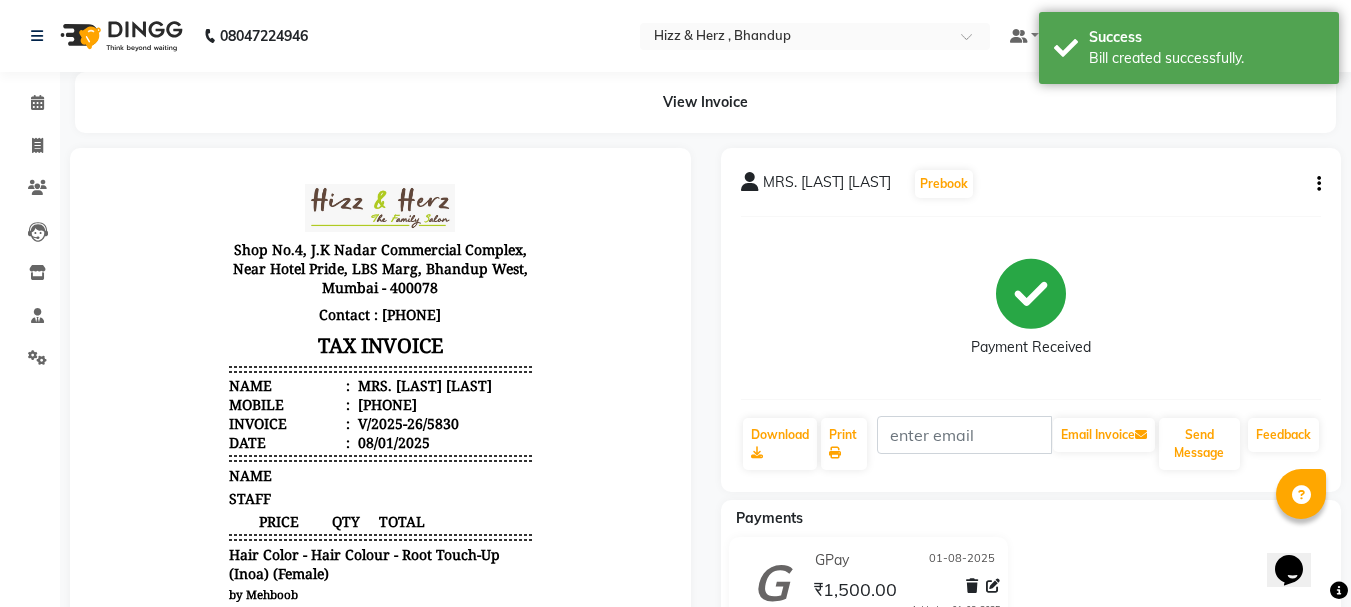 scroll, scrollTop: 0, scrollLeft: 0, axis: both 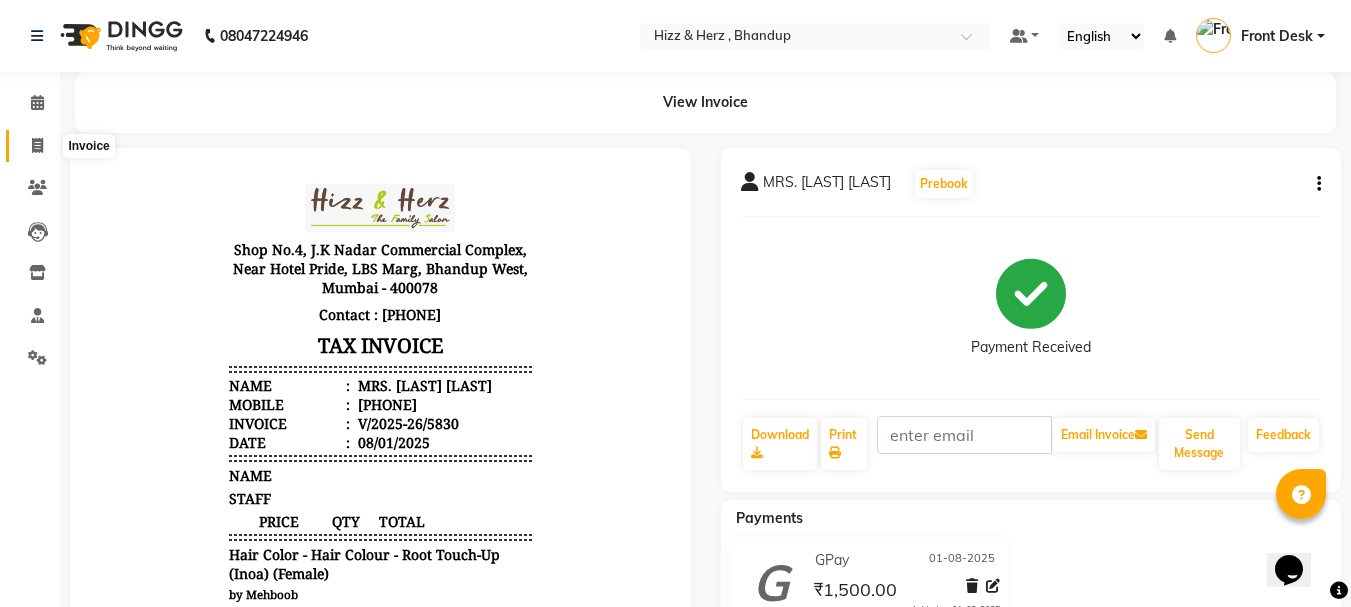 click 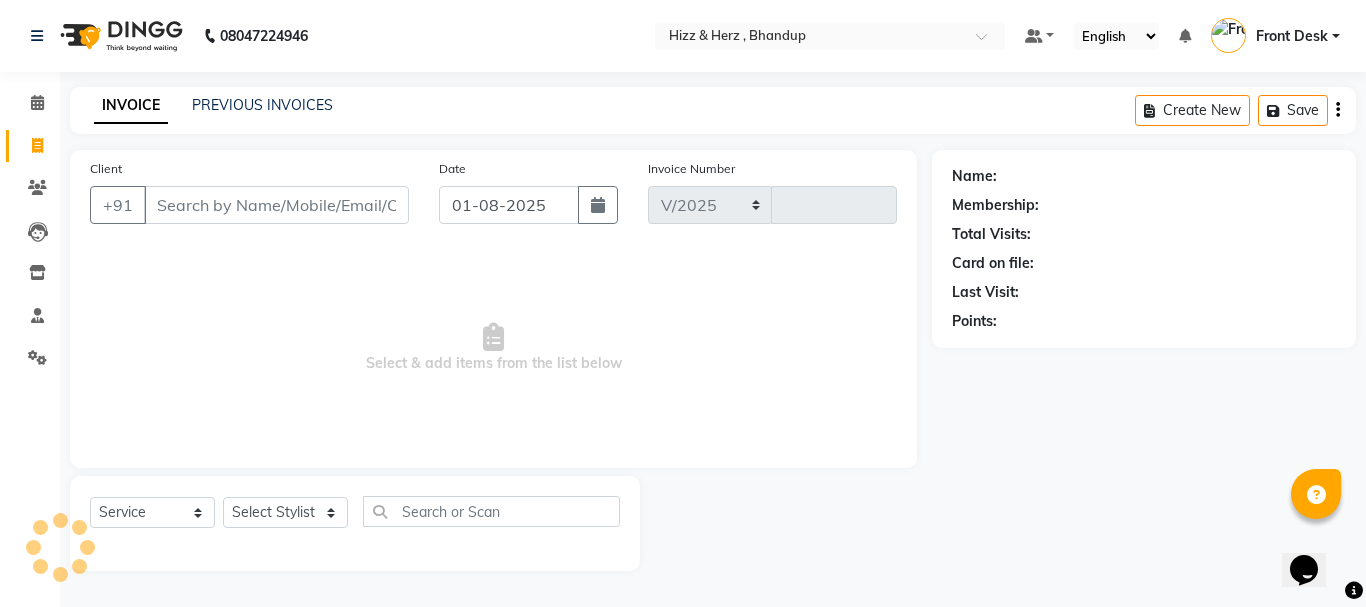 select on "629" 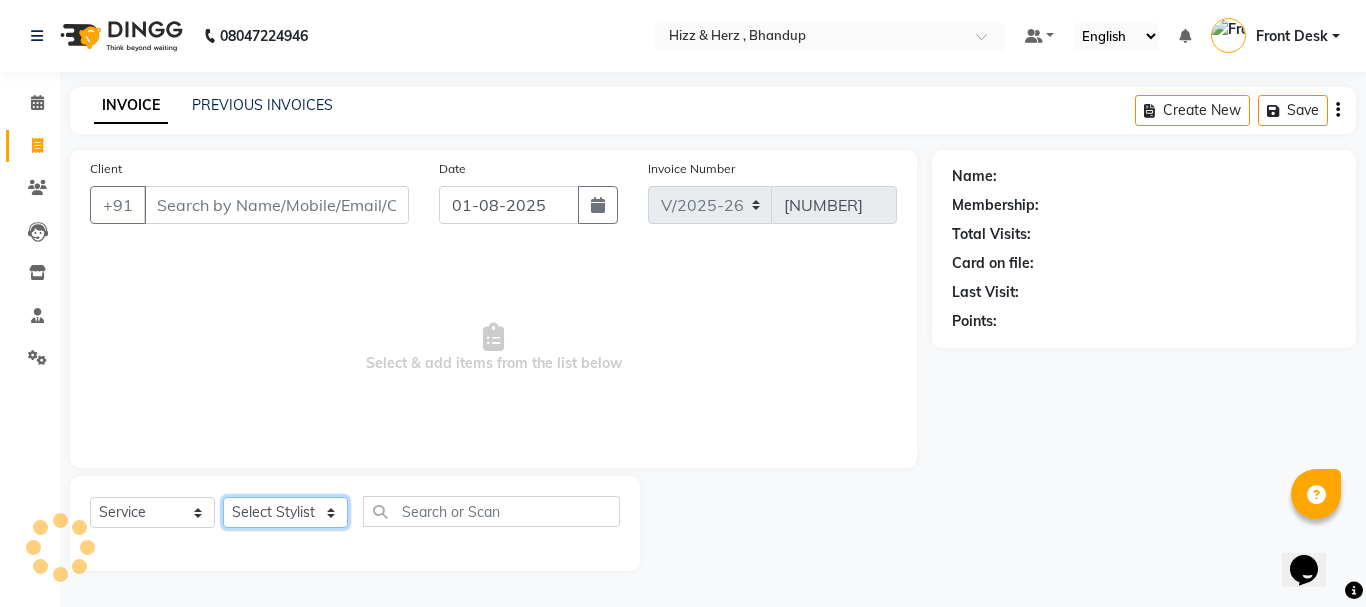 click on "Select Stylist" 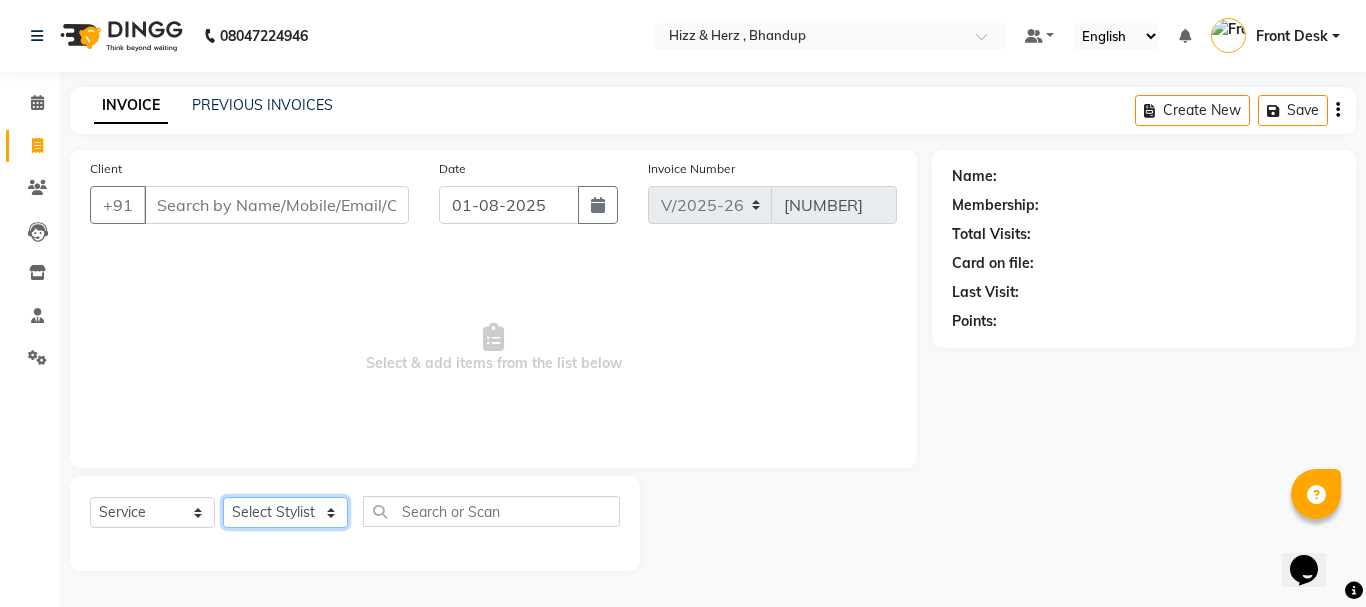 select on "26430" 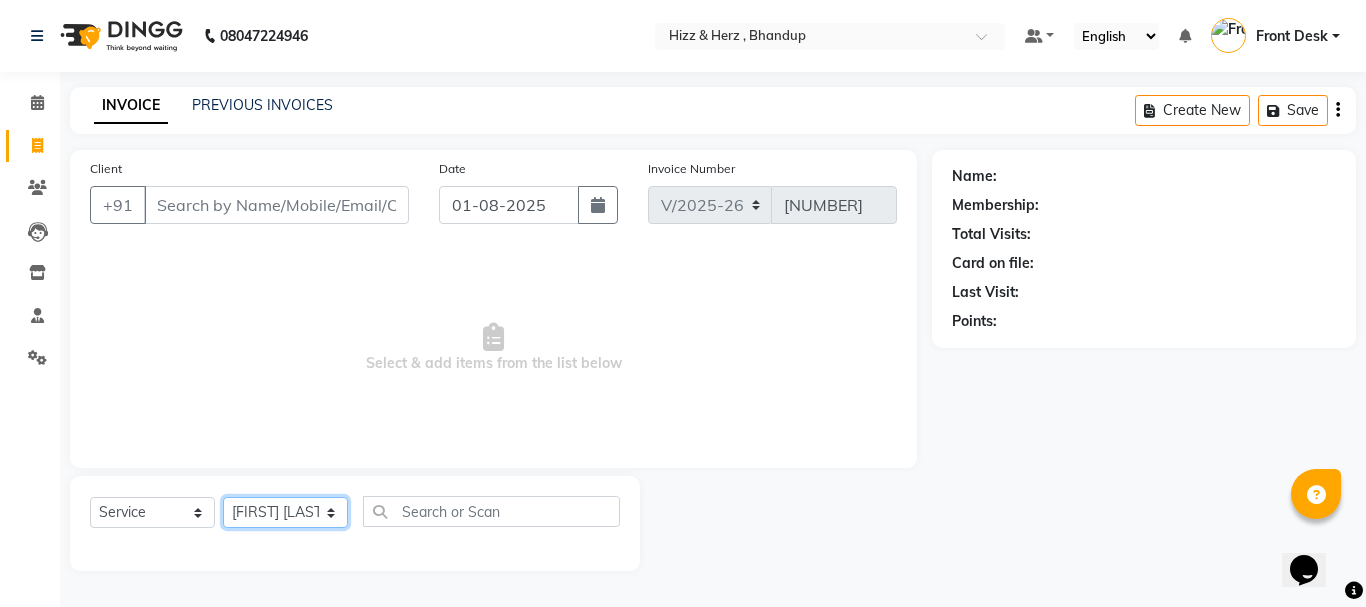 click on "Select Stylist Front Desk Gaurav Sharma HIZZ & HERZ 2 IRFAN AHMAD Jigna Goswami KHALID AHMAD Laxmi Mehboob MOHD PARVEJ NIZAM Salman Sangeeta  SUMITA  VEERENDRA SHARMA" 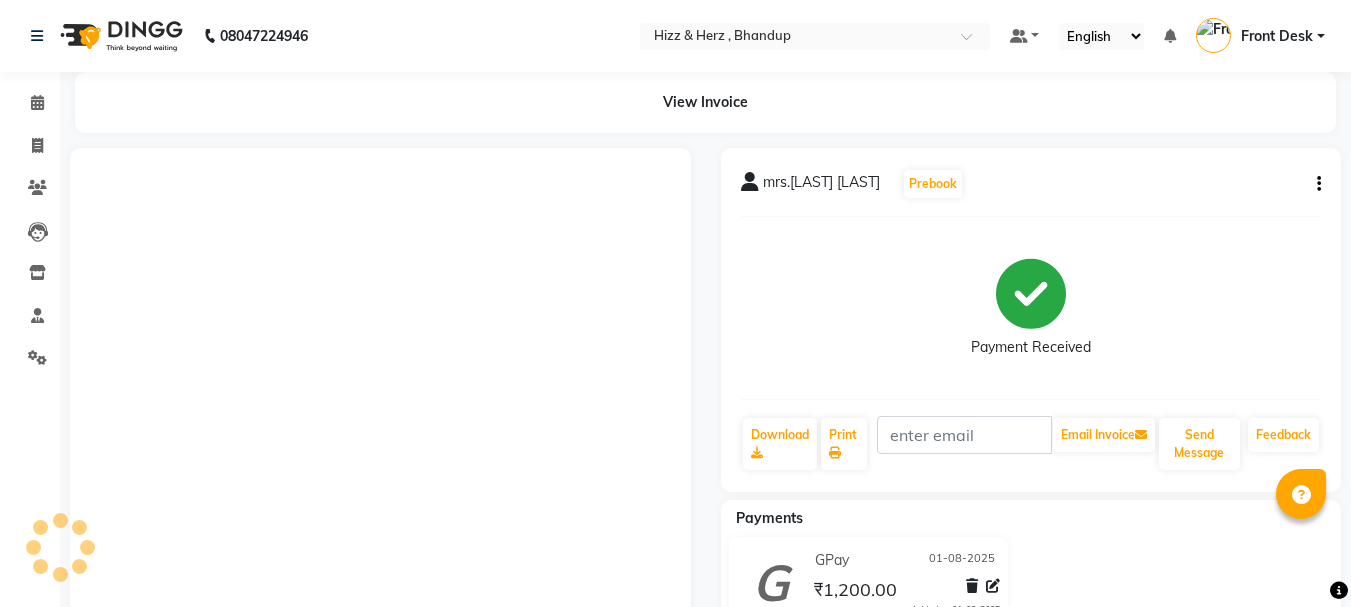 scroll, scrollTop: 0, scrollLeft: 0, axis: both 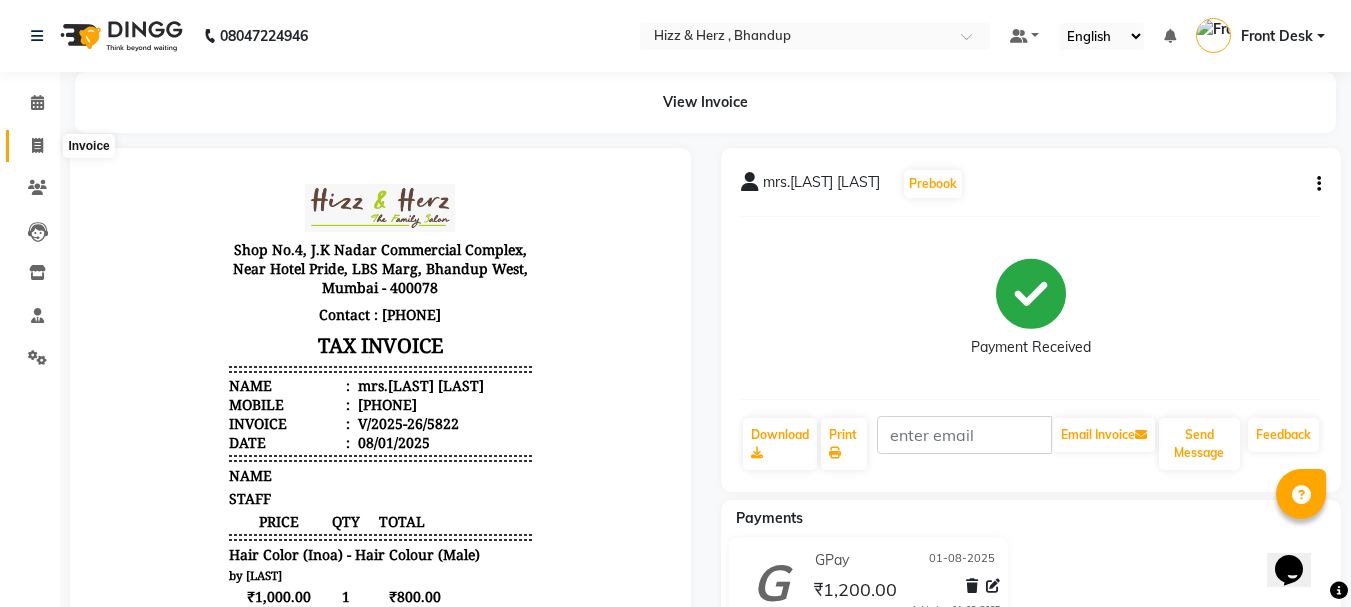 click 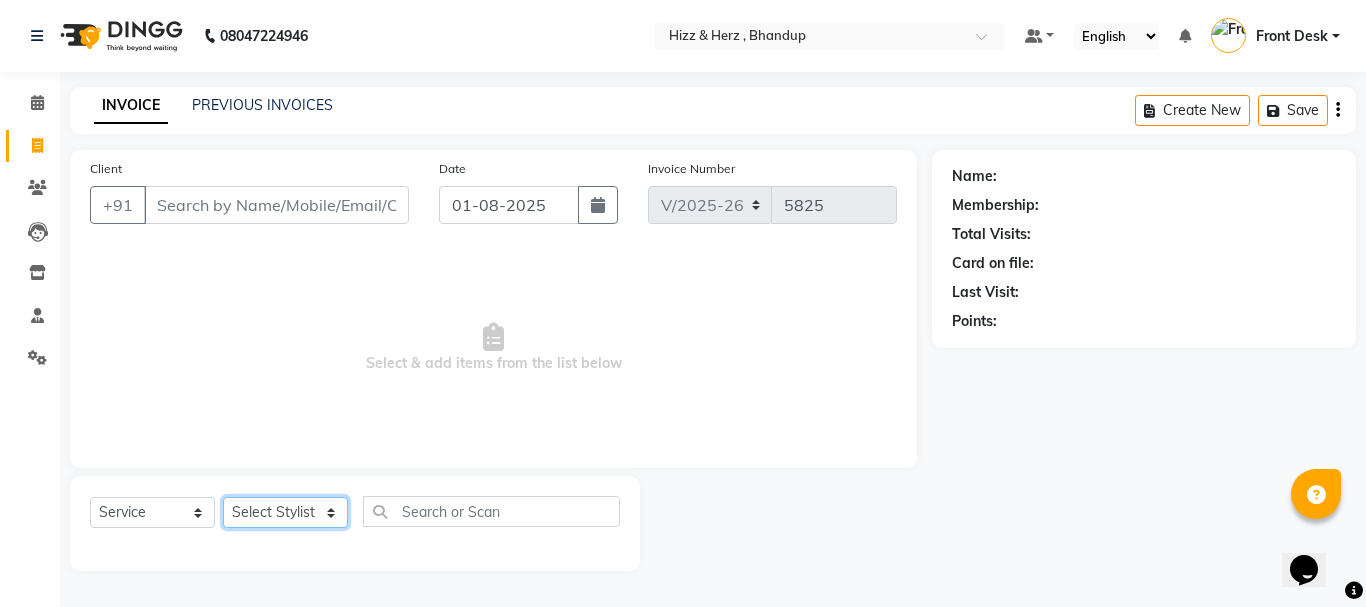 click on "Select Stylist Front Desk Gaurav Sharma HIZZ & HERZ 2 IRFAN AHMAD Jigna Goswami KHALID AHMAD Laxmi Mehboob MOHD PARVEJ NIZAM Salman Sangeeta  SUMITA  VEERENDRA SHARMA" 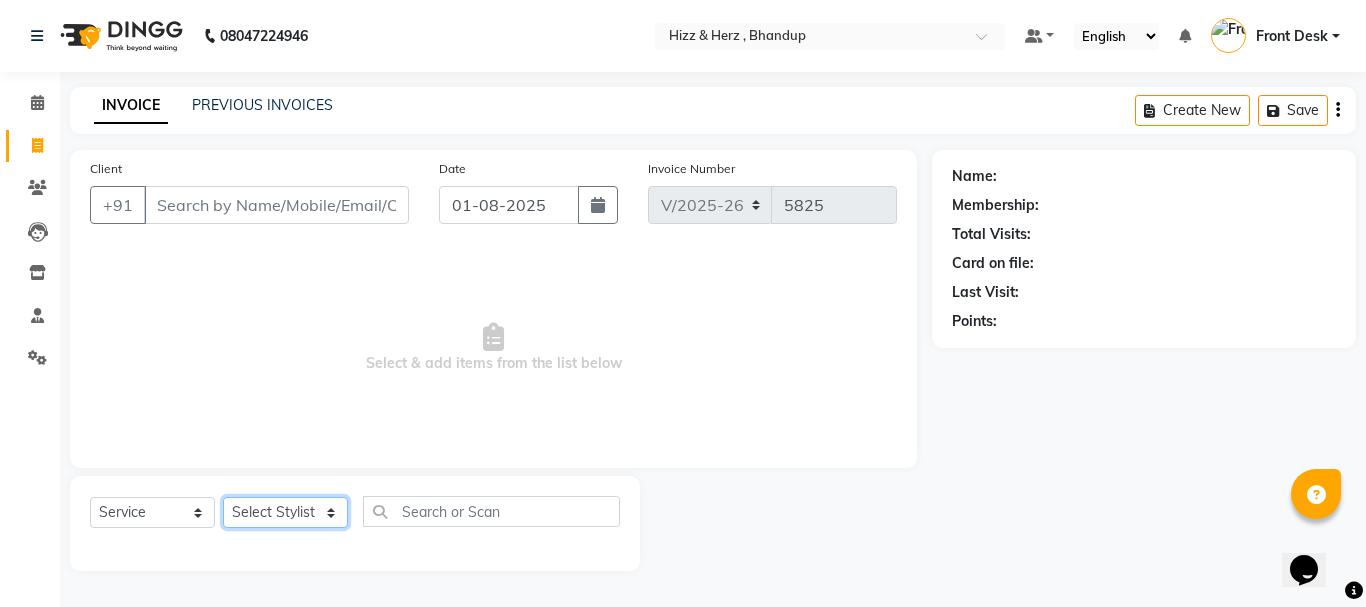 select on "9145" 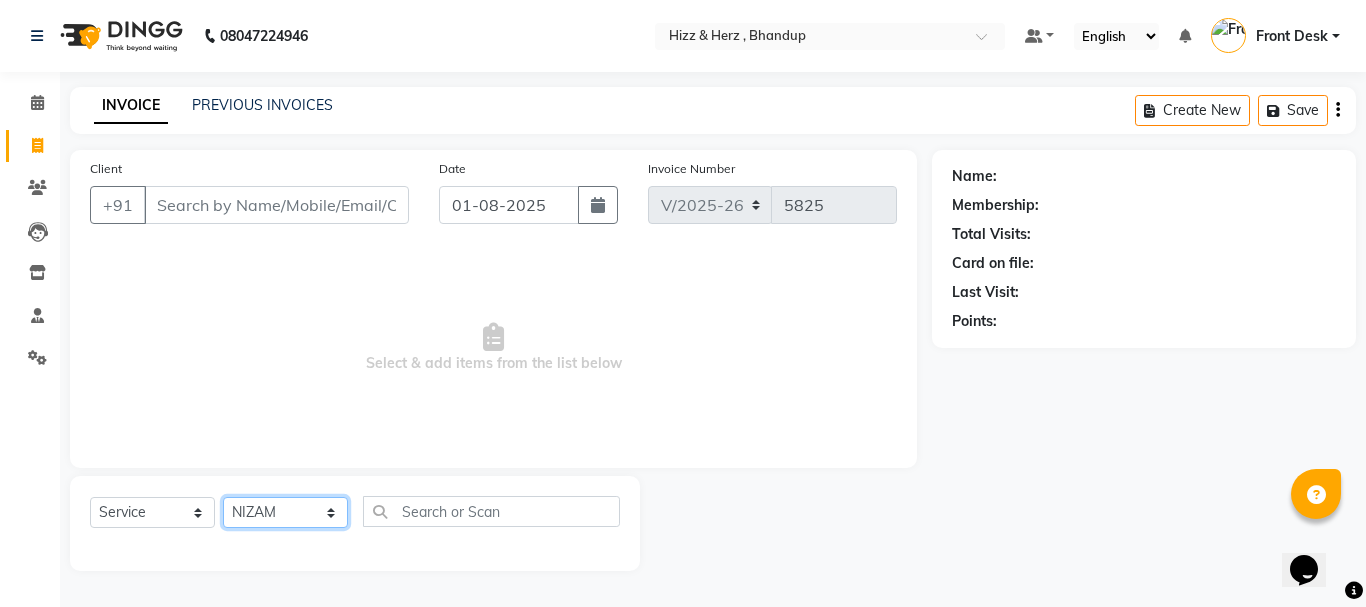 click on "Select Stylist Front Desk Gaurav Sharma HIZZ & HERZ 2 IRFAN AHMAD Jigna Goswami KHALID AHMAD Laxmi Mehboob MOHD PARVEJ NIZAM Salman Sangeeta  SUMITA  VEERENDRA SHARMA" 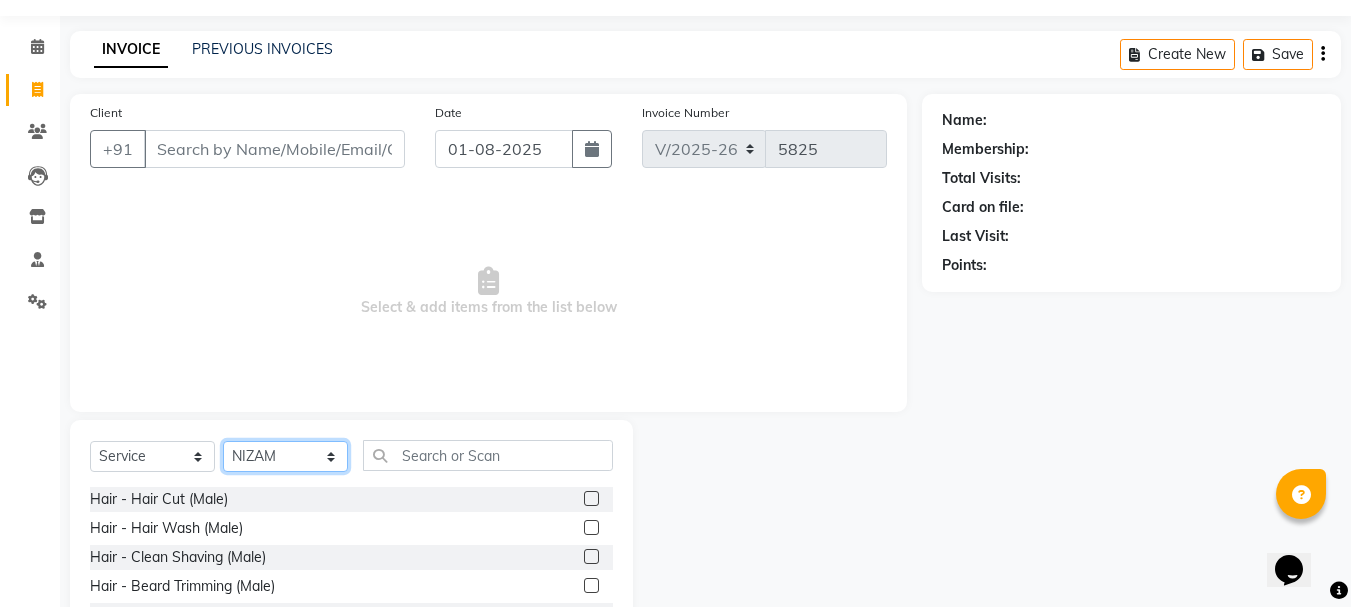 scroll, scrollTop: 100, scrollLeft: 0, axis: vertical 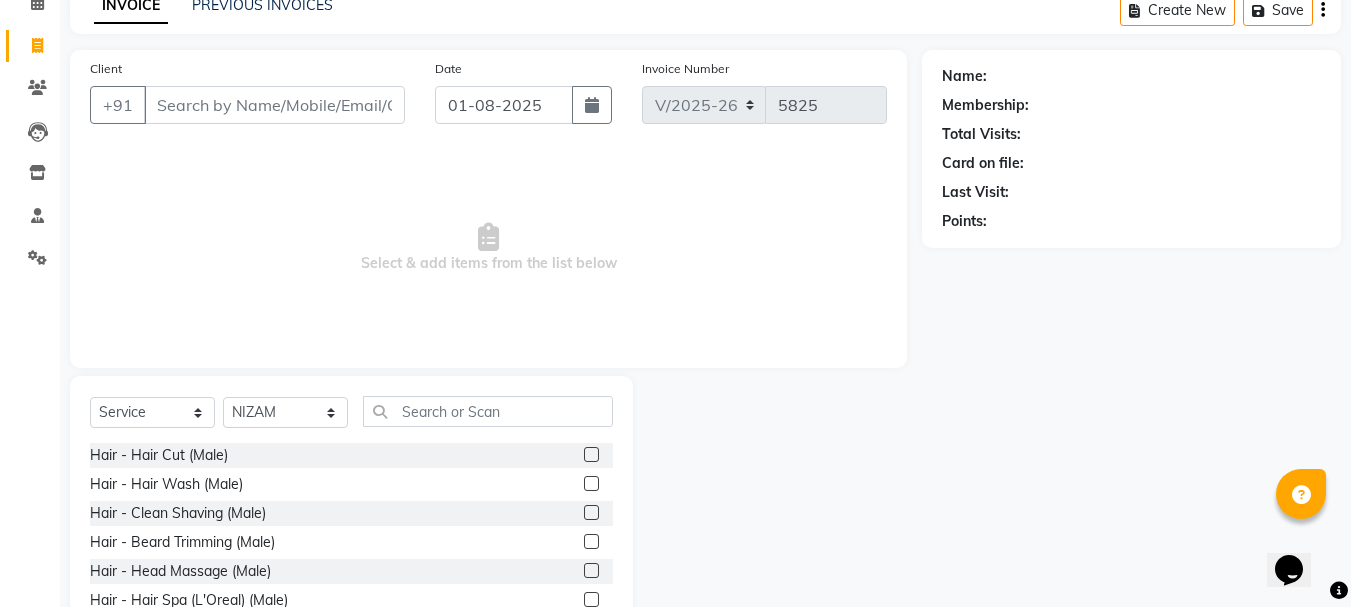 click 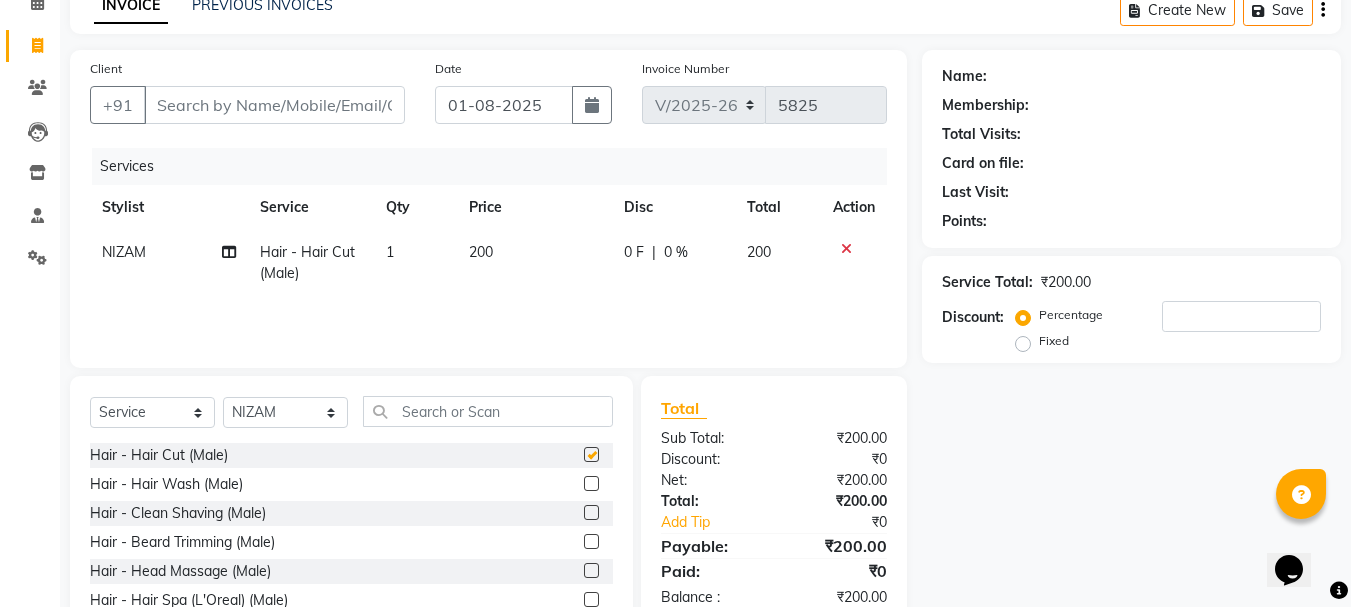 checkbox on "false" 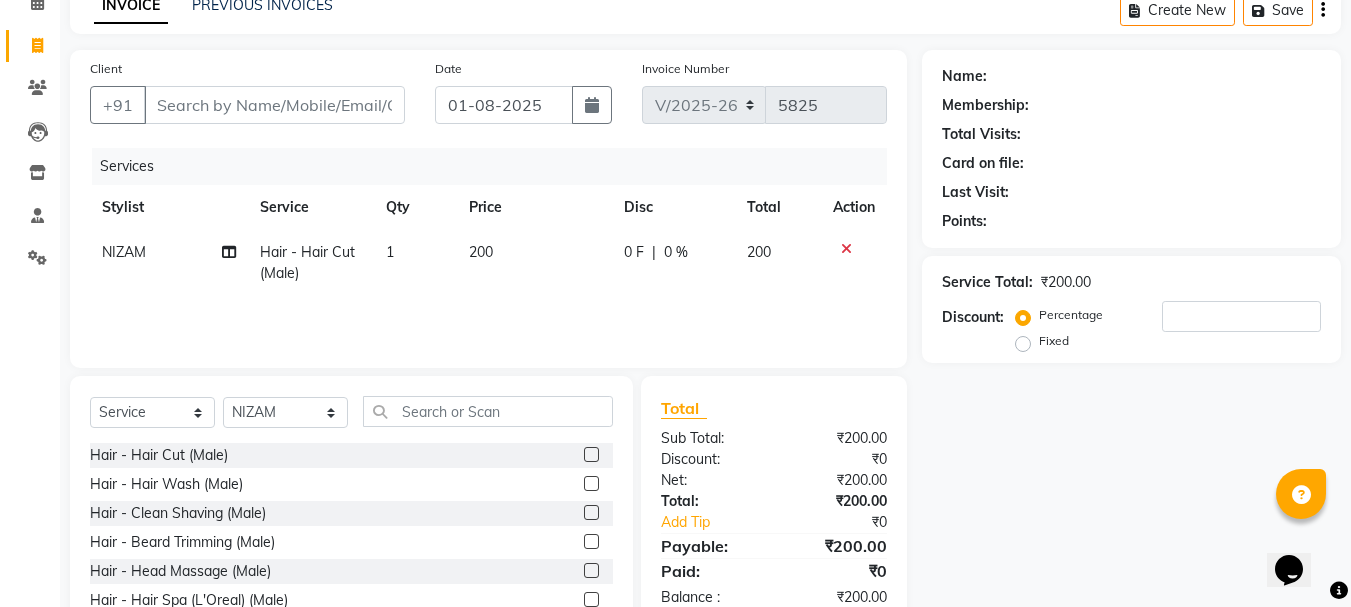 click 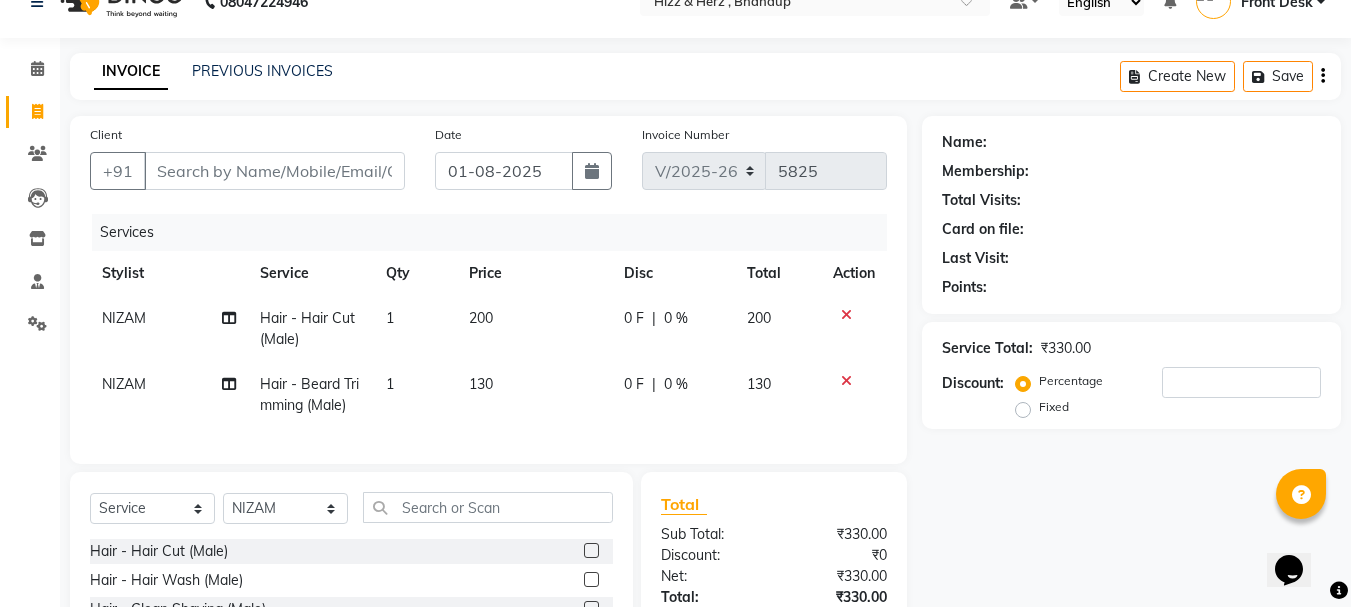 checkbox on "false" 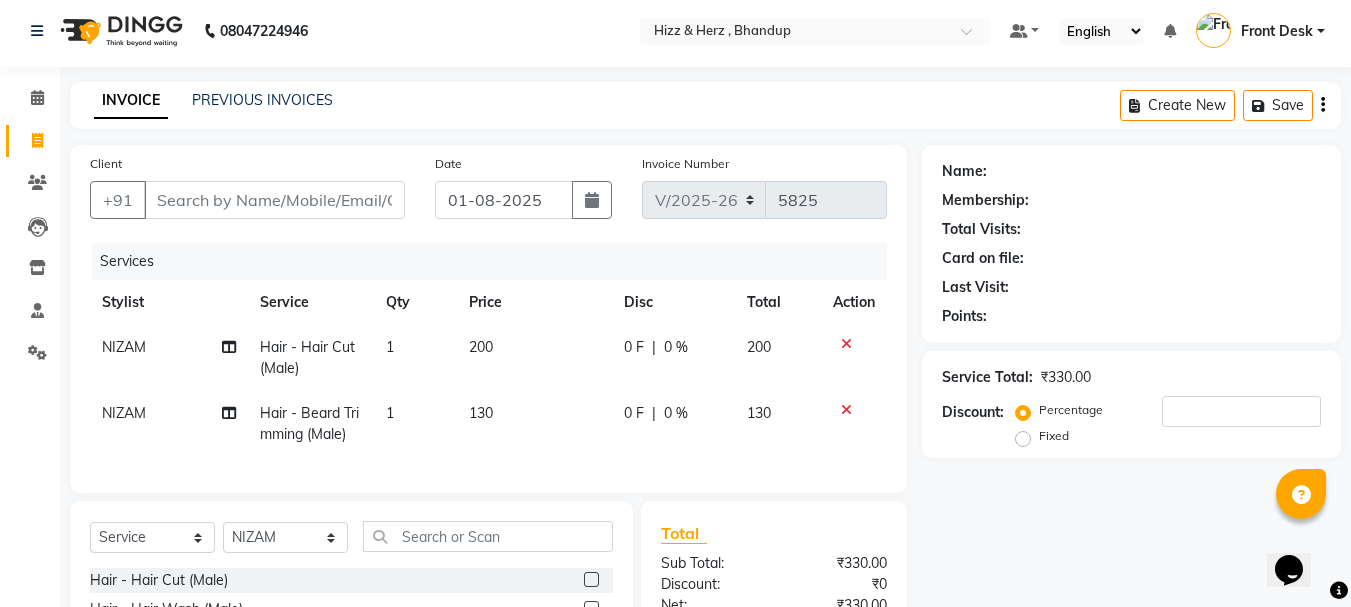 scroll, scrollTop: 0, scrollLeft: 0, axis: both 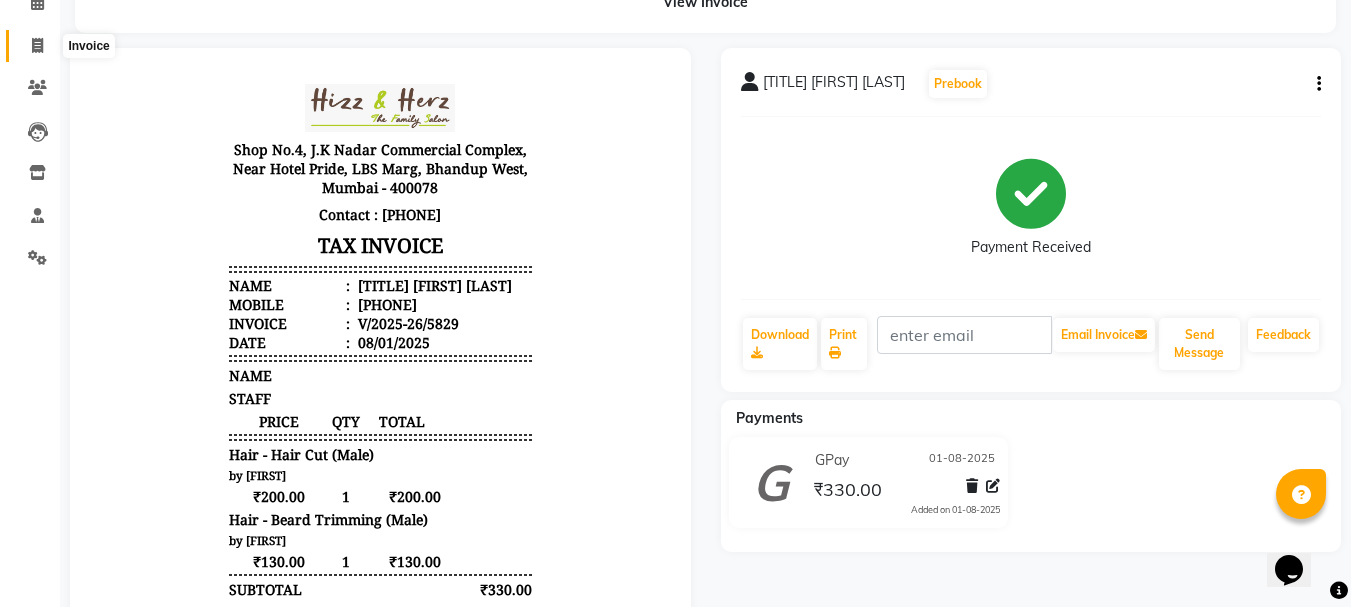 click 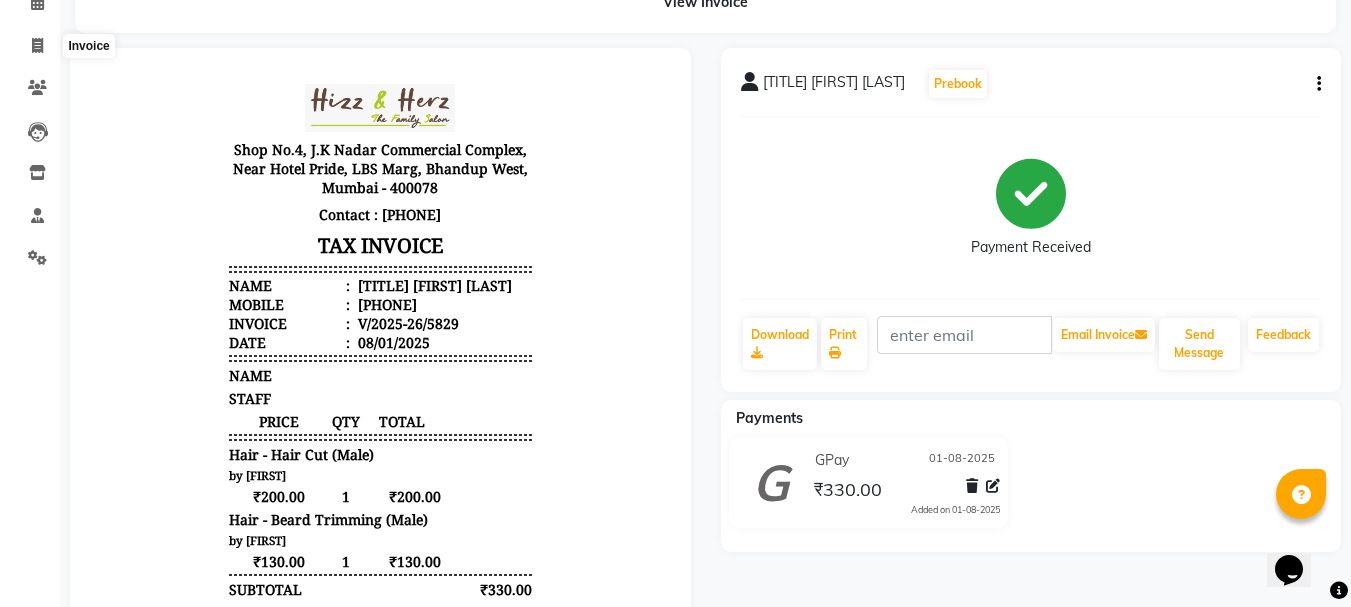 select on "service" 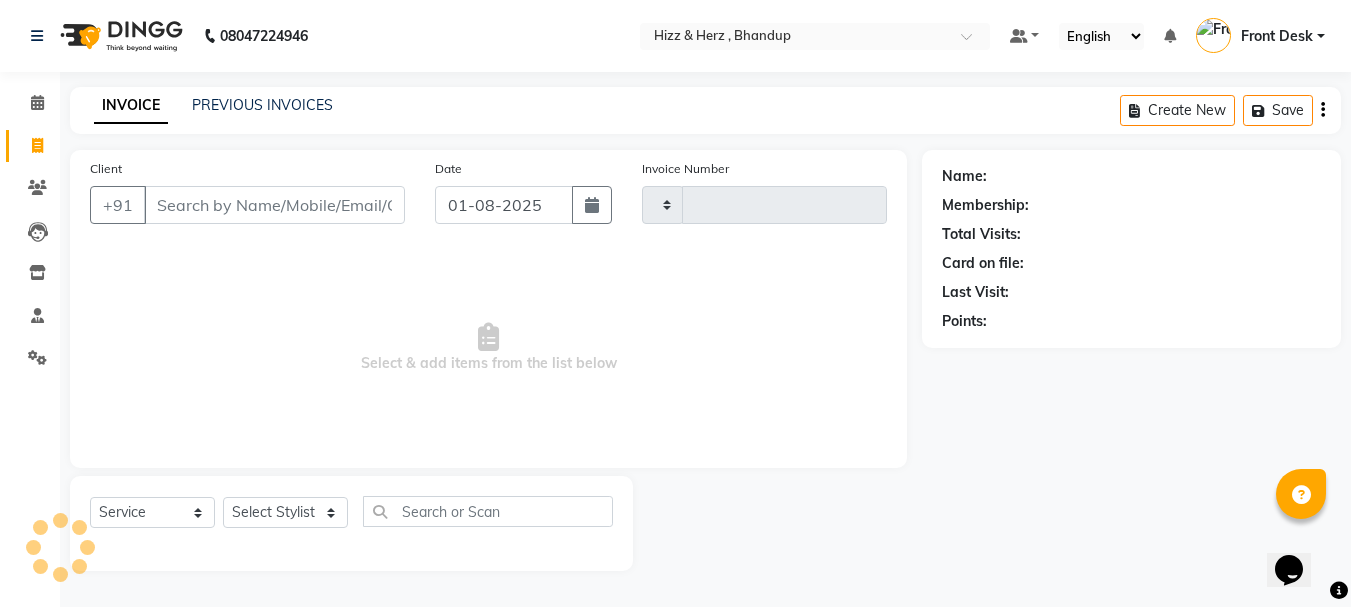 scroll, scrollTop: 0, scrollLeft: 0, axis: both 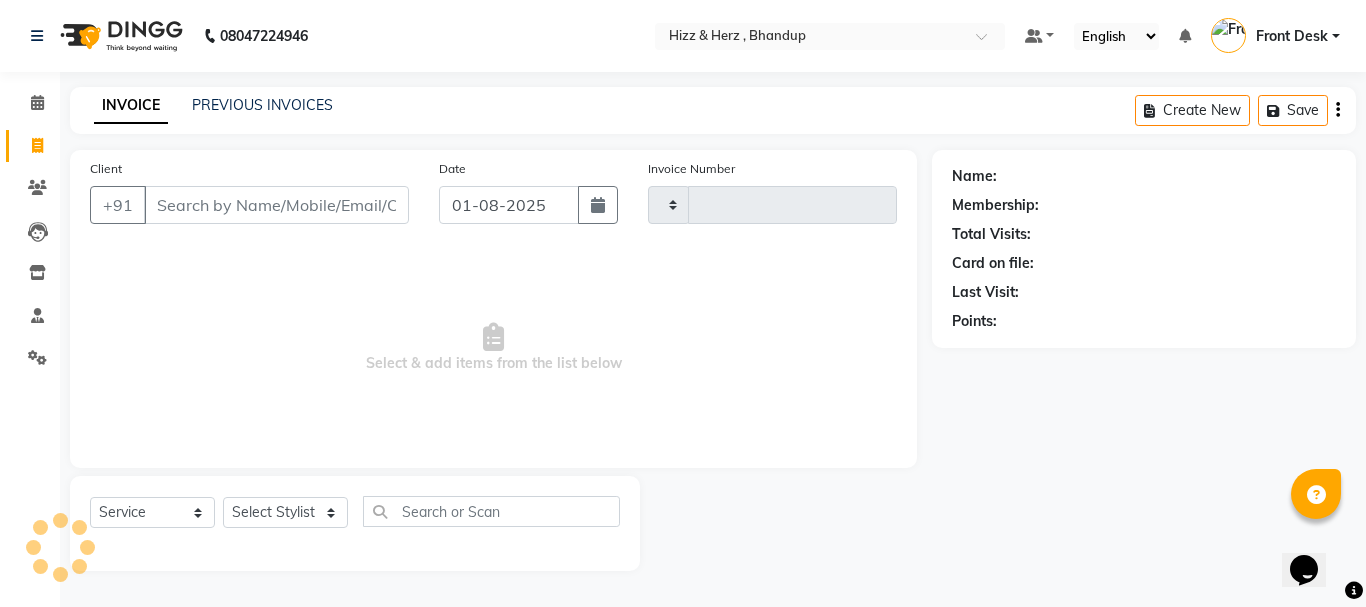 type on "[POSTAL_CODE]" 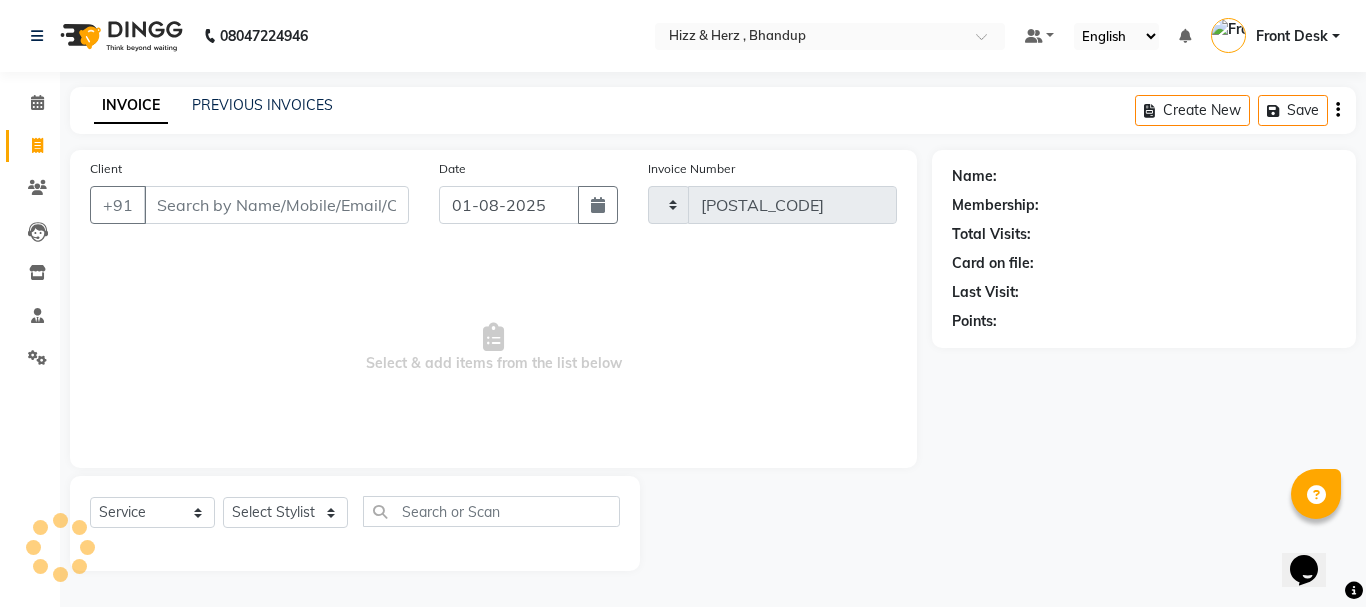select on "629" 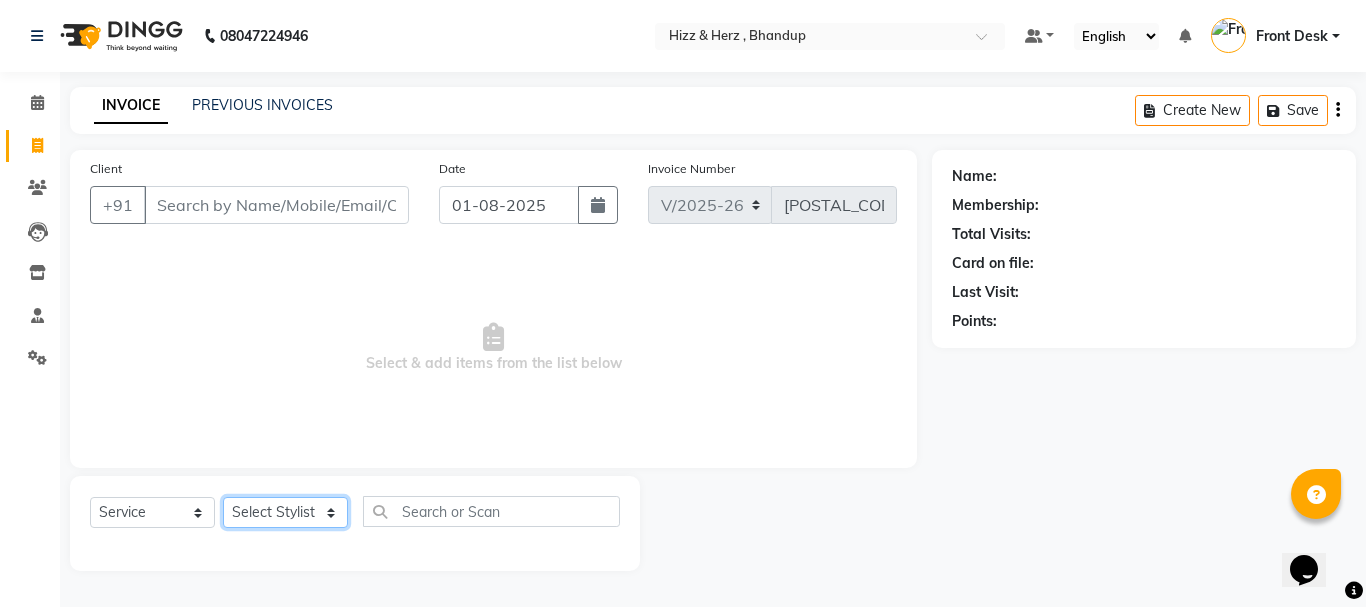 click on "Select Stylist Front Desk Gaurav Sharma HIZZ & HERZ 2 IRFAN AHMAD Jigna Goswami KHALID AHMAD Laxmi Mehboob MOHD PARVEJ NIZAM Salman Sangeeta  SUMITA  VEERENDRA SHARMA" 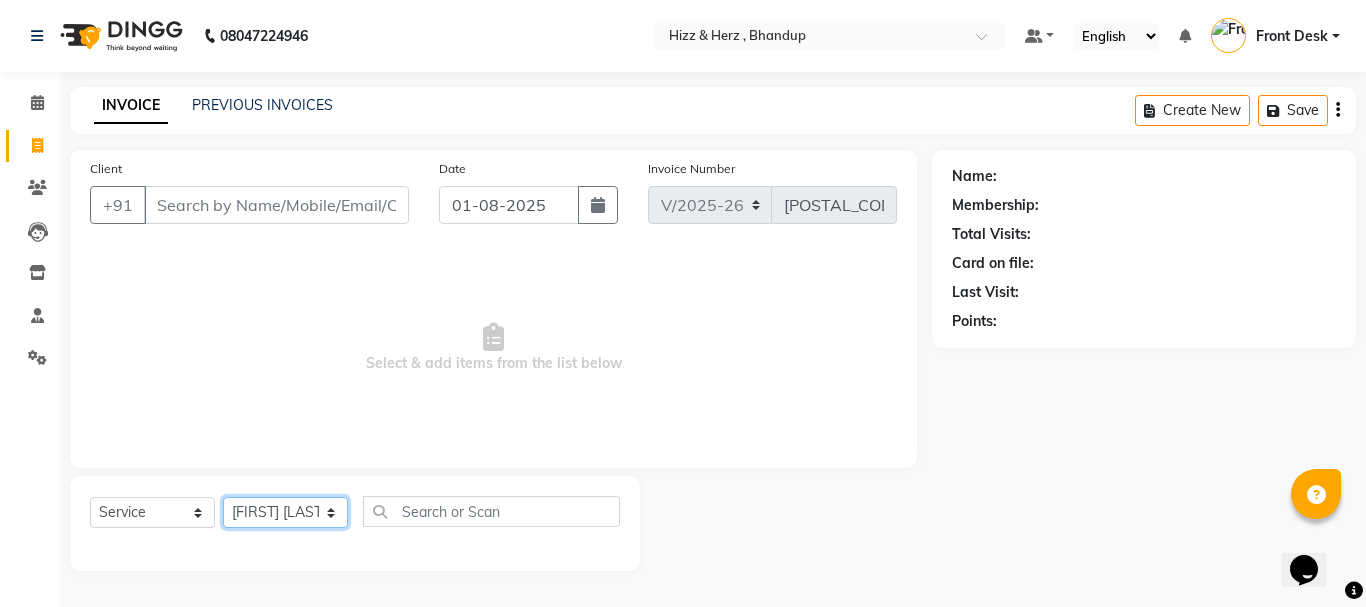 click on "Select Stylist Front Desk Gaurav Sharma HIZZ & HERZ 2 IRFAN AHMAD Jigna Goswami KHALID AHMAD Laxmi Mehboob MOHD PARVEJ NIZAM Salman Sangeeta  SUMITA  VEERENDRA SHARMA" 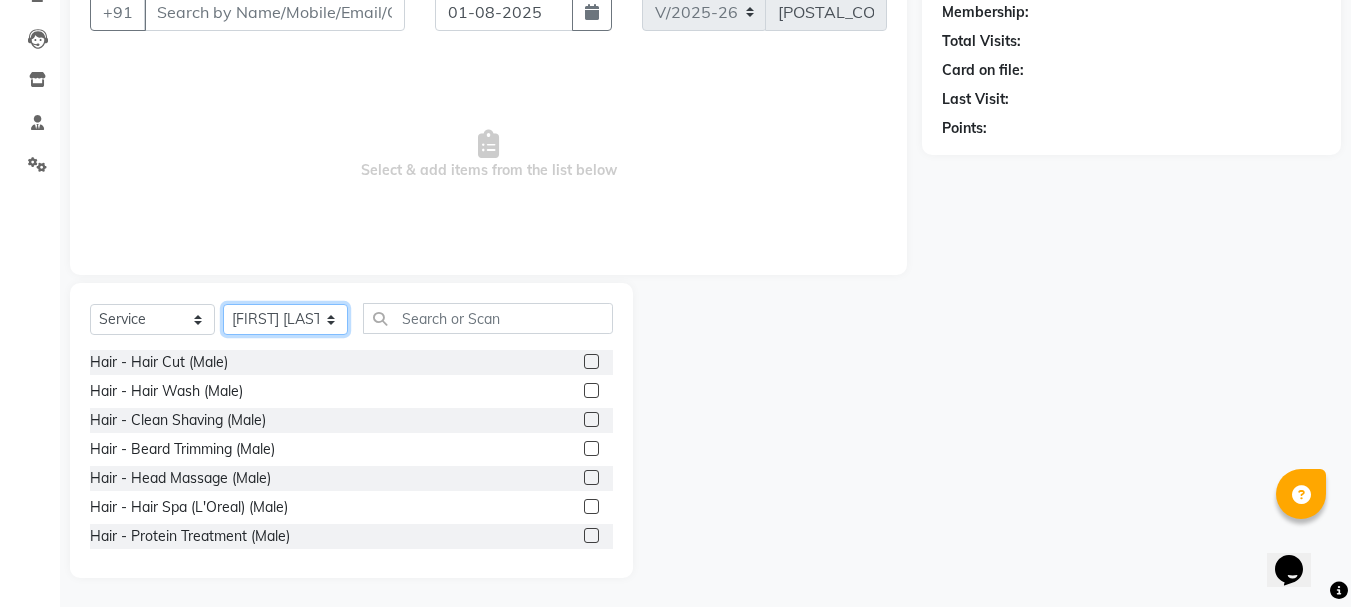 scroll, scrollTop: 194, scrollLeft: 0, axis: vertical 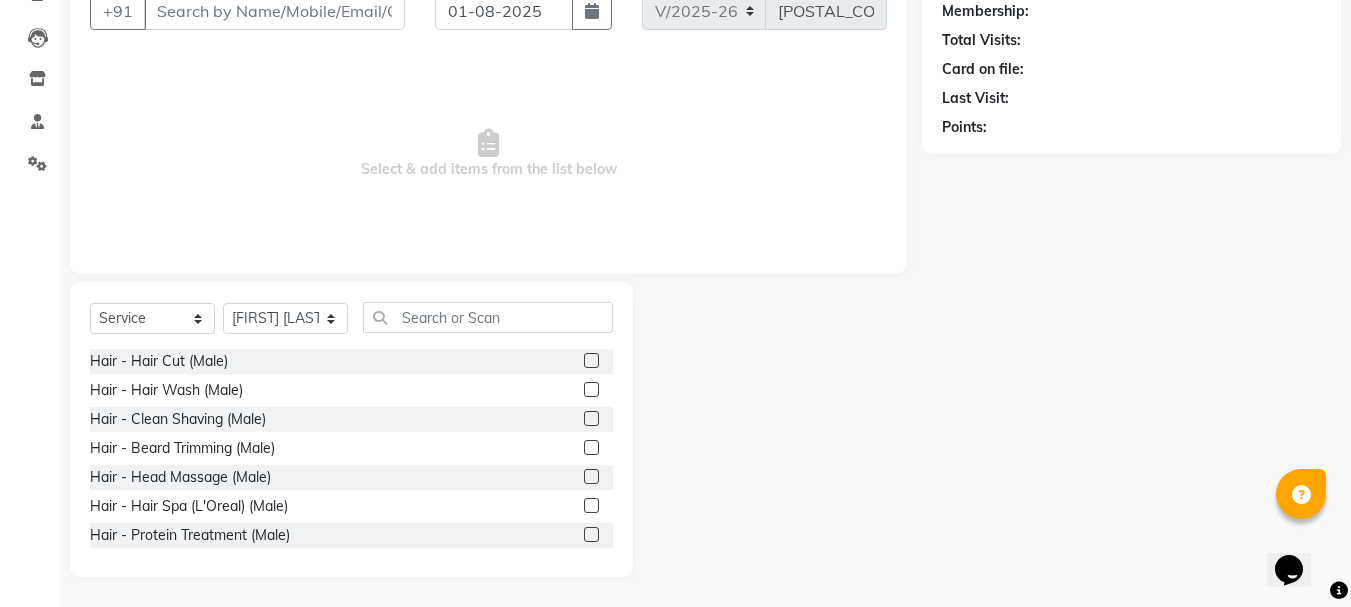 click 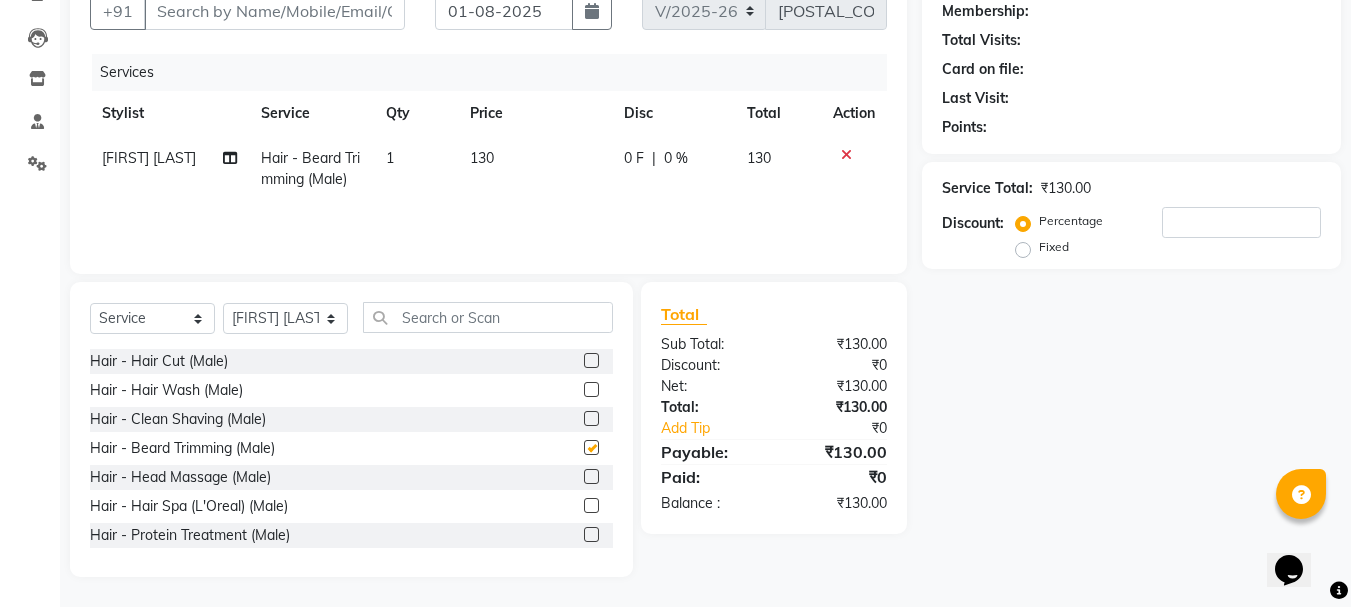scroll, scrollTop: 19, scrollLeft: 0, axis: vertical 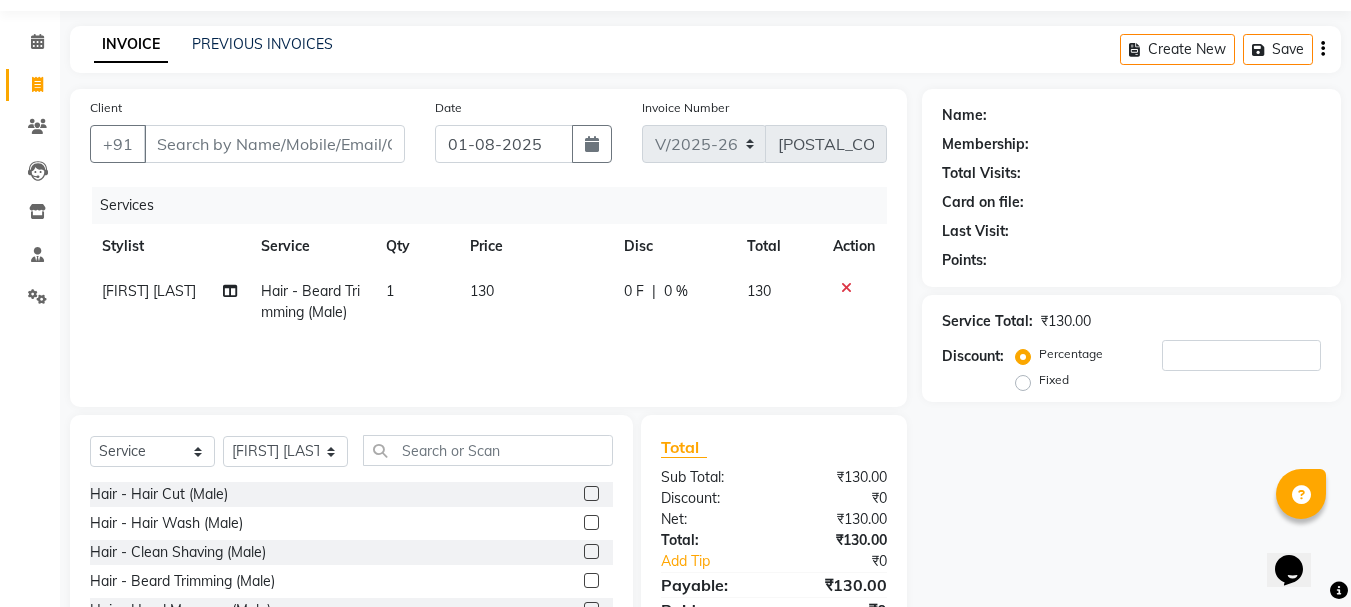 checkbox on "false" 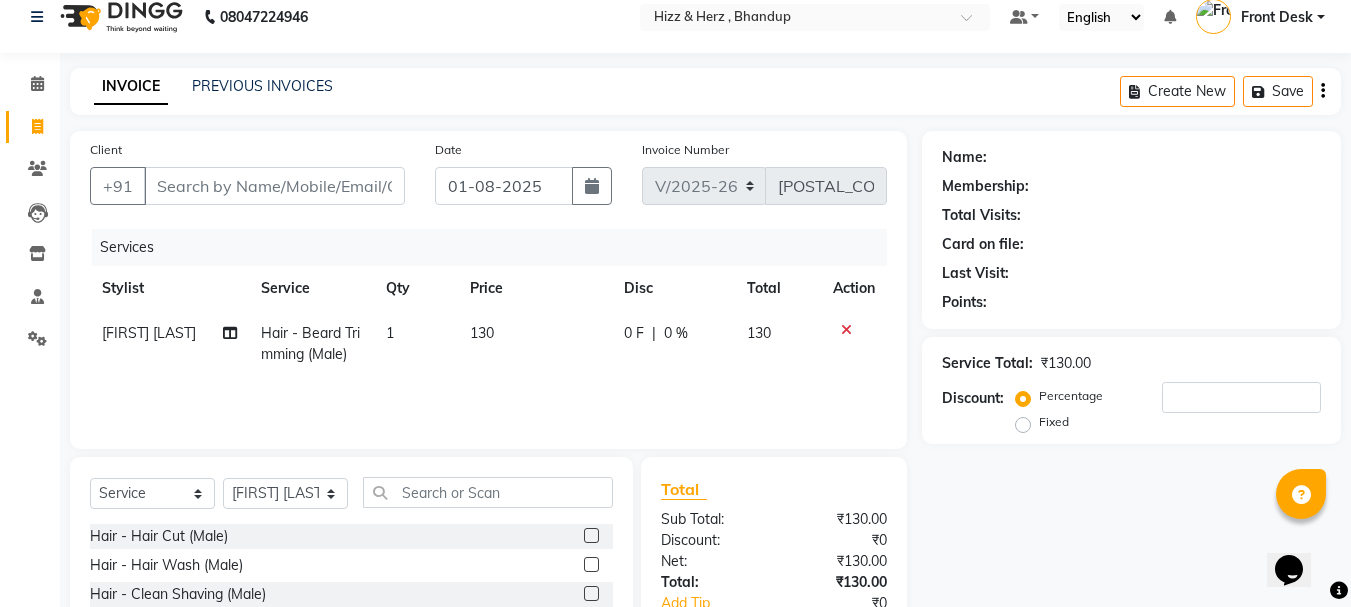 scroll, scrollTop: 0, scrollLeft: 0, axis: both 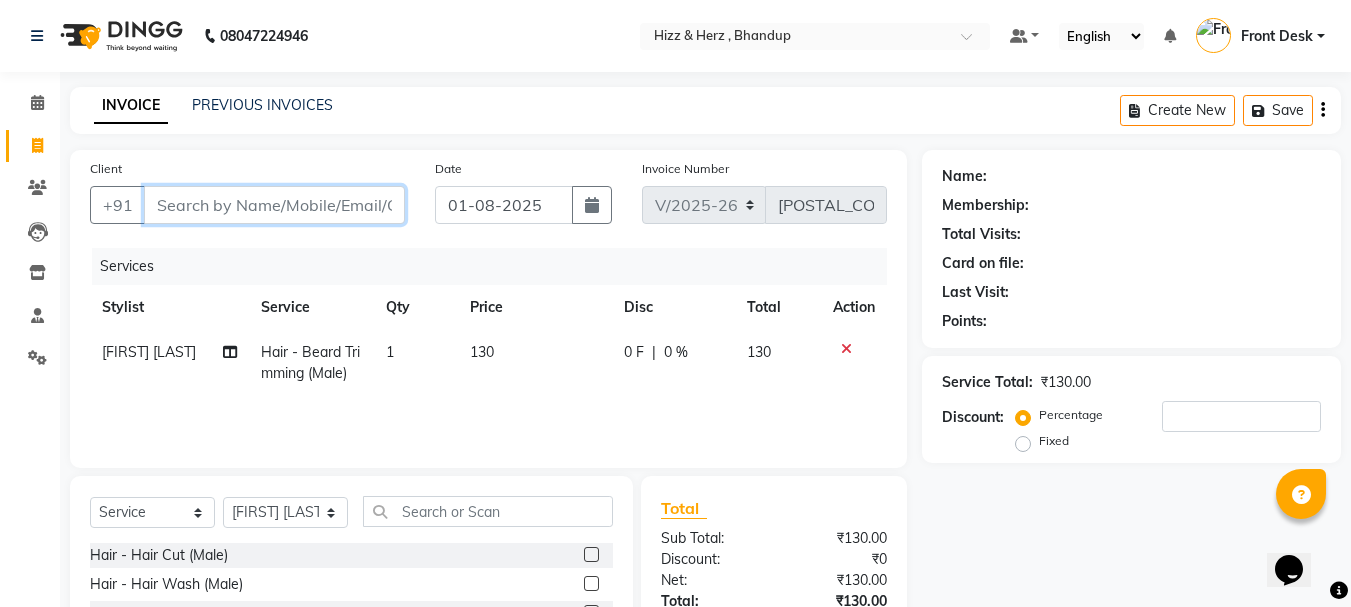 click on "Client" at bounding box center [274, 205] 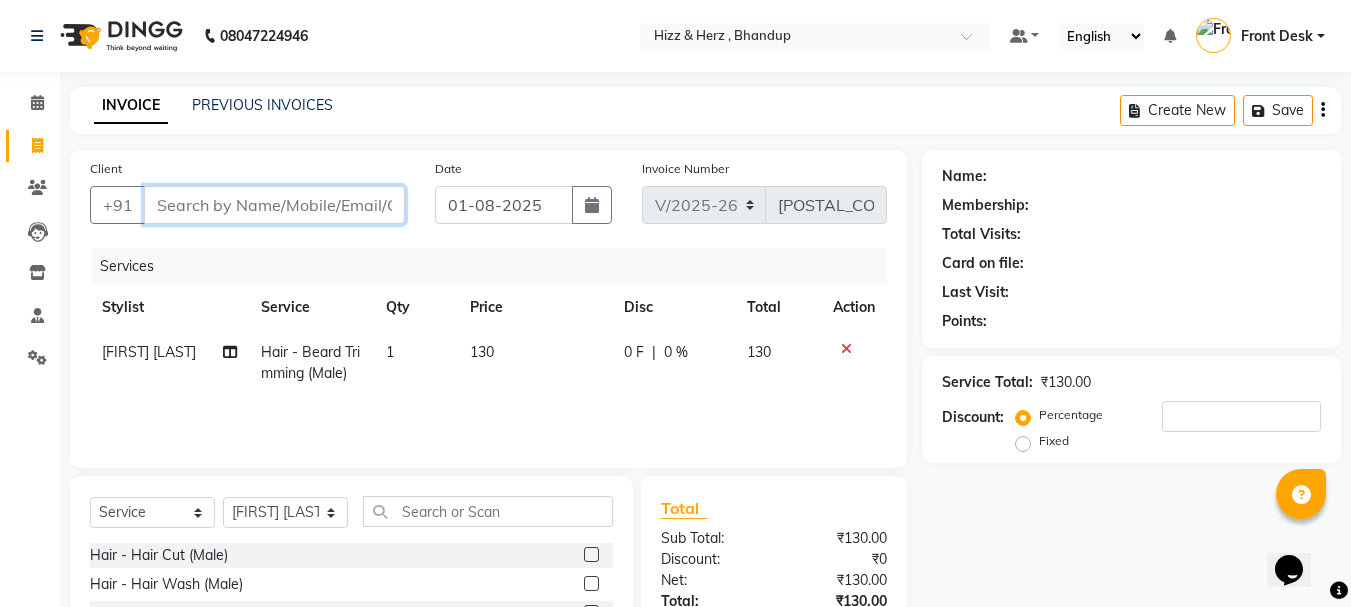 click on "Client" at bounding box center [274, 205] 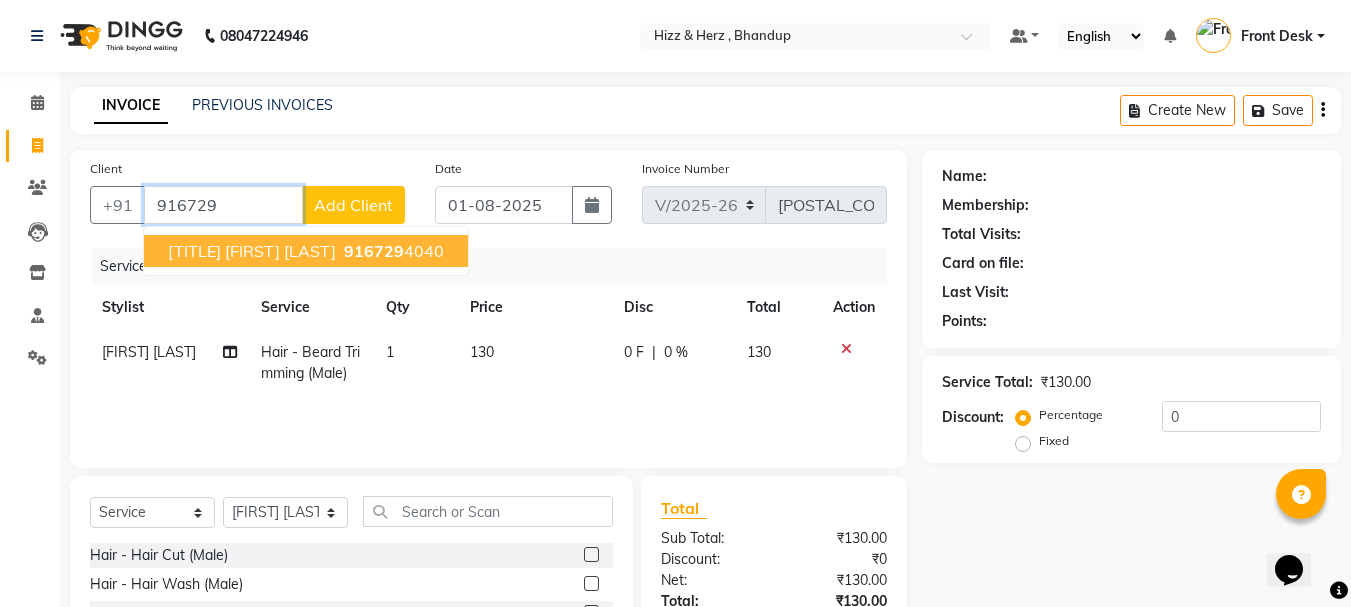 click on "MR.VINAY RASAL   916729 4040" at bounding box center (306, 251) 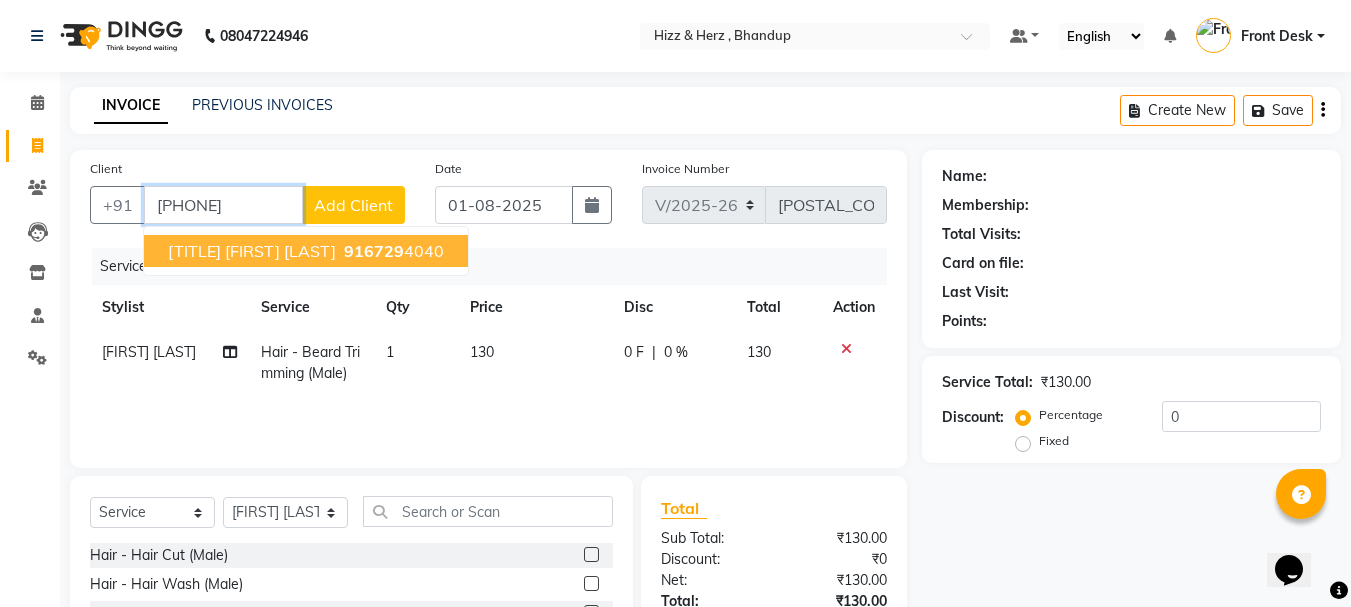type on "9167294040" 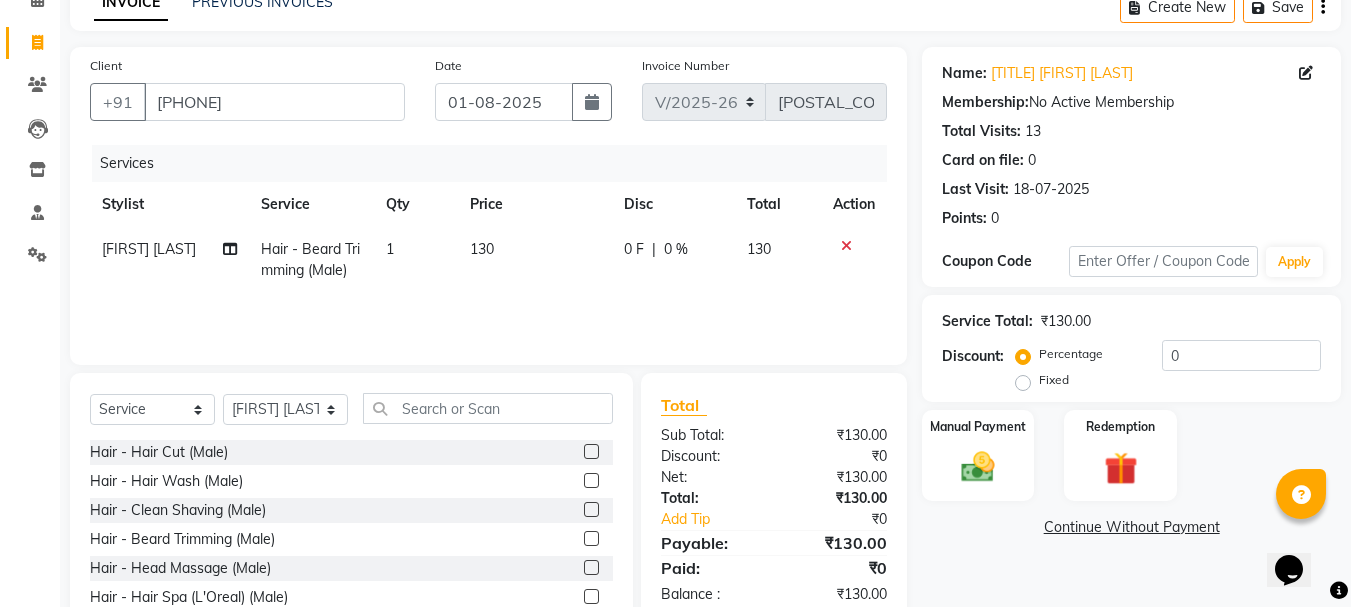scroll, scrollTop: 194, scrollLeft: 0, axis: vertical 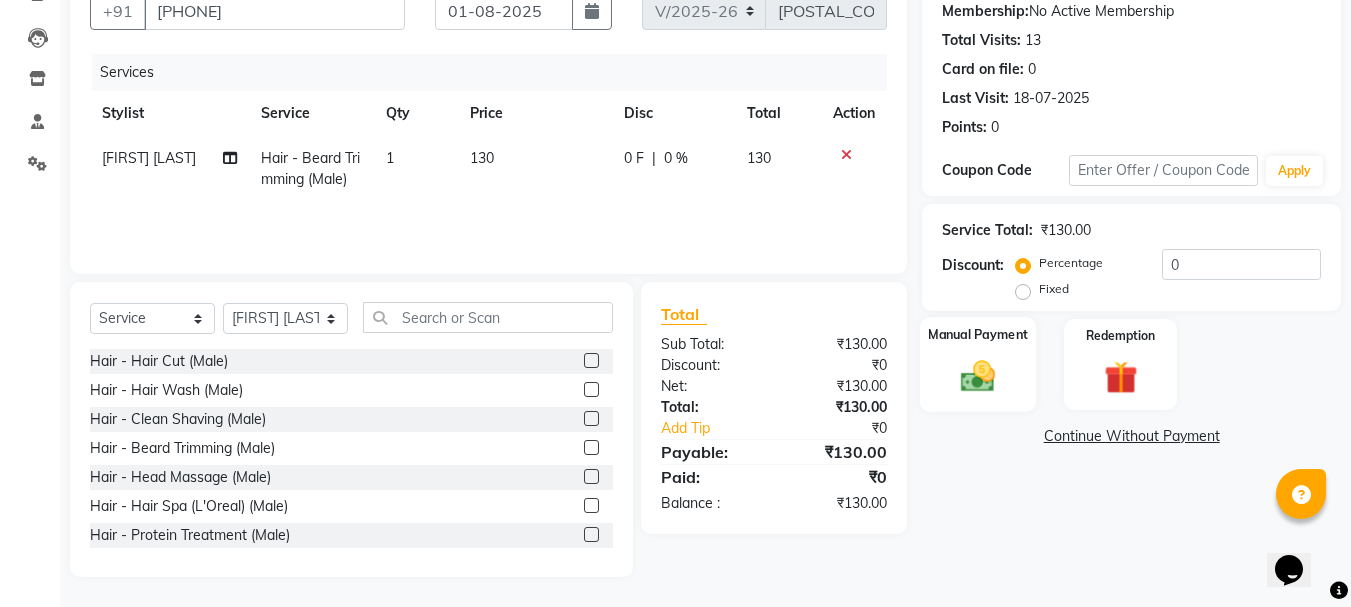 click 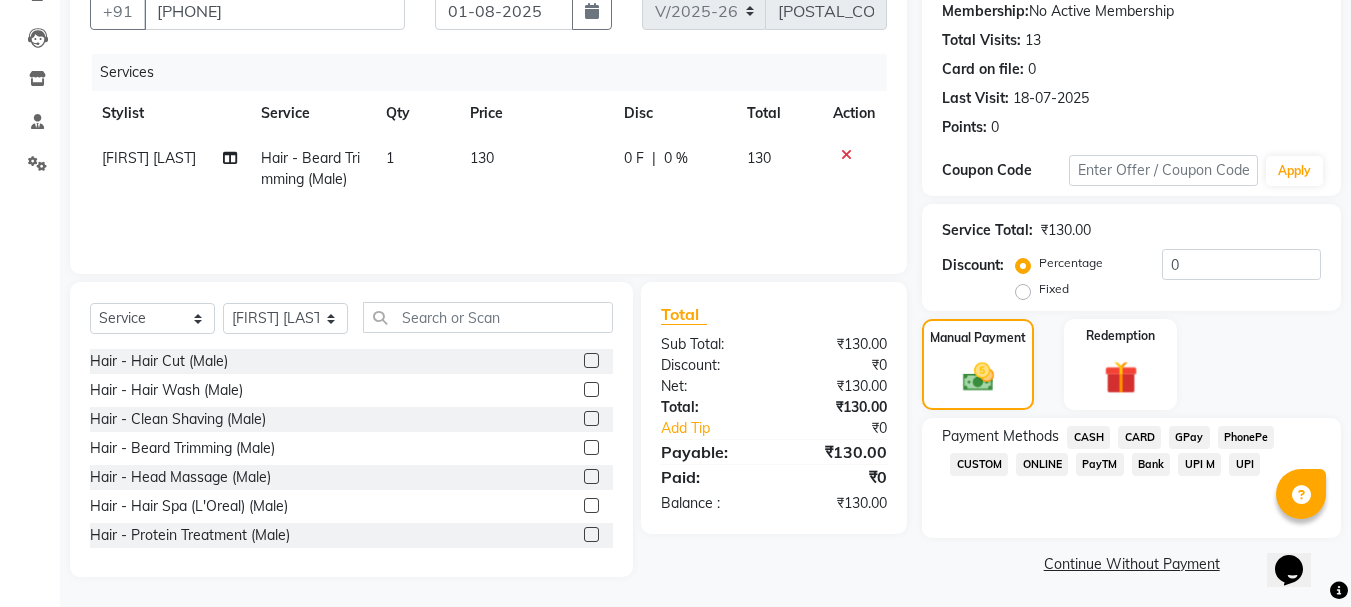 click on "GPay" 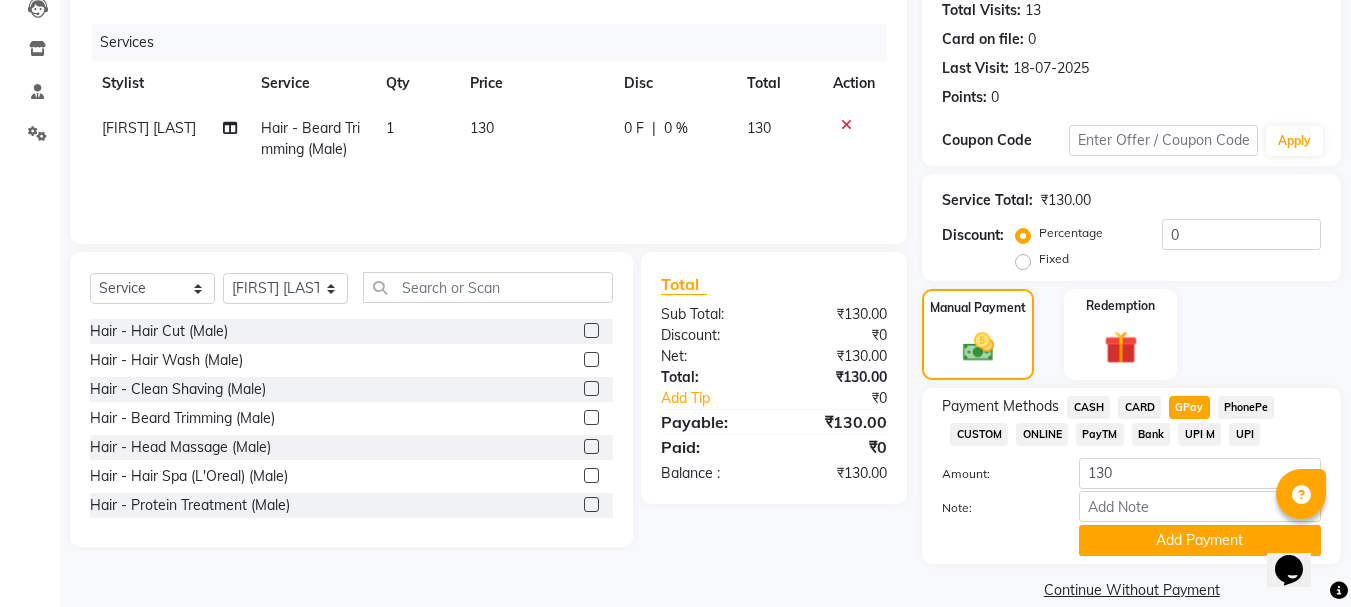 scroll, scrollTop: 252, scrollLeft: 0, axis: vertical 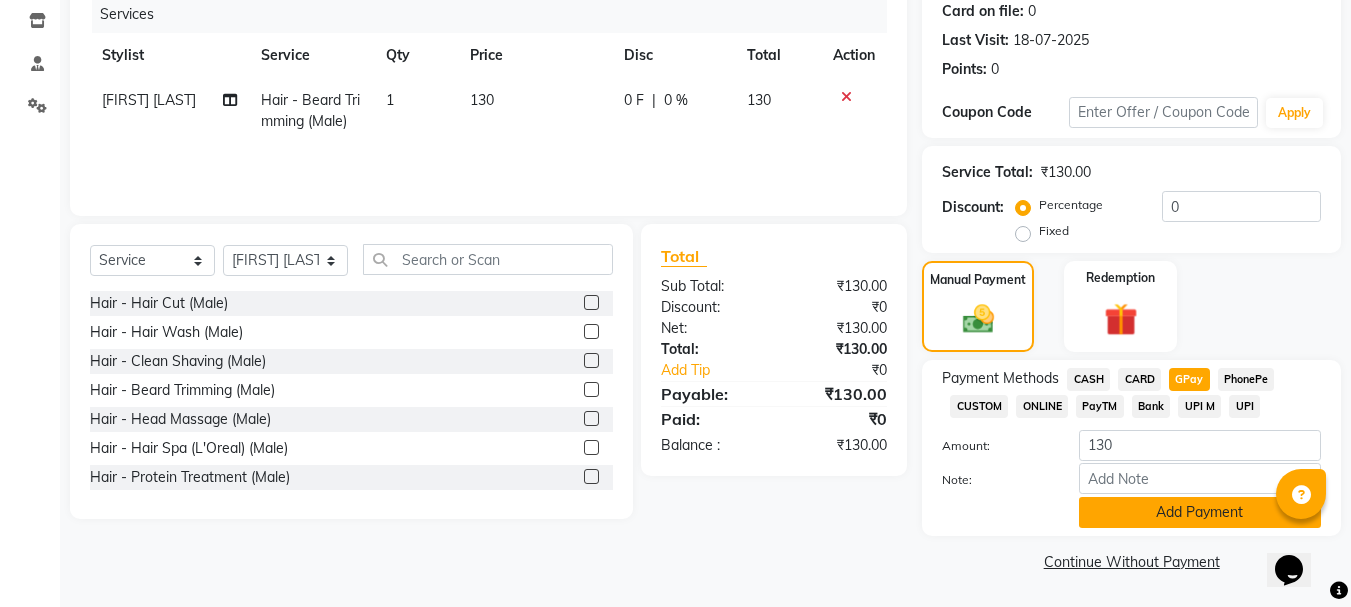 click on "Add Payment" 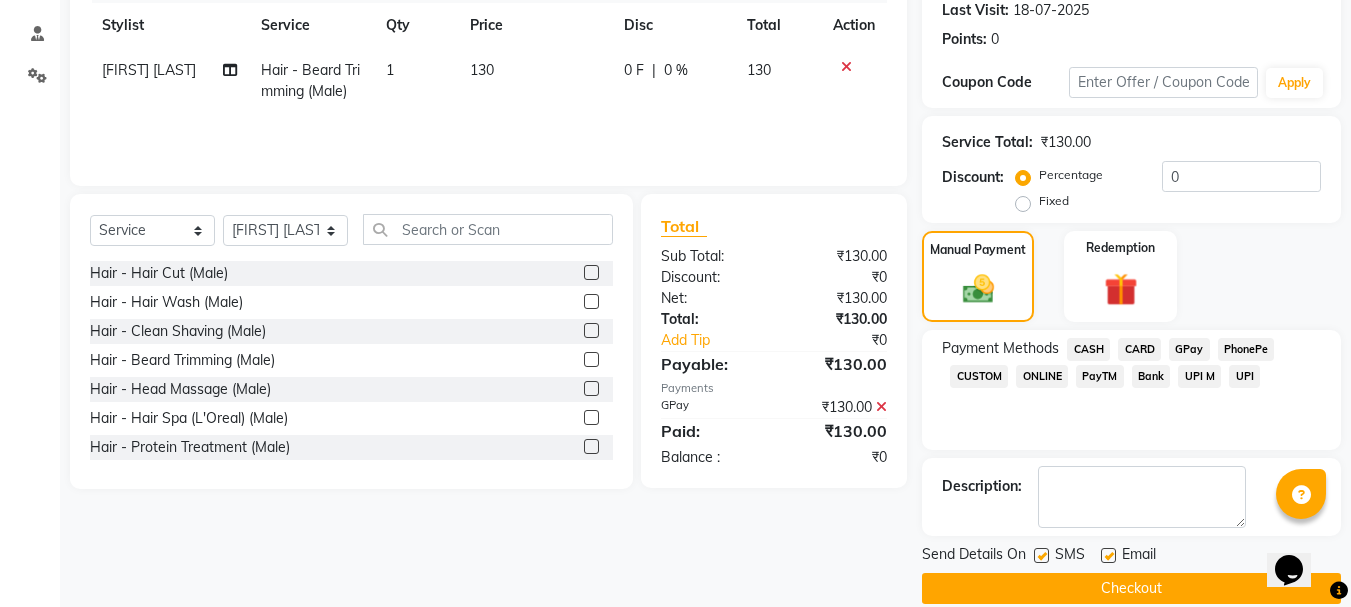 scroll, scrollTop: 309, scrollLeft: 0, axis: vertical 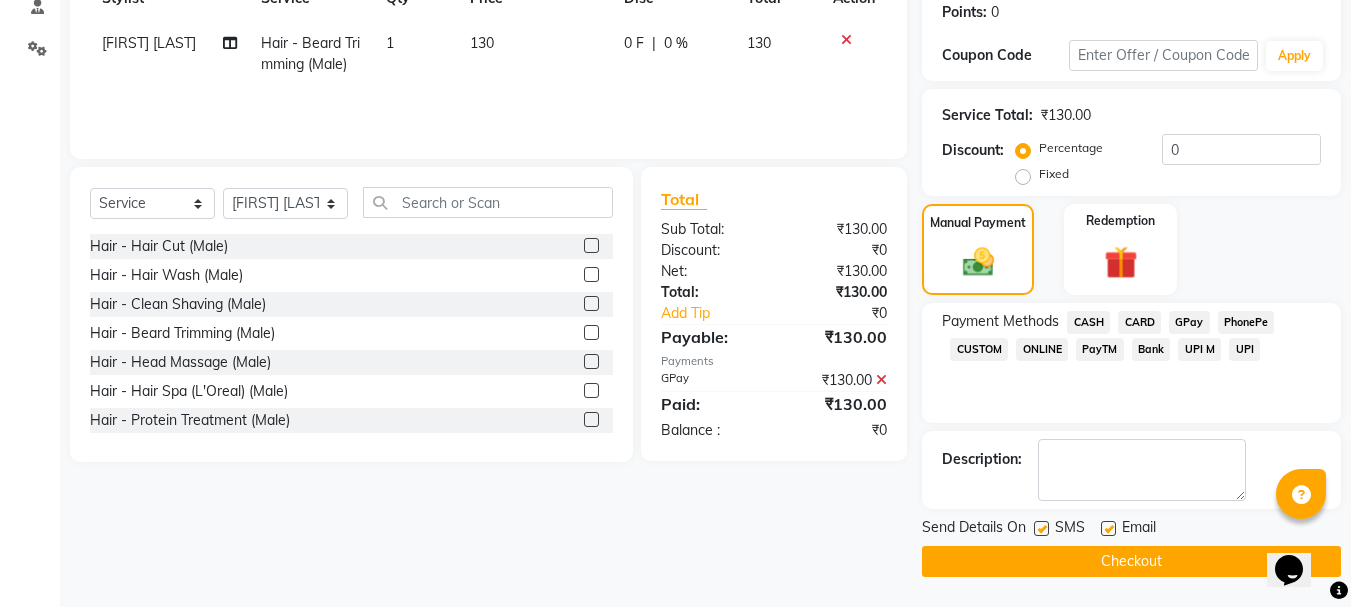 click on "Checkout" 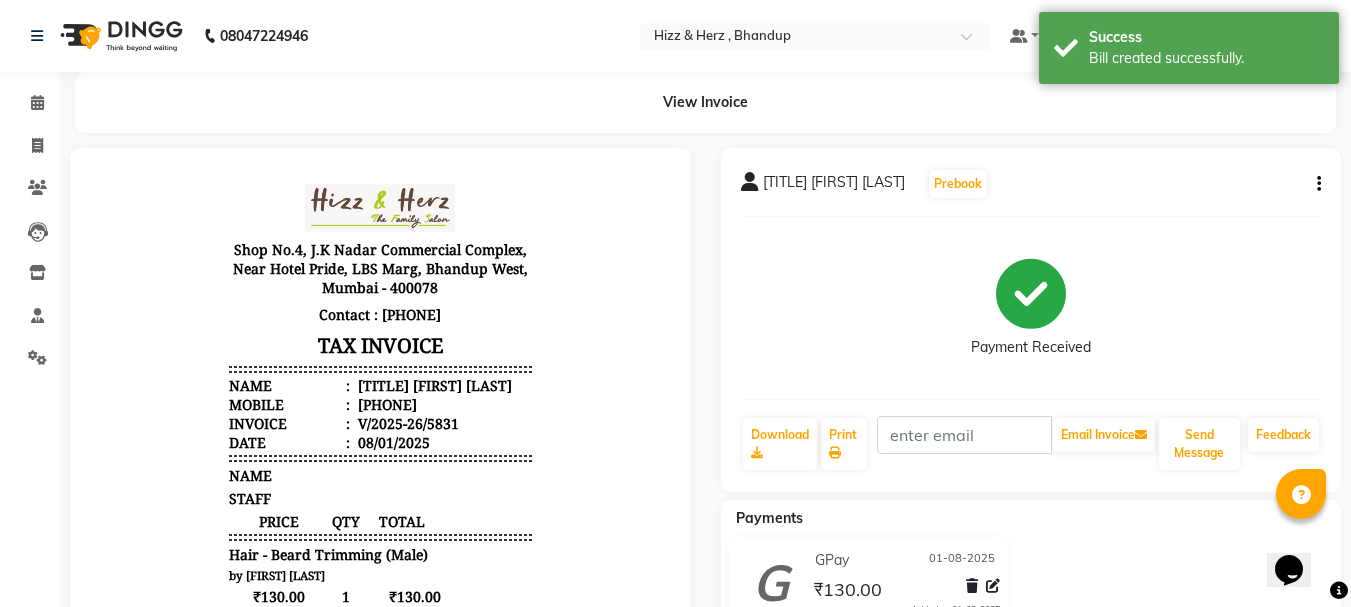 scroll, scrollTop: 0, scrollLeft: 0, axis: both 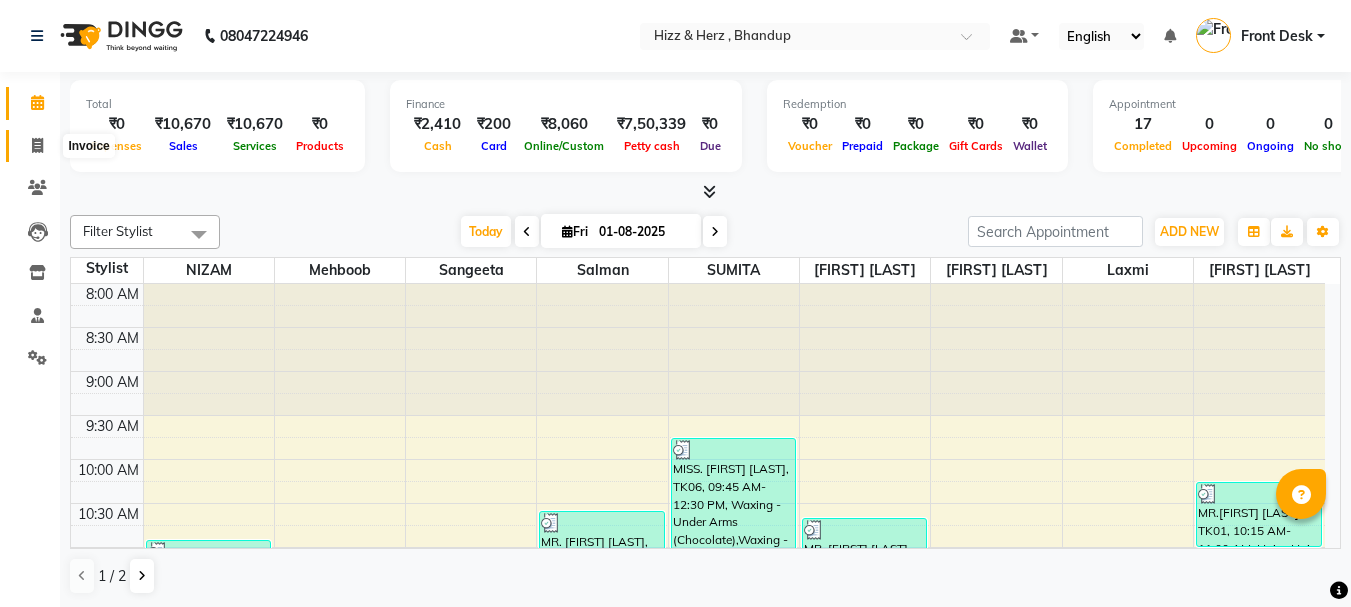 click 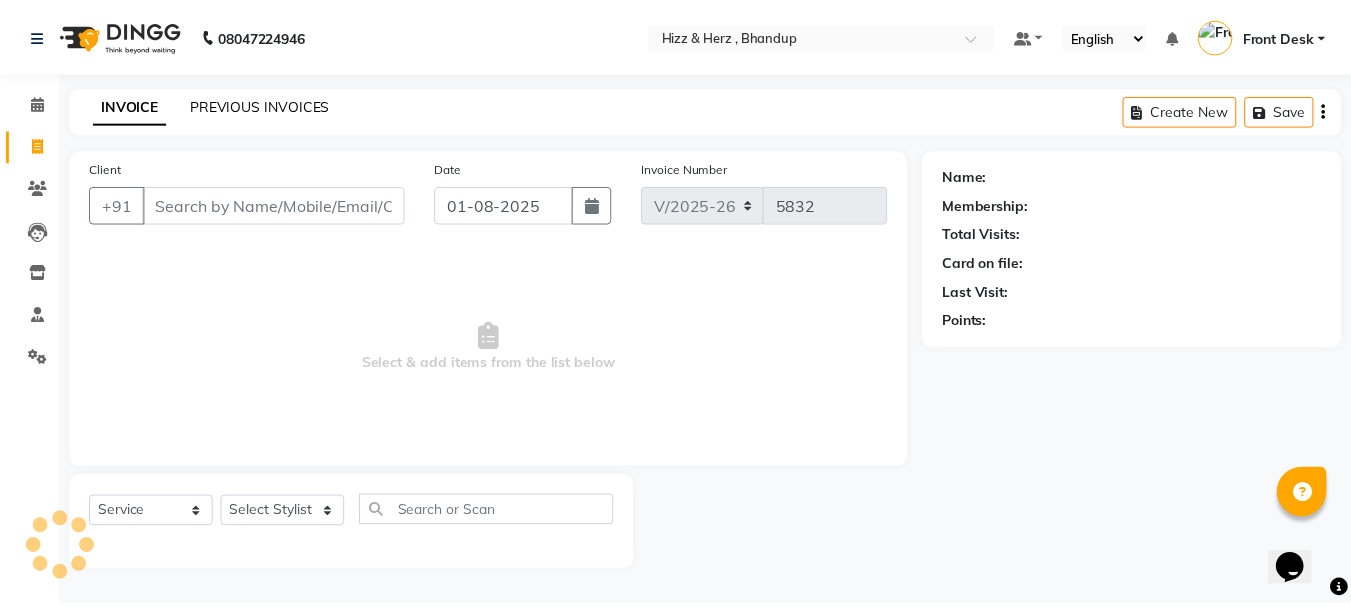 scroll, scrollTop: 0, scrollLeft: 0, axis: both 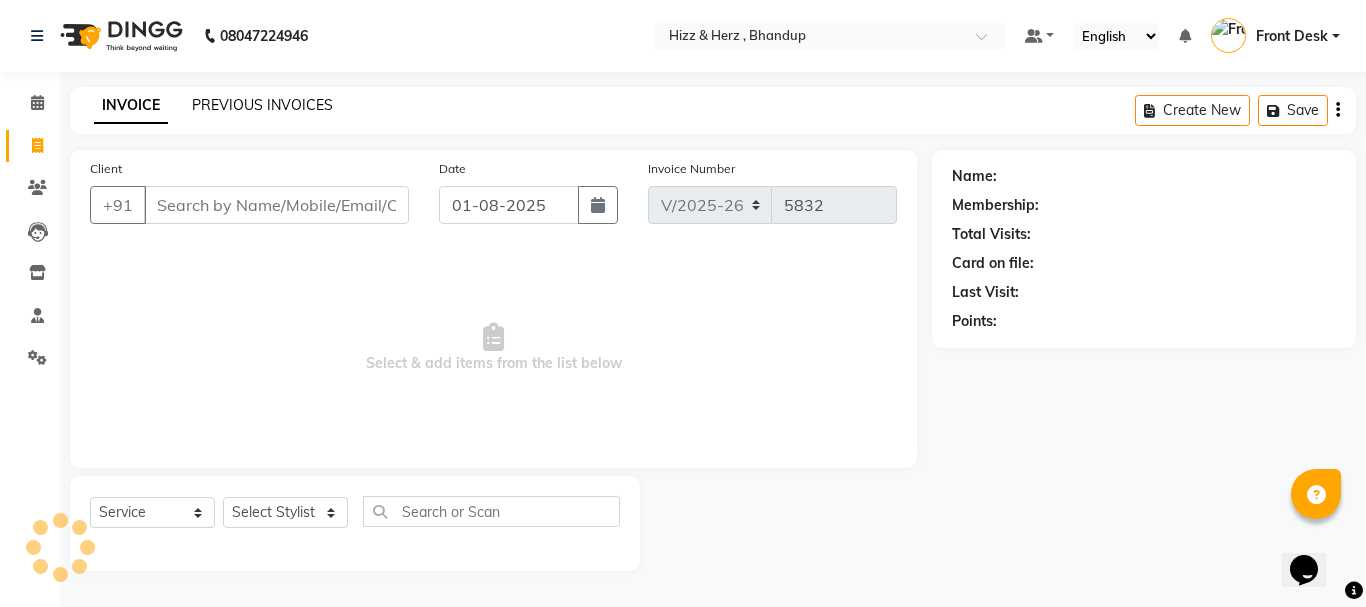 click on "PREVIOUS INVOICES" 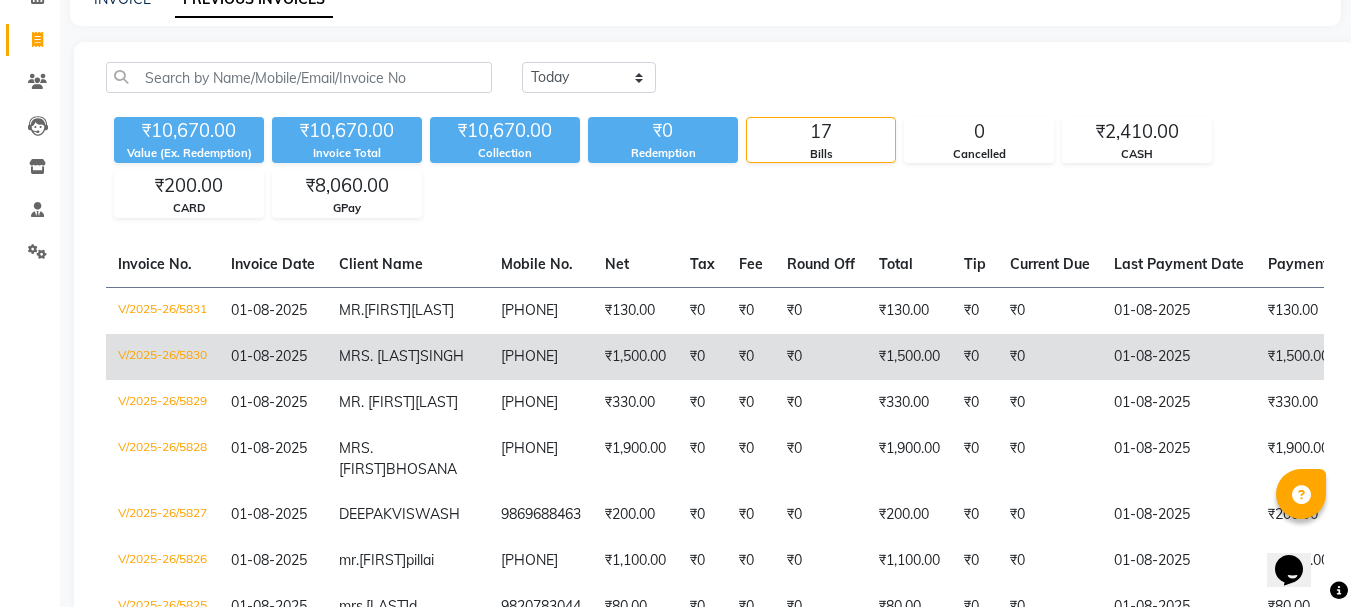 scroll, scrollTop: 200, scrollLeft: 0, axis: vertical 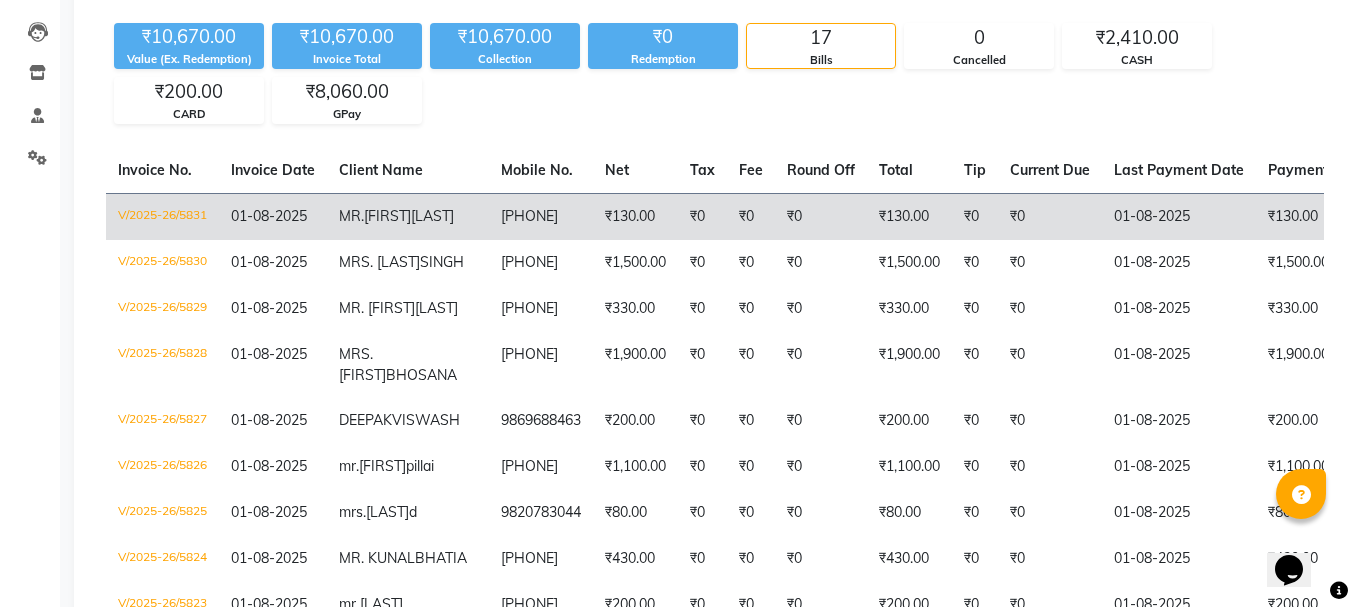 click on "9167294040" 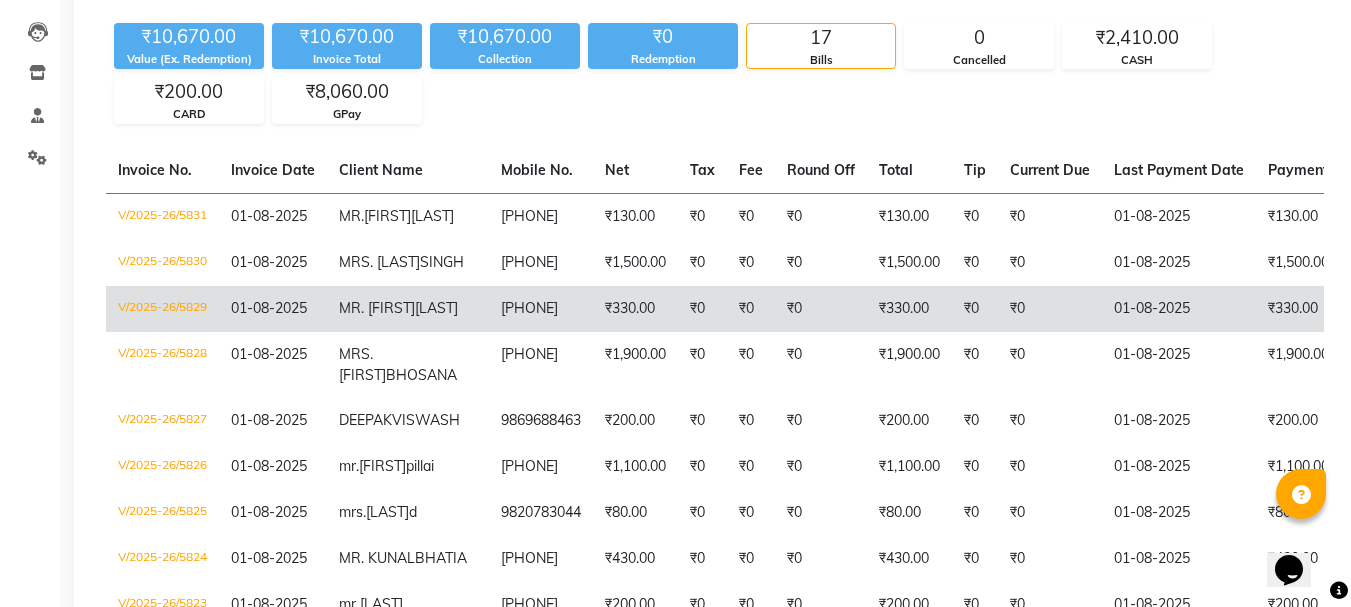 click on "9930621837" 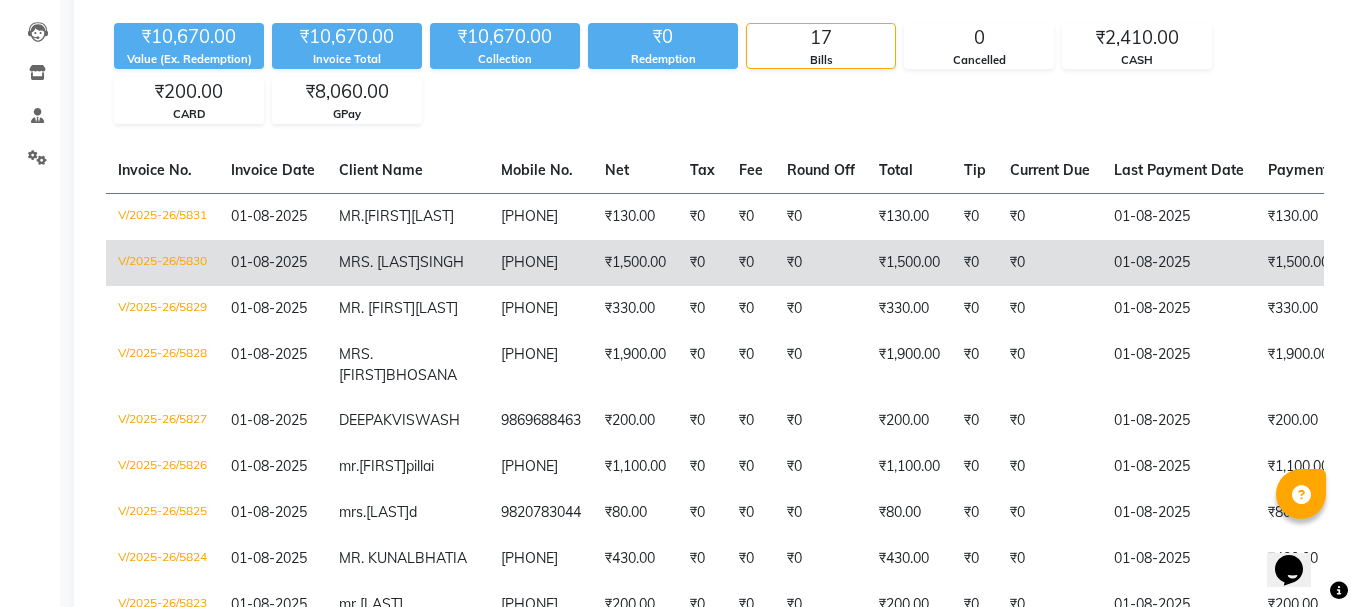 click on "9702829698" 